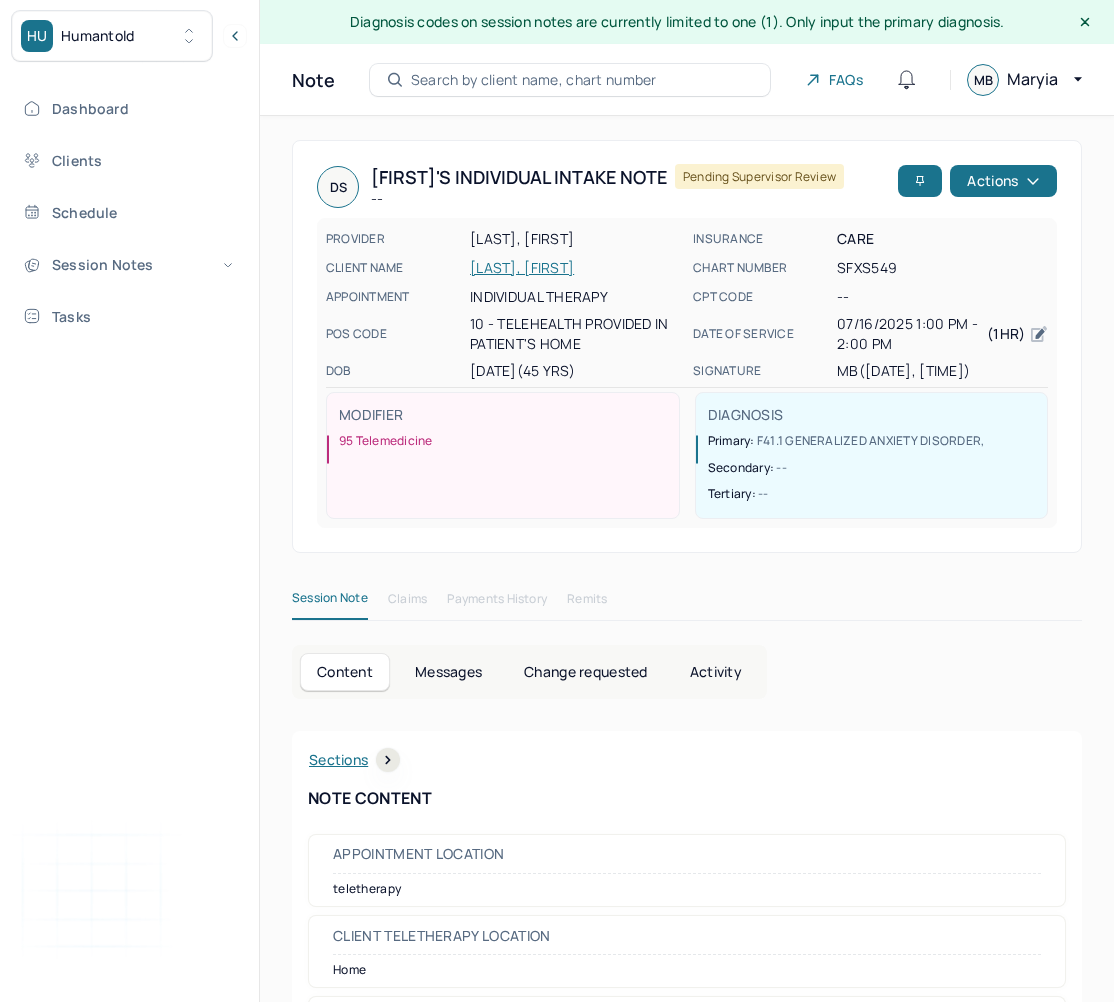 scroll, scrollTop: 0, scrollLeft: 0, axis: both 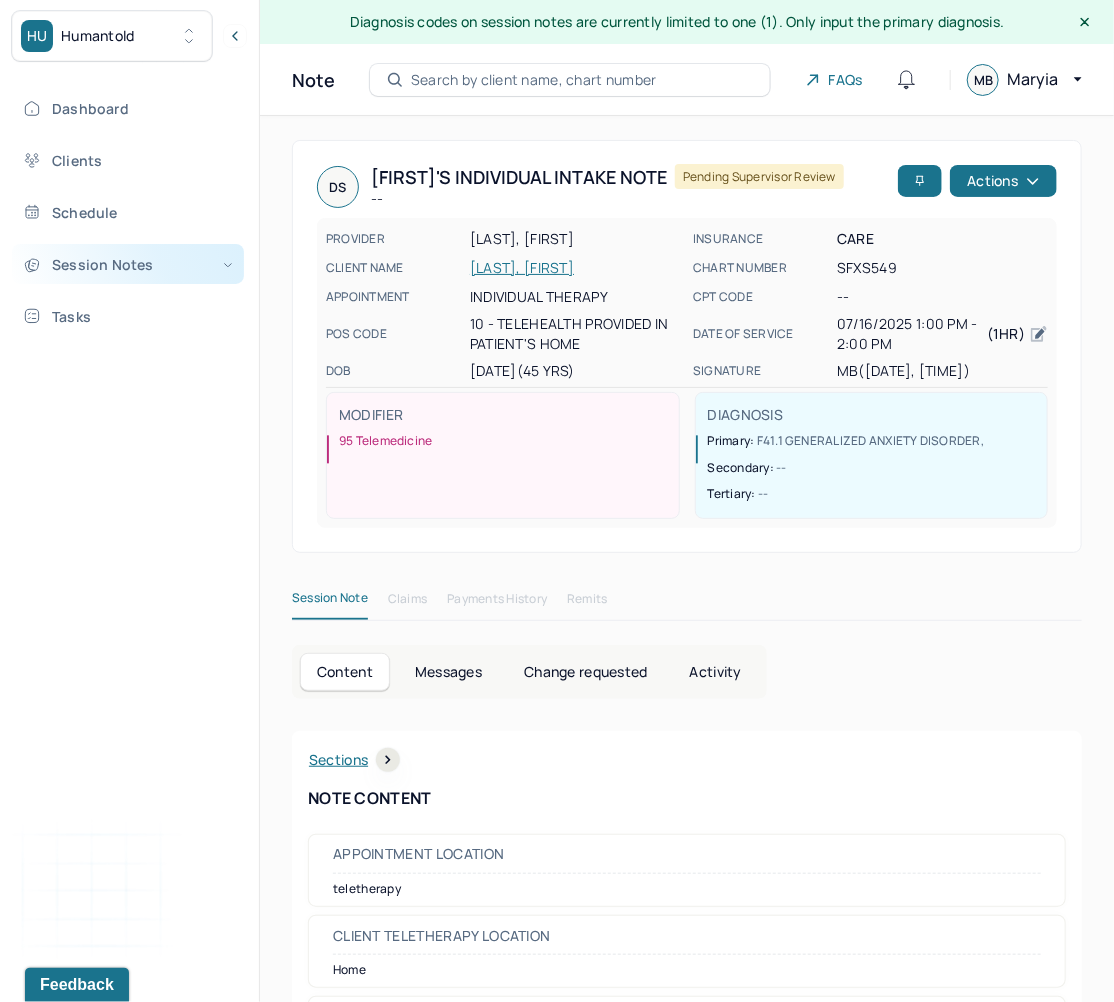 click on "Session Notes" at bounding box center [128, 264] 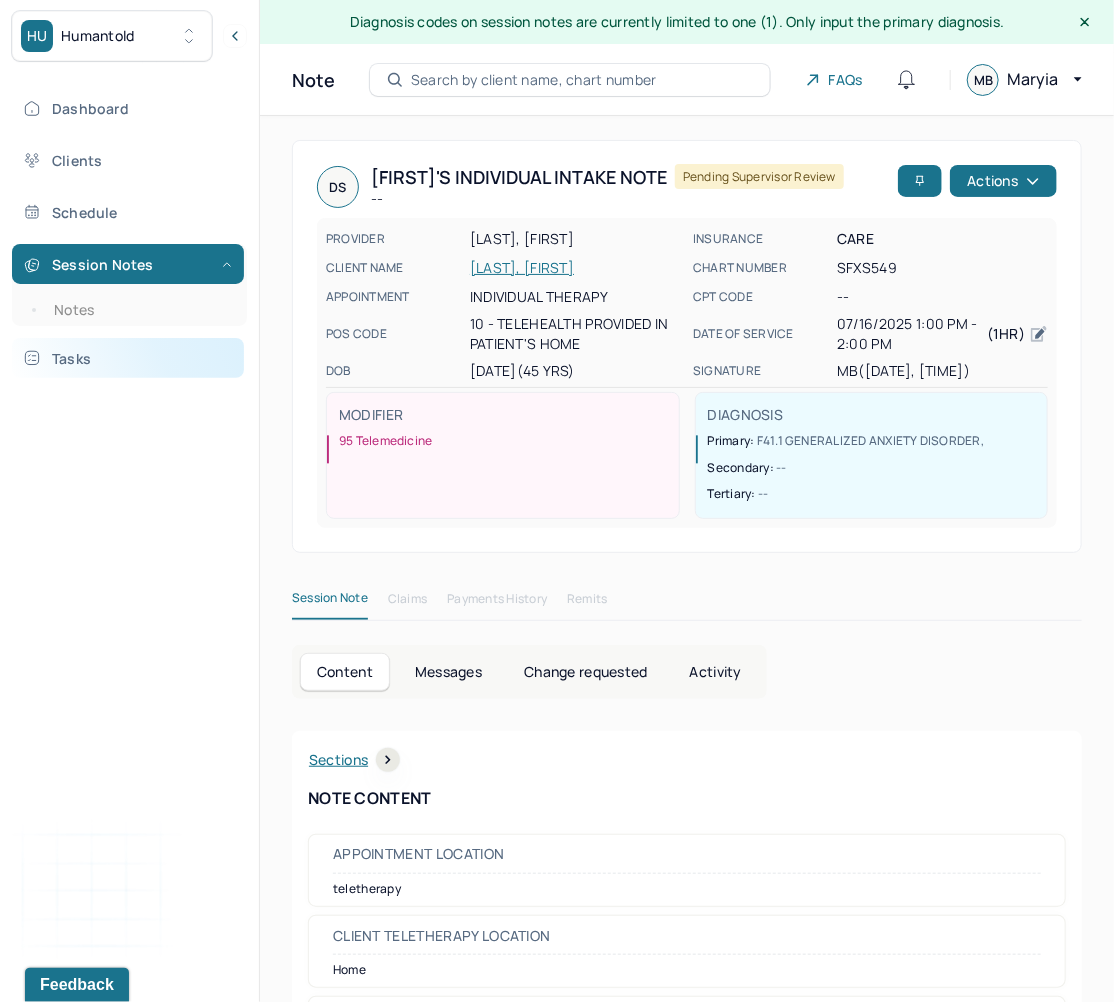click on "Tasks" at bounding box center (128, 358) 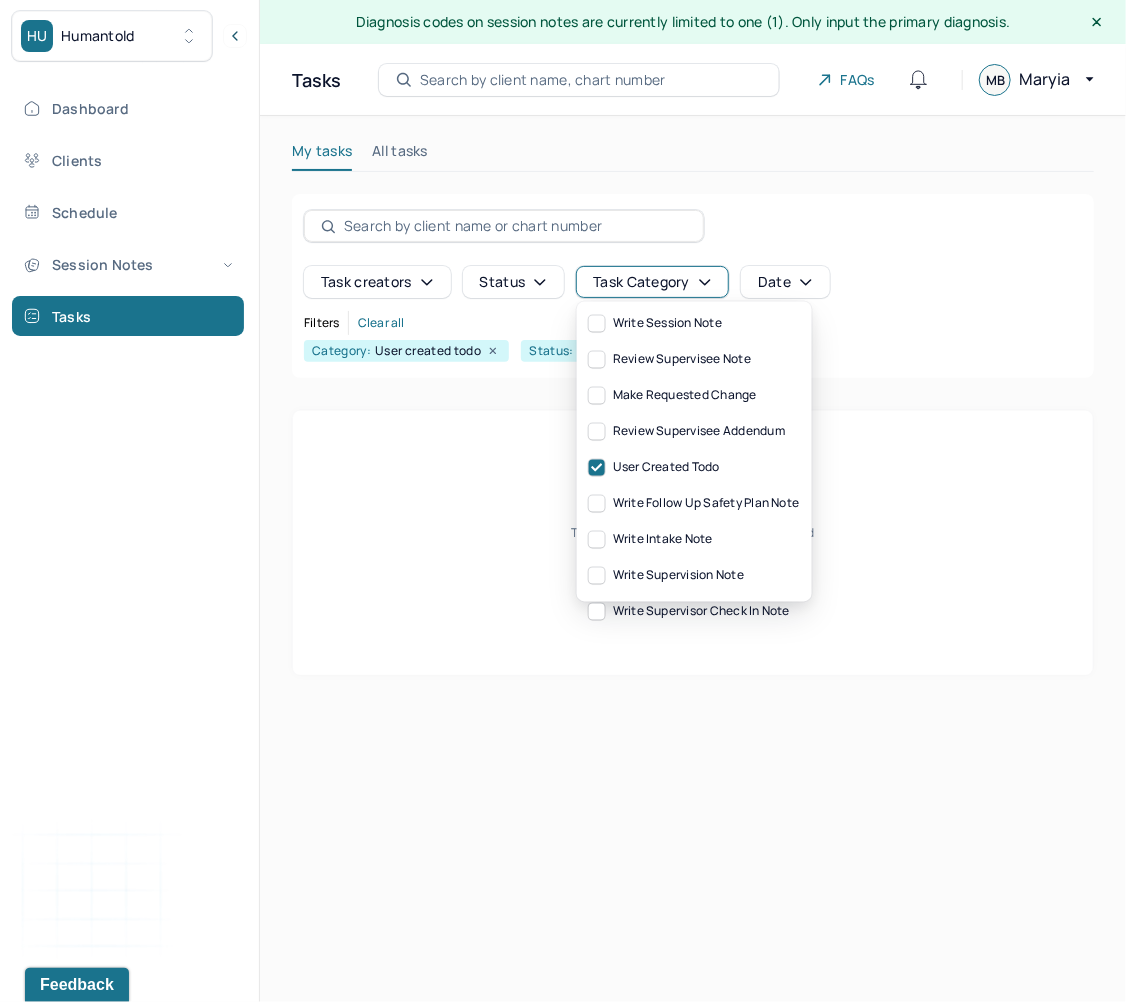 click on "Task category" at bounding box center [652, 282] 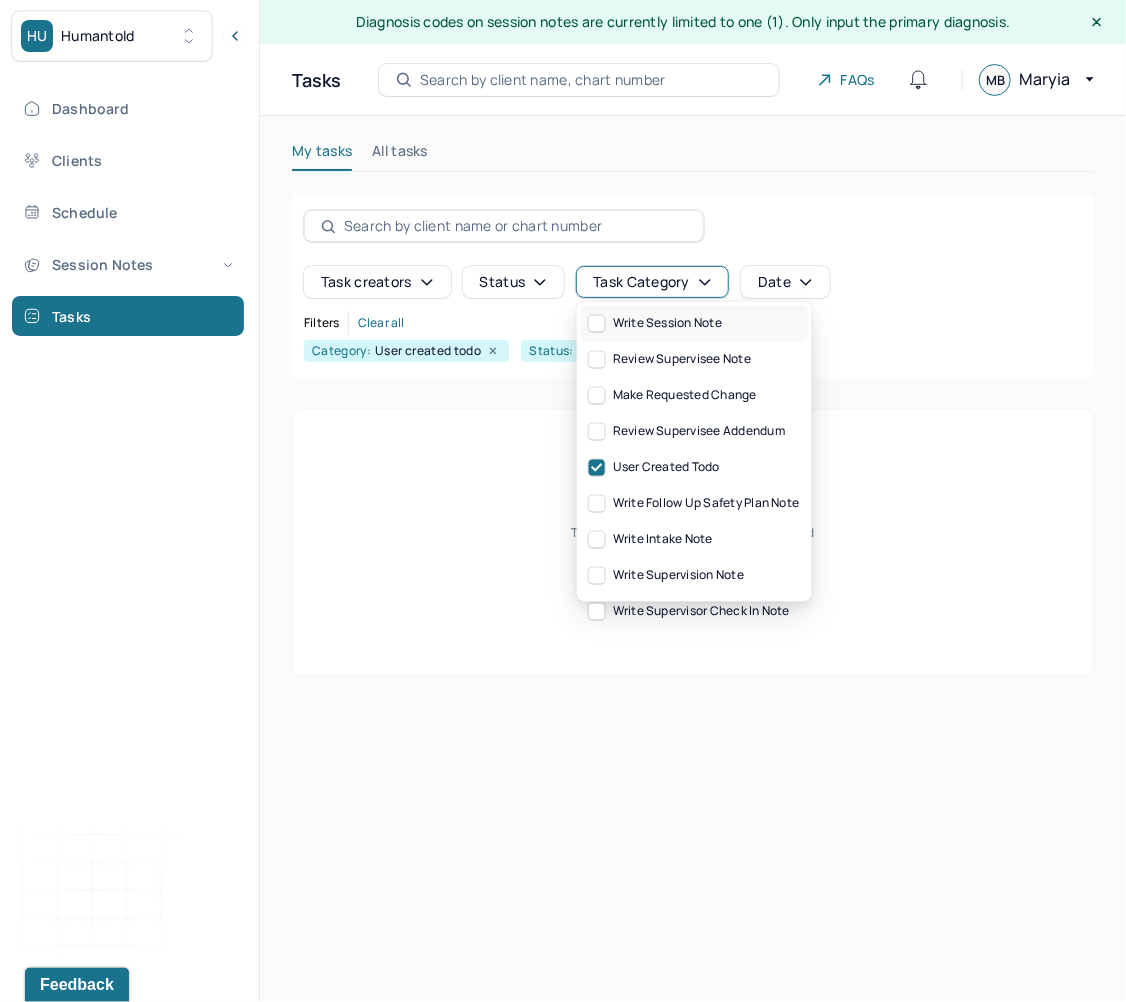 click on "write session note" at bounding box center [655, 324] 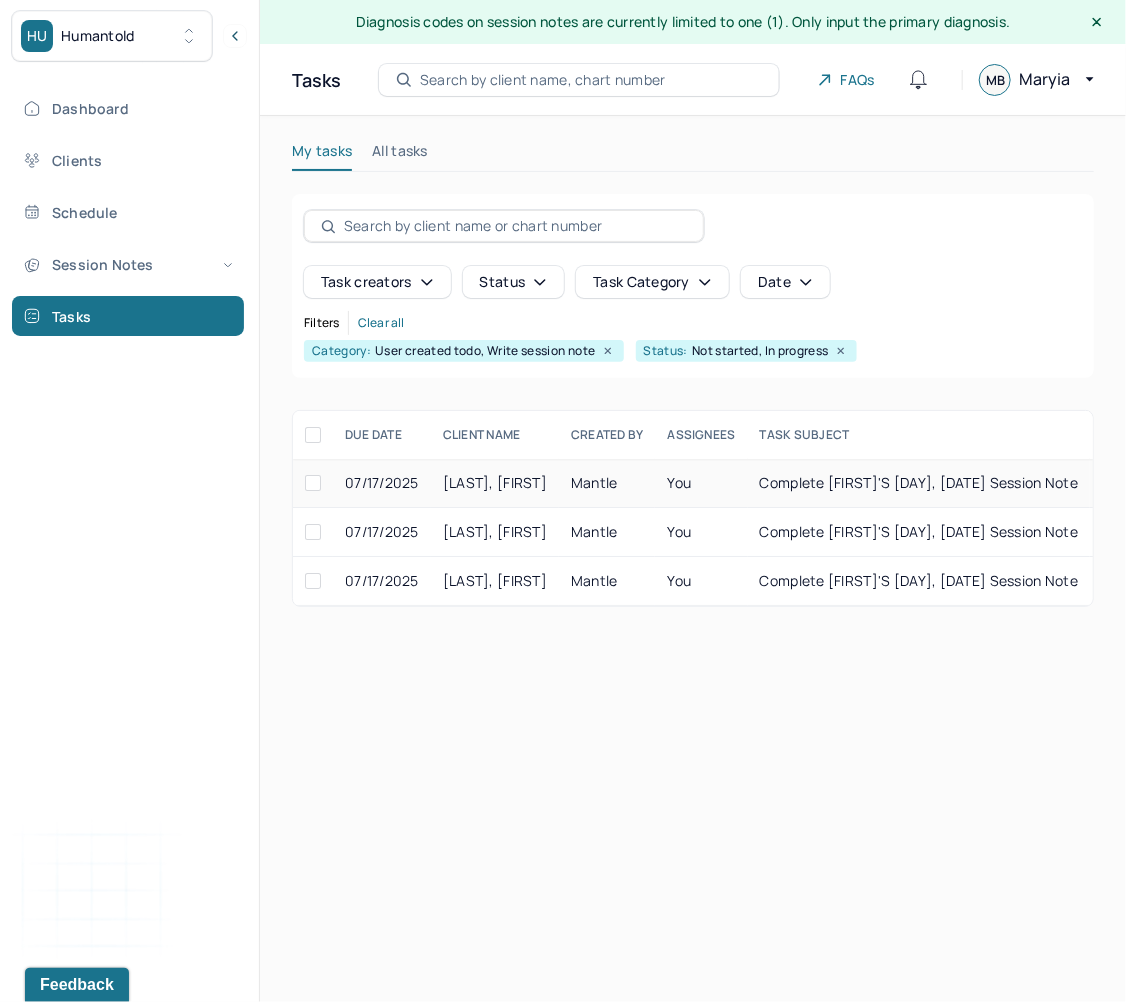 click on "[LAST], [FIRST]" at bounding box center (495, 483) 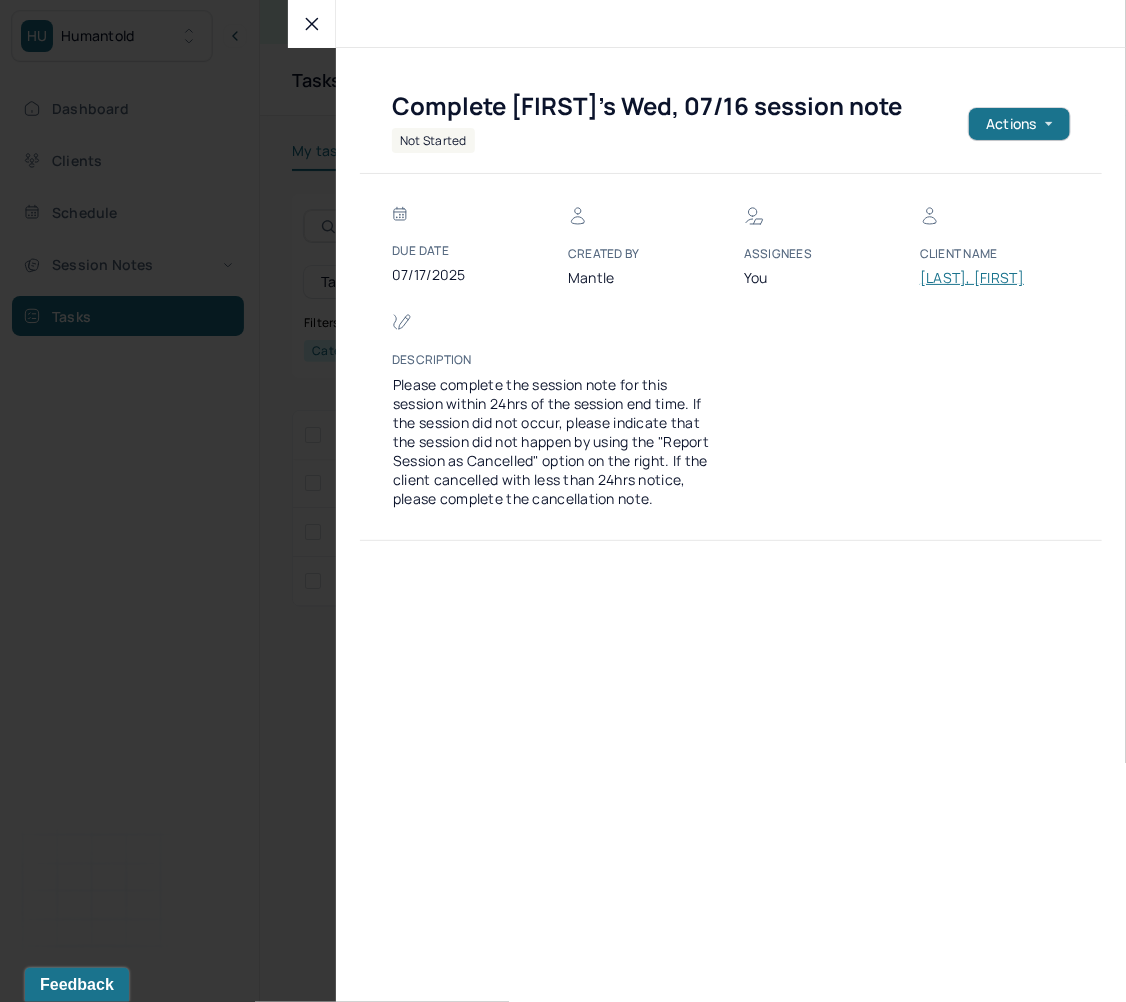 click on "[LAST], [FIRST]" at bounding box center [980, 278] 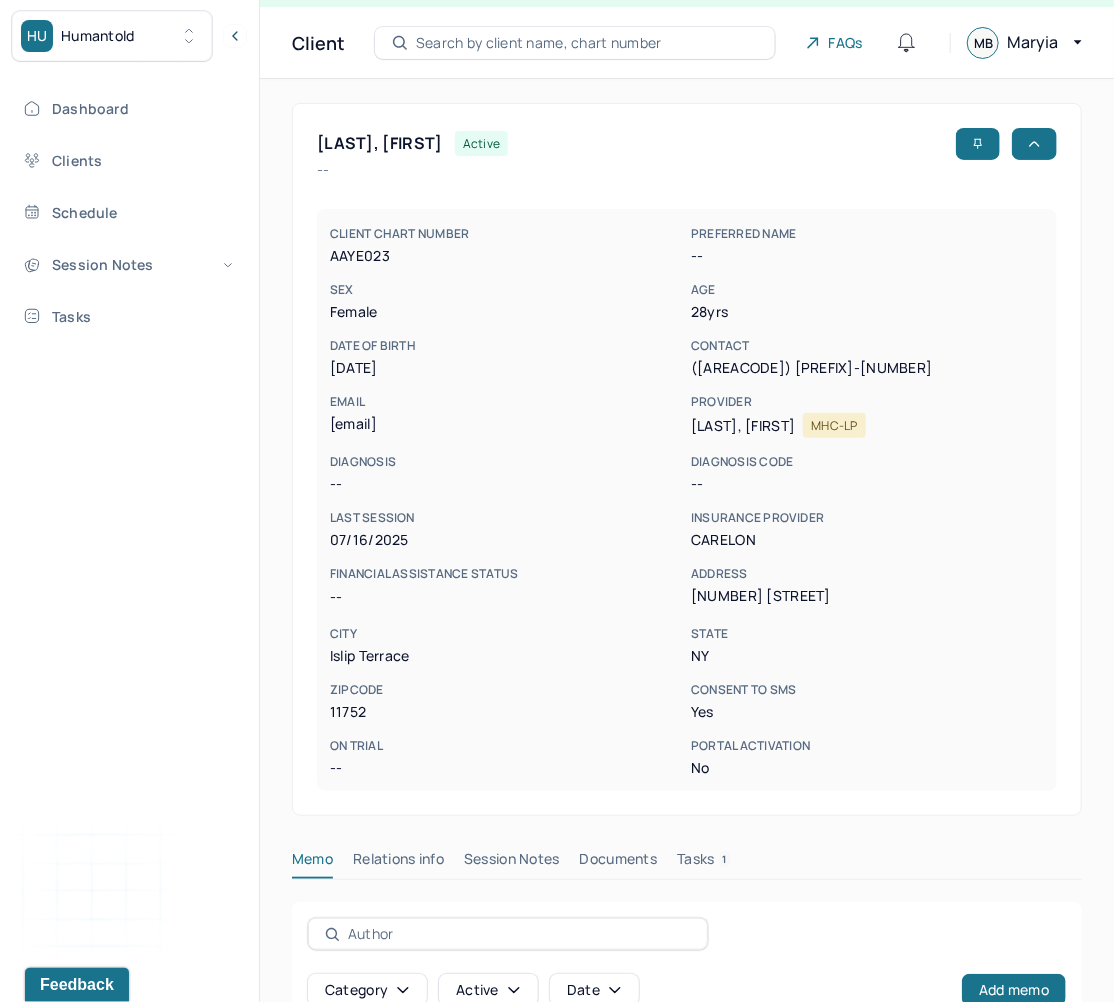 scroll, scrollTop: 377, scrollLeft: 0, axis: vertical 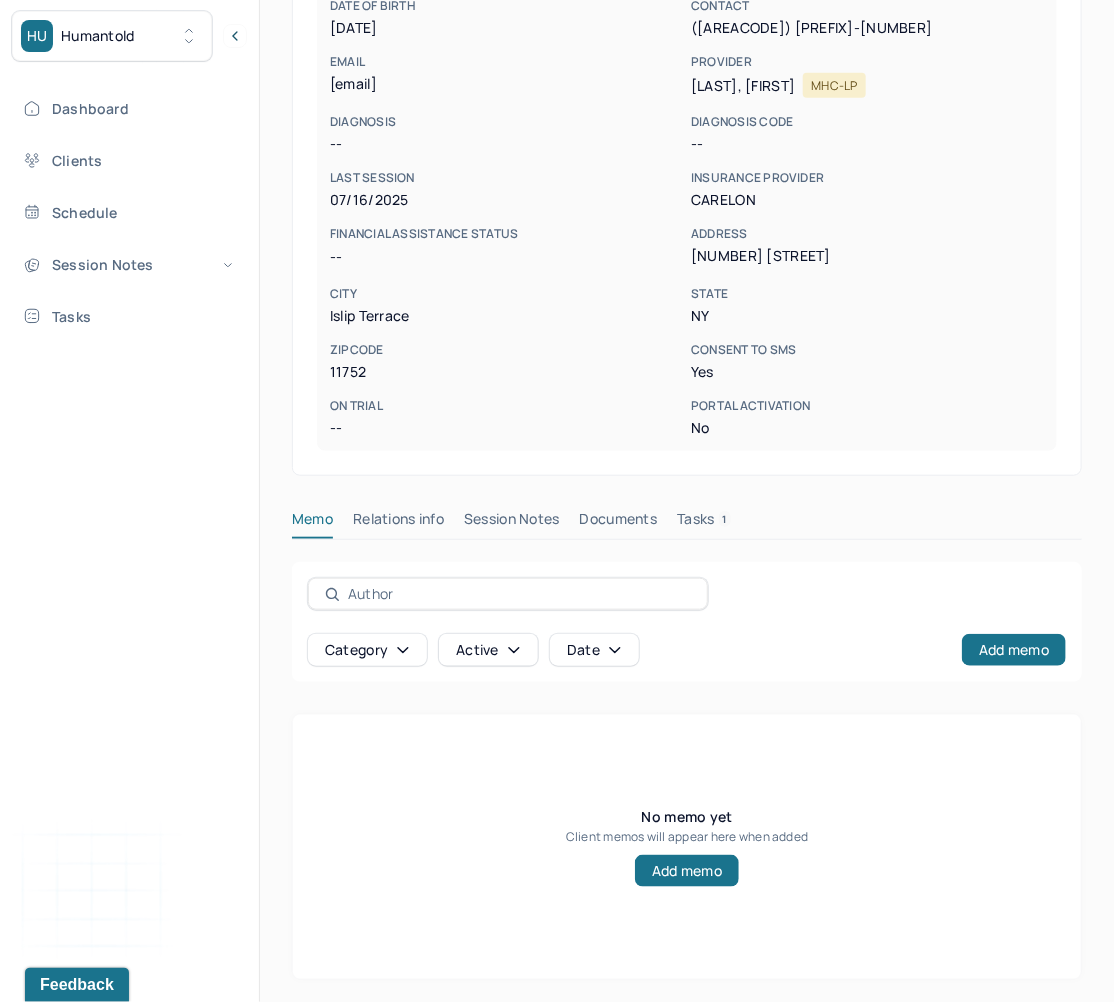 click on "Tasks 1" at bounding box center [704, 523] 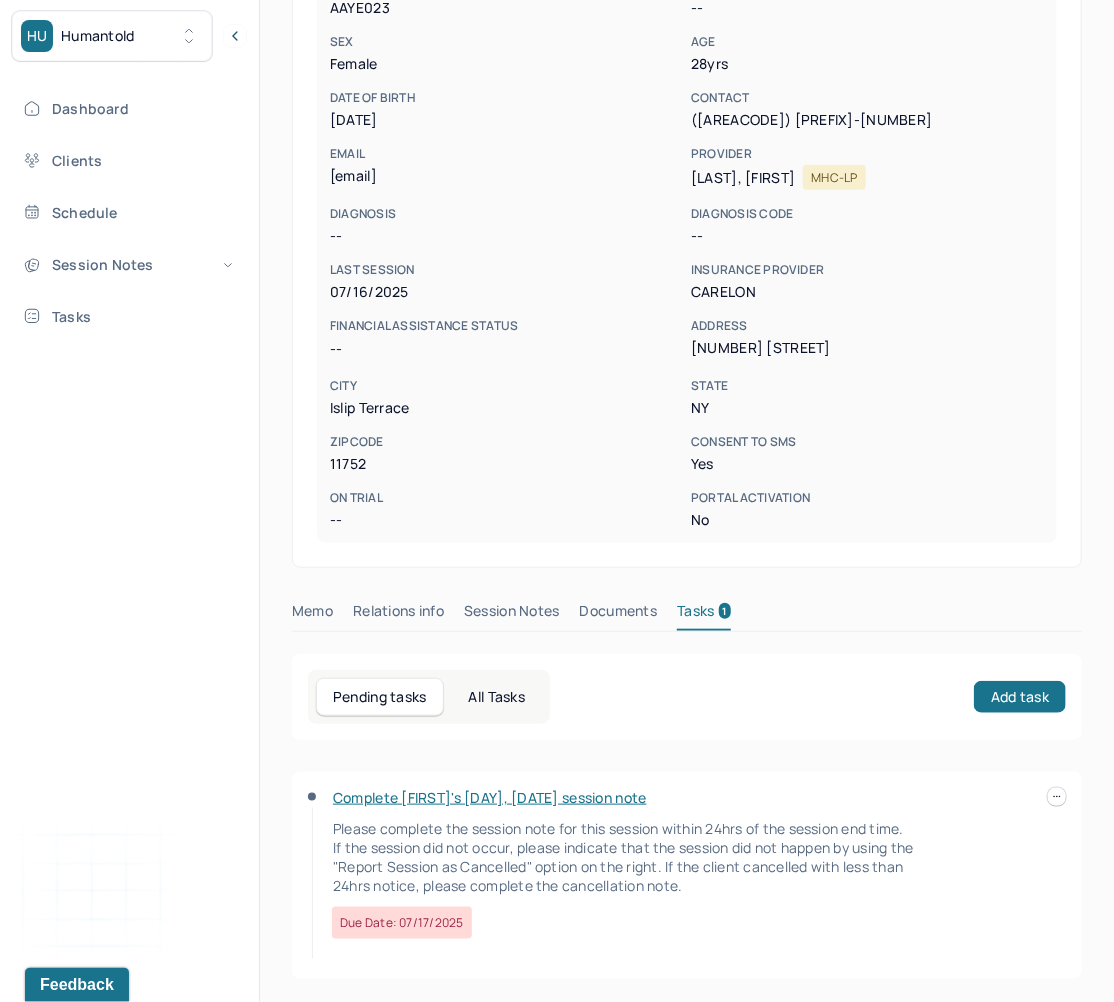 click on "Complete [FIRST]'s [DAY], [DATE] session note" at bounding box center [490, 797] 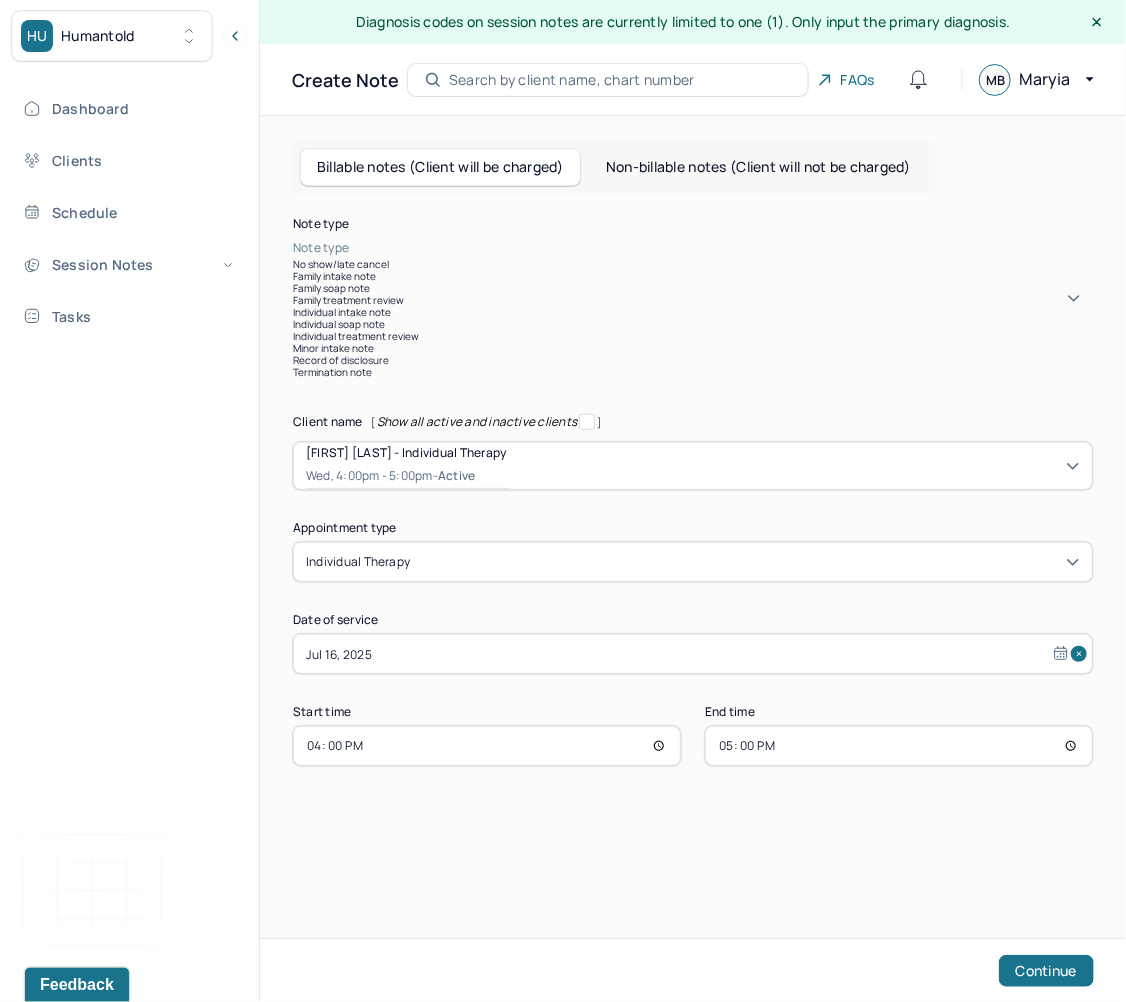 click on "Note type" at bounding box center [321, 248] 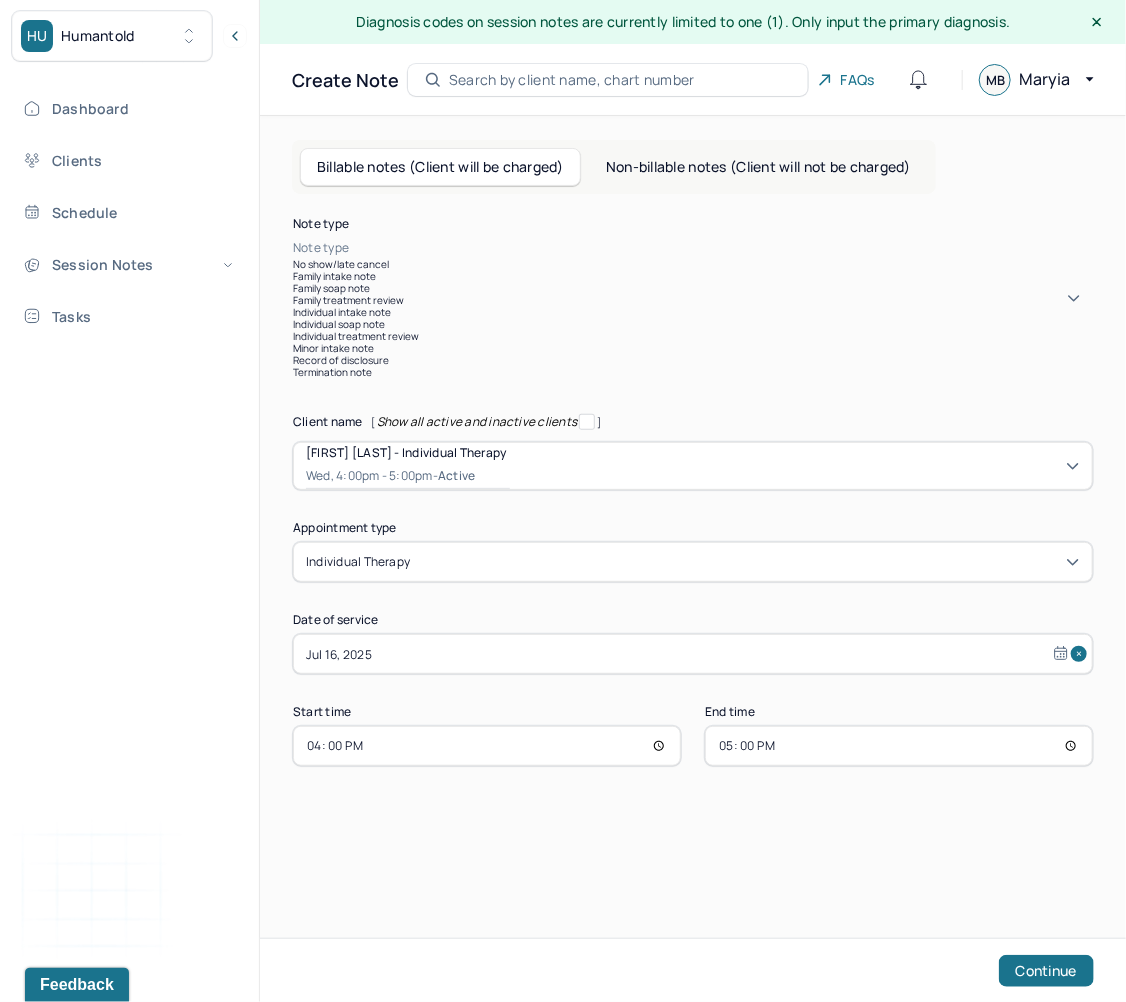 drag, startPoint x: 395, startPoint y: 502, endPoint x: 474, endPoint y: 596, distance: 122.78844 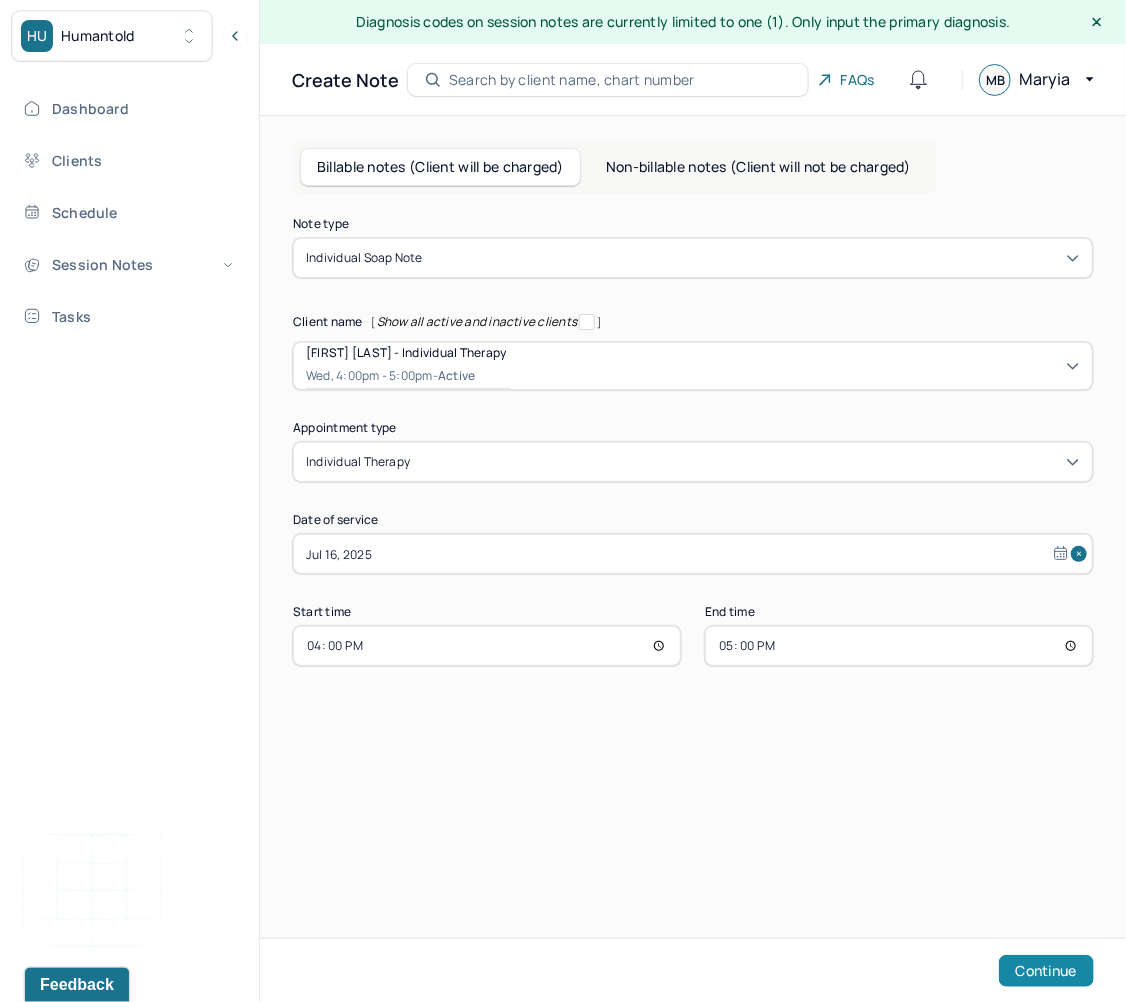click on "Continue" at bounding box center [1046, 971] 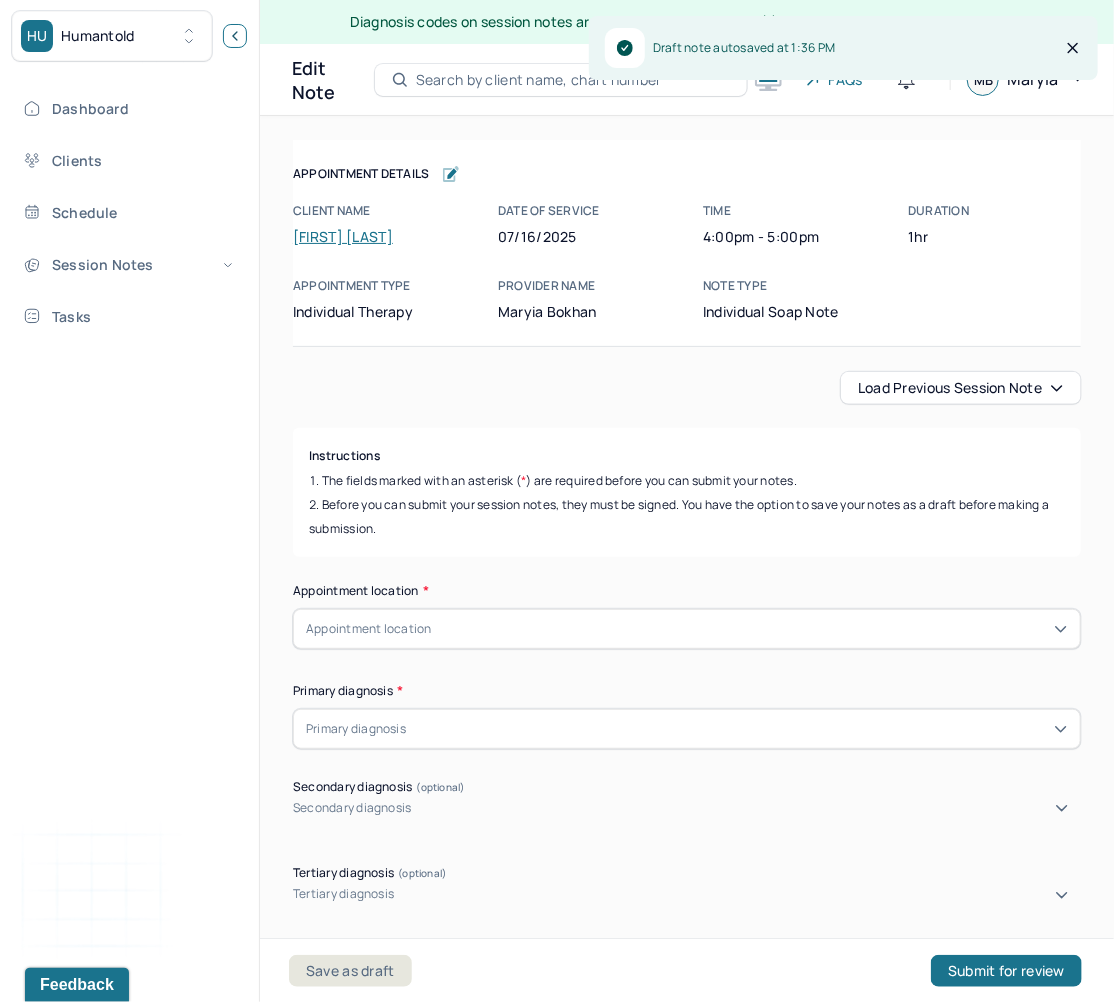 click at bounding box center [235, 36] 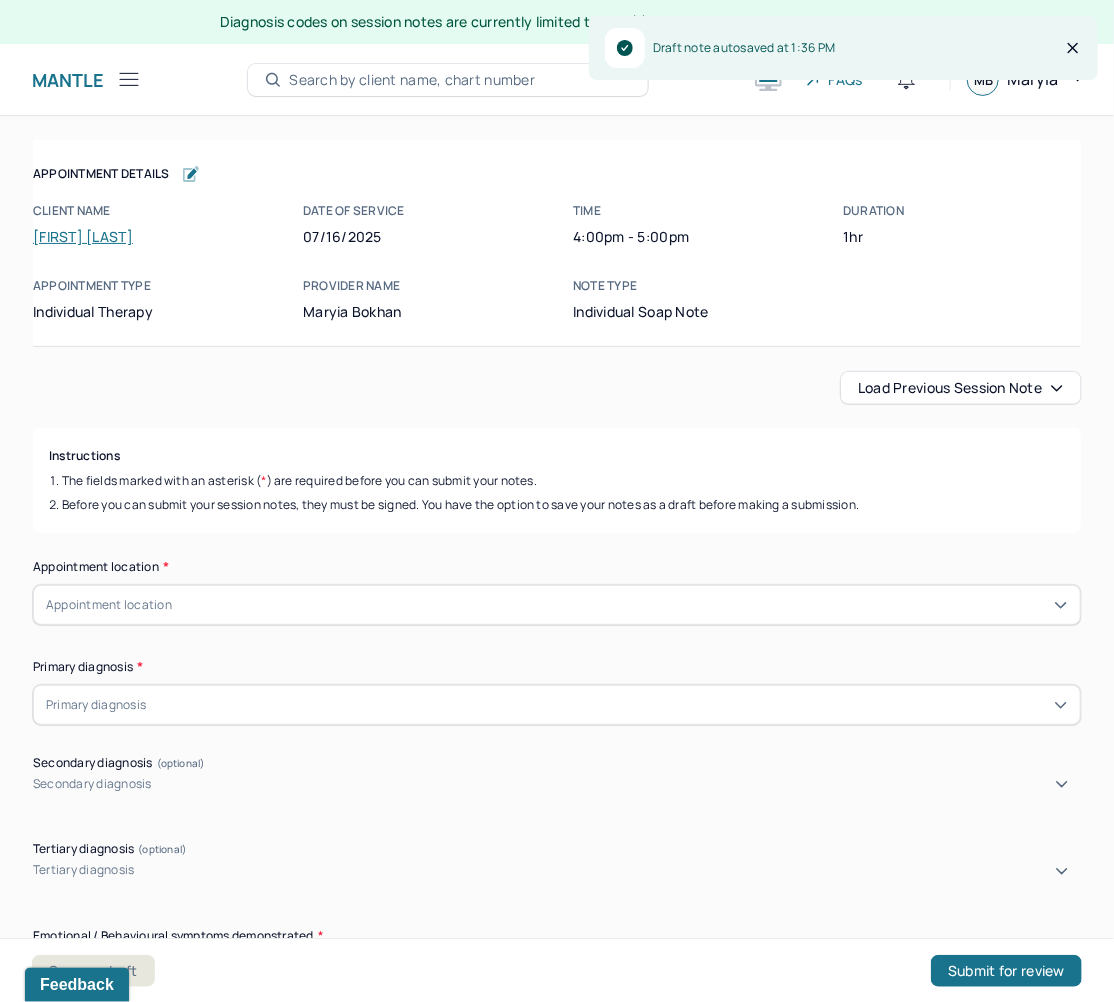 click on "Load previous session note" at bounding box center (961, 388) 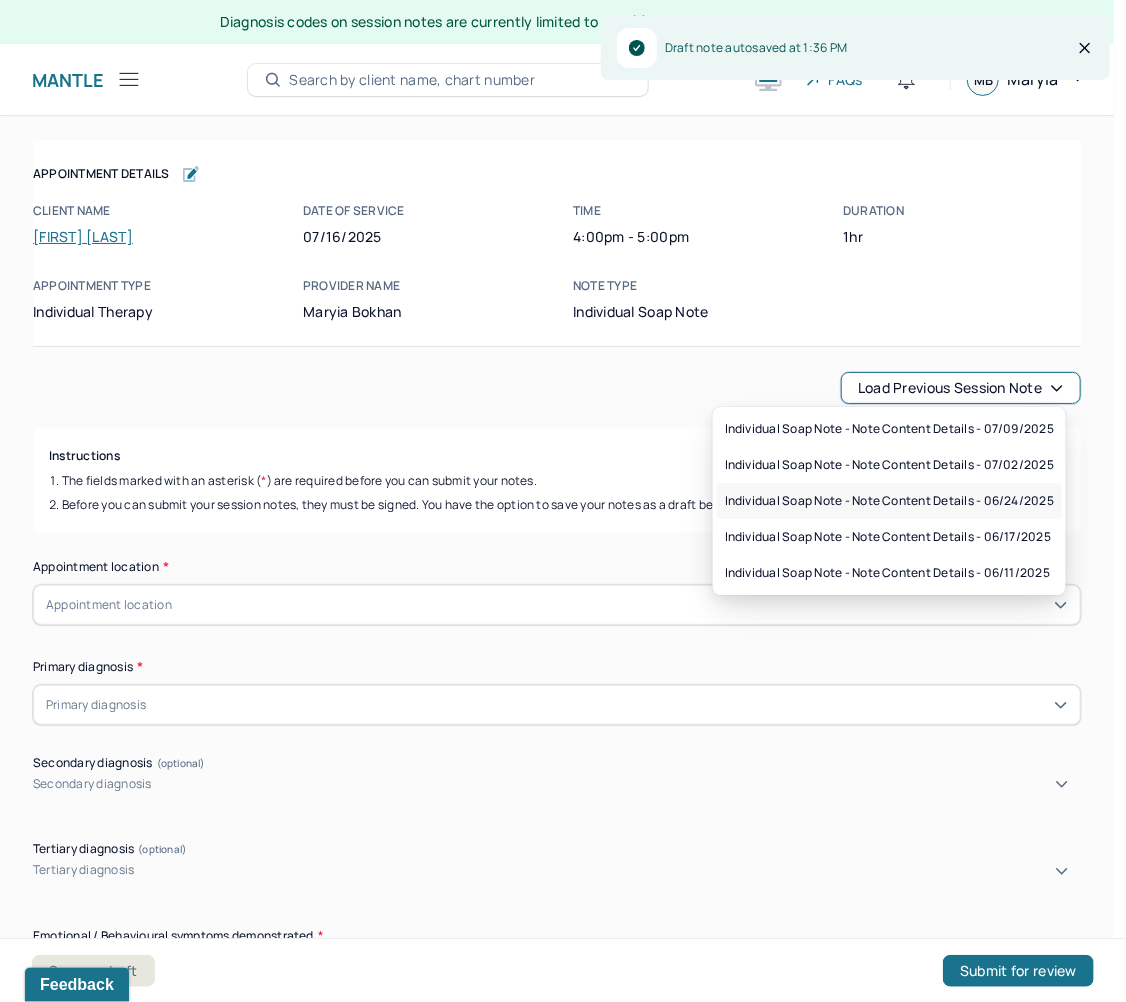 click on "Individual soap note   - Note content Details -   06/24/2025" at bounding box center [889, 501] 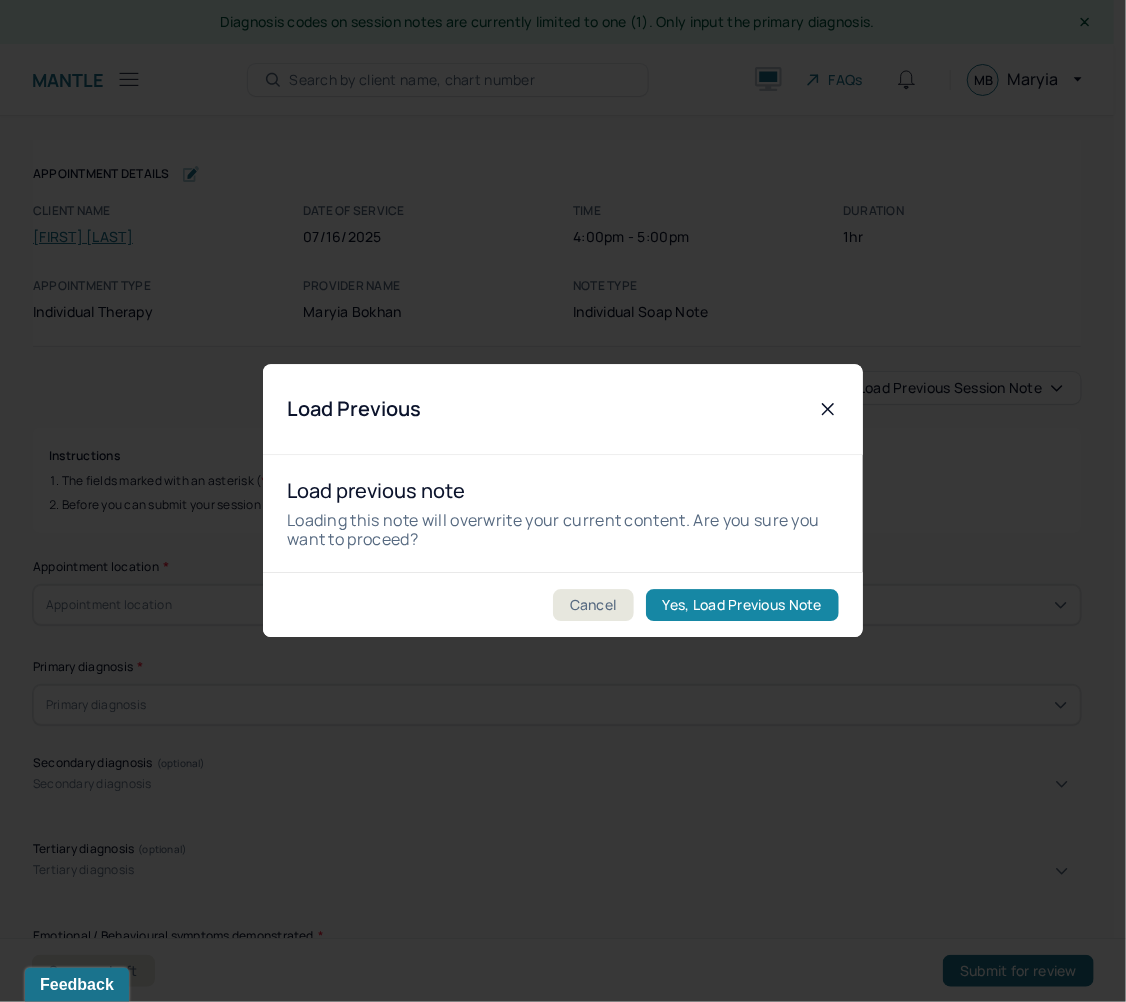 click on "Yes, Load Previous Note" at bounding box center [742, 606] 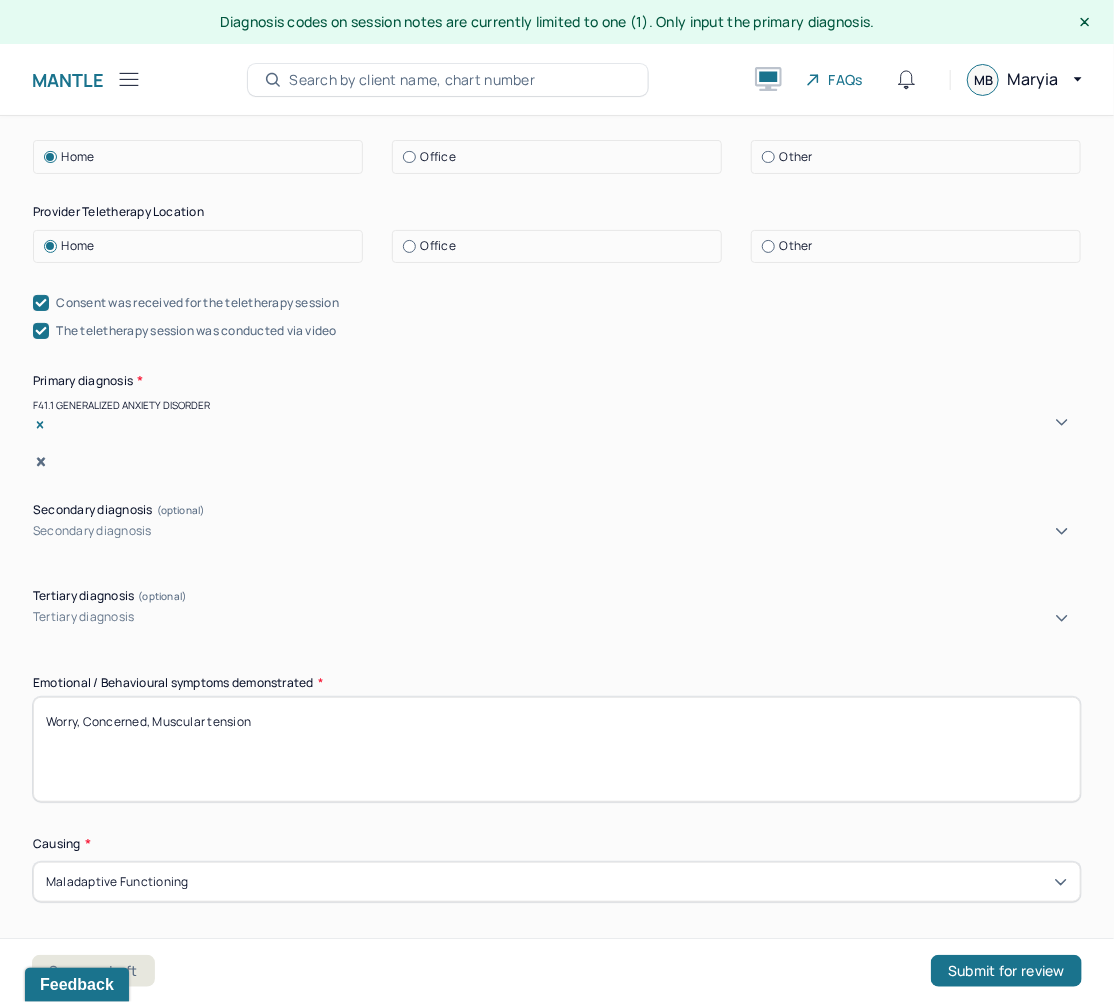 scroll, scrollTop: 720, scrollLeft: 0, axis: vertical 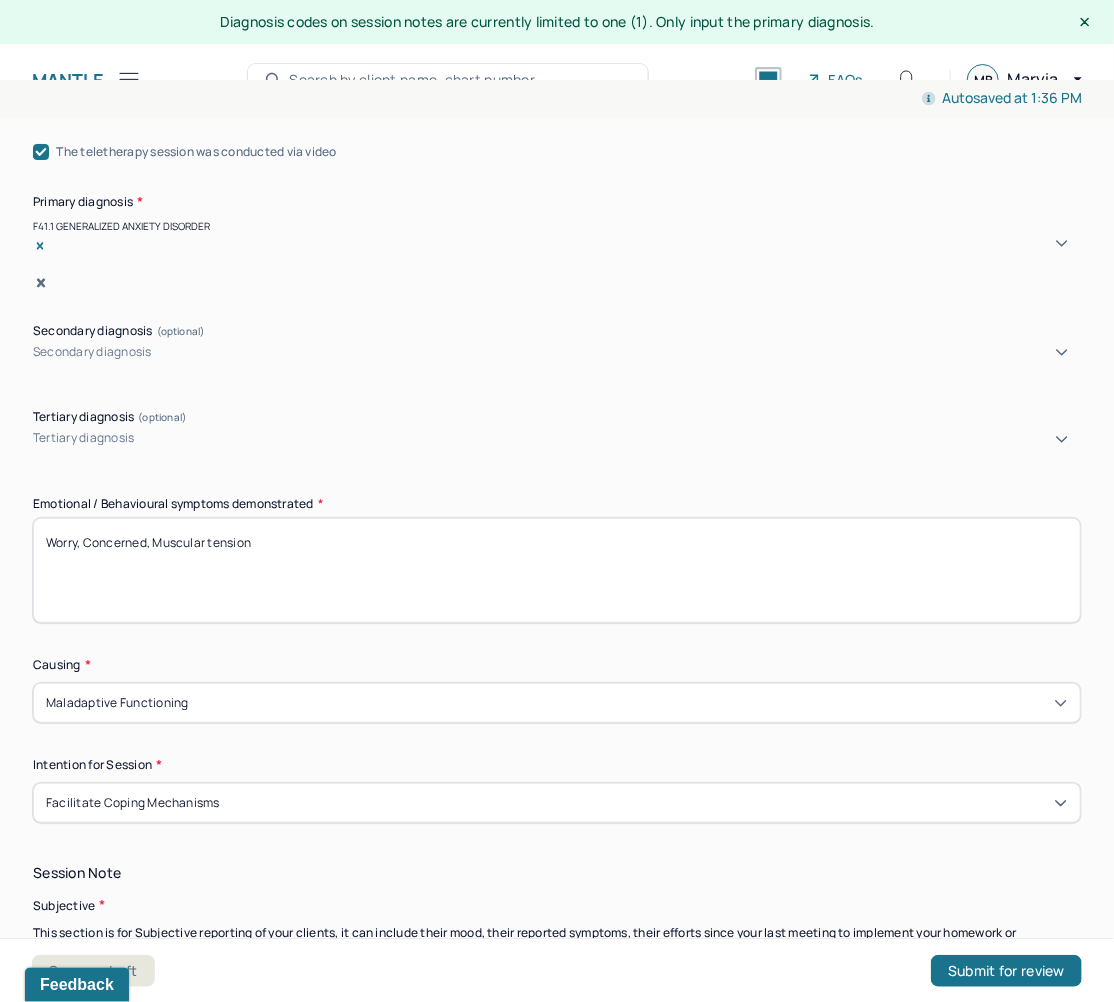 drag, startPoint x: 158, startPoint y: 535, endPoint x: -36, endPoint y: 518, distance: 194.74342 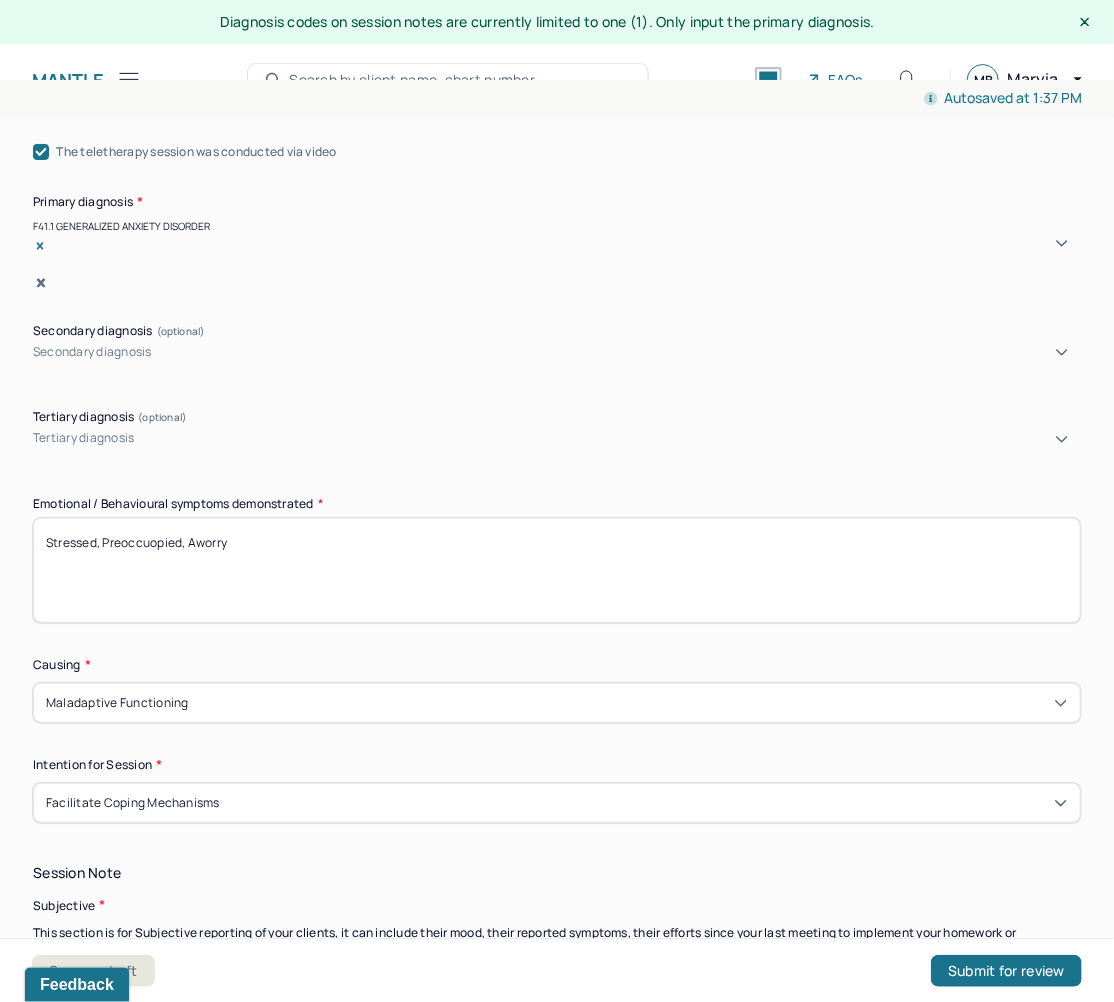click on "Stressed, Preoccuopied, Aworry" at bounding box center (557, 570) 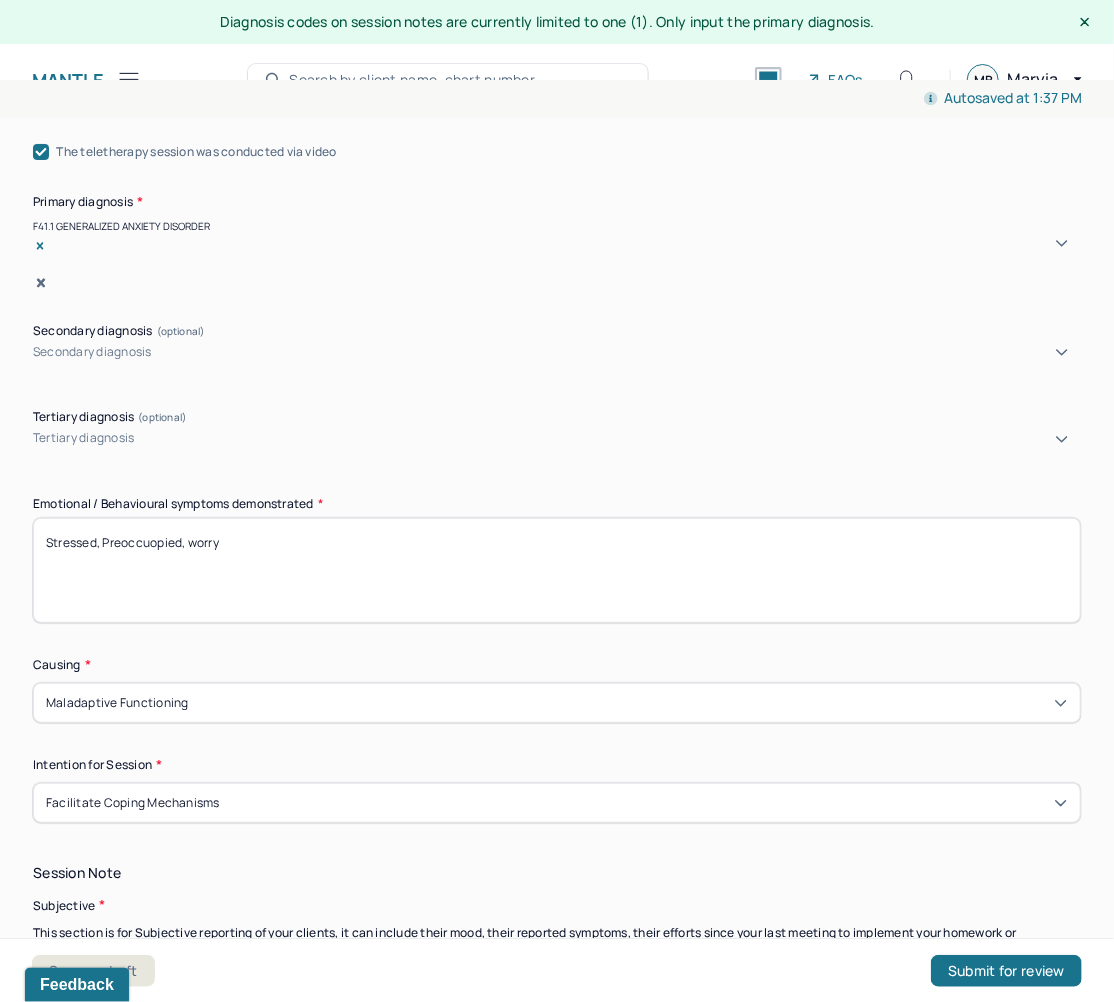 click on "Stressed, Preoccuopied, worry" at bounding box center [557, 570] 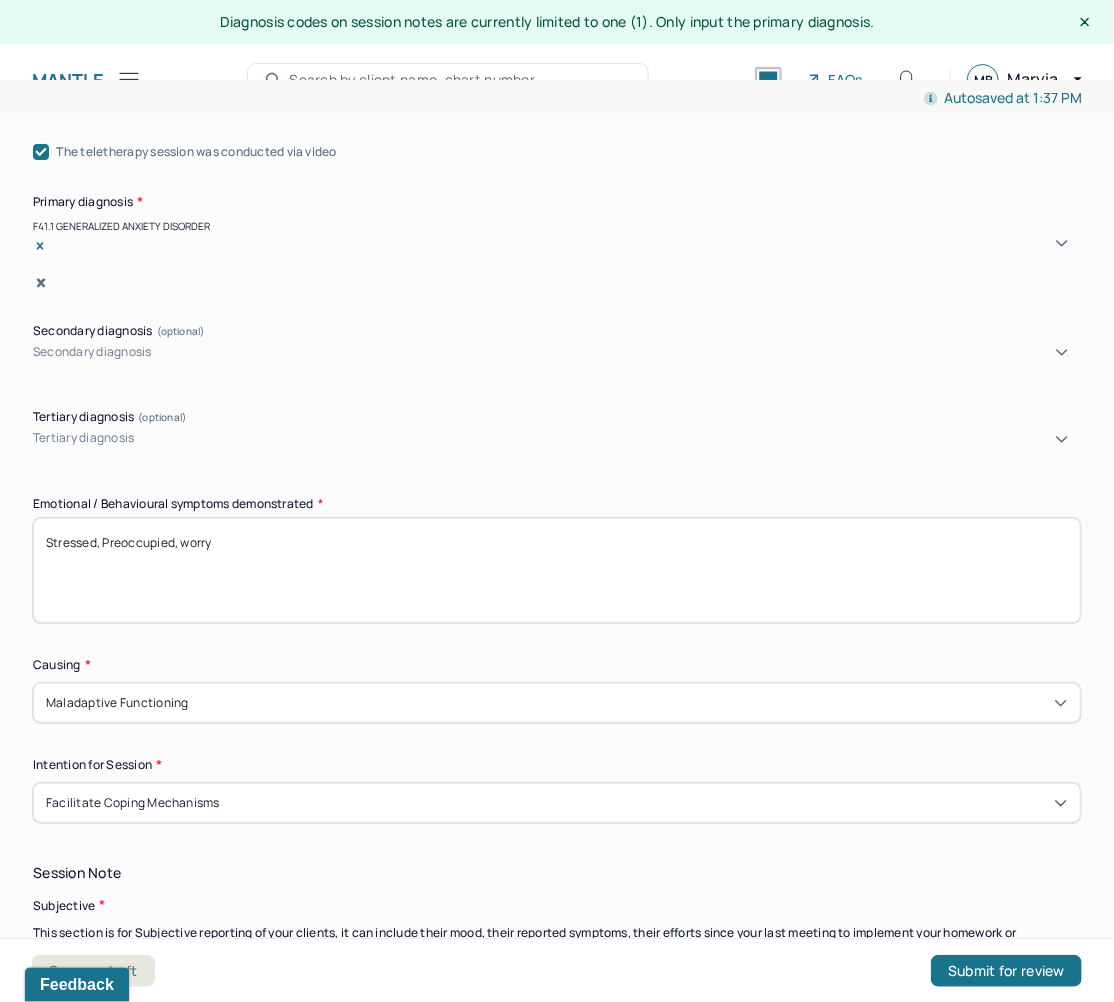 click on "Stressed, Preoccuopied, worry" at bounding box center [557, 570] 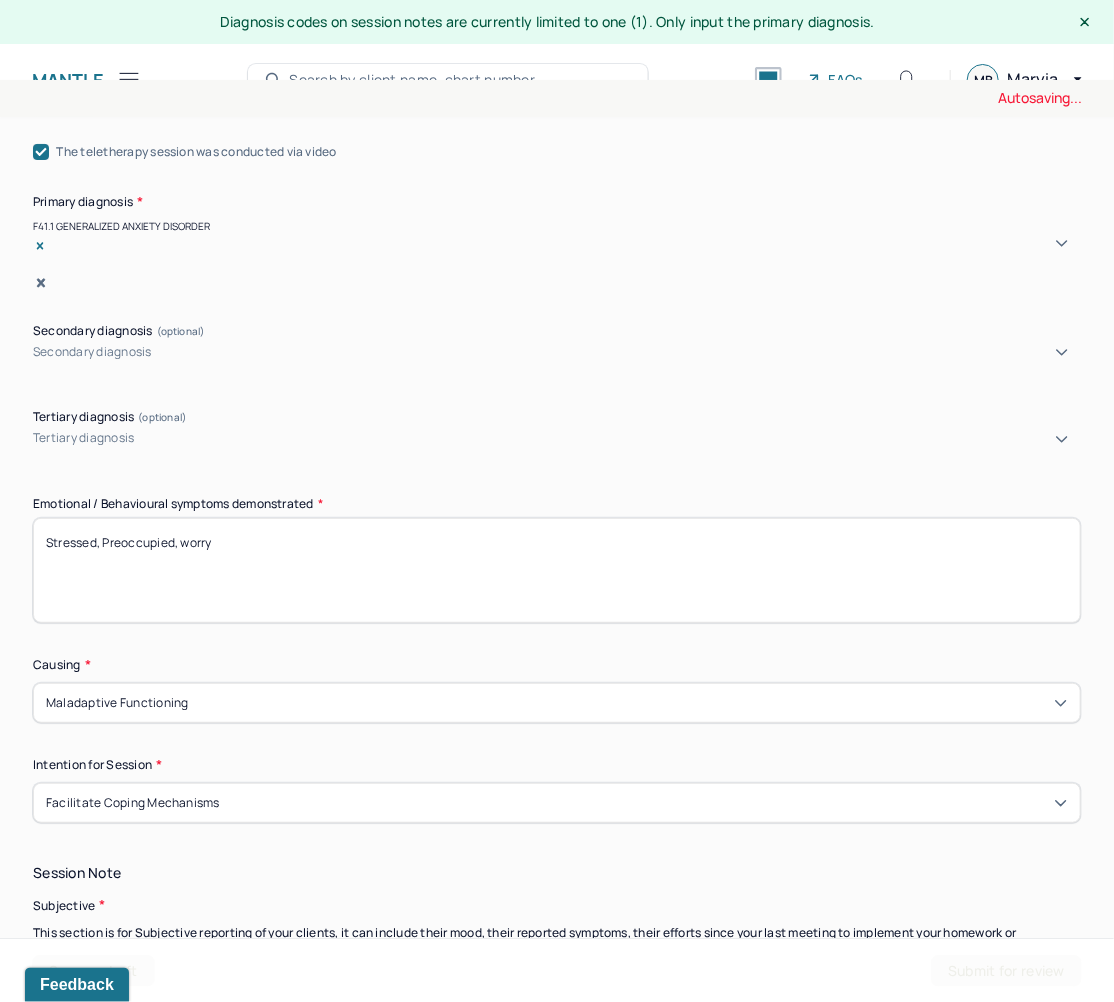 click on "Stressed, Preoccuopied, worry" at bounding box center (557, 570) 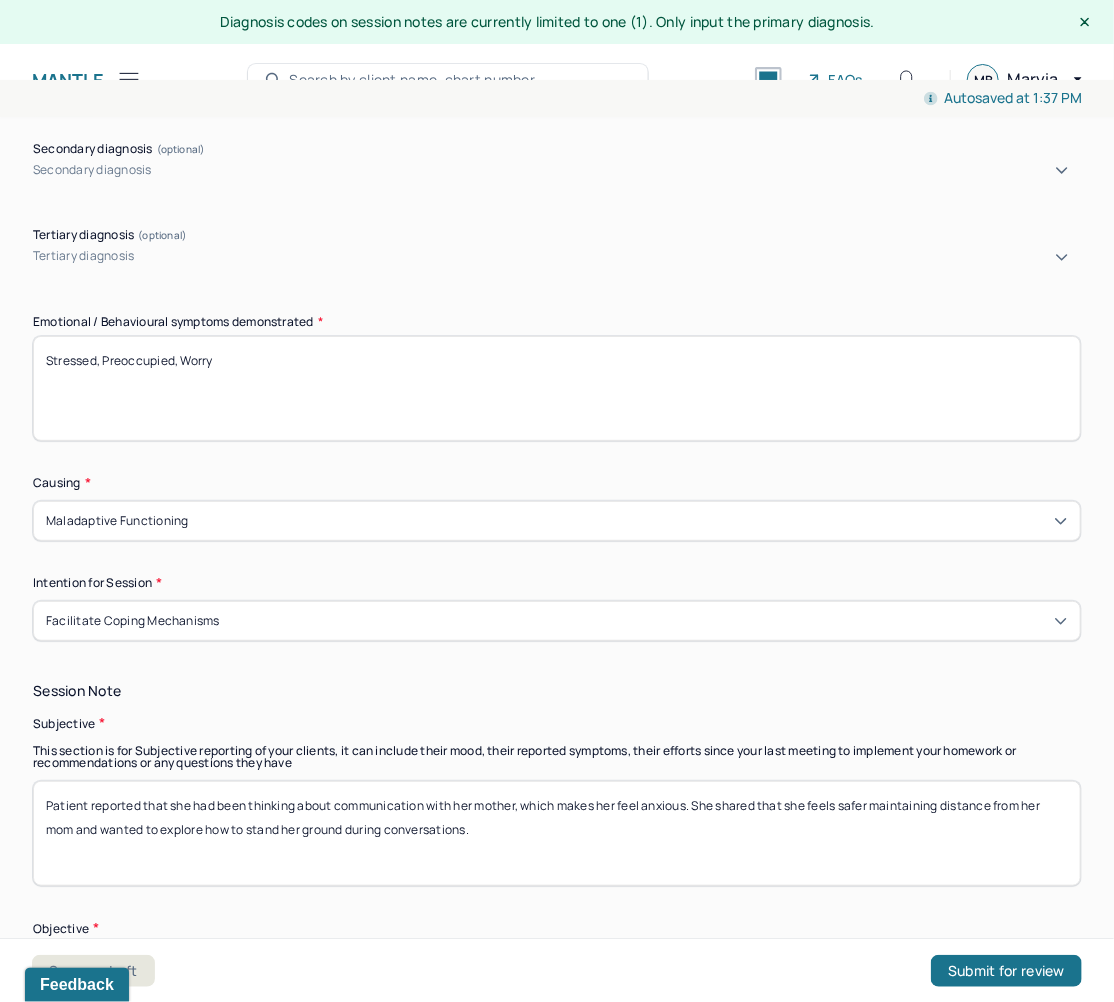 scroll, scrollTop: 1120, scrollLeft: 0, axis: vertical 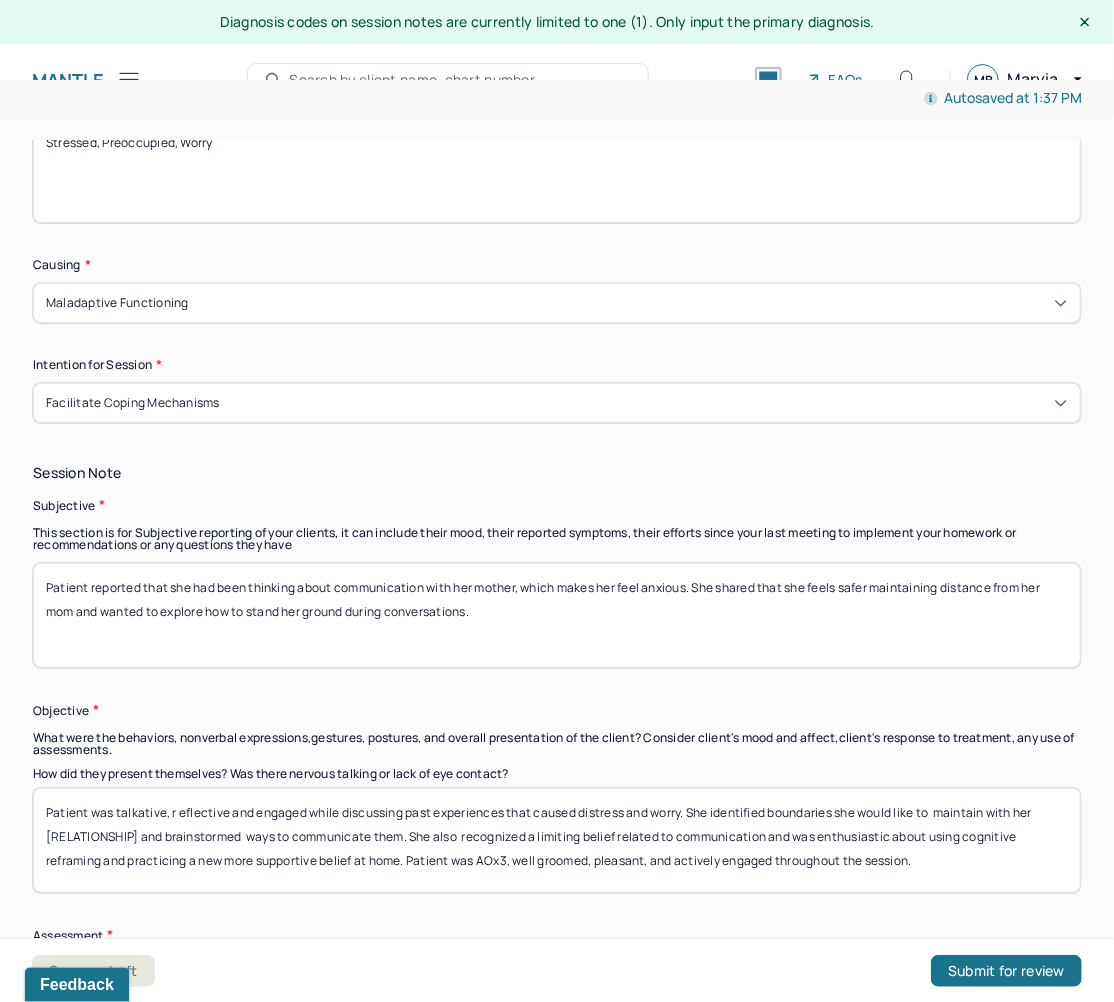 type on "Stressed, Preoccupied, Worry" 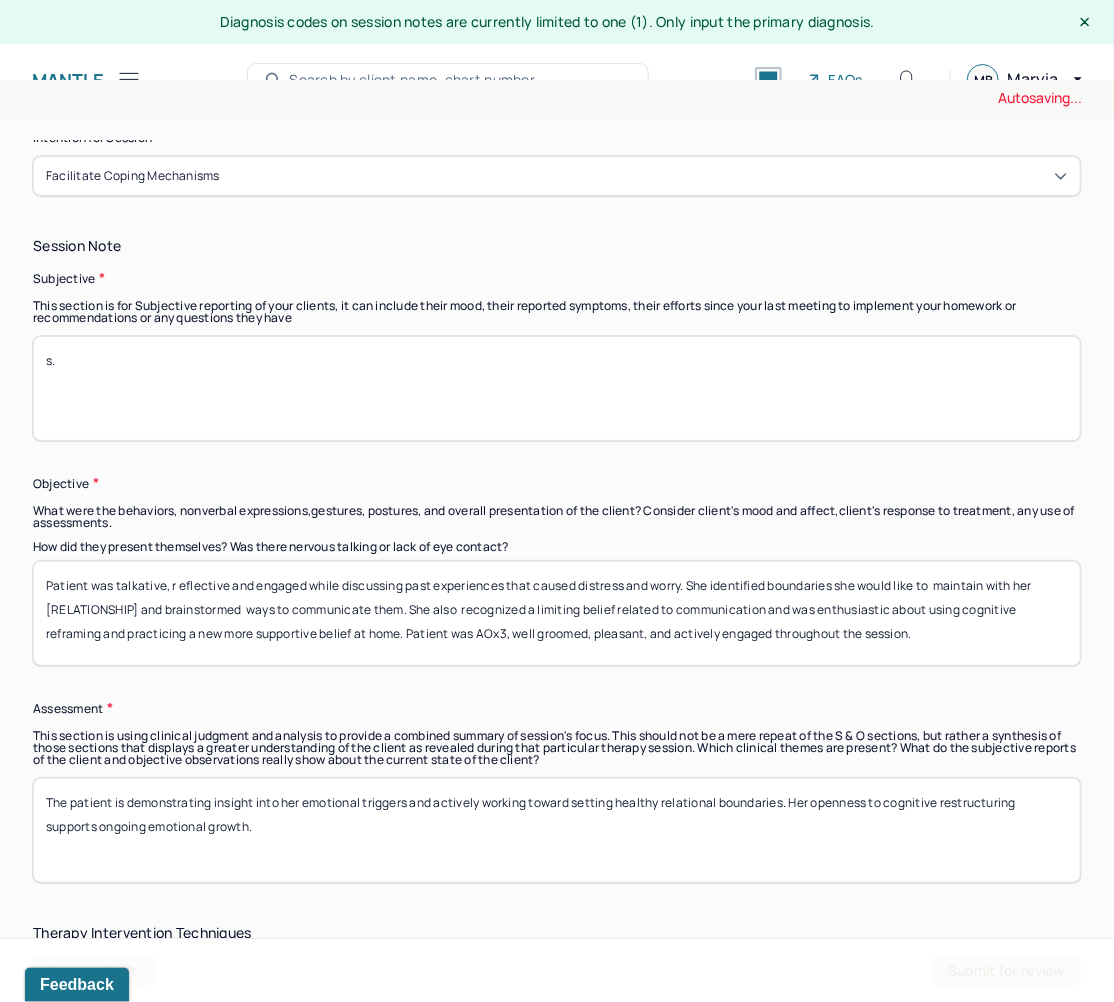 scroll, scrollTop: 1360, scrollLeft: 0, axis: vertical 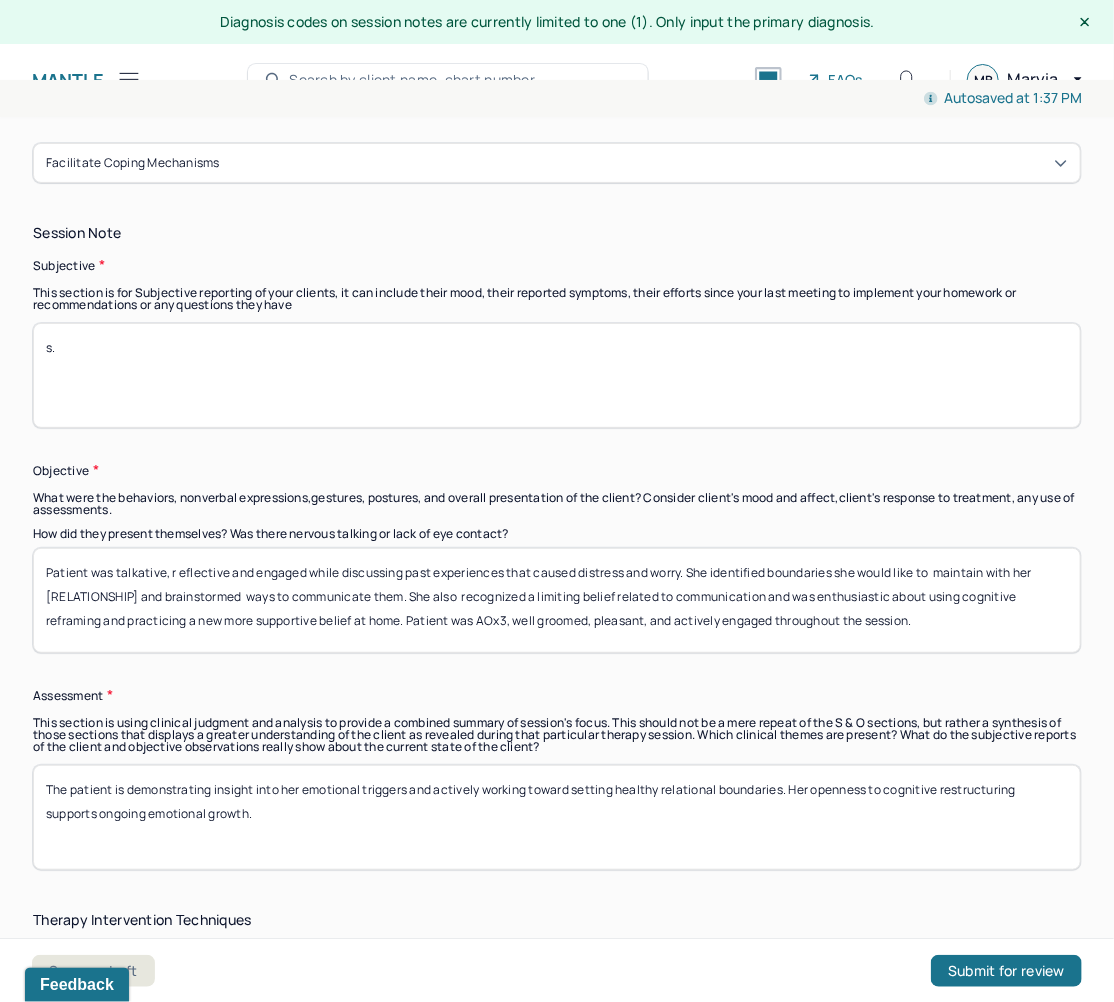 type on "s." 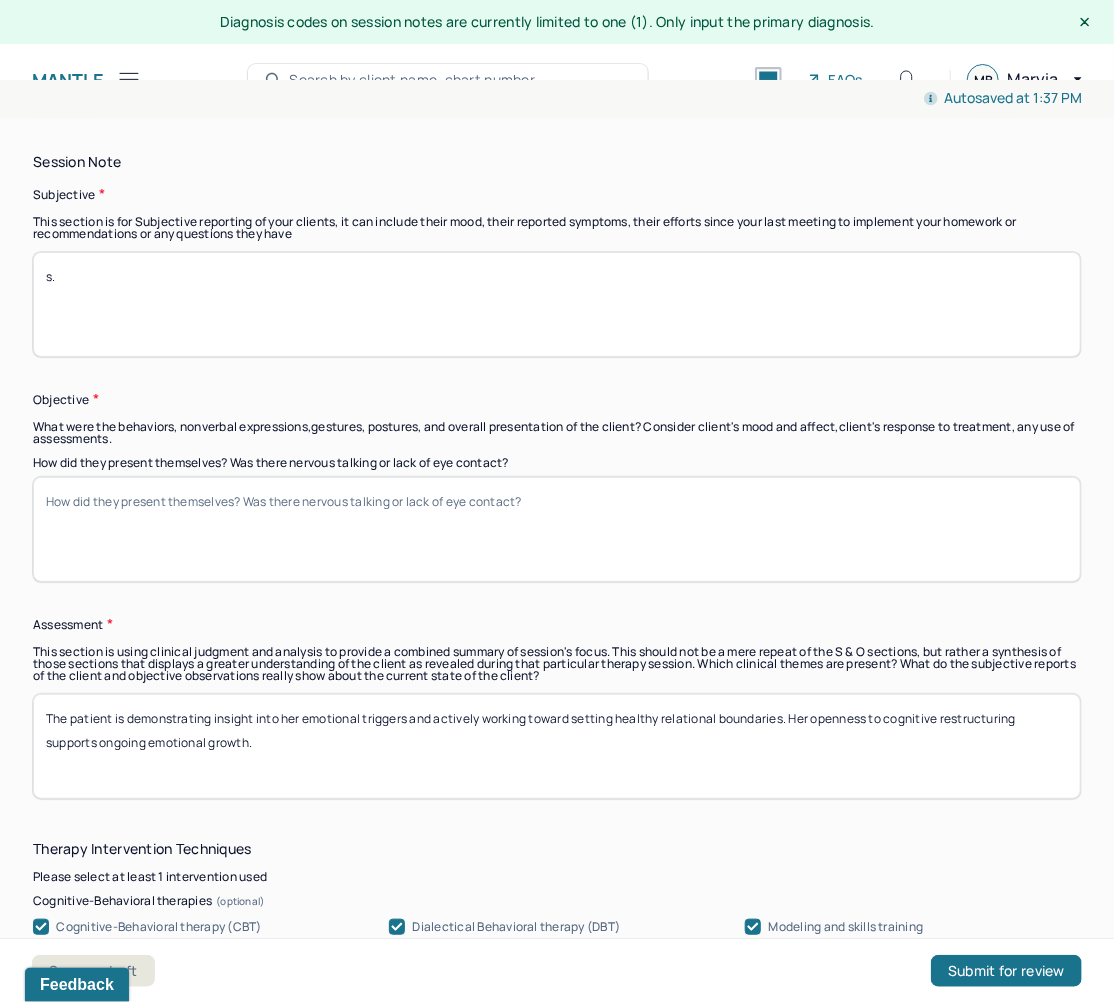 scroll, scrollTop: 1520, scrollLeft: 0, axis: vertical 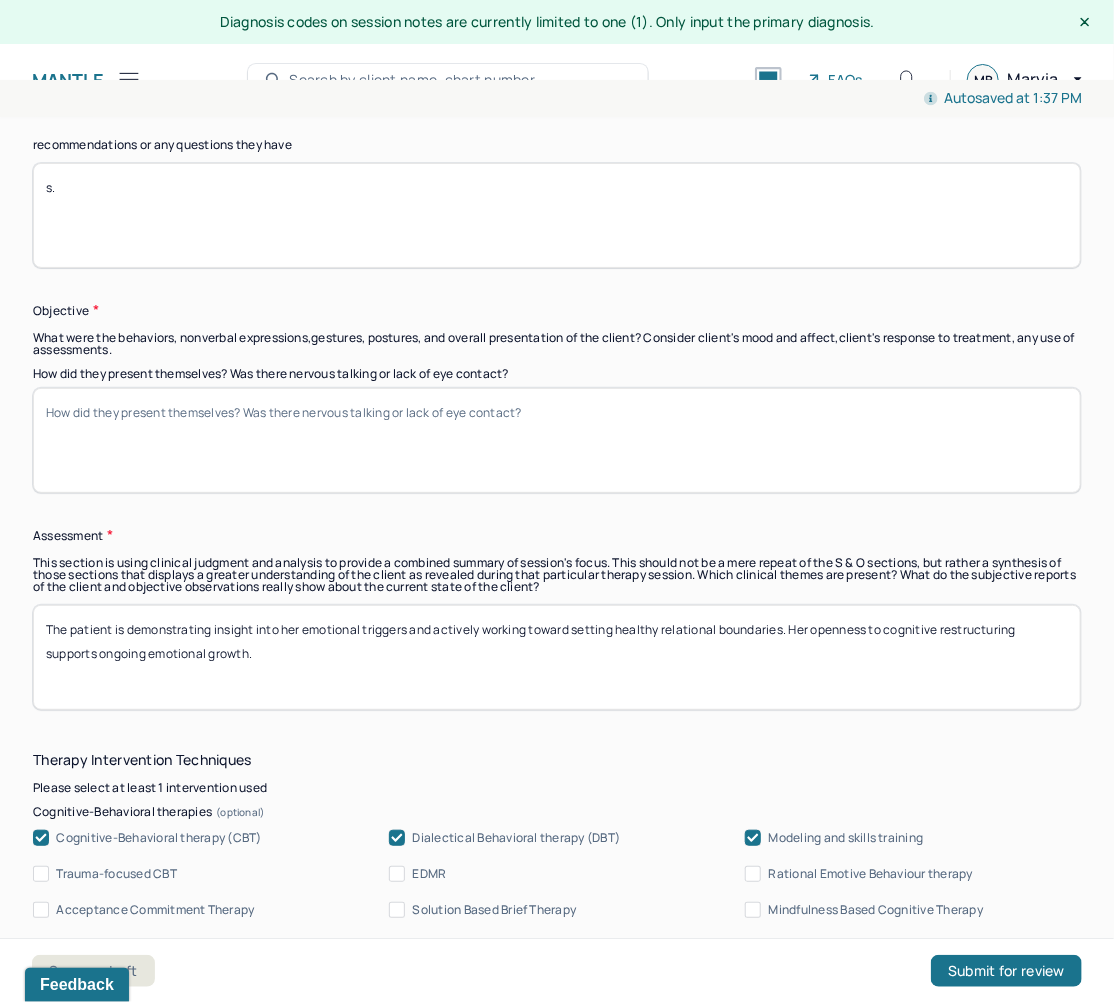 type 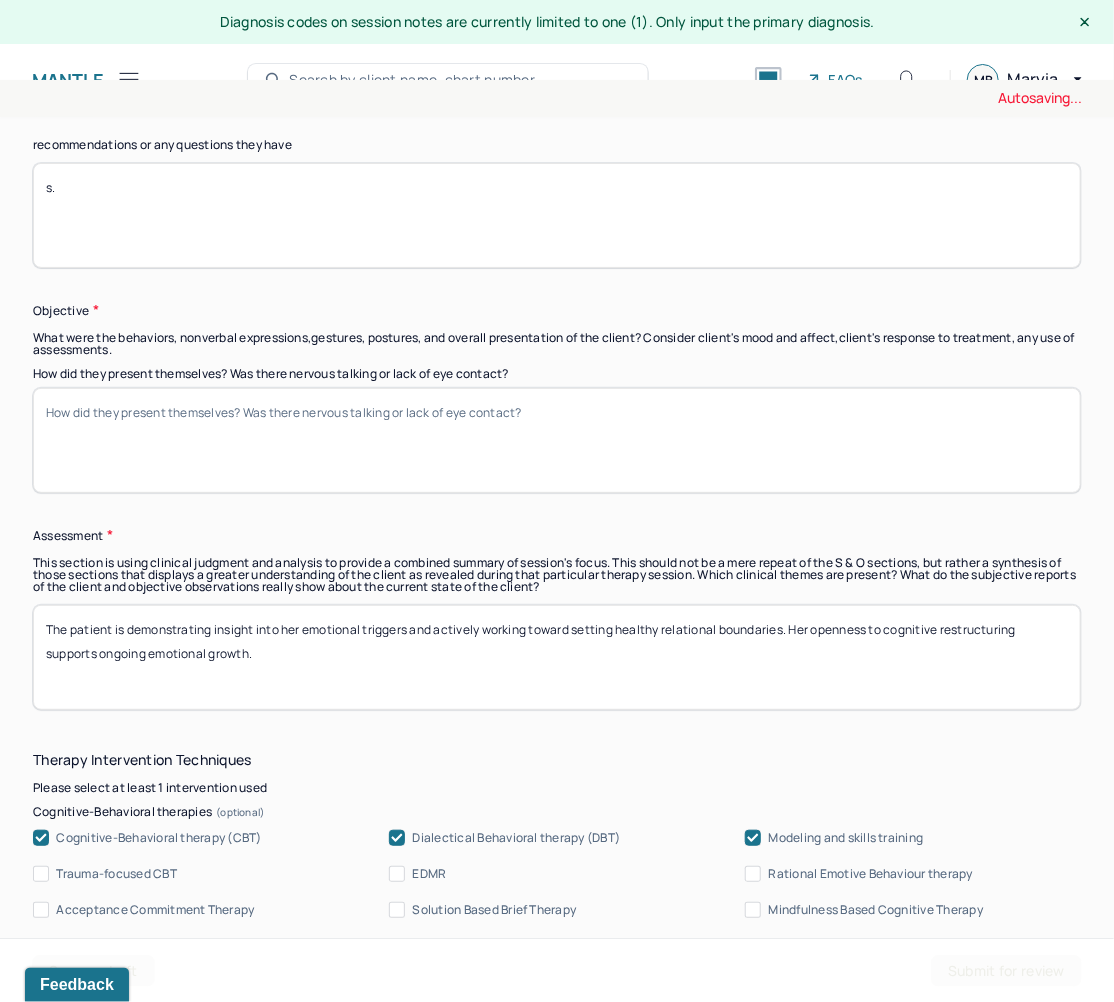 drag, startPoint x: 132, startPoint y: 593, endPoint x: 29, endPoint y: 537, distance: 117.239075 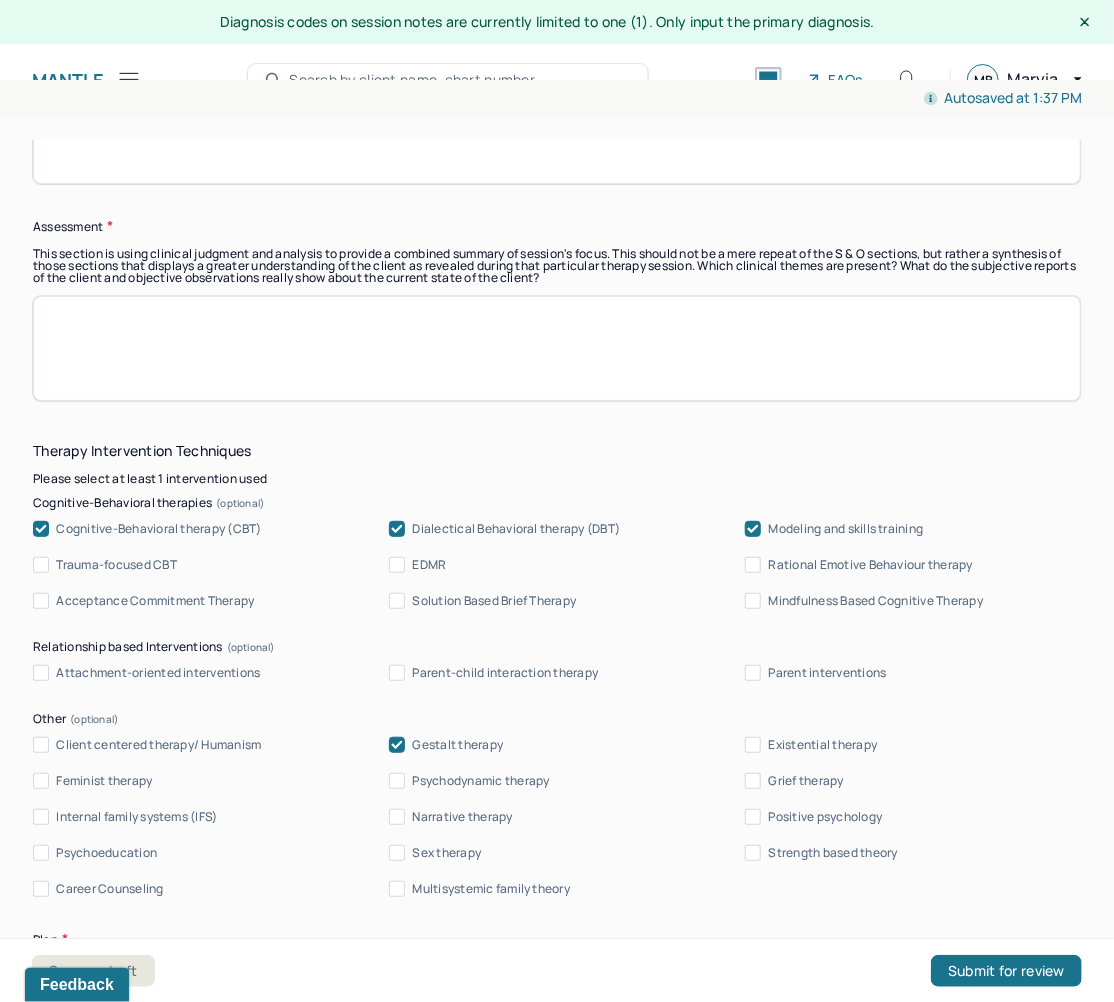 scroll, scrollTop: 1920, scrollLeft: 0, axis: vertical 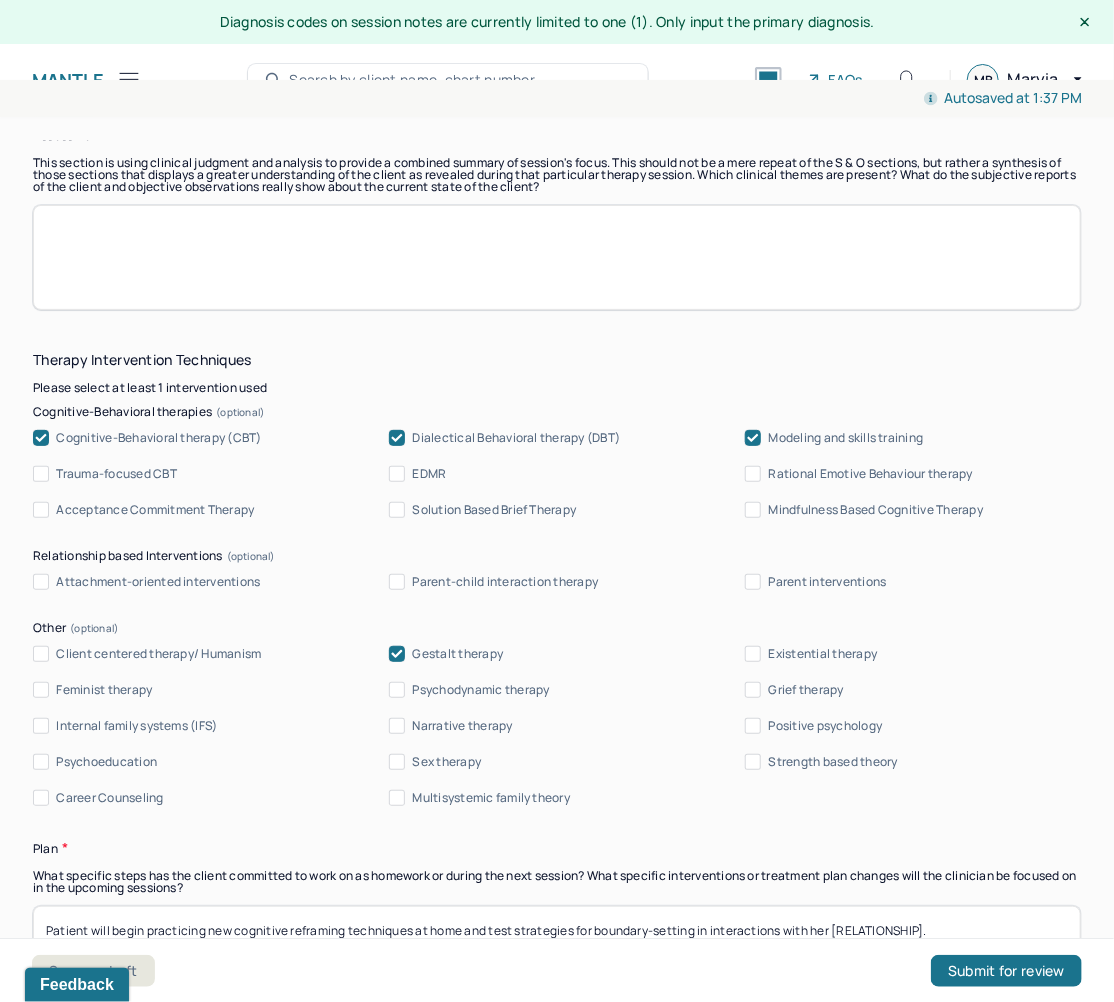 type 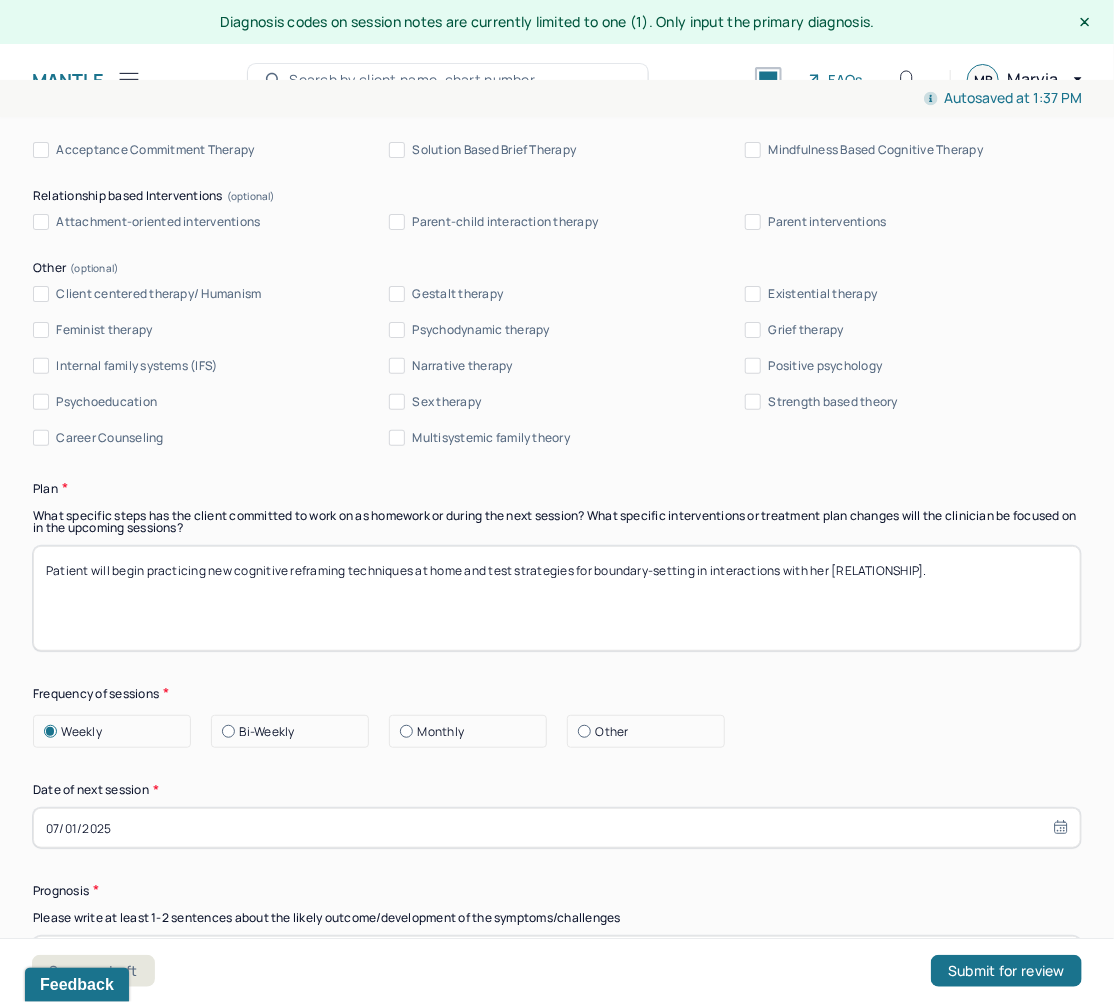 scroll, scrollTop: 2320, scrollLeft: 0, axis: vertical 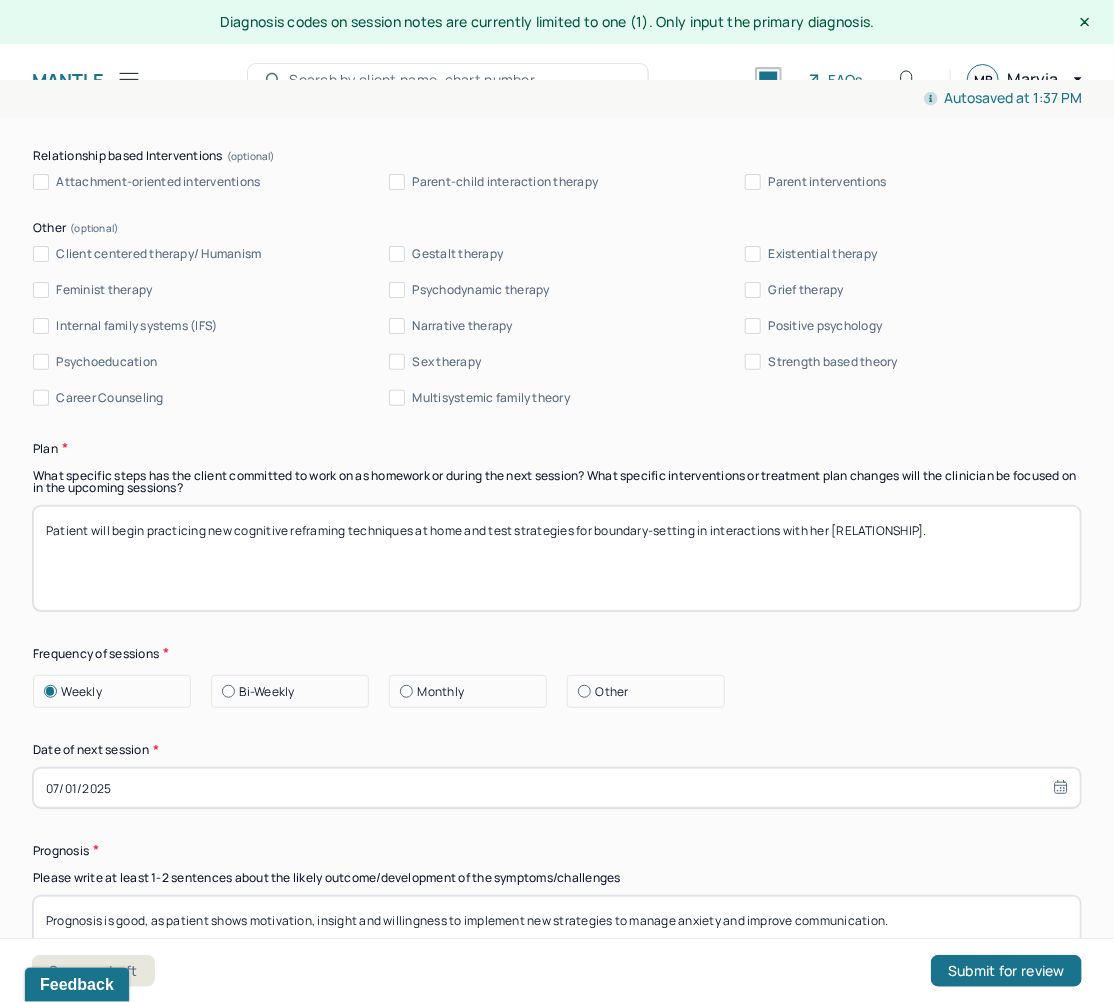 drag, startPoint x: 961, startPoint y: 514, endPoint x: -36, endPoint y: 455, distance: 998.7442 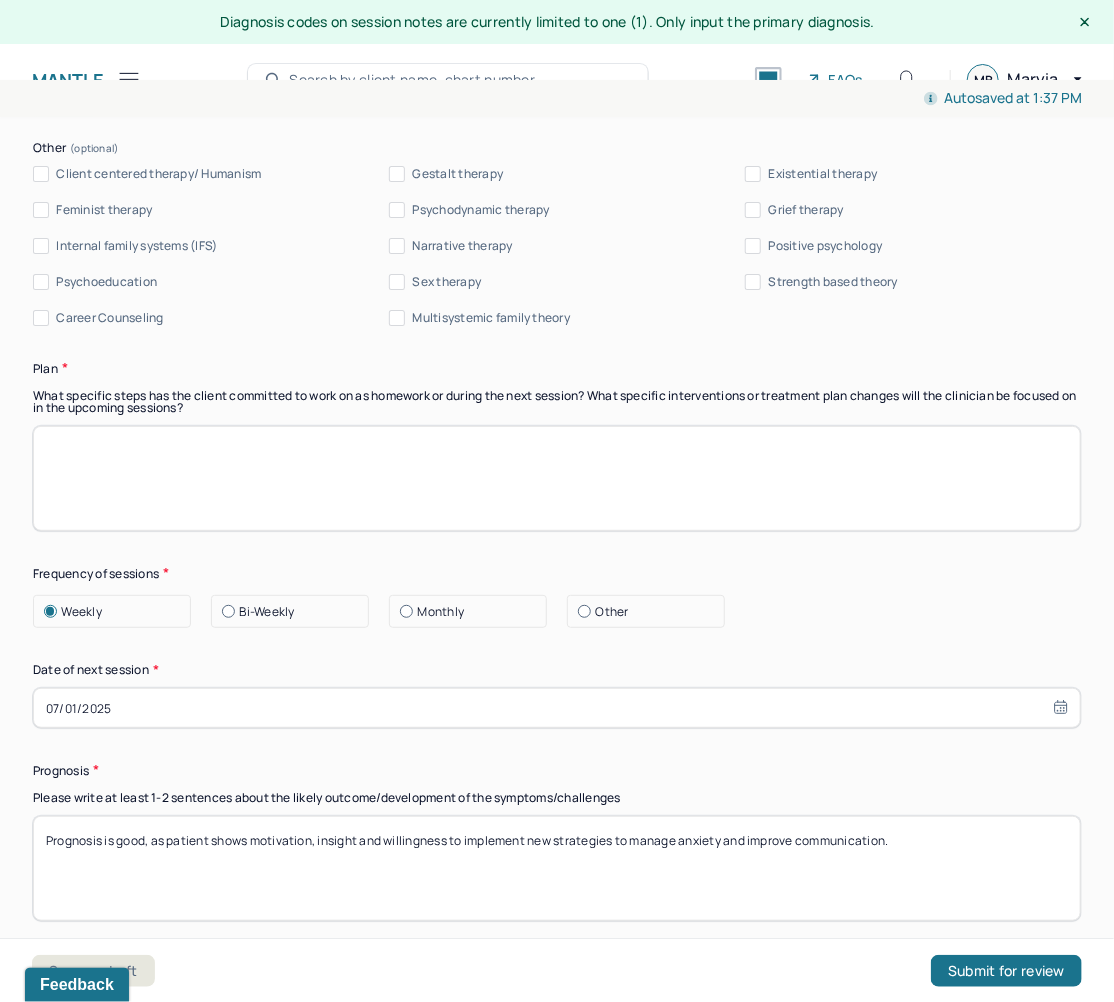 scroll, scrollTop: 2560, scrollLeft: 0, axis: vertical 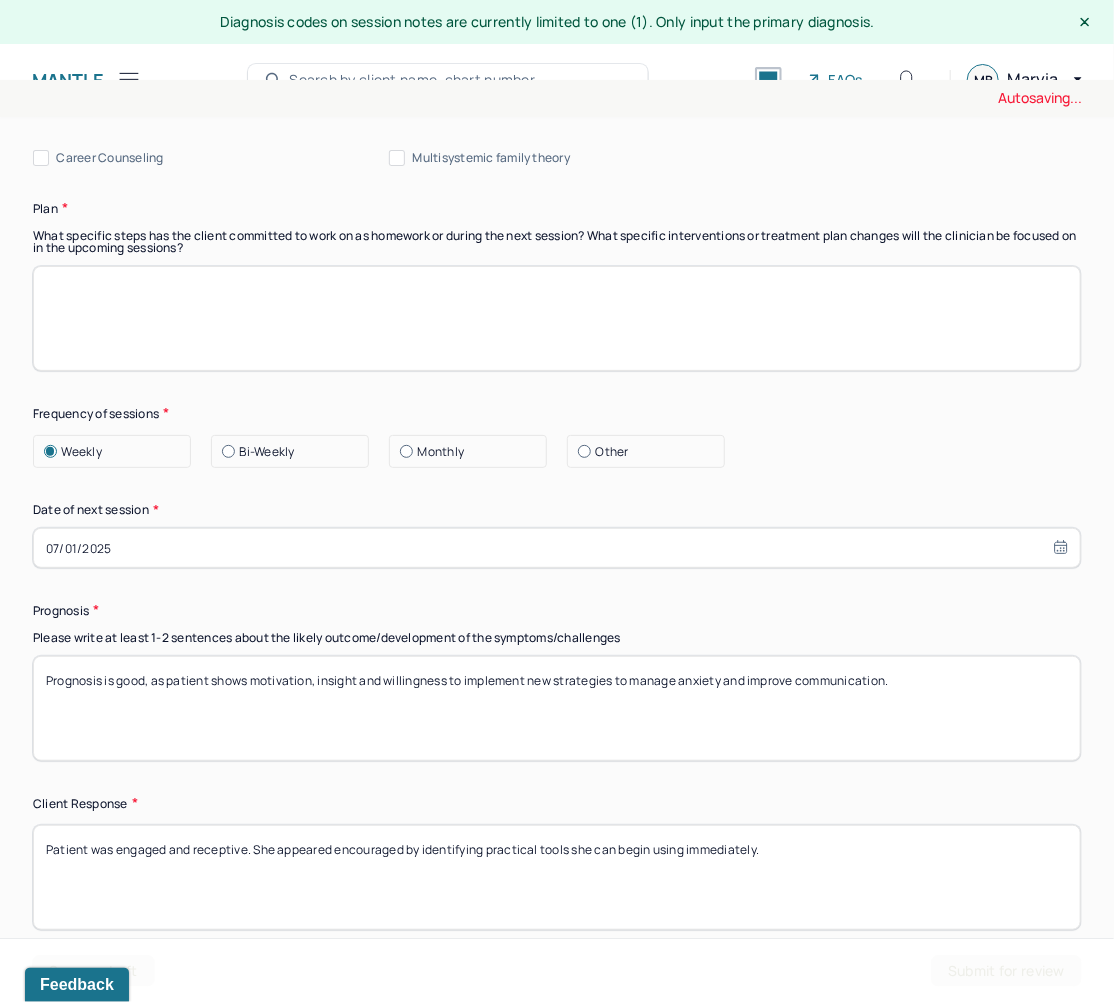 type 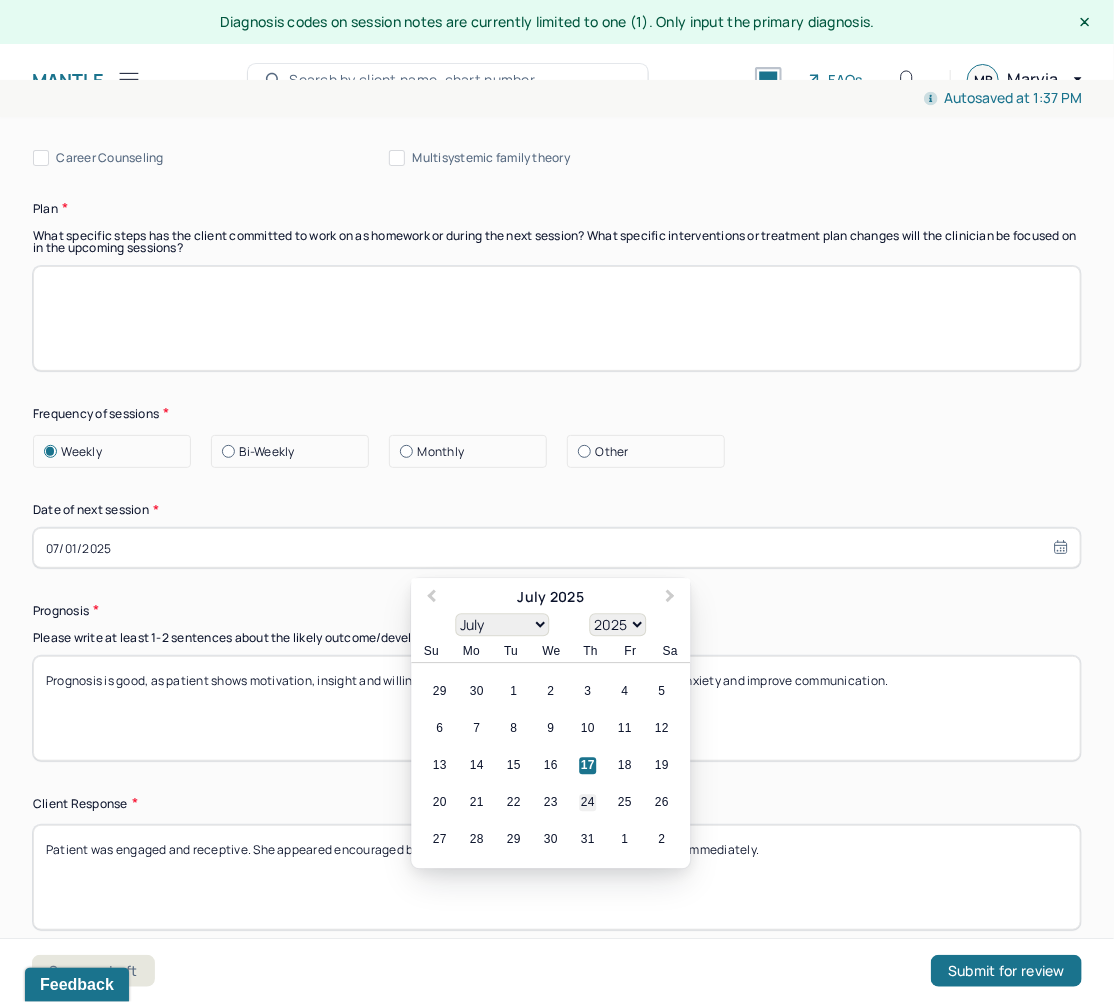 click on "24" at bounding box center [587, 802] 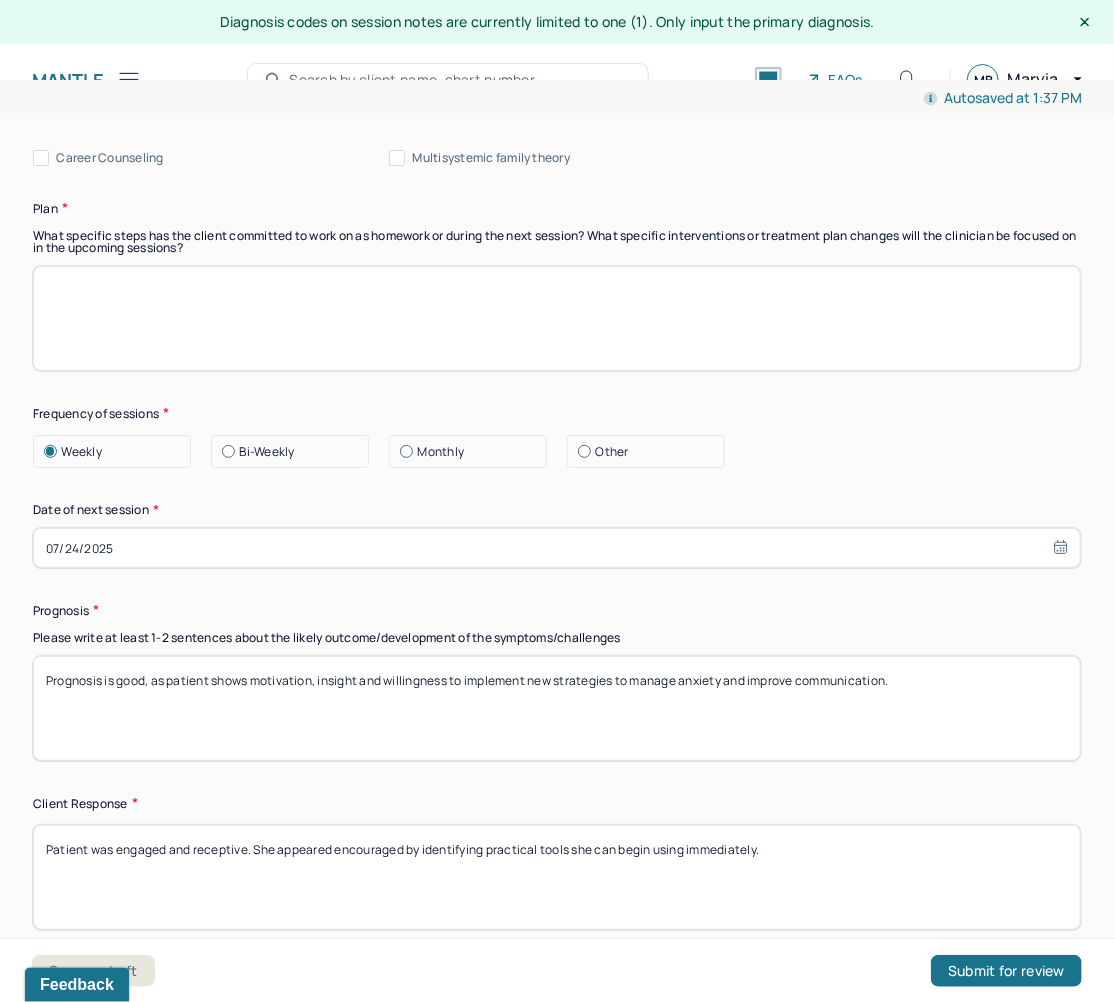 drag, startPoint x: 952, startPoint y: 667, endPoint x: -36, endPoint y: 620, distance: 989.1173 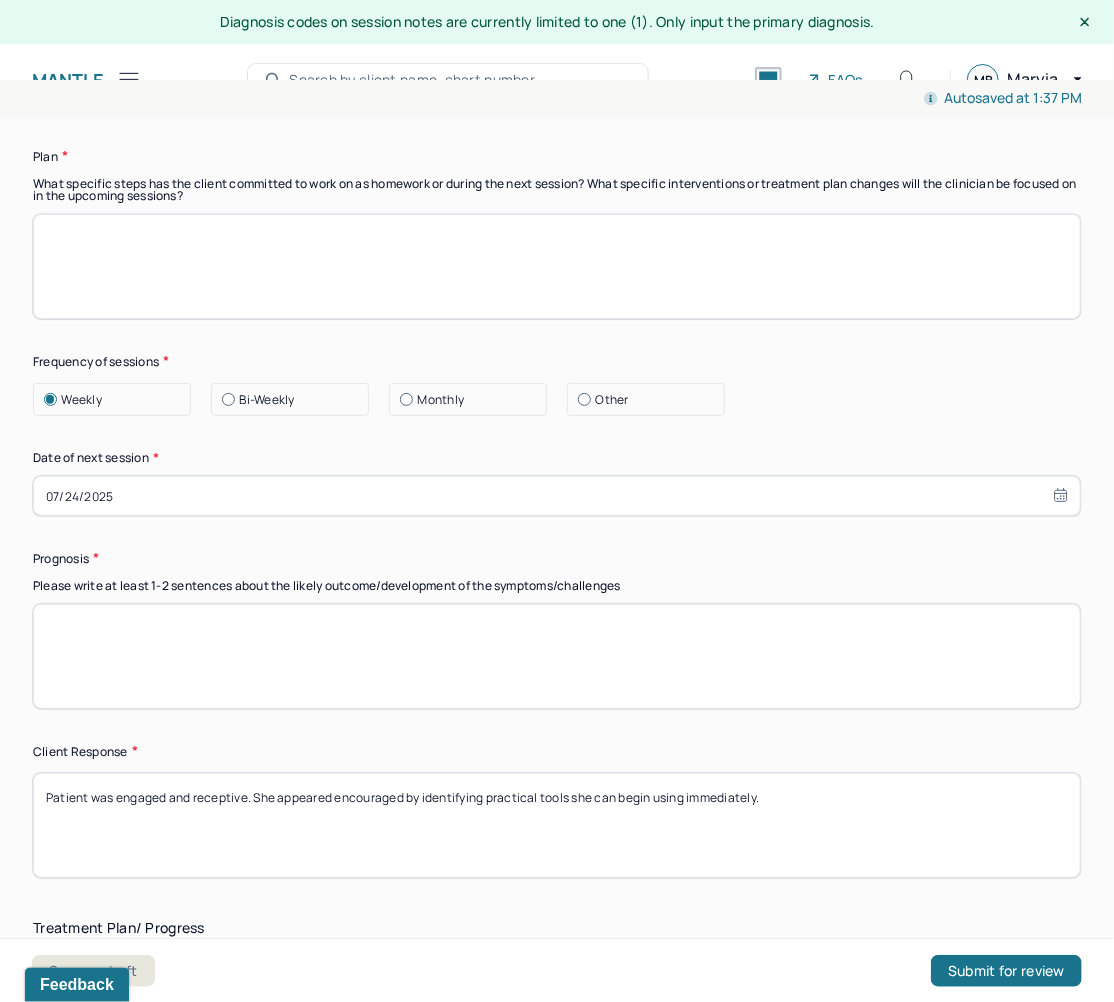 scroll, scrollTop: 2800, scrollLeft: 0, axis: vertical 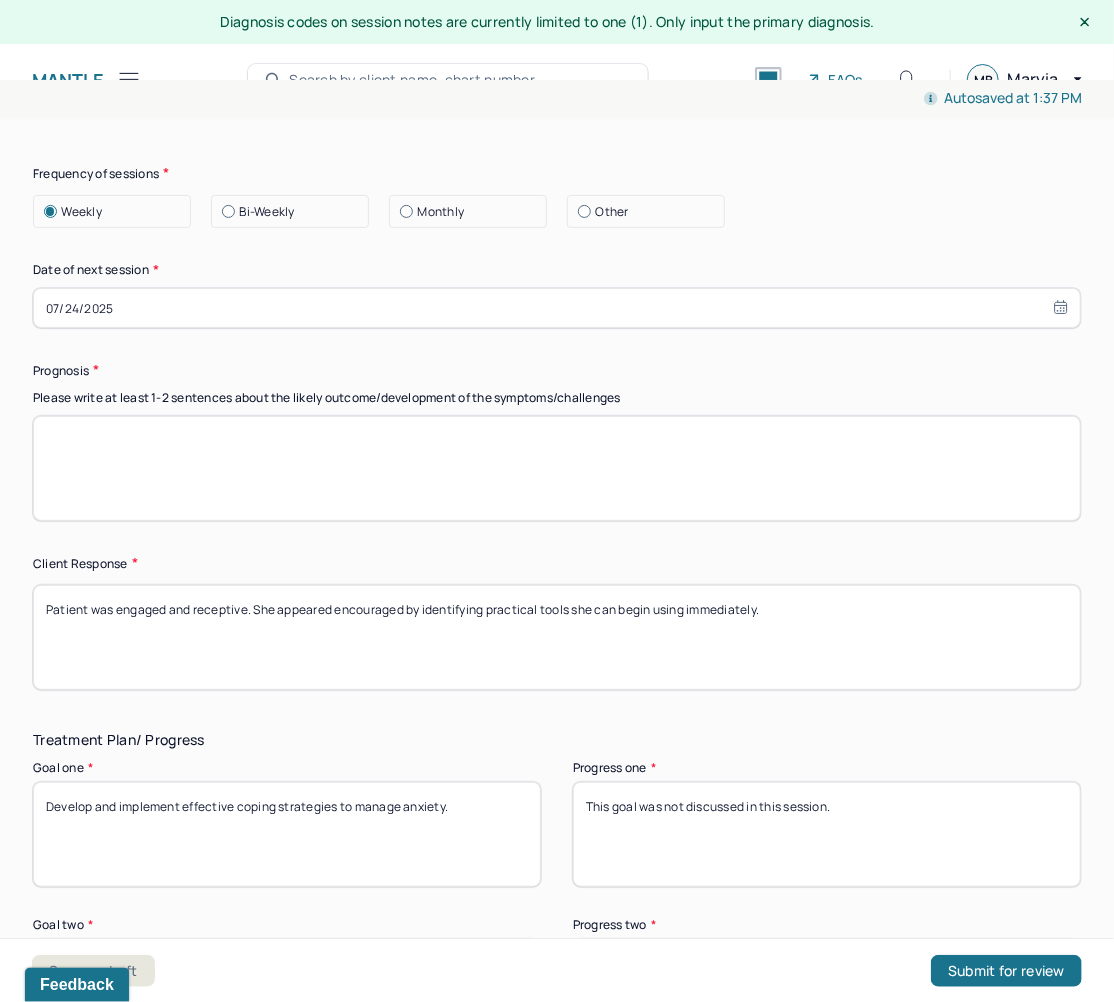 type 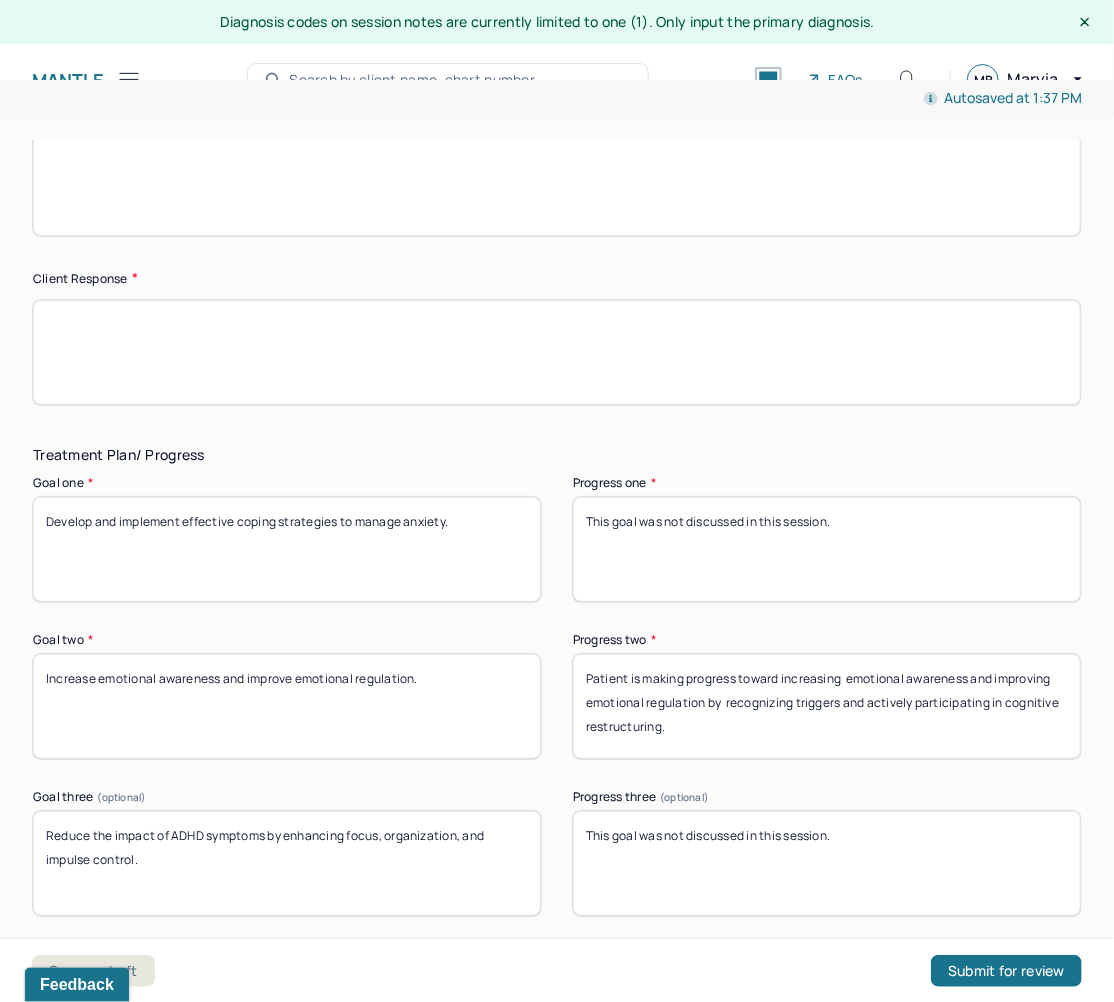 scroll, scrollTop: 3200, scrollLeft: 0, axis: vertical 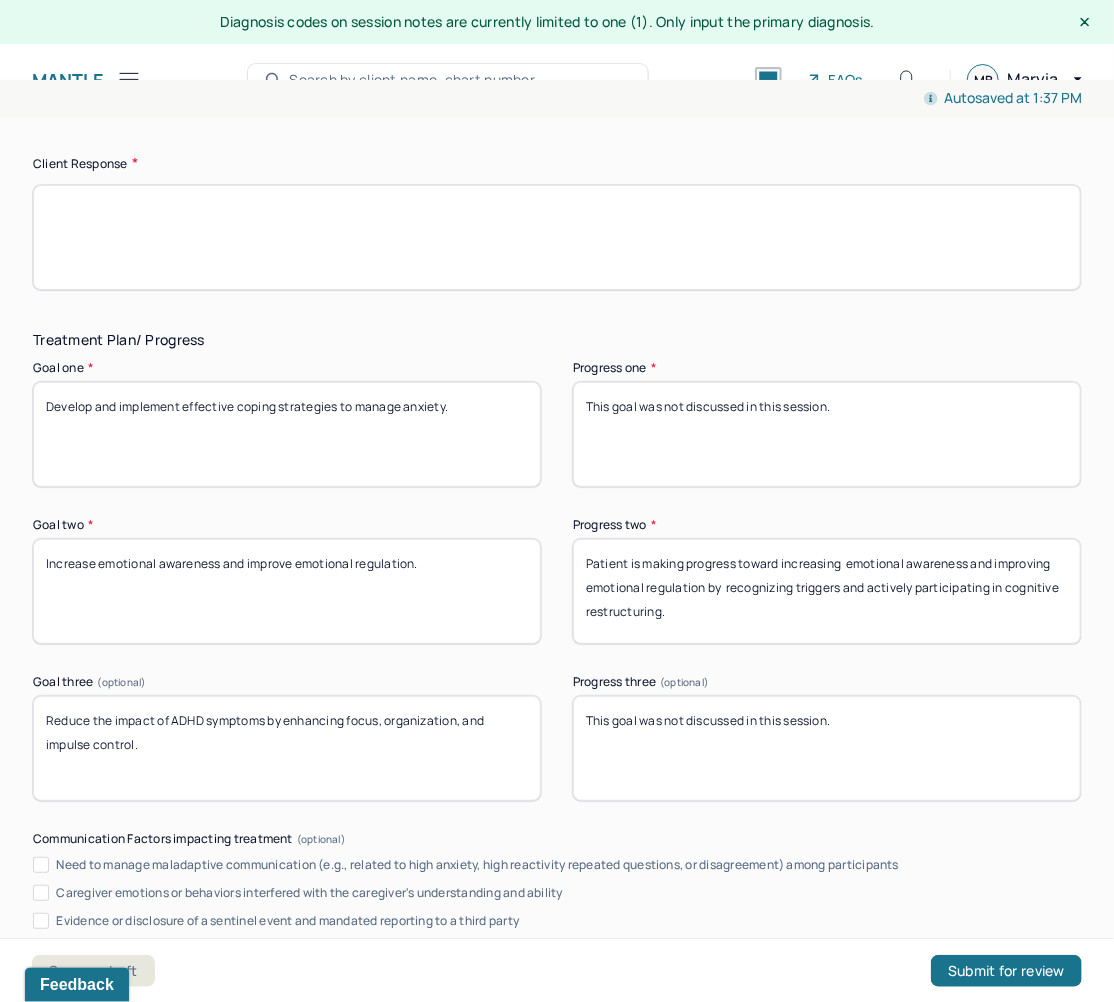 type 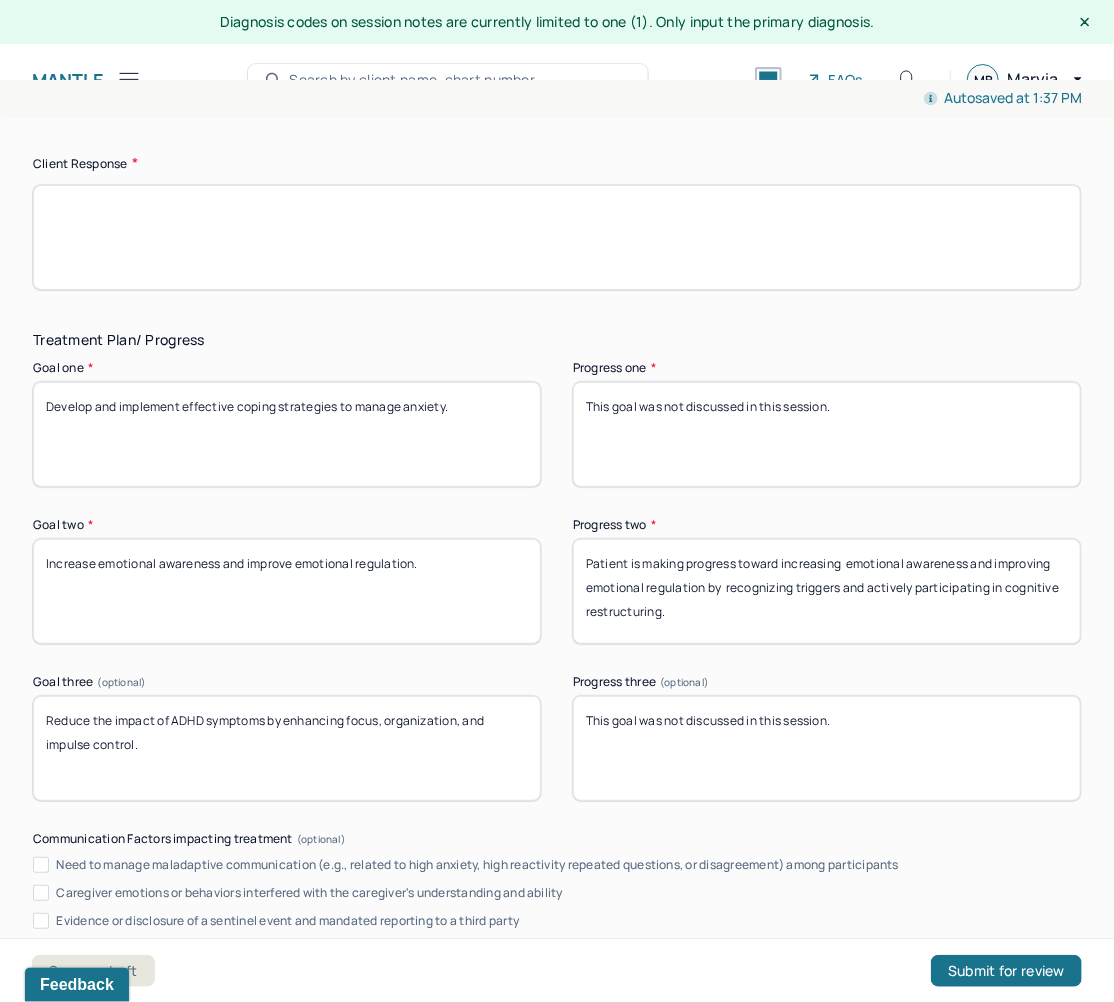 drag, startPoint x: 683, startPoint y: 603, endPoint x: 483, endPoint y: 489, distance: 230.2086 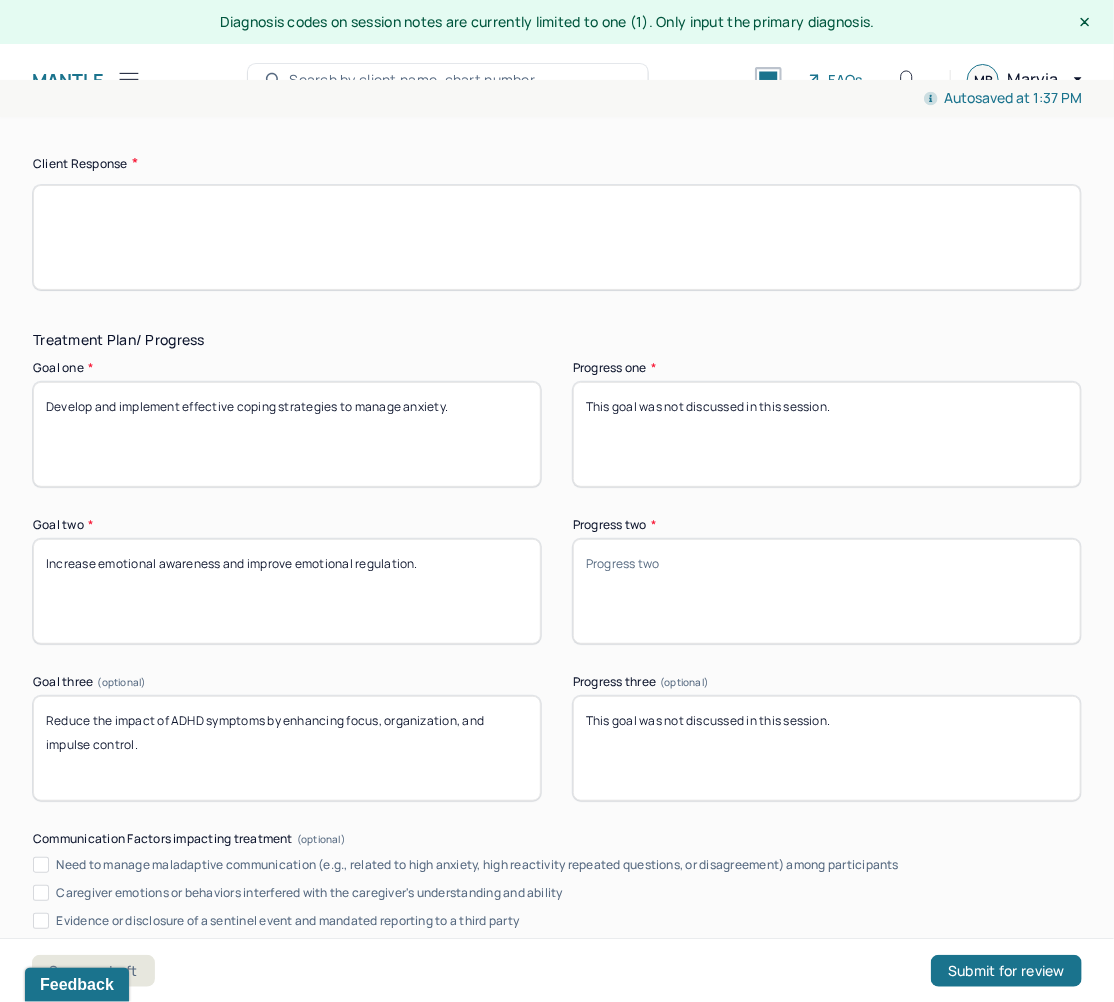 type 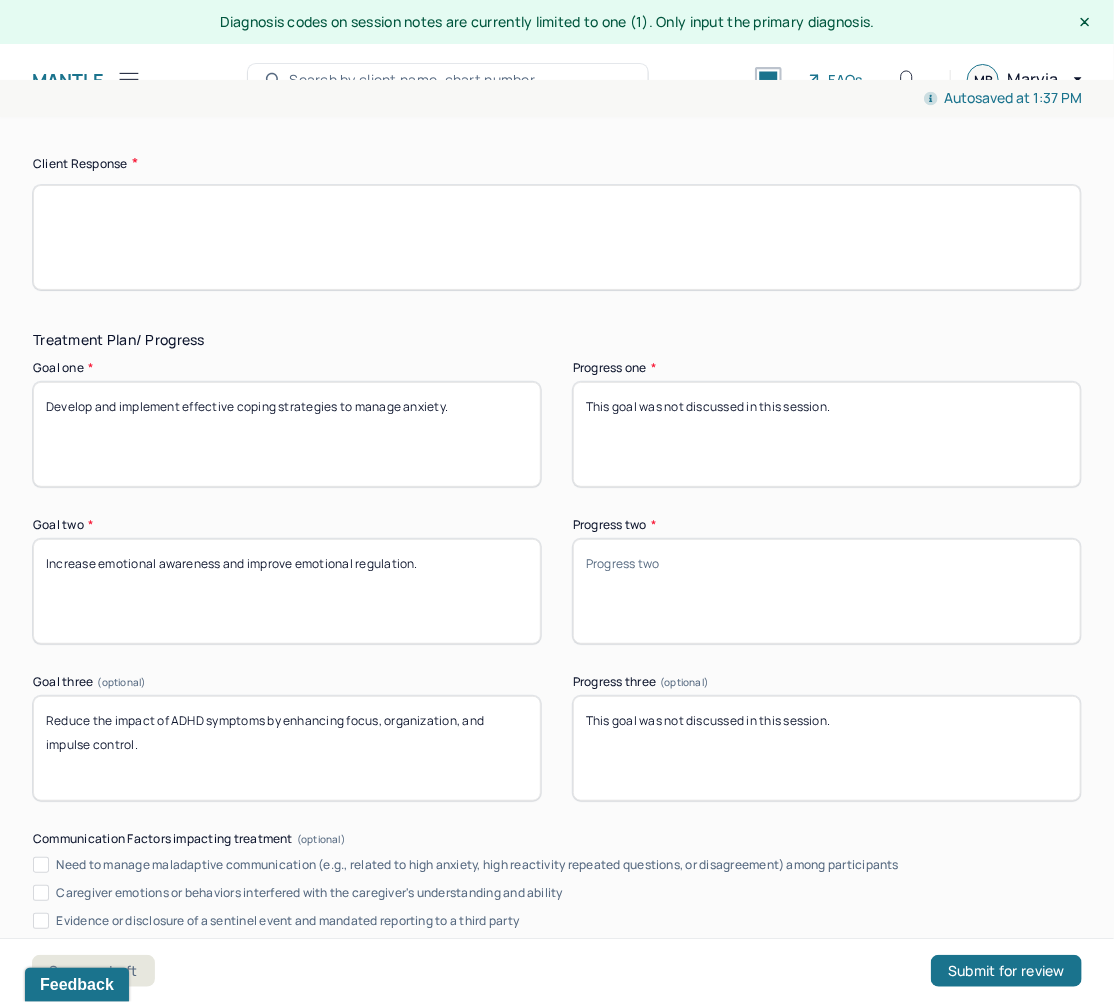 drag, startPoint x: 454, startPoint y: 554, endPoint x: -36, endPoint y: 532, distance: 490.49362 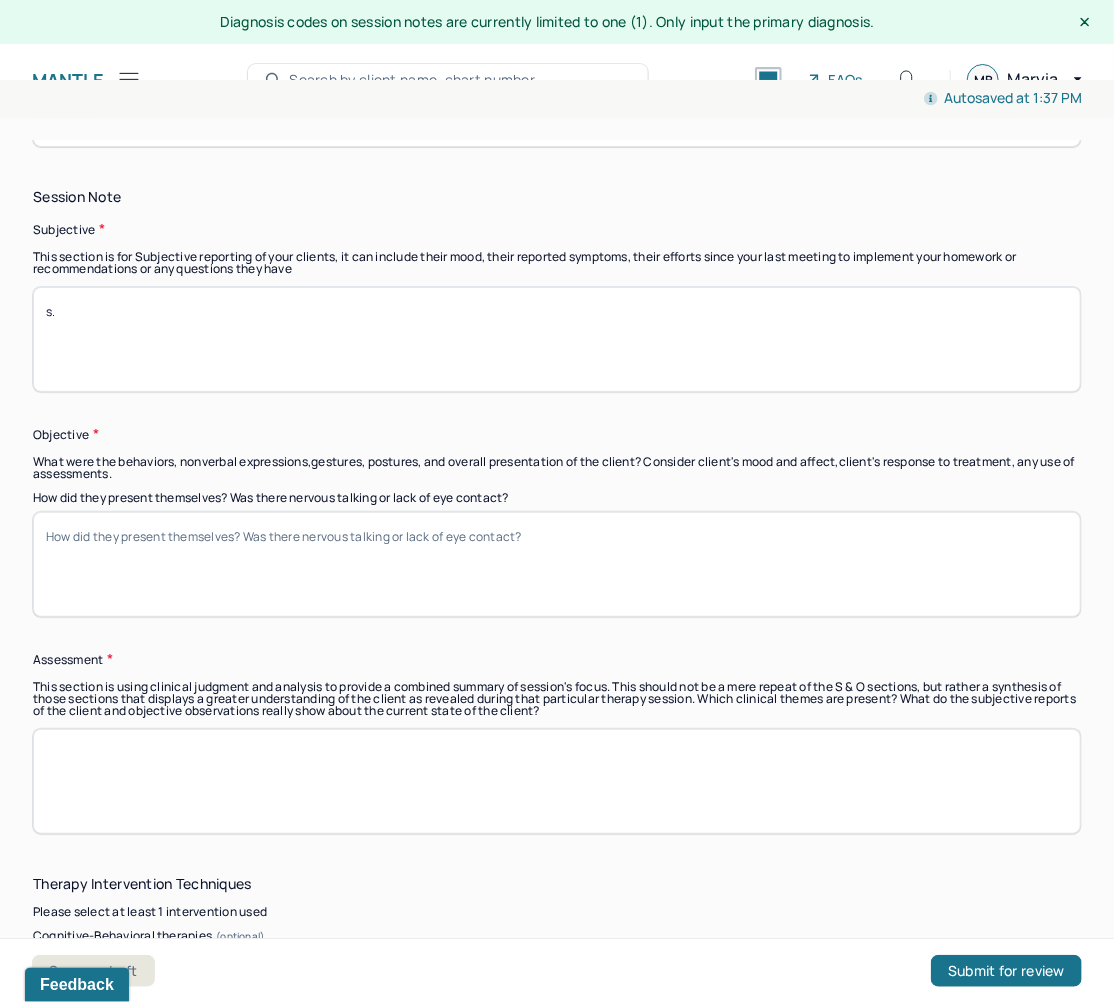 scroll, scrollTop: 1440, scrollLeft: 0, axis: vertical 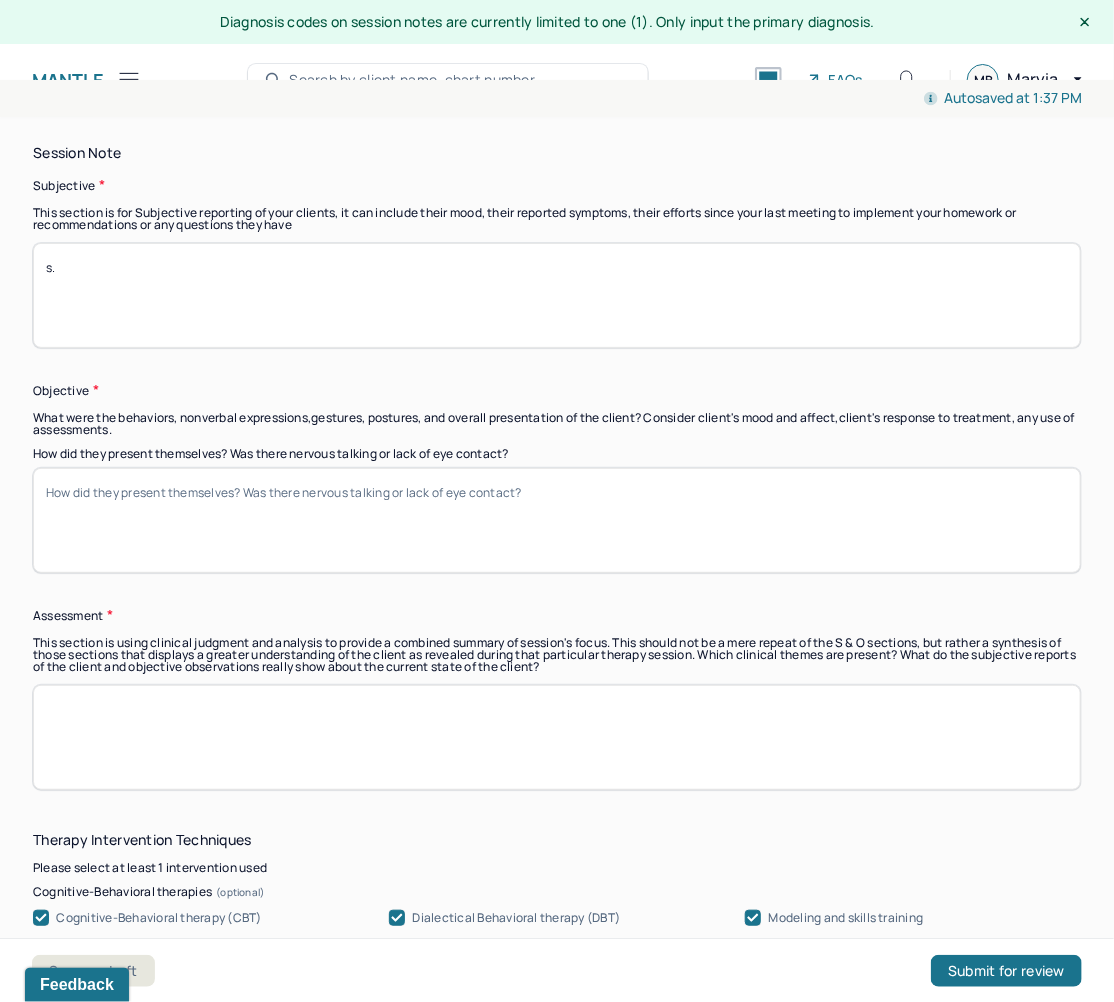 drag, startPoint x: 111, startPoint y: 263, endPoint x: 0, endPoint y: 260, distance: 111.040535 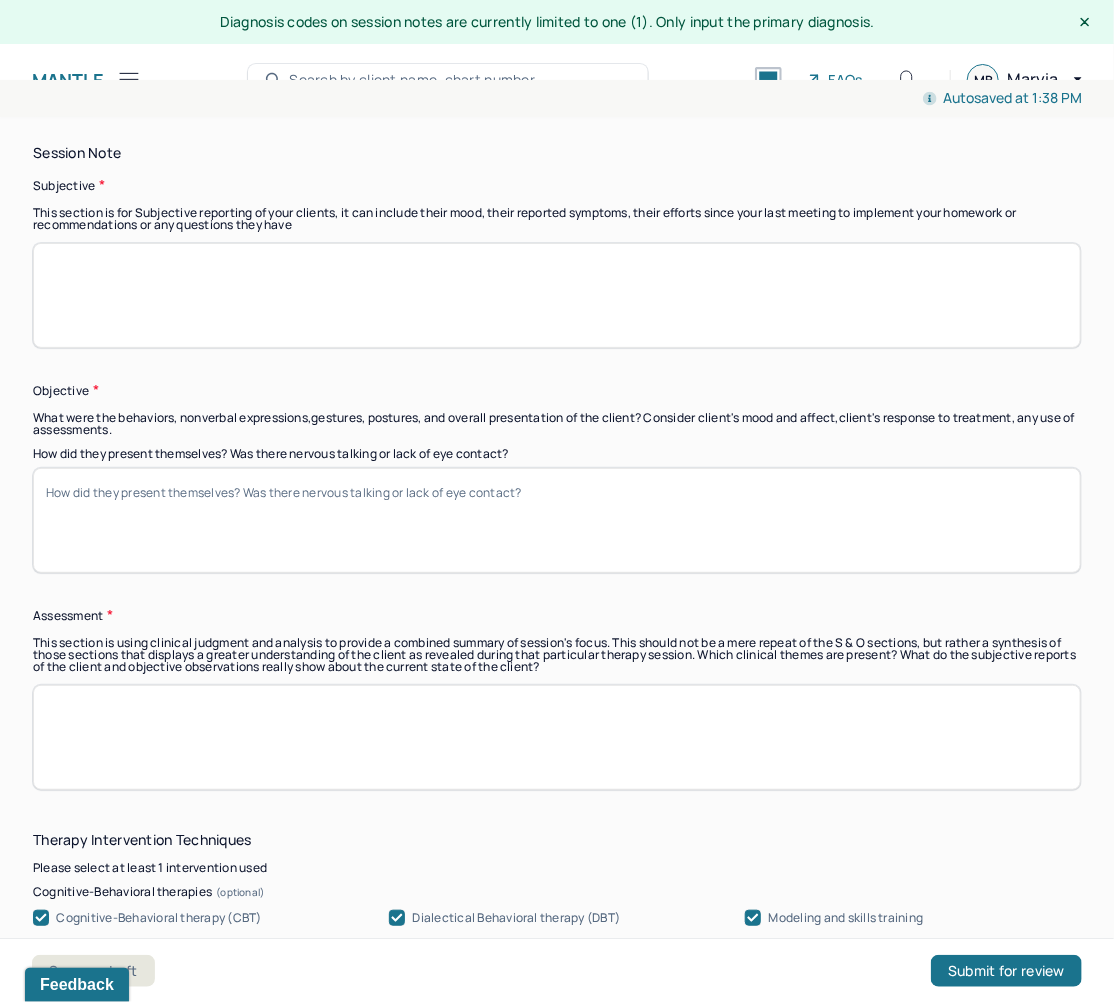 click at bounding box center [557, 295] 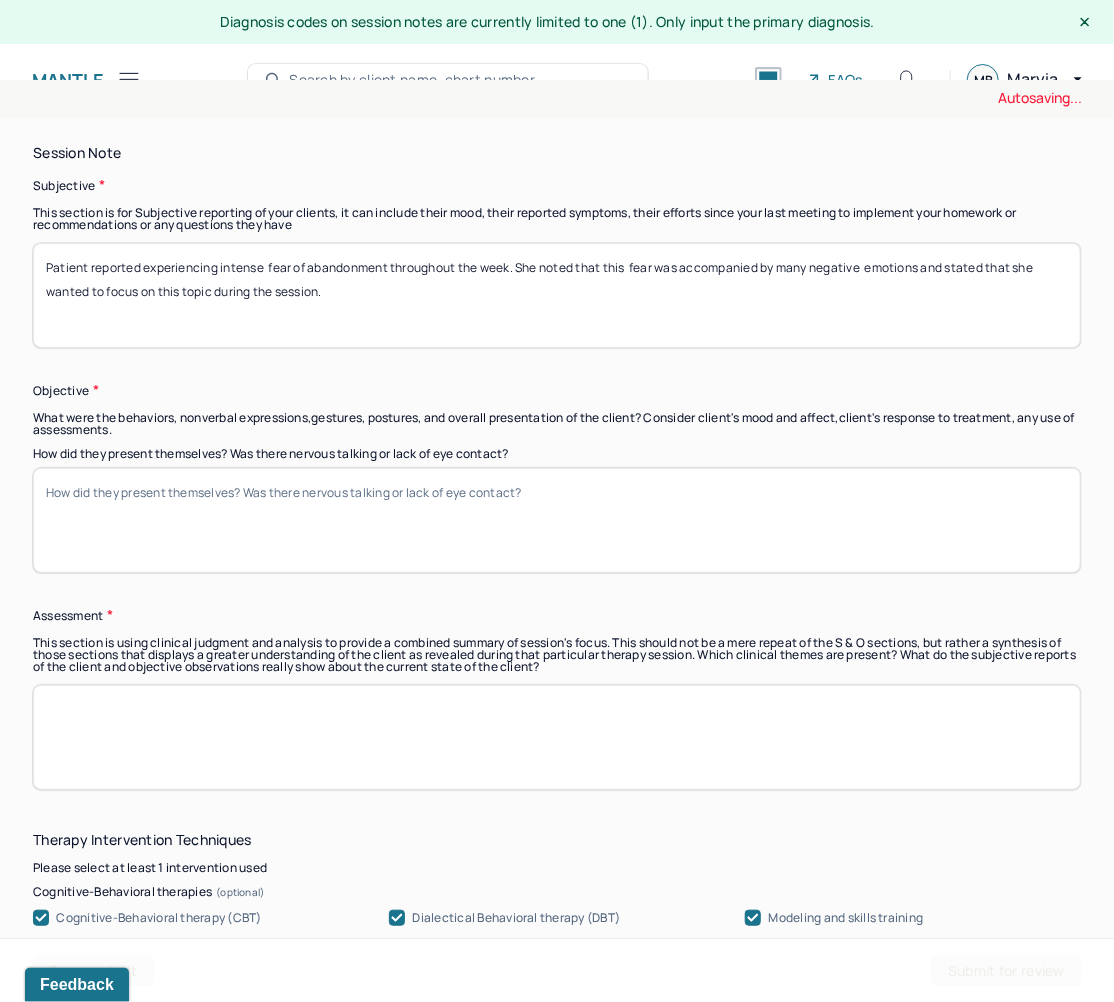 type on "Patient reported experiencing intense  fear of abandonment throughout the week. She noted that this  fear was accompanied by many negative  emotions and stated that she wanted to focus on this topic during the session." 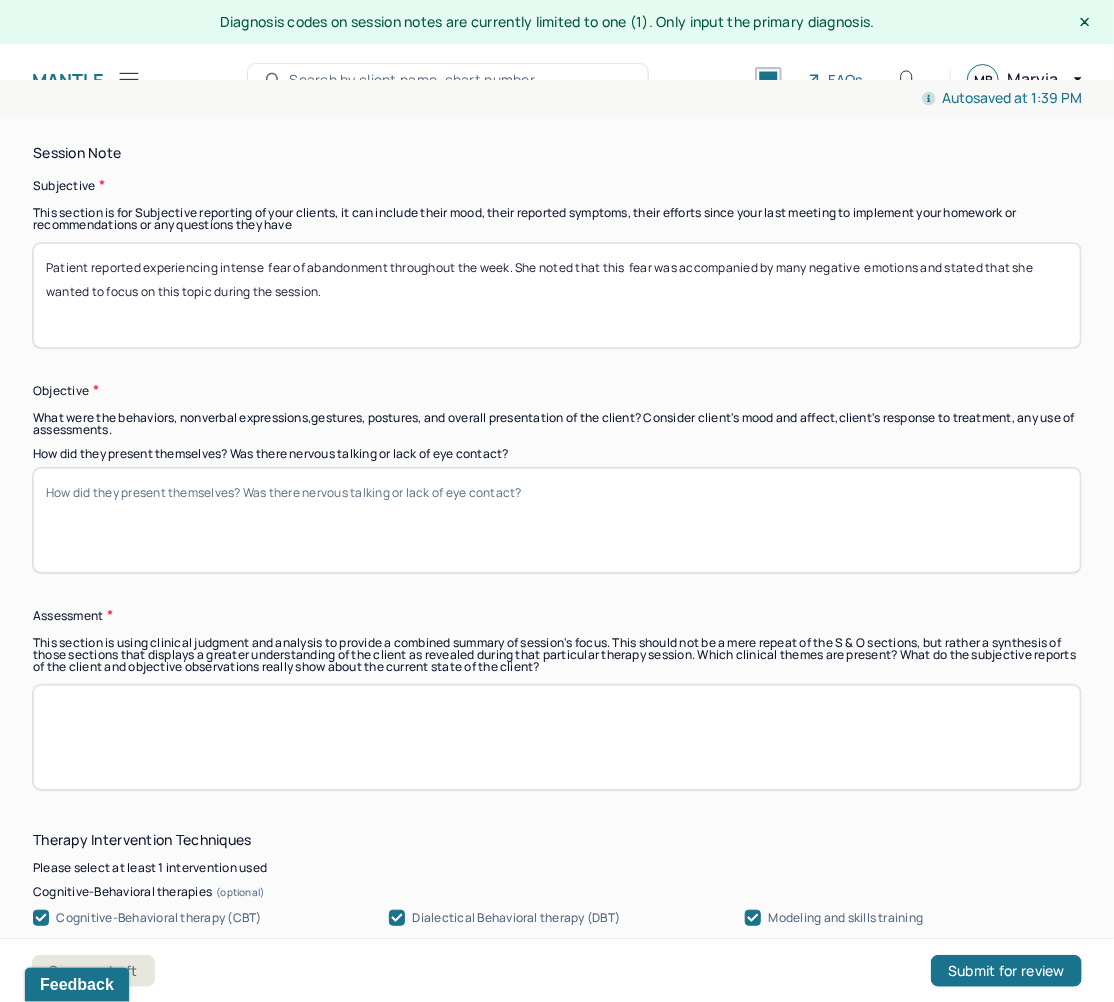 click on "How did they present themselves? Was there nervous talking or lack of eye contact?" at bounding box center [557, 520] 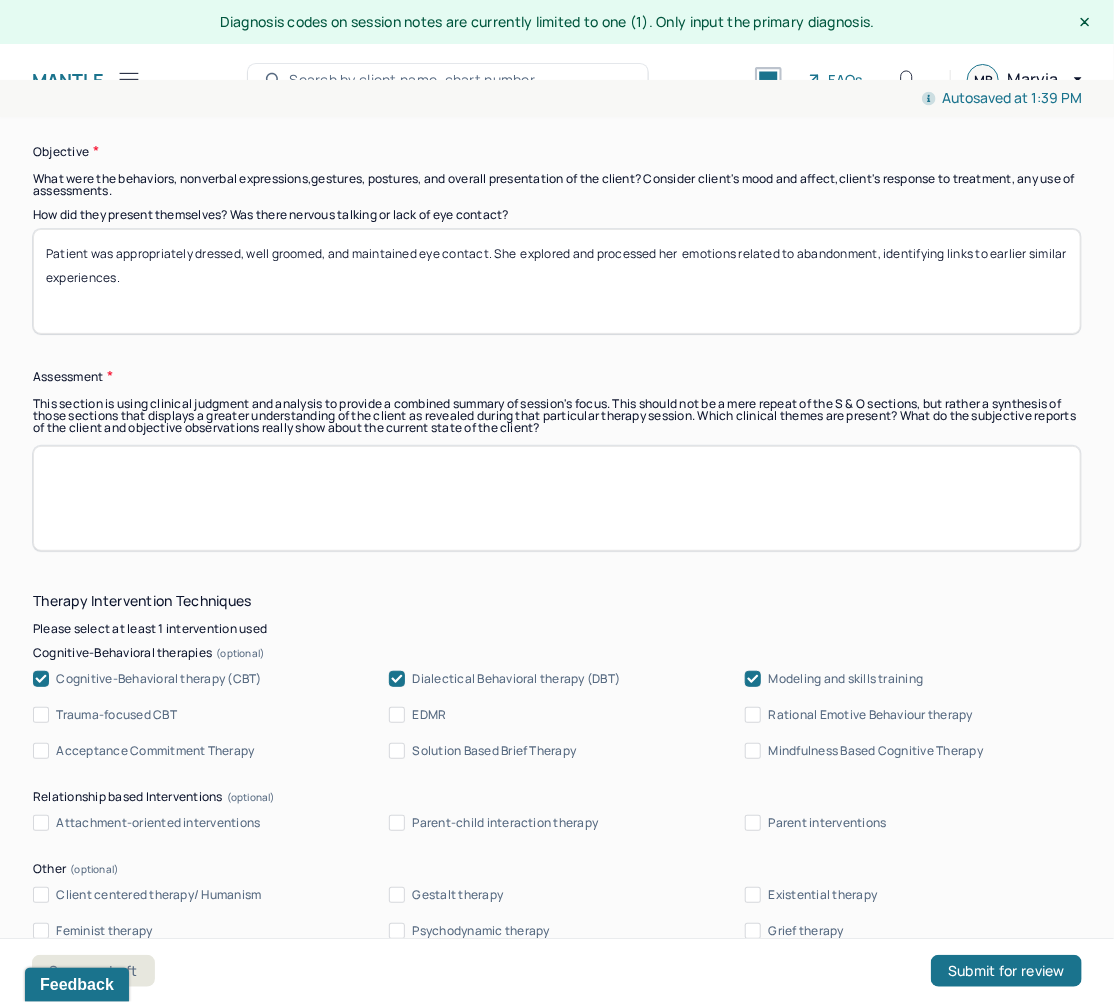 scroll, scrollTop: 1680, scrollLeft: 0, axis: vertical 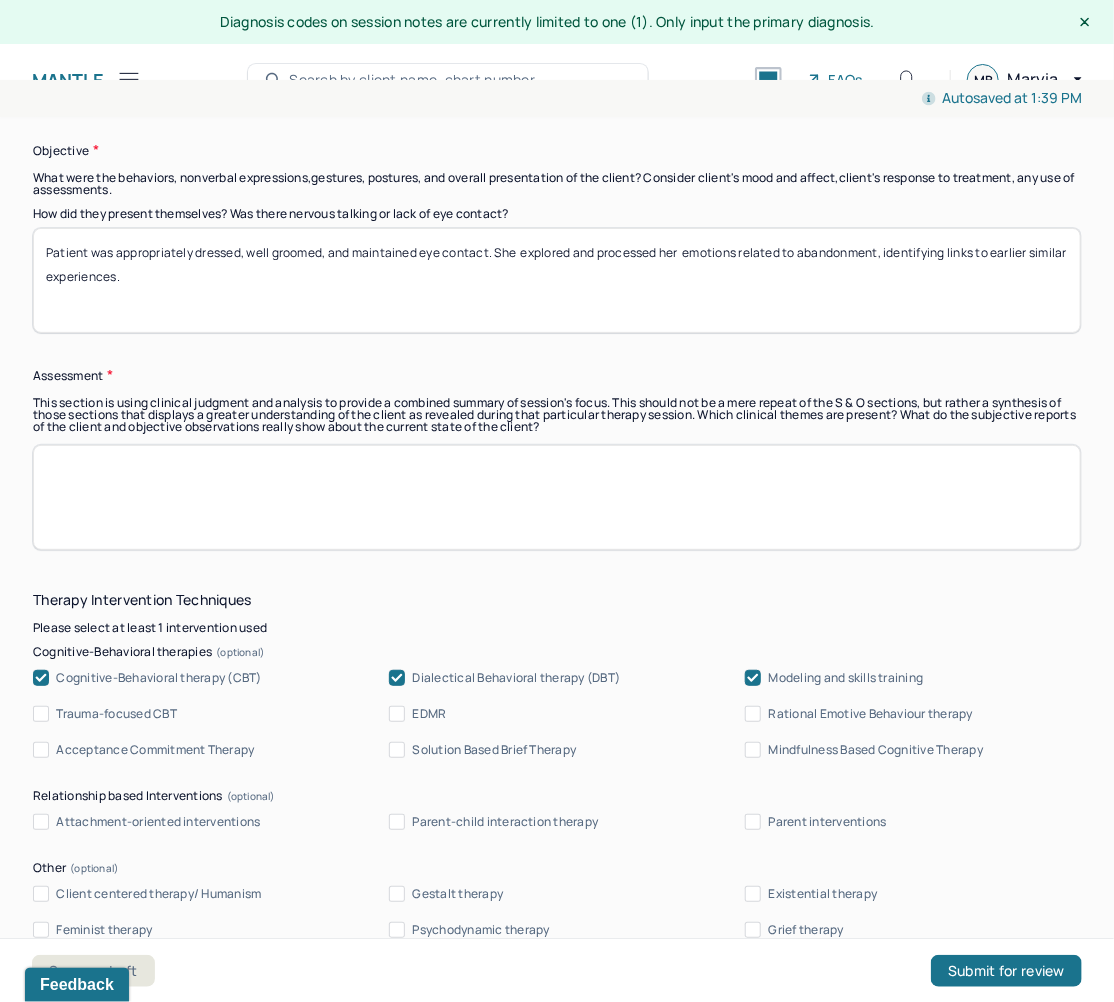 type on "Patient was appropriately dressed, well groomed, and maintained eye contact. She  explored and processed her  emotions related to abandonment, identifying links to earlier similar experiences." 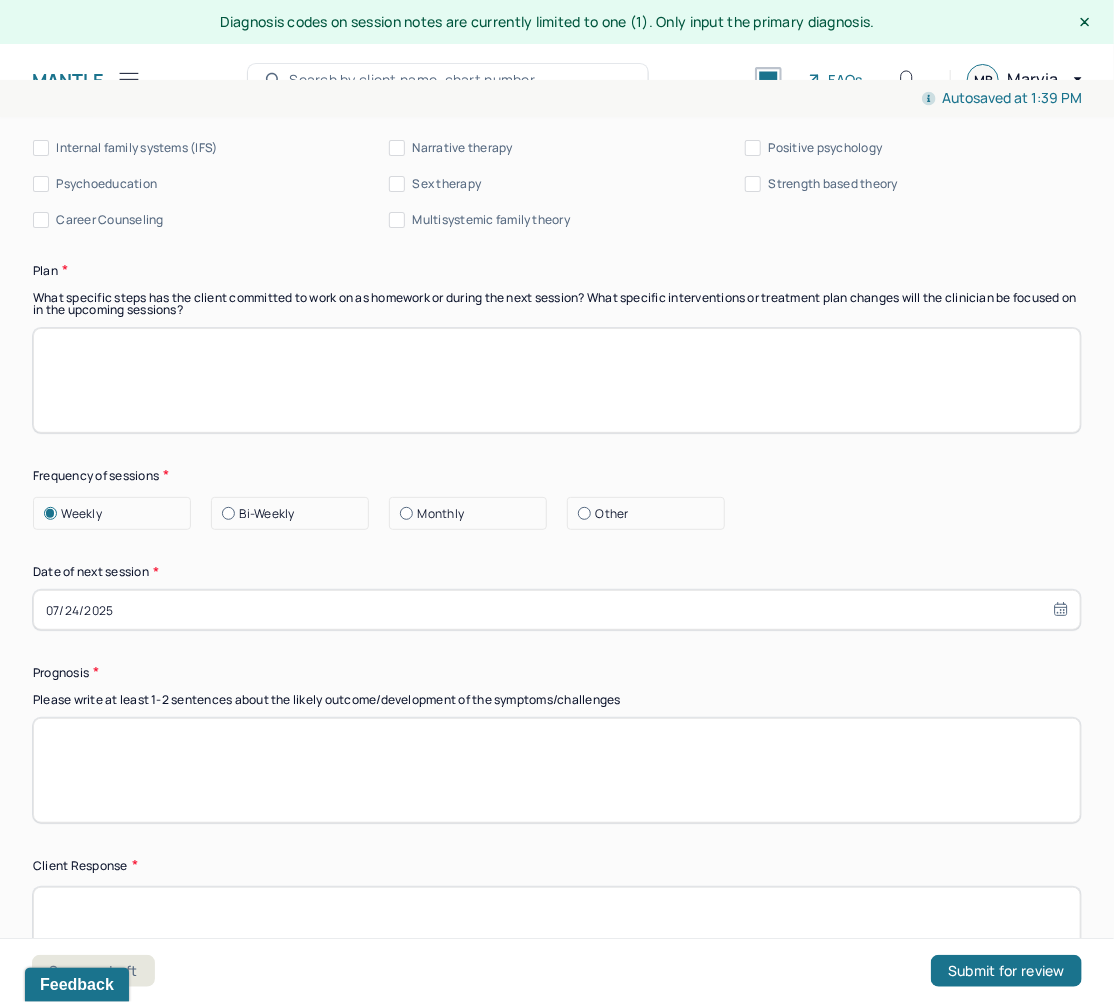 scroll, scrollTop: 2560, scrollLeft: 0, axis: vertical 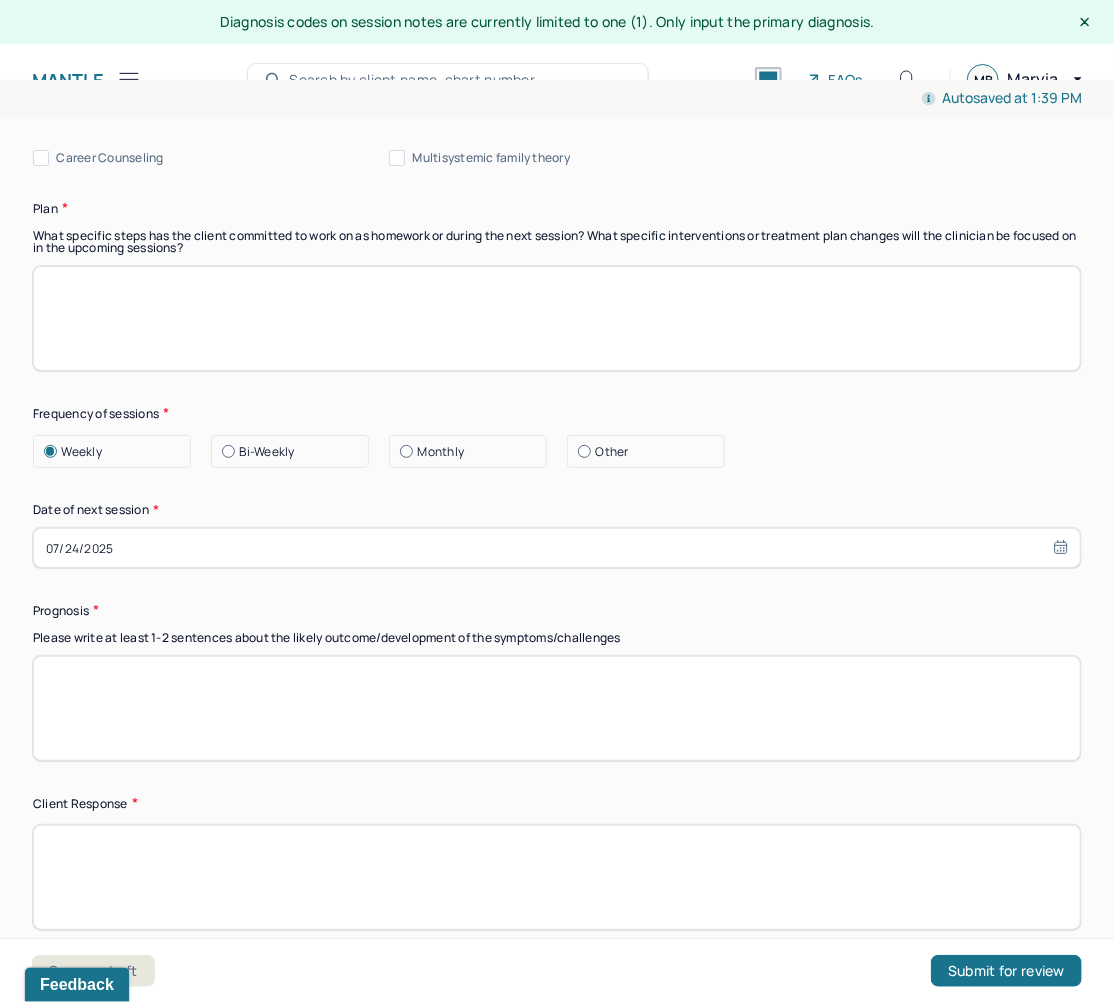 type on "Patient continues to experience persistent  anxiety related to relational fears, particularly abandonment. She demonstrated insight  into emotional patterns and their historical roots, which supports  ongoing therapeutic work." 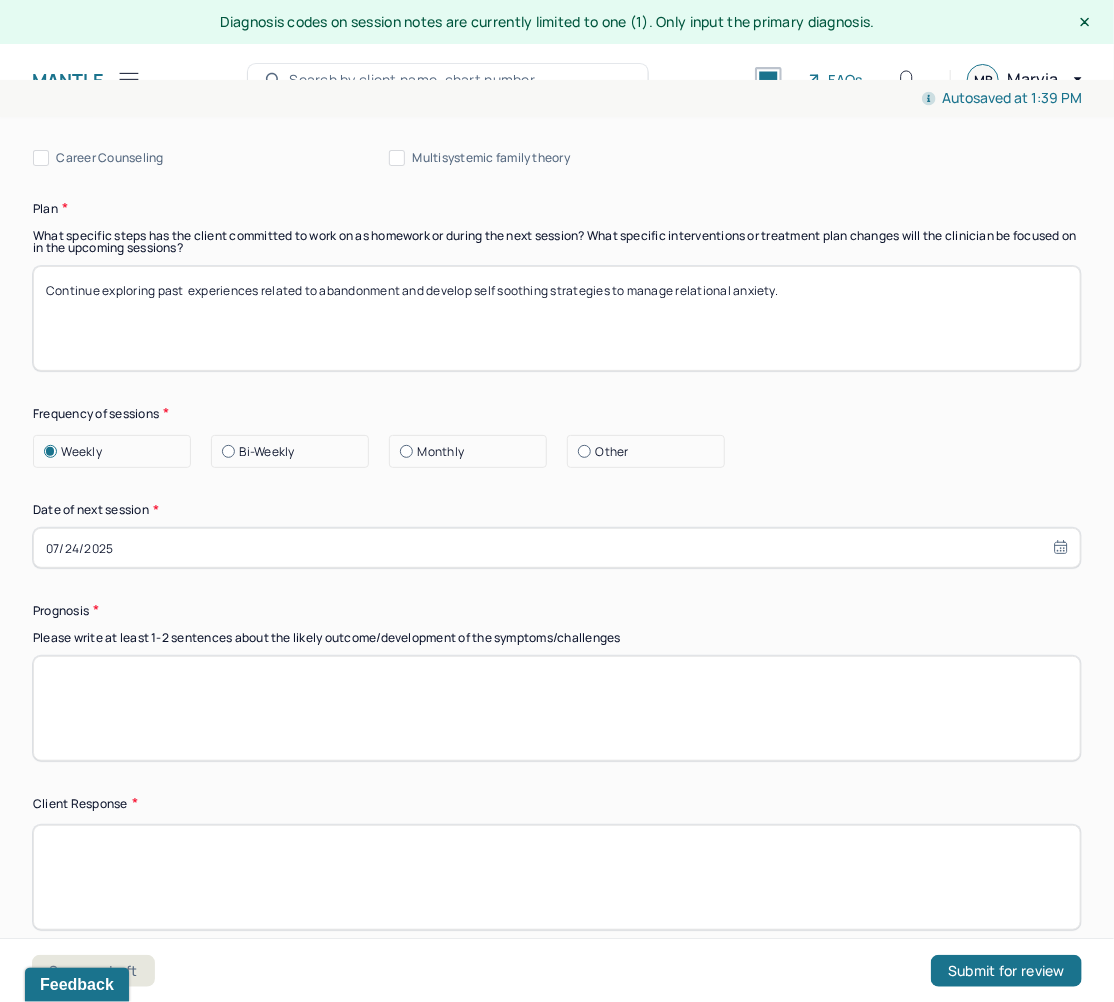type on "Continue exploring past  experiences related to abandonment and develop self soothing strategies to manage relational anxiety." 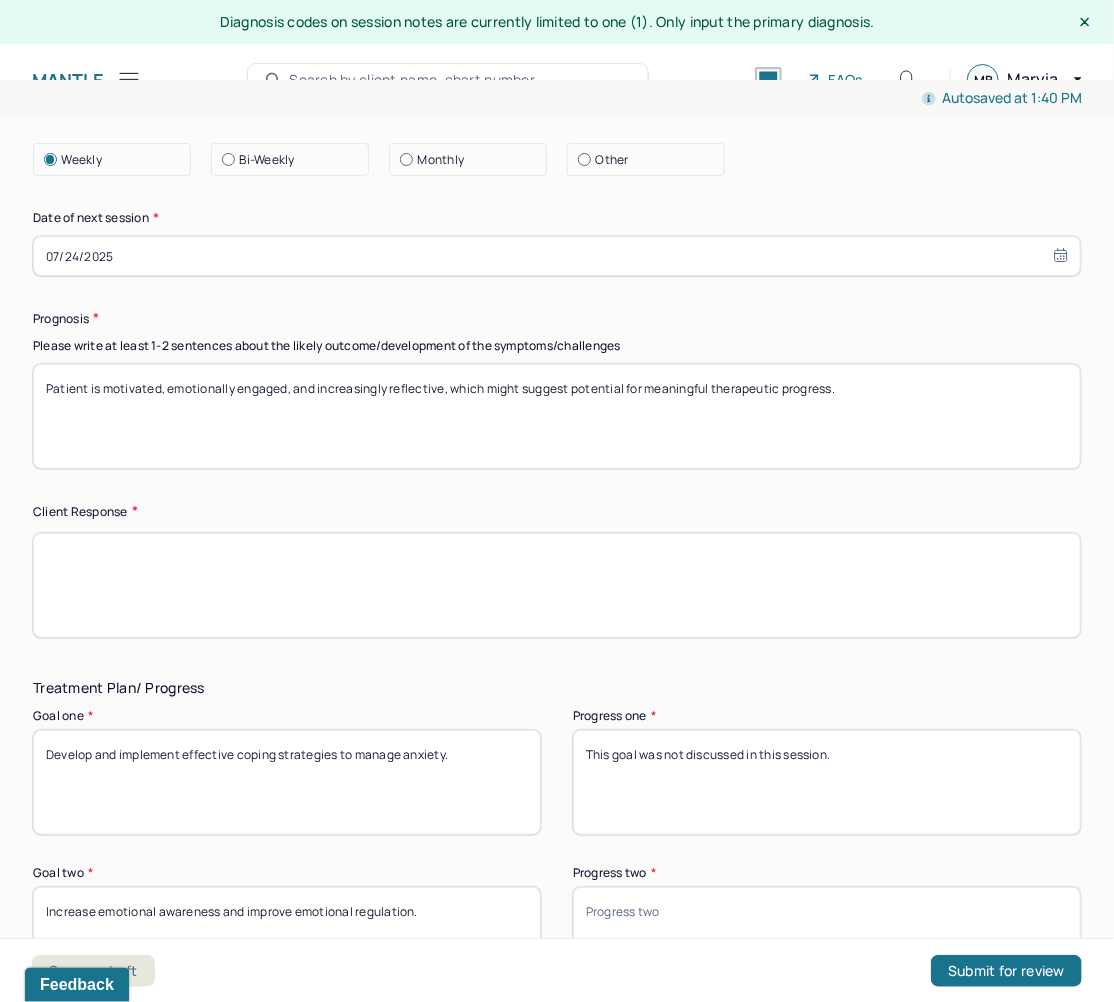 scroll, scrollTop: 2880, scrollLeft: 0, axis: vertical 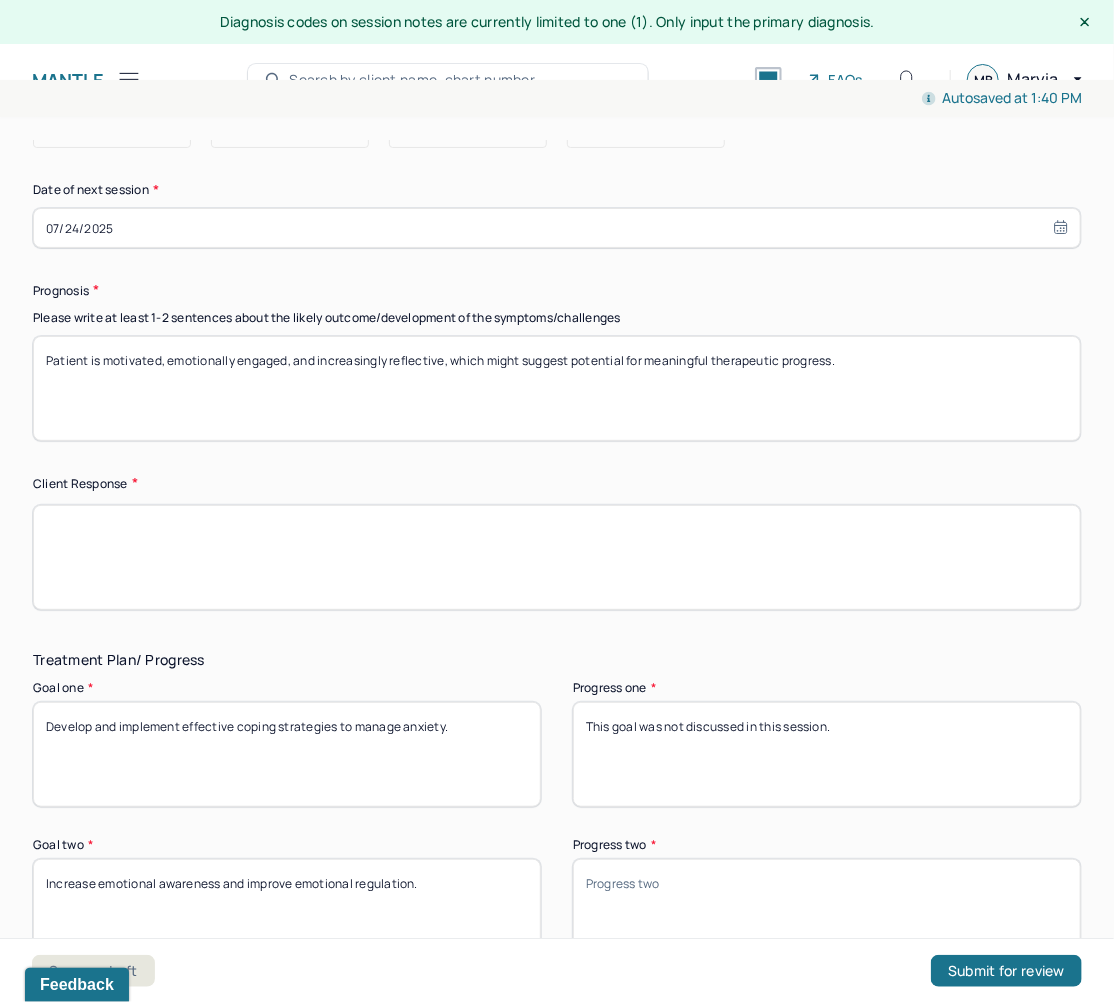 type on "Patient is motivated, emotionally engaged, and increasingly reflective, which might suggest potential for meaningful therapeutic progress." 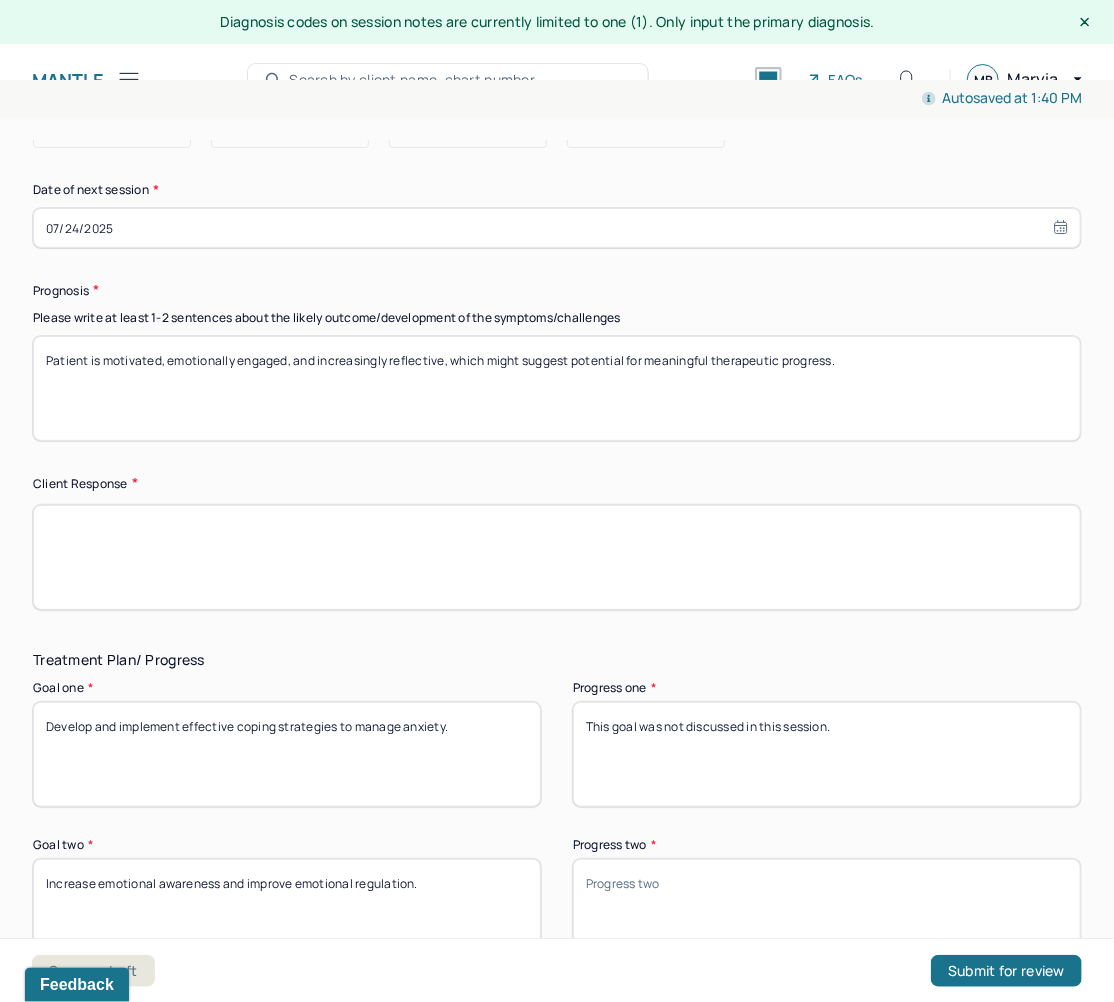 click at bounding box center [557, 557] 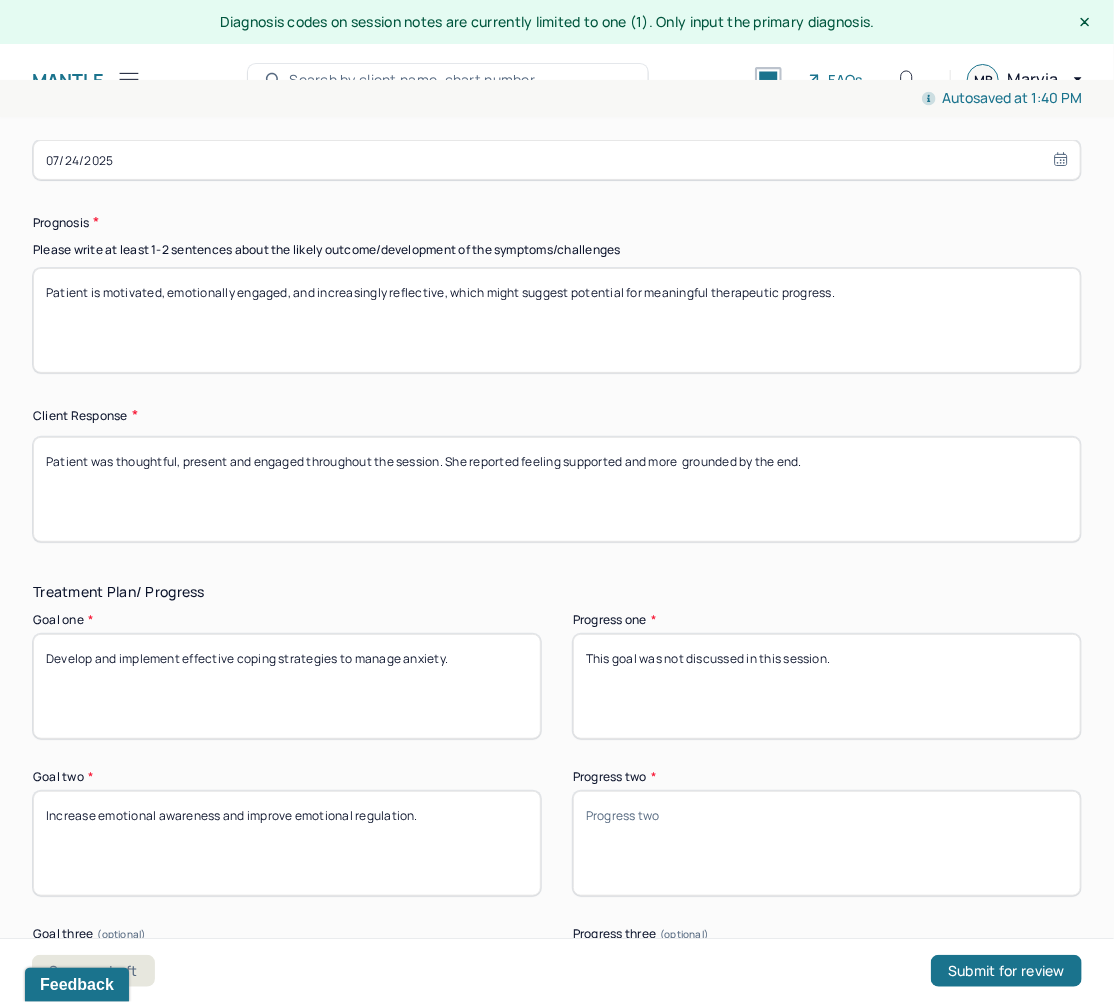 scroll, scrollTop: 3120, scrollLeft: 0, axis: vertical 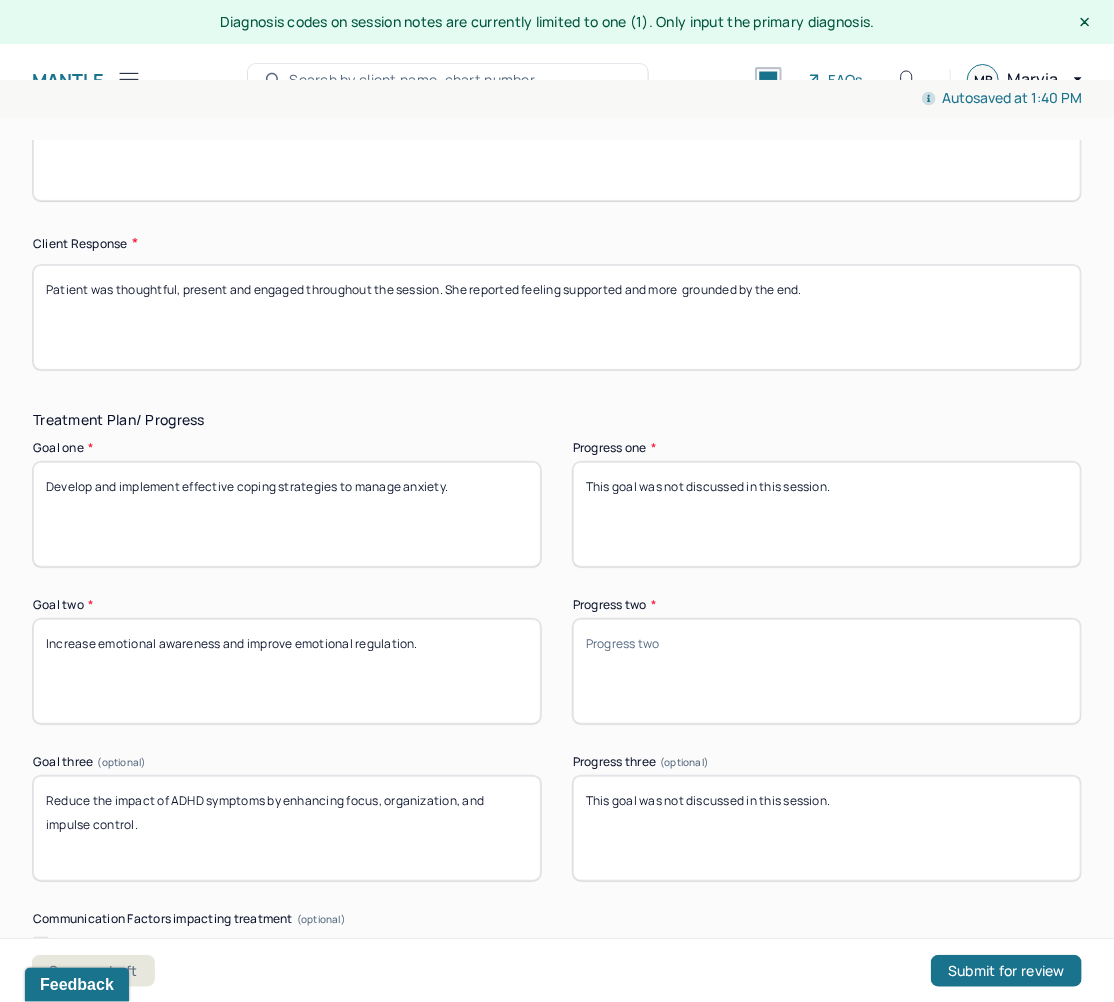 type on "Patient was thoughtful, present and engaged throughout the session. She reported feeling supported and more  grounded by the end." 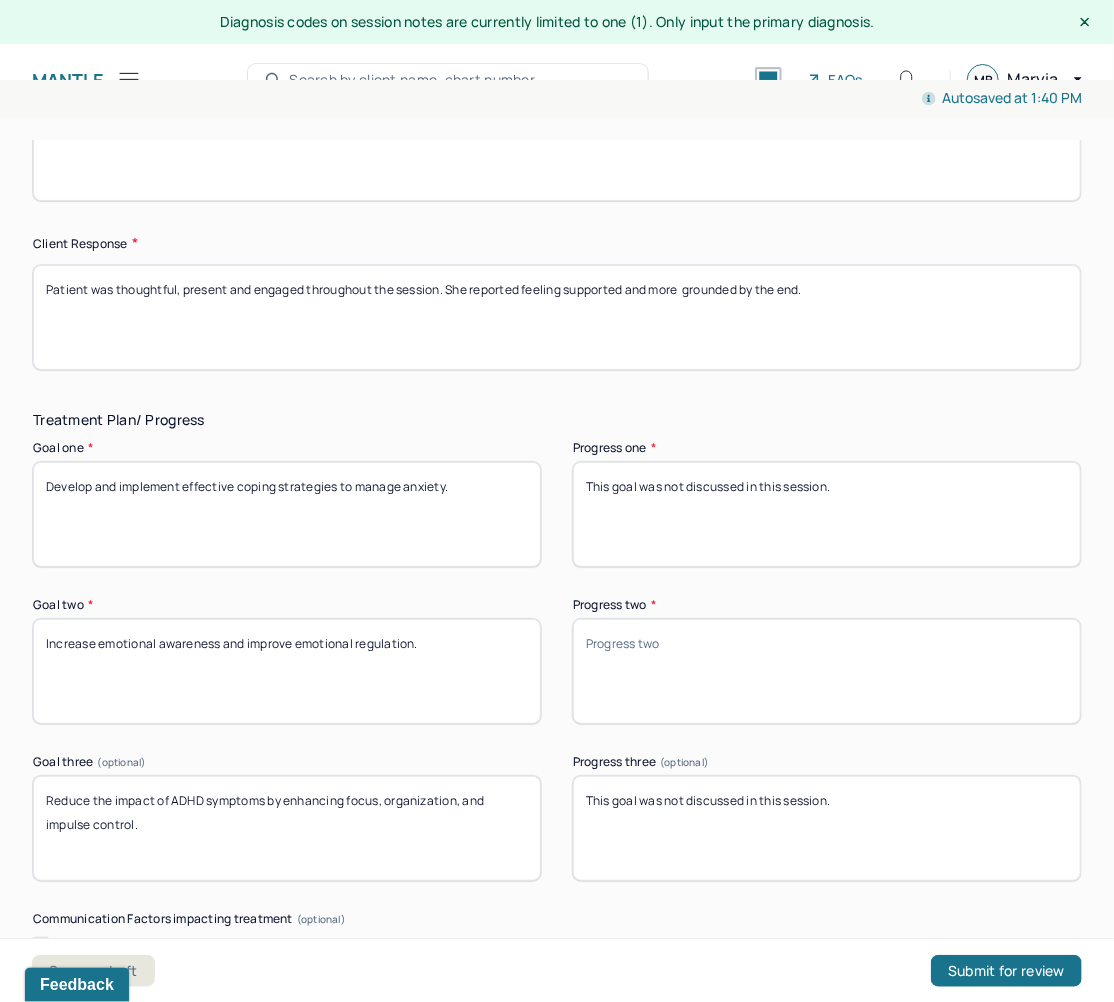 click on "Progress two *" at bounding box center [827, 671] 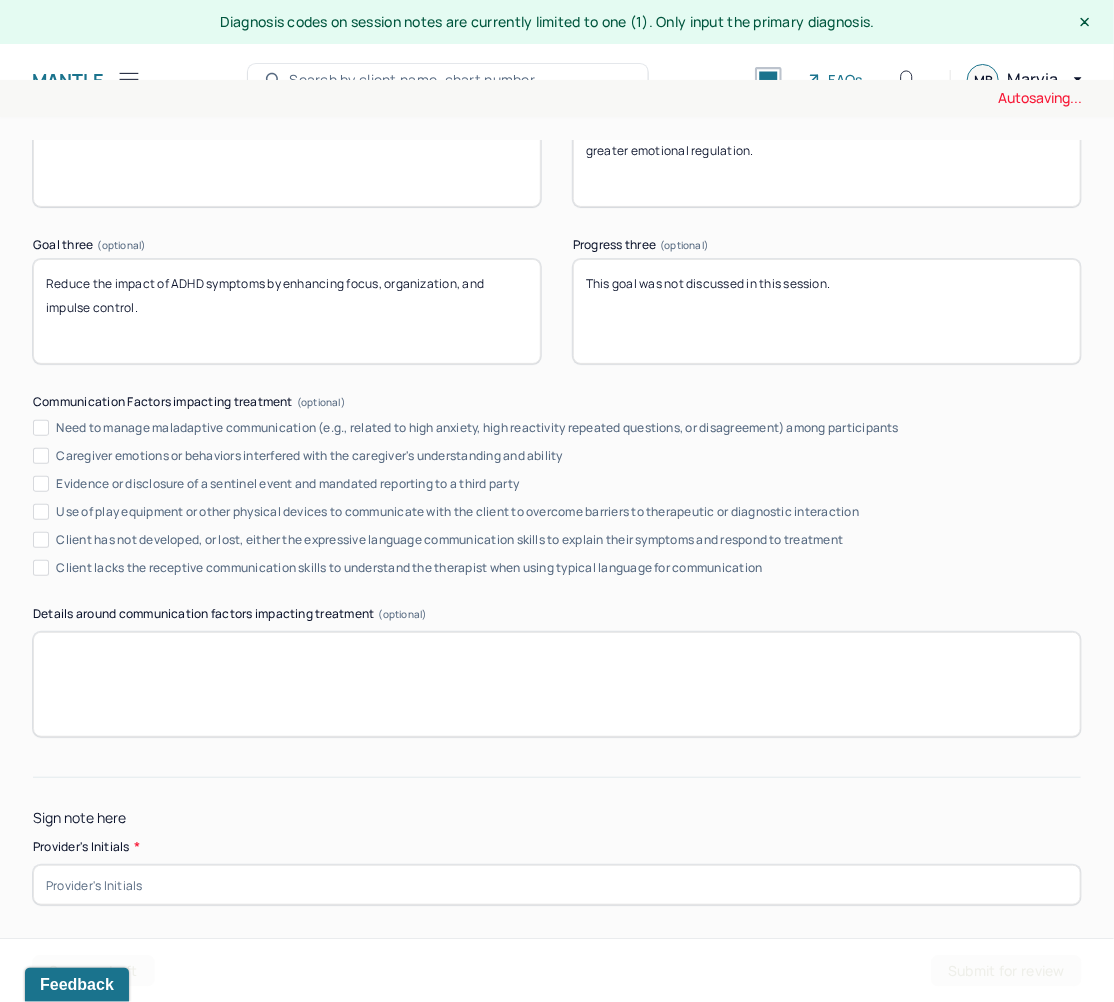 scroll, scrollTop: 3661, scrollLeft: 0, axis: vertical 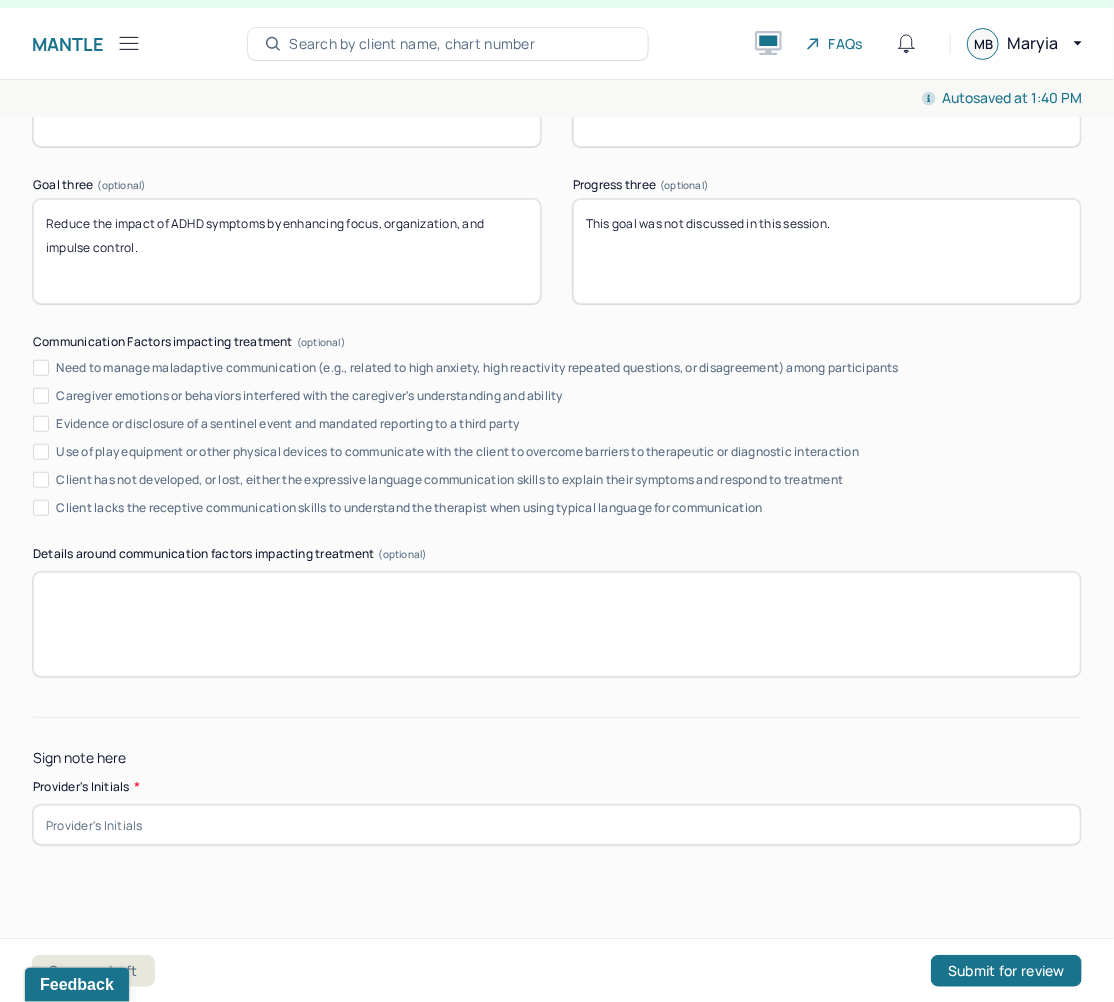 type on "Patient is making progress in identifying emotional  patterns and working toward greater emotional regulation." 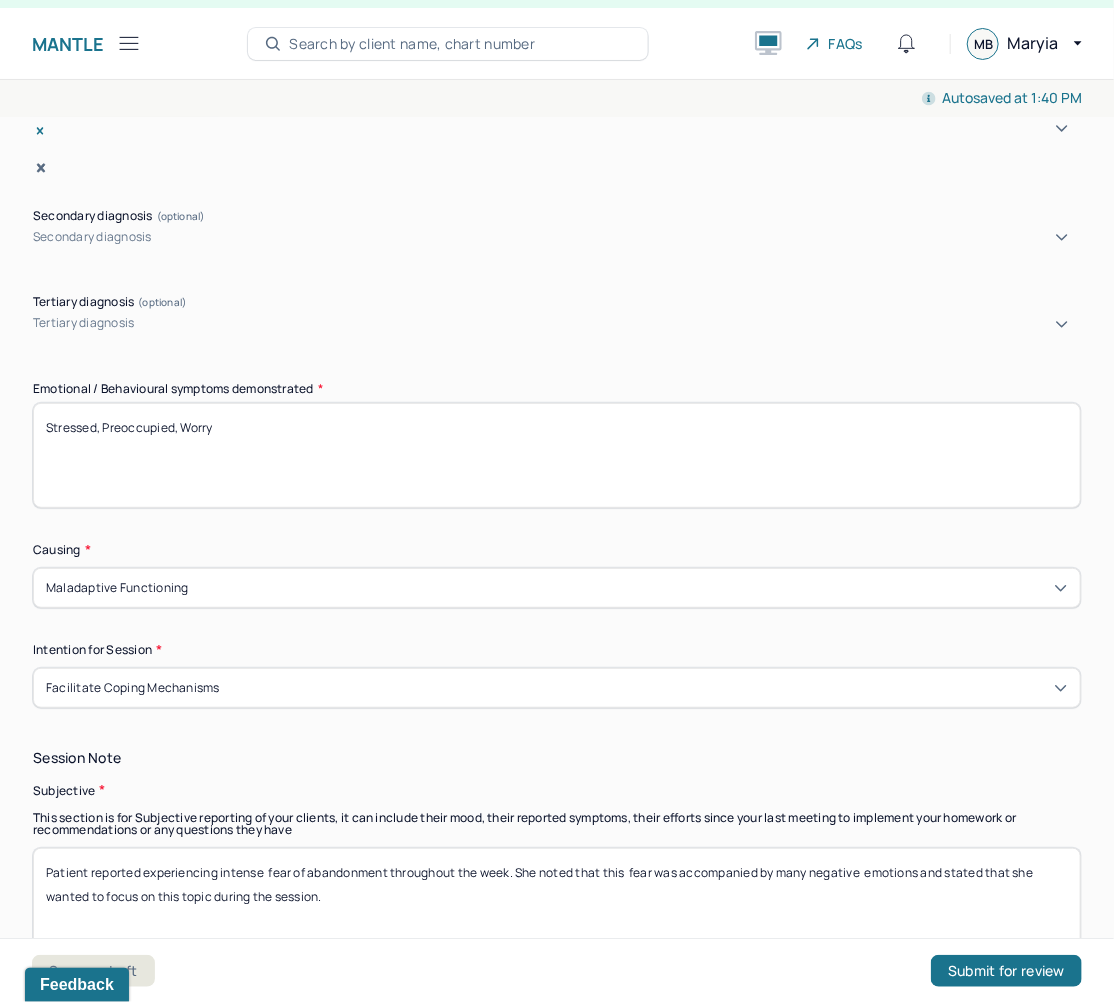 scroll, scrollTop: 461, scrollLeft: 0, axis: vertical 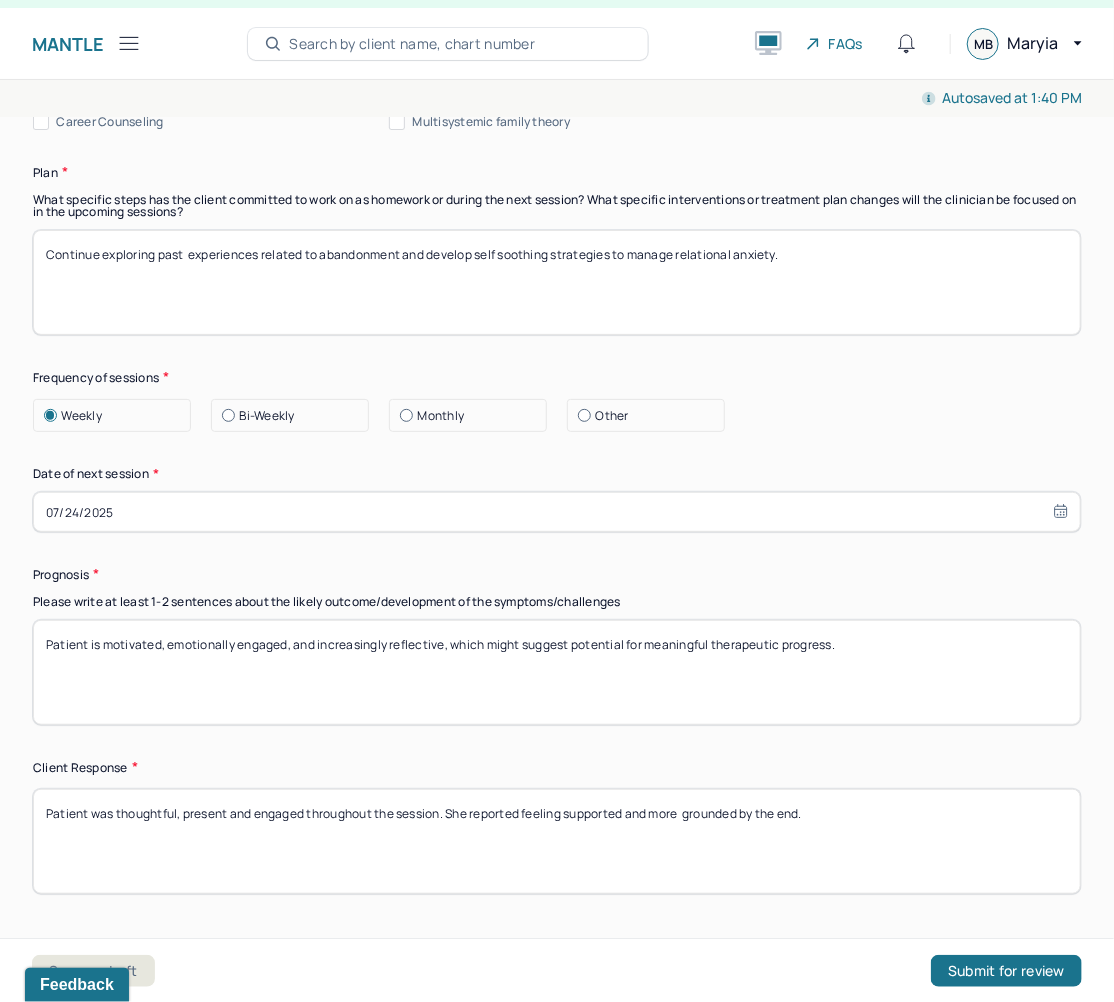 type on "MB" 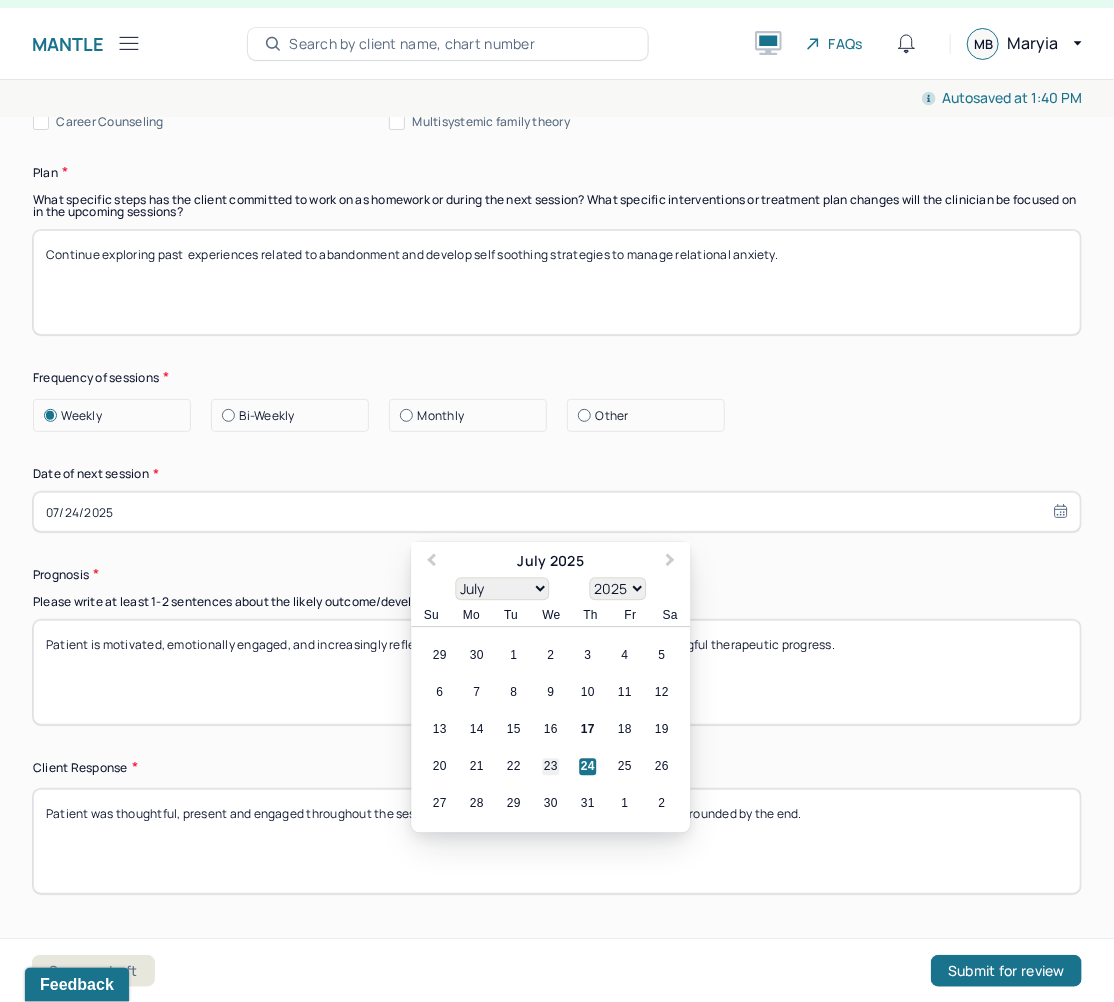 click on "23" at bounding box center (550, 766) 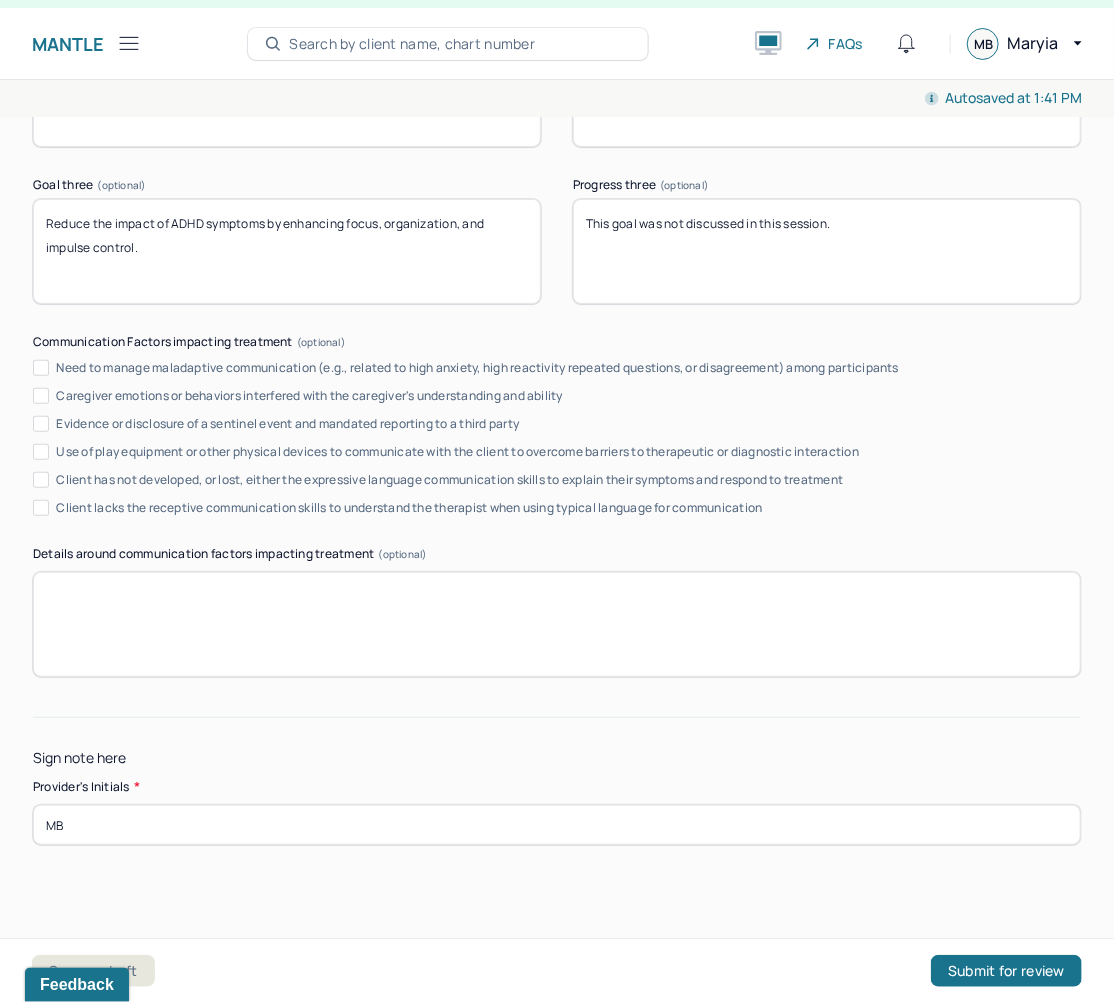scroll, scrollTop: 2941, scrollLeft: 0, axis: vertical 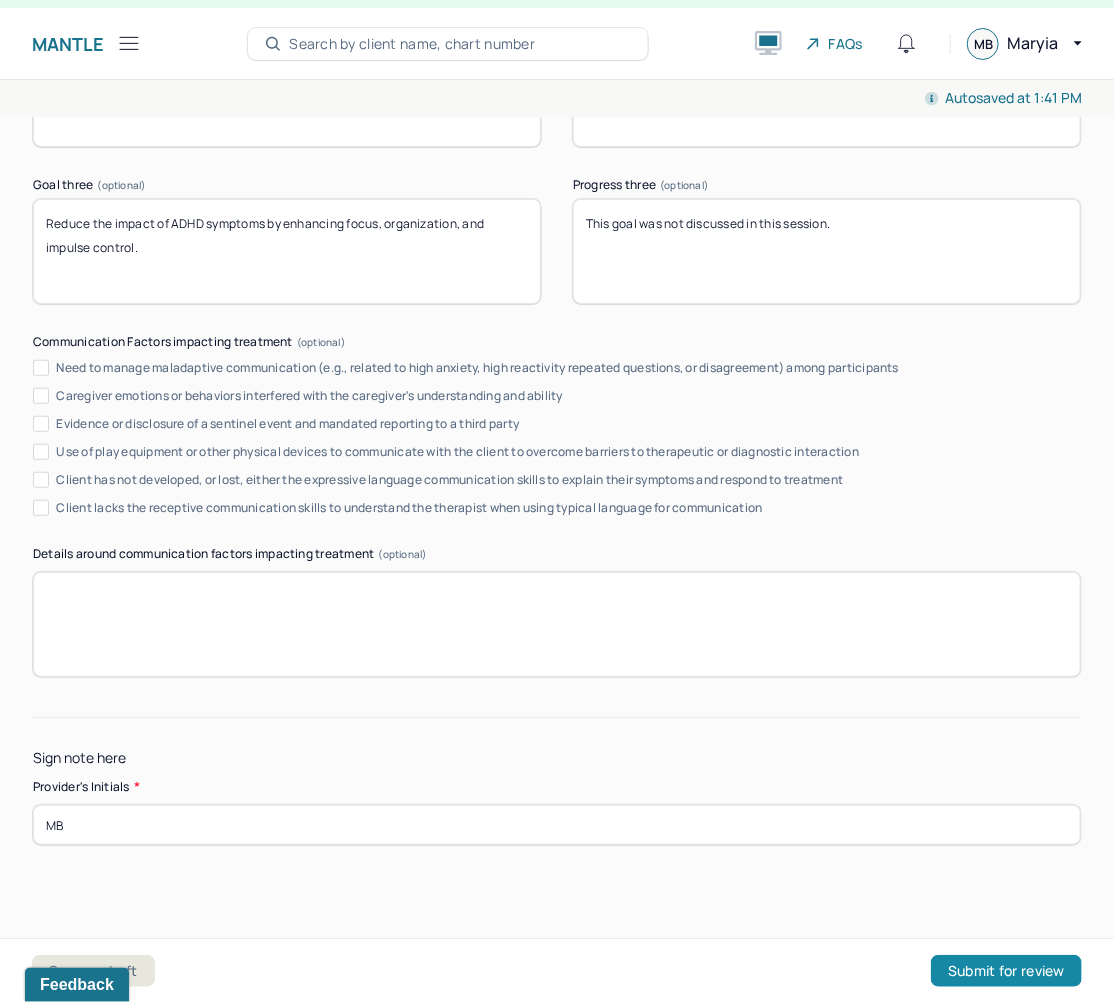 click on "Submit for review" at bounding box center [1006, 971] 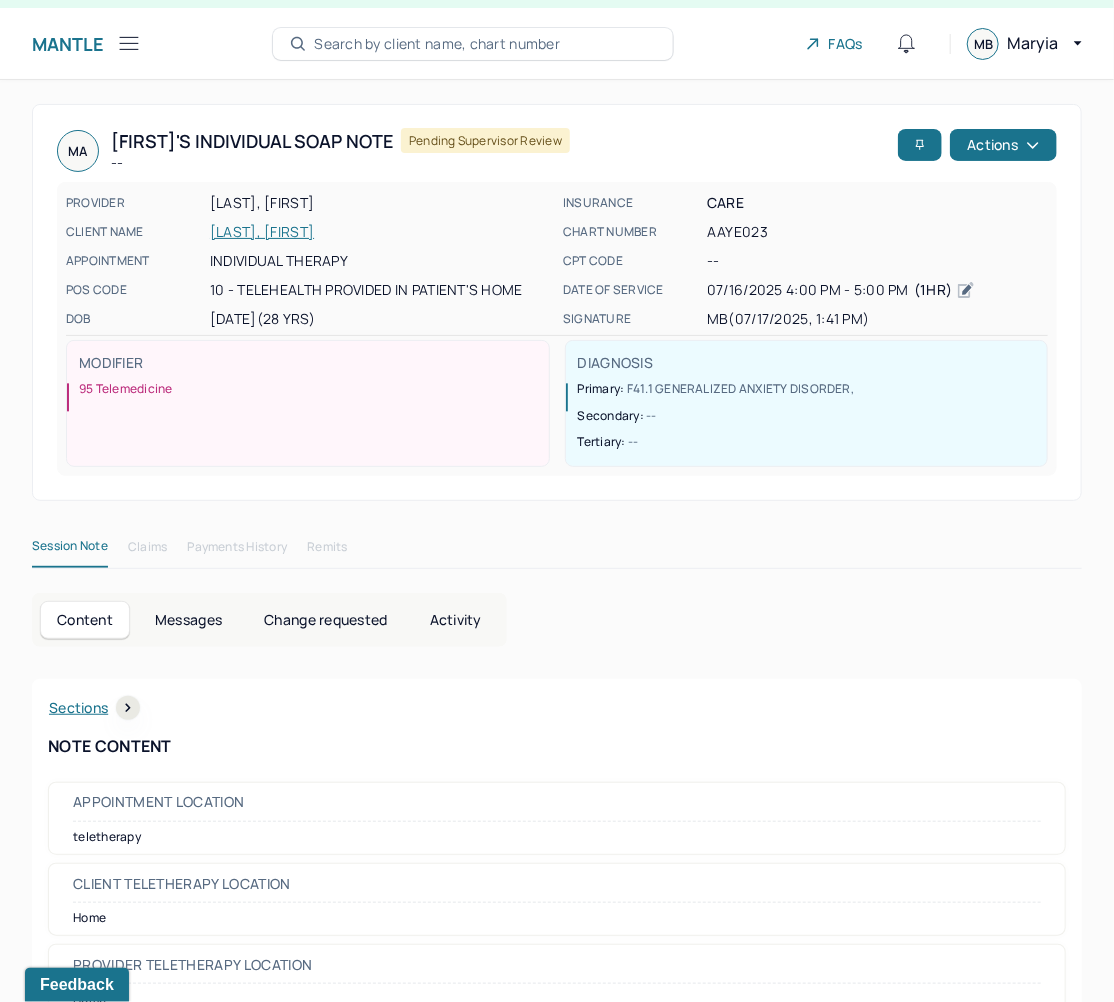 click 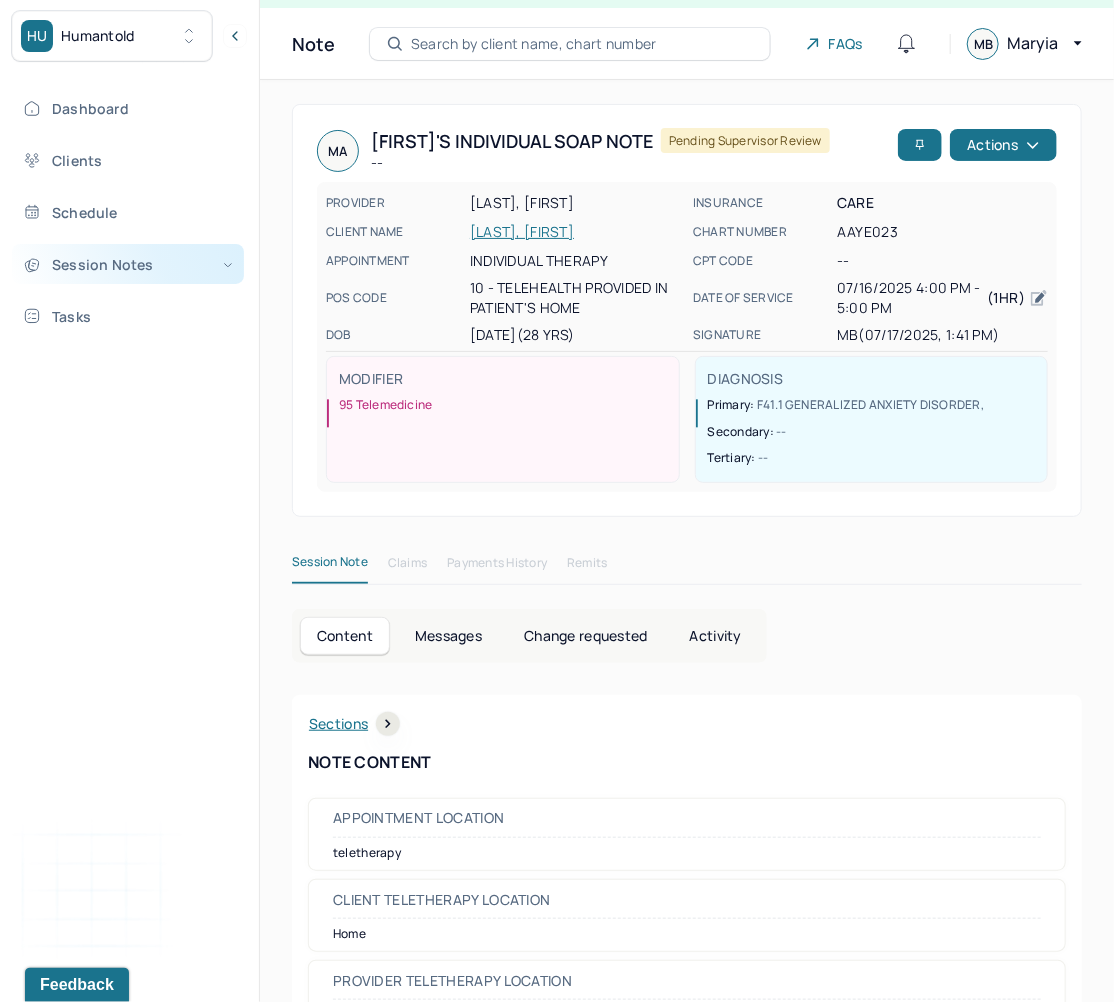 click on "Session Notes" at bounding box center [128, 264] 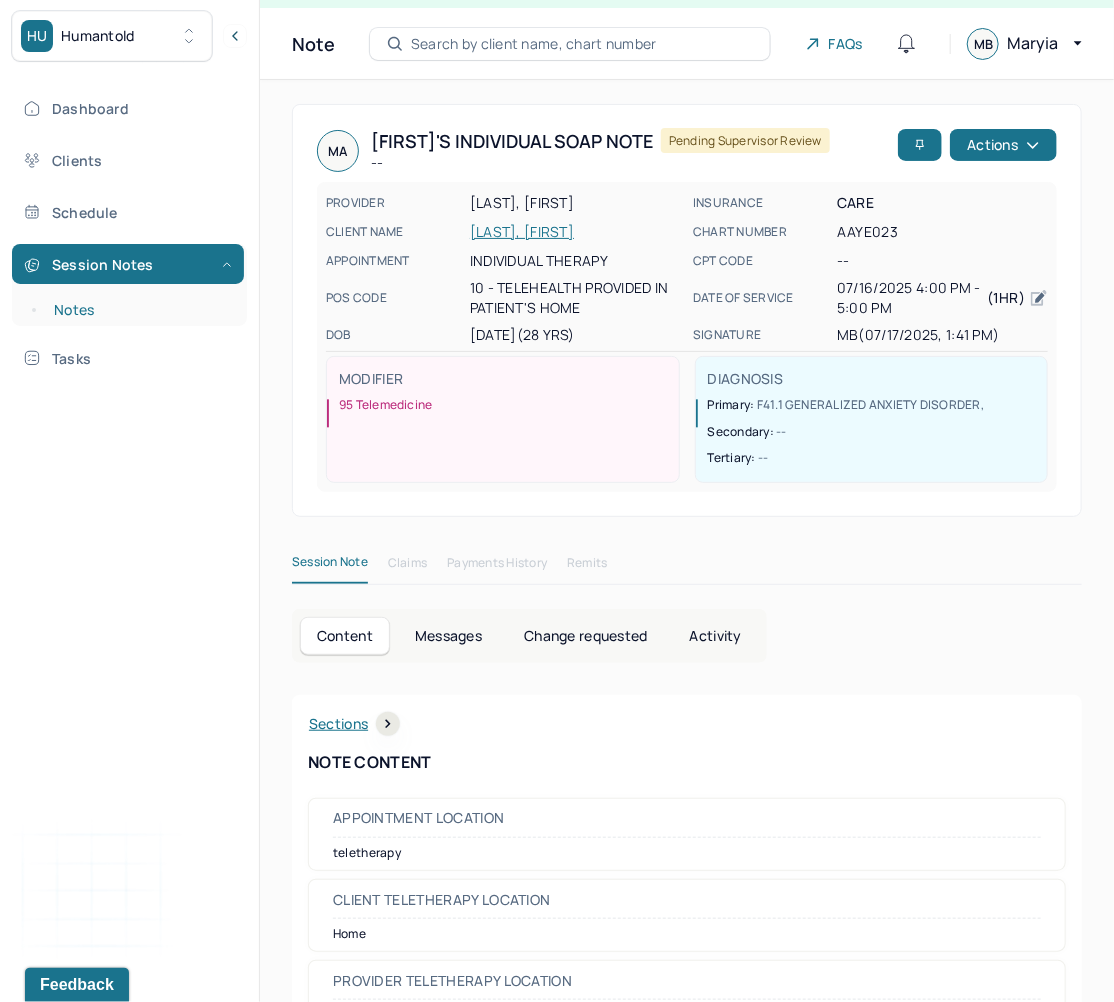 click on "Notes" at bounding box center (139, 310) 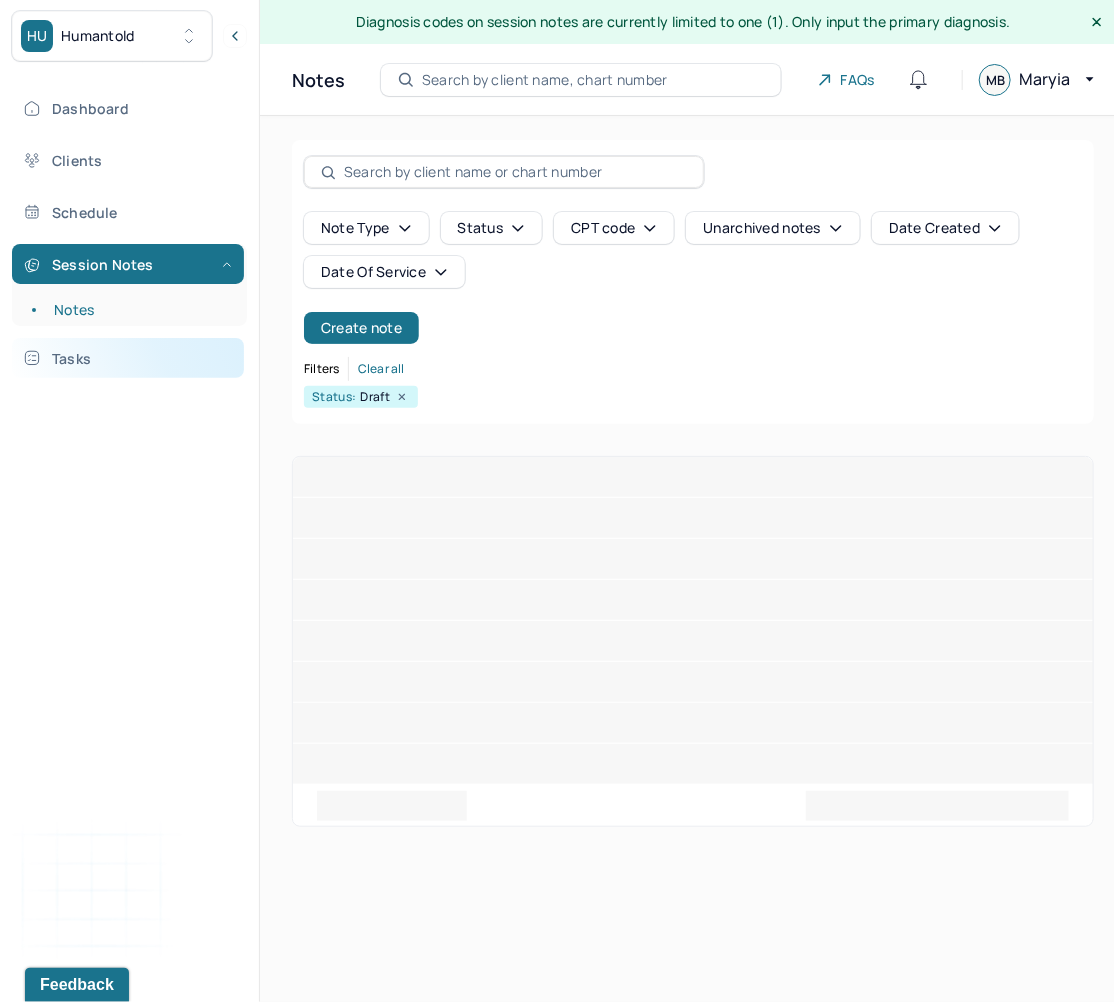 scroll, scrollTop: 0, scrollLeft: 0, axis: both 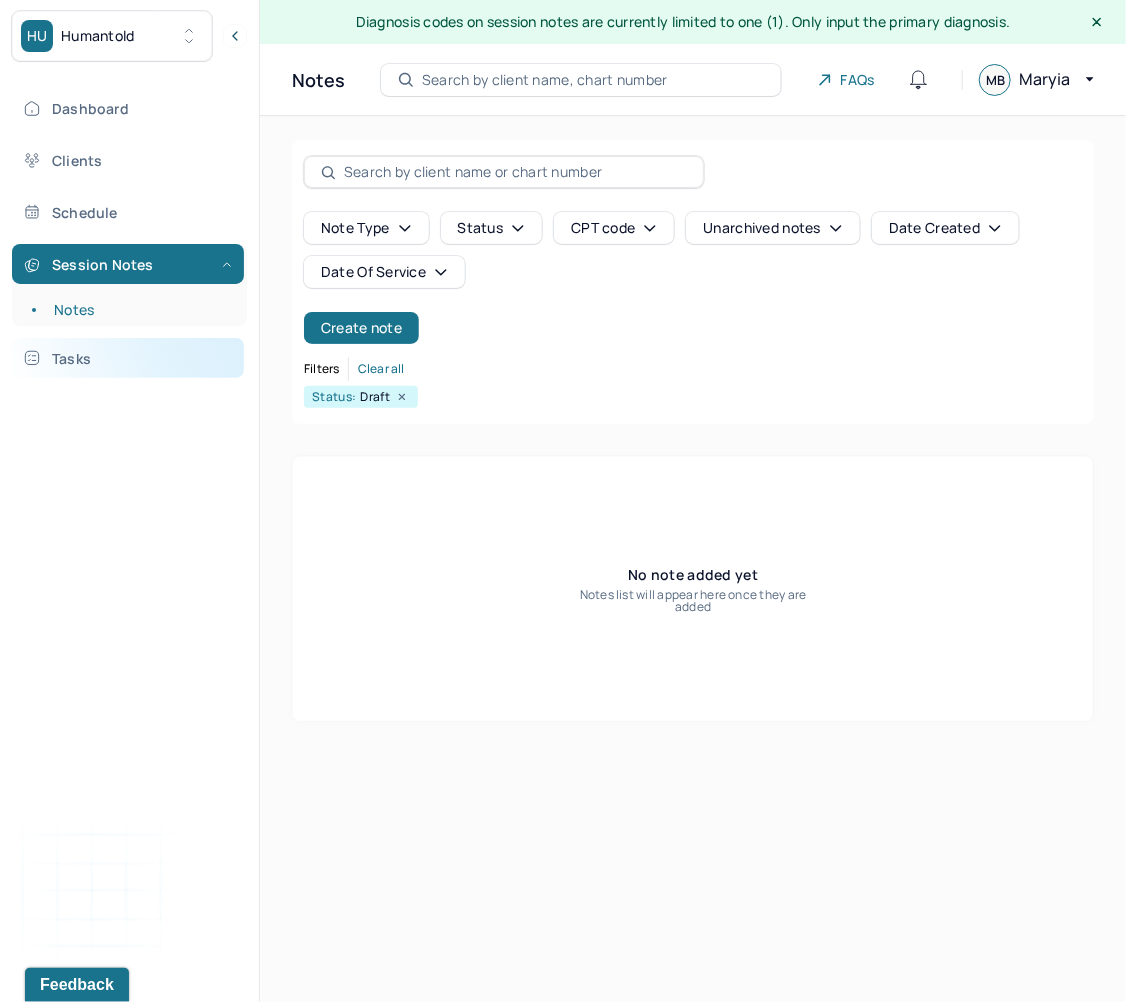 click on "Tasks" at bounding box center (128, 358) 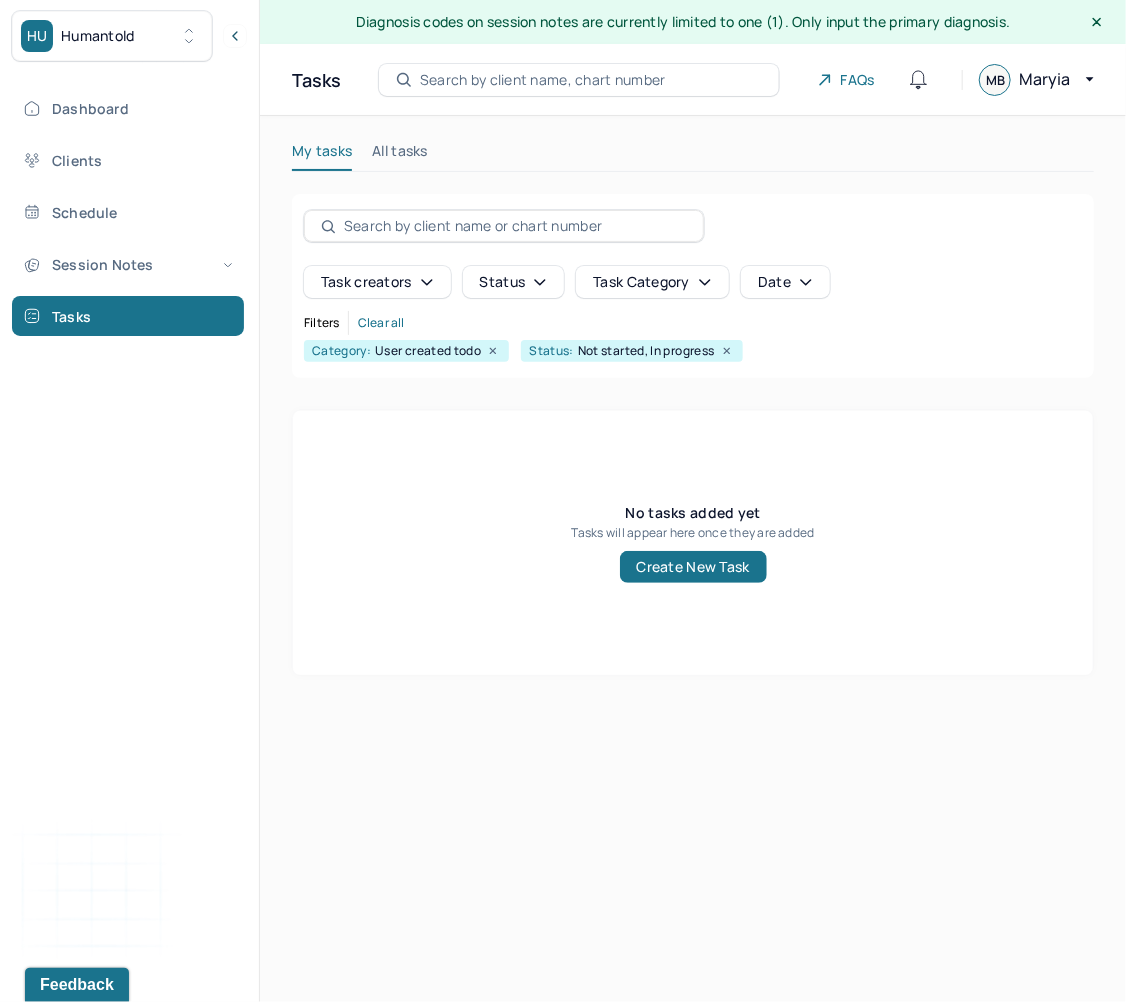 click on "Task category" at bounding box center (652, 282) 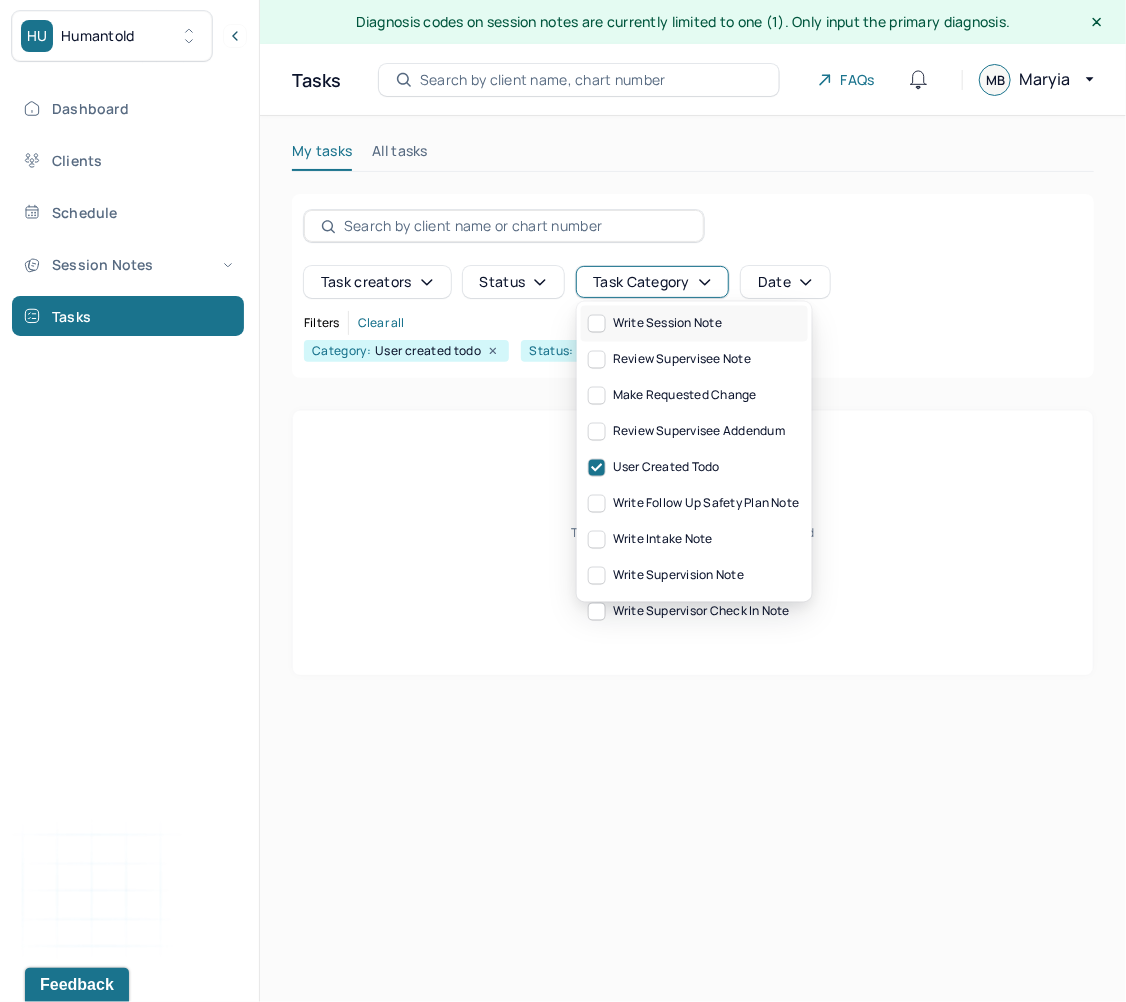 click on "write session note" at bounding box center [655, 324] 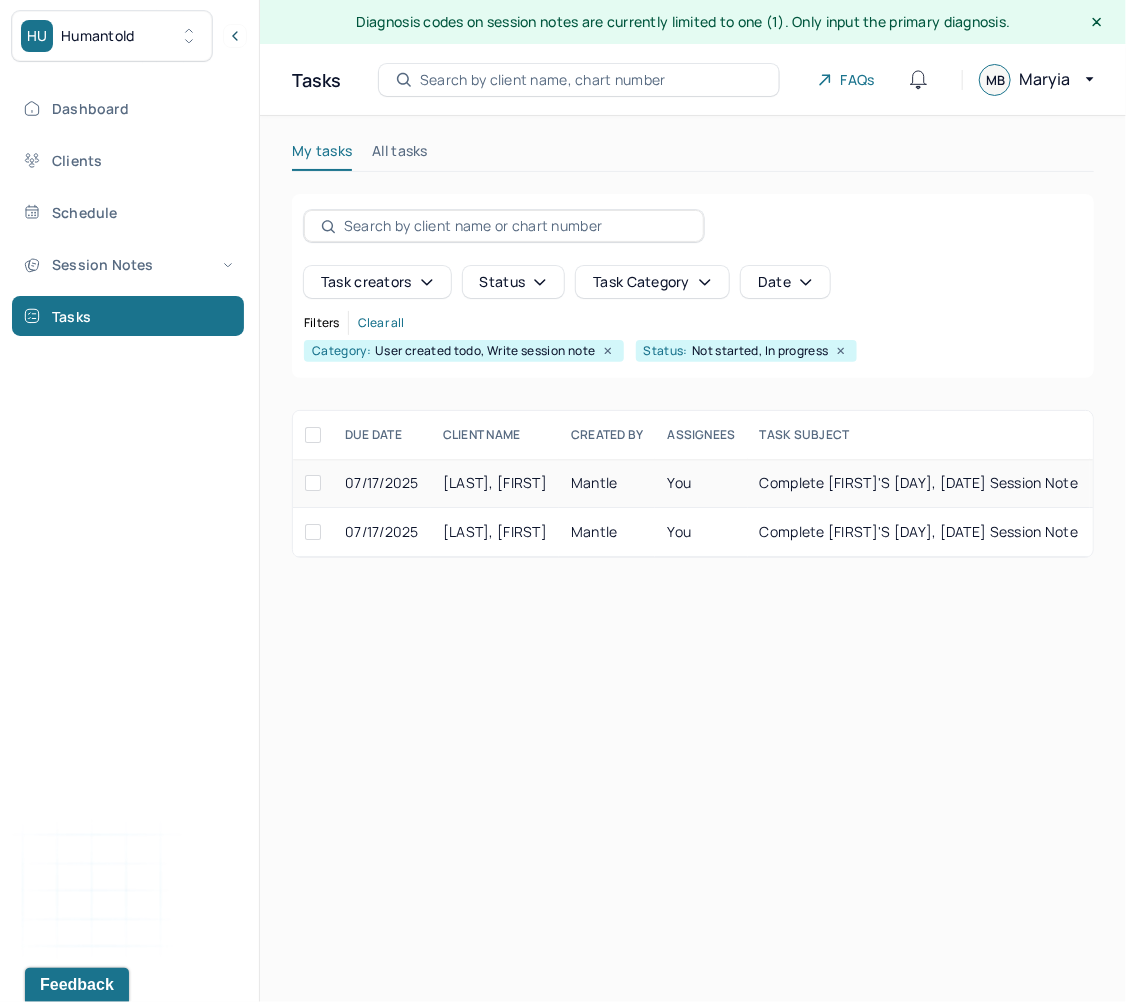 click on "[LAST], [FIRST]" at bounding box center [495, 483] 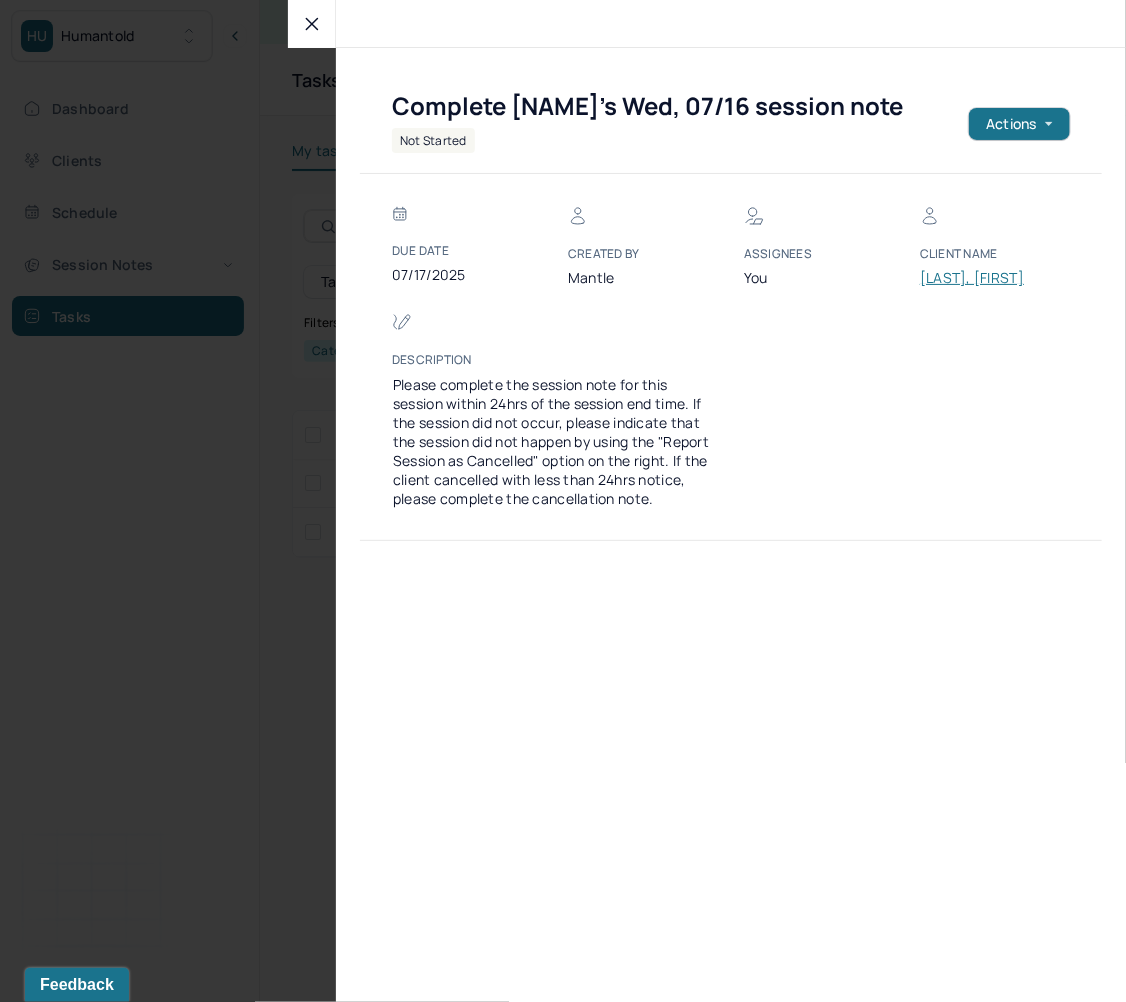click on "[LAST], [FIRST]" at bounding box center [980, 278] 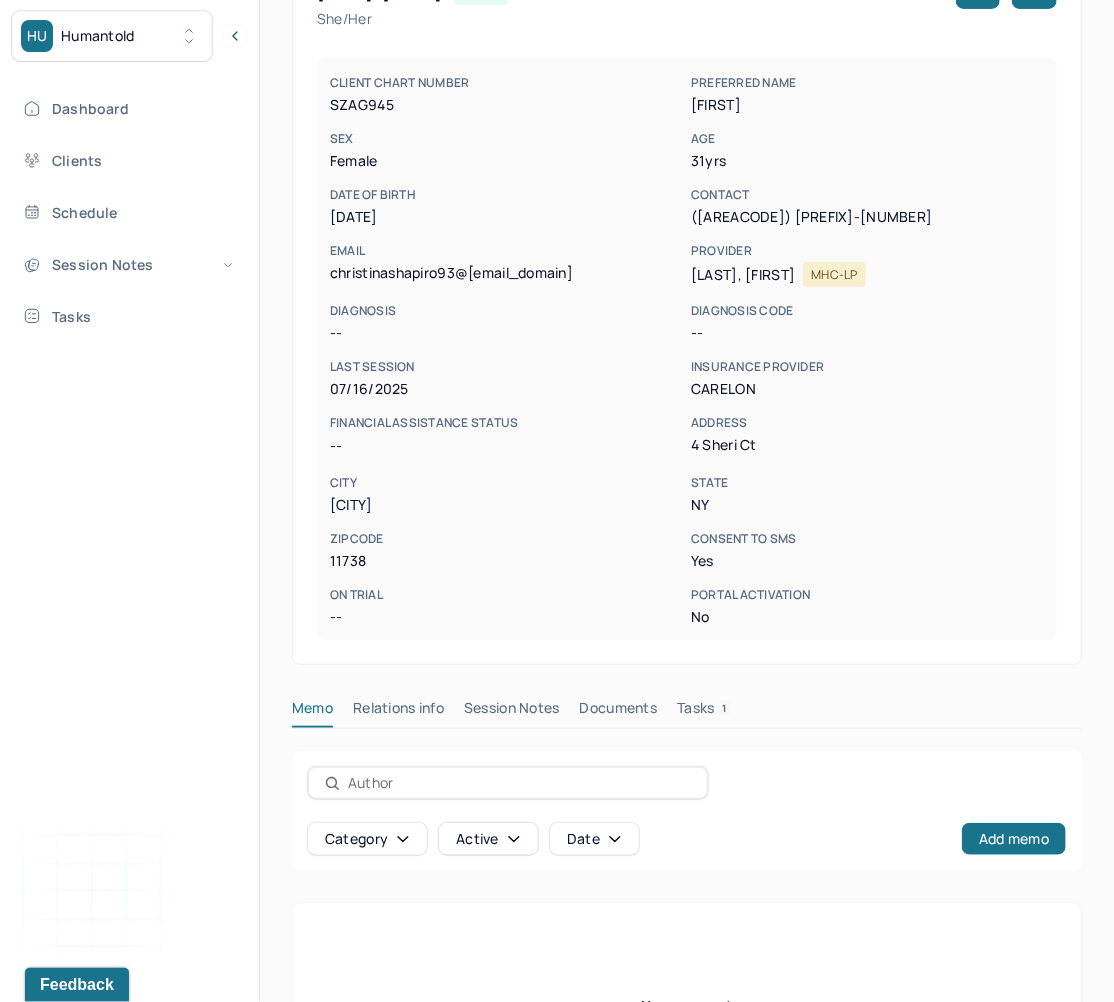 scroll, scrollTop: 0, scrollLeft: 0, axis: both 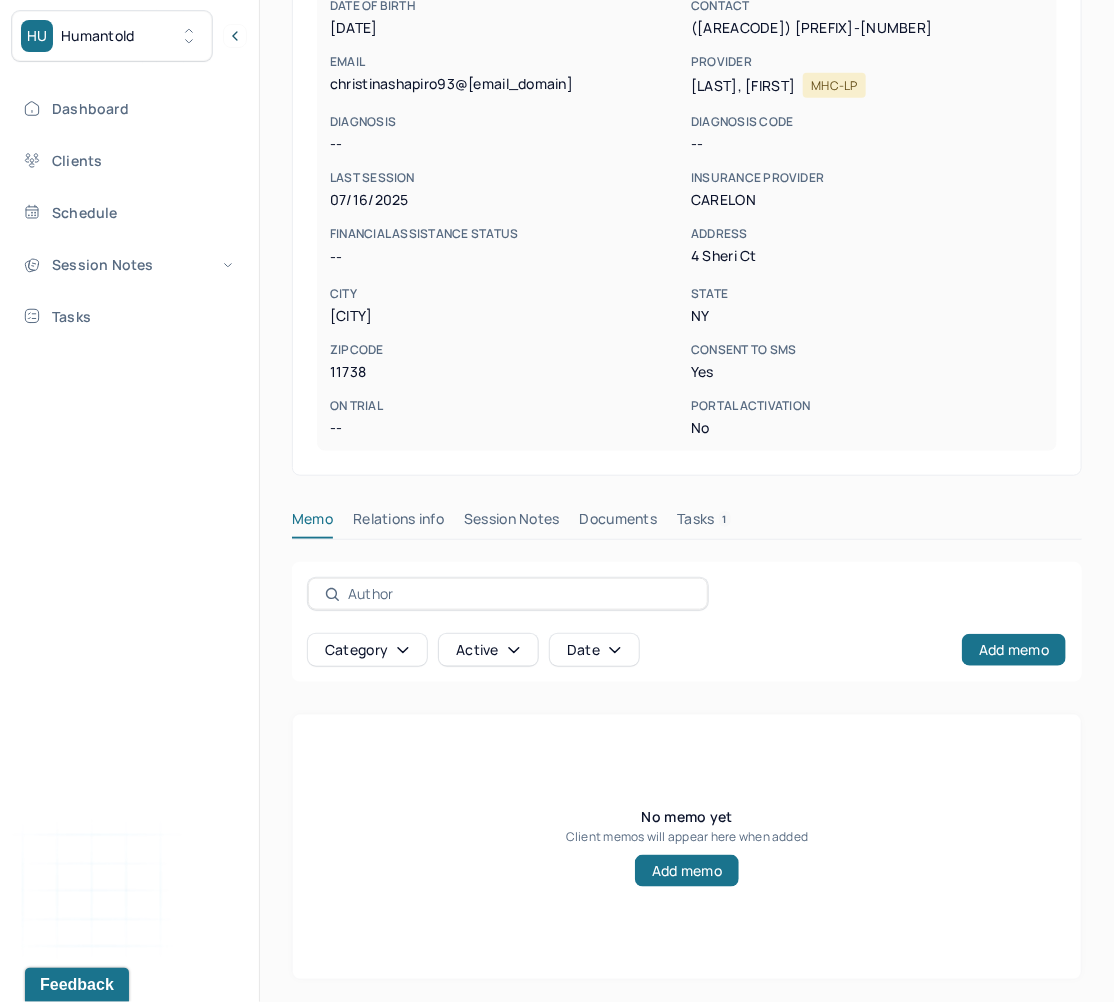 click on "Tasks 1" at bounding box center (704, 523) 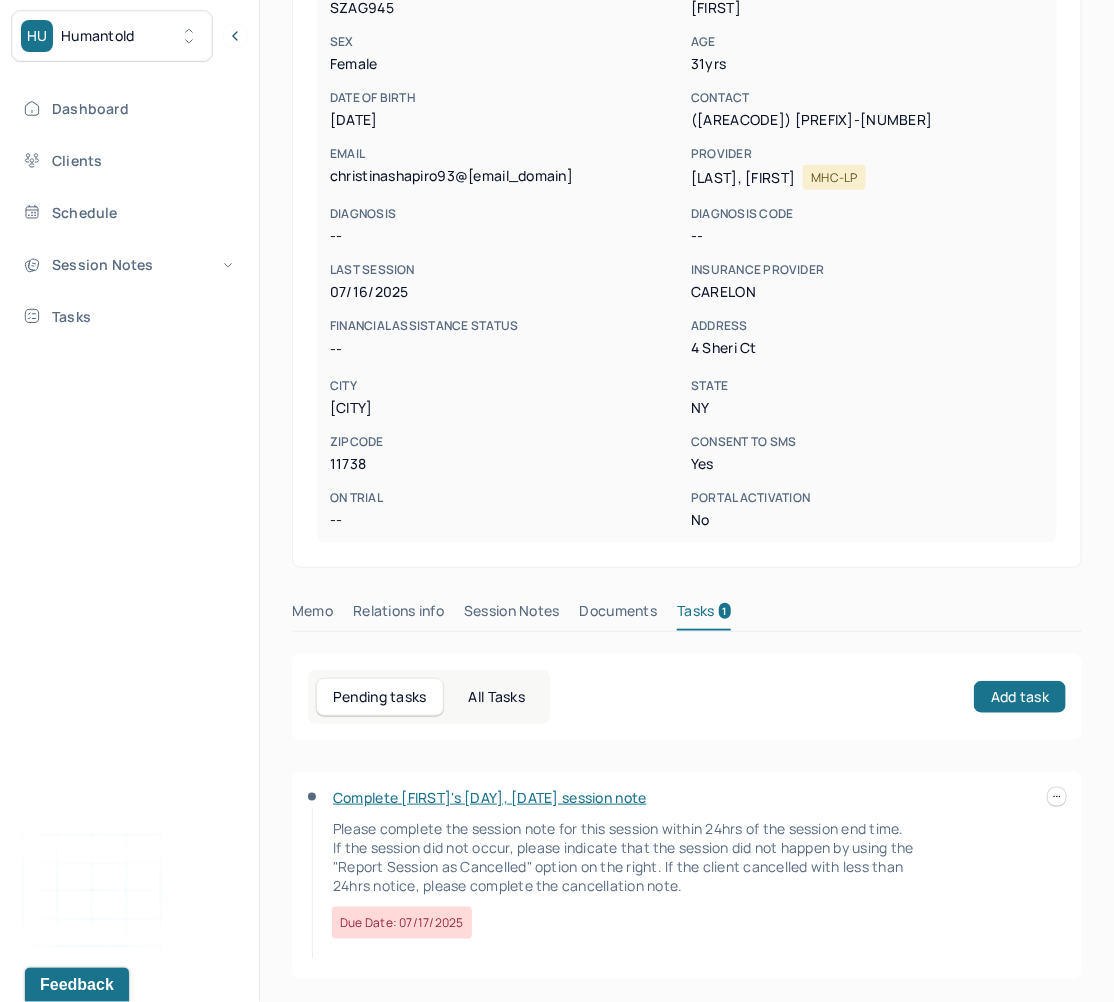 click on "Complete [FIRST]'s [DAY], [DATE] session note" at bounding box center [490, 797] 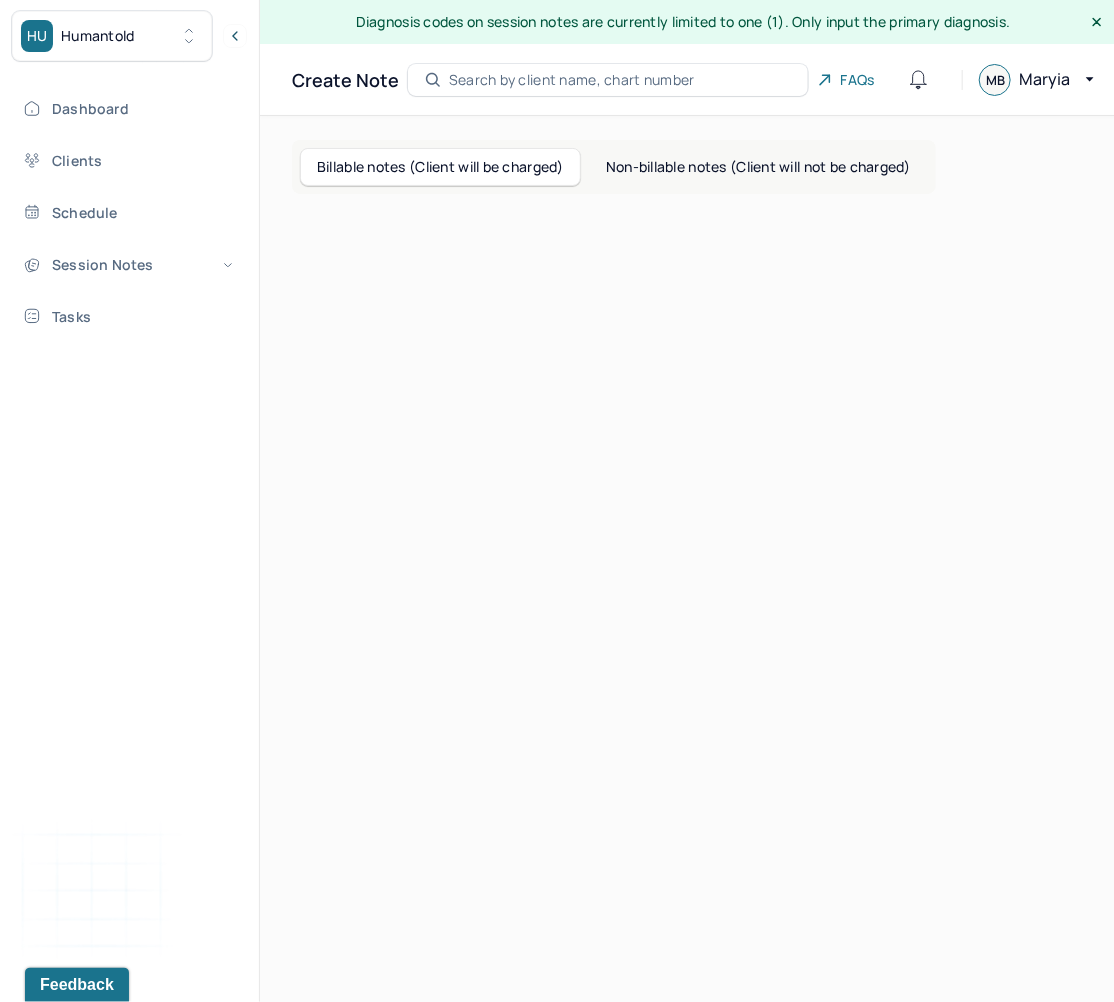 scroll, scrollTop: 0, scrollLeft: 0, axis: both 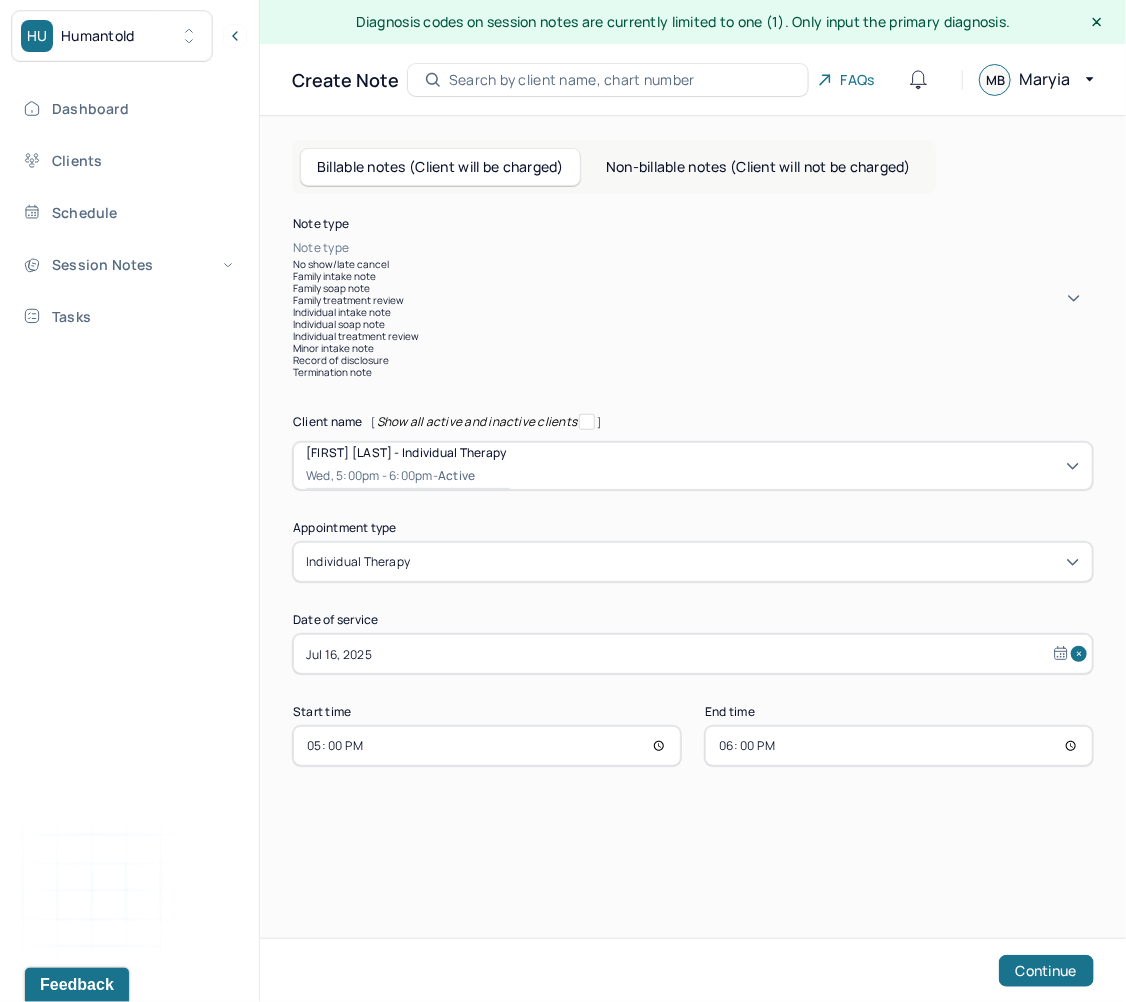 click at bounding box center [723, 248] 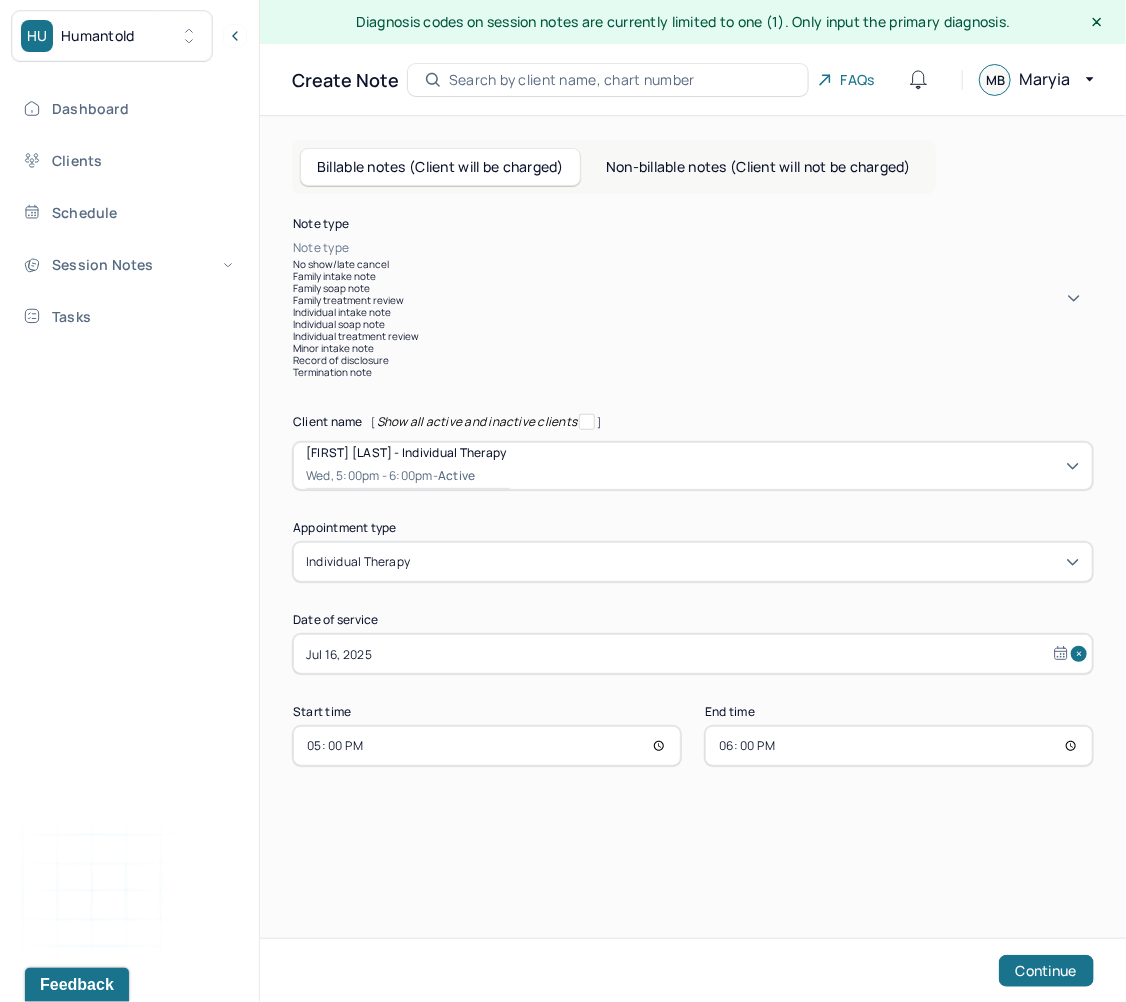 click on "Individual soap note" at bounding box center (693, 324) 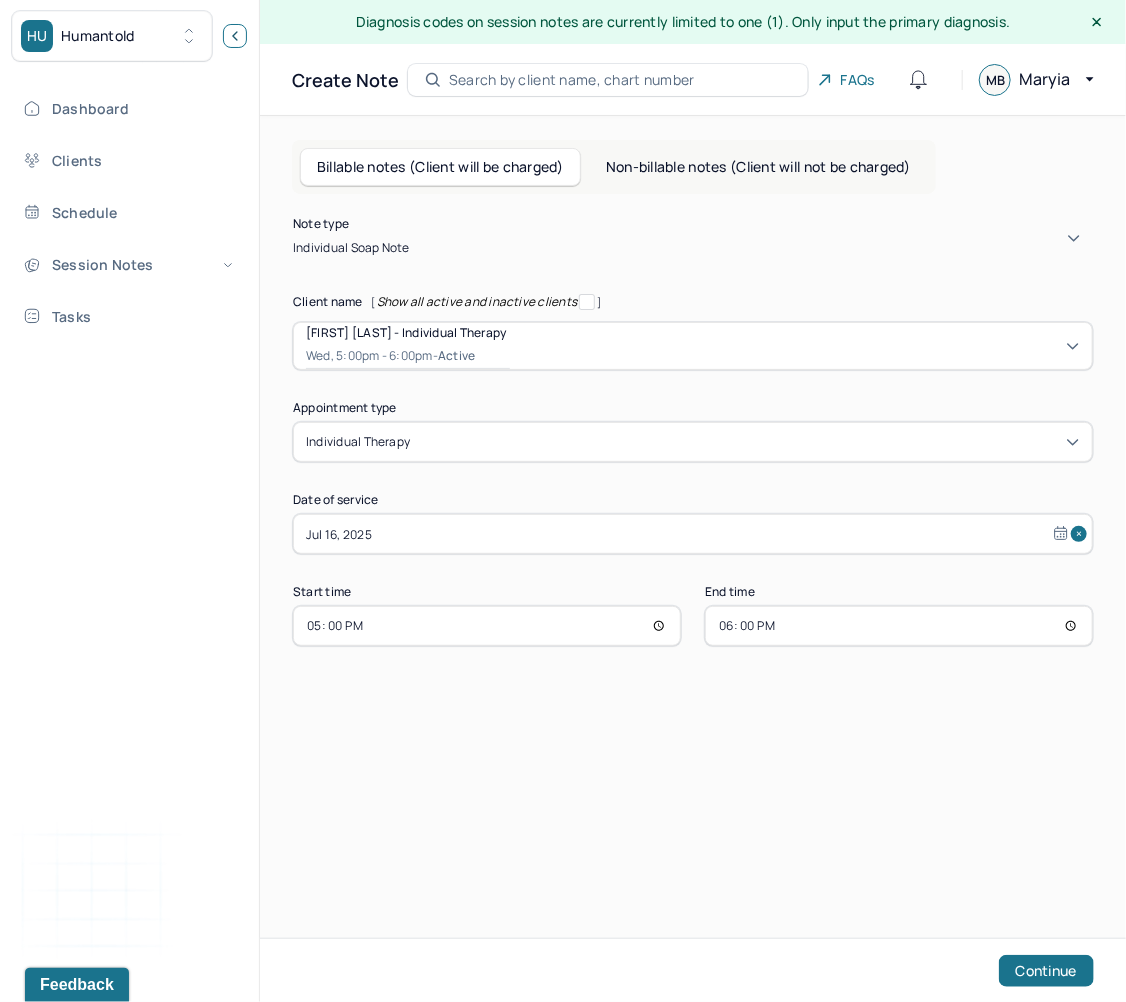 click at bounding box center (235, 36) 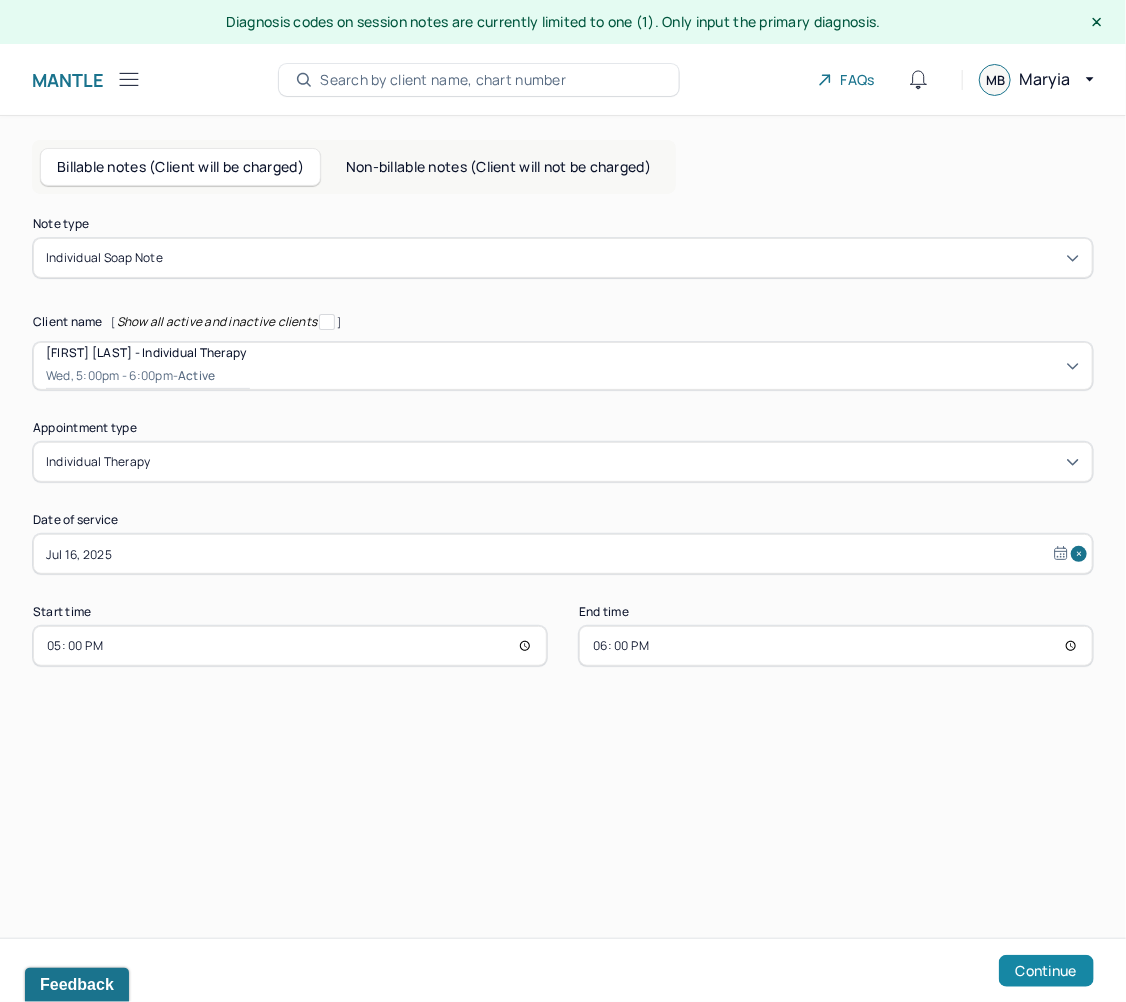 click on "Continue" at bounding box center (1046, 971) 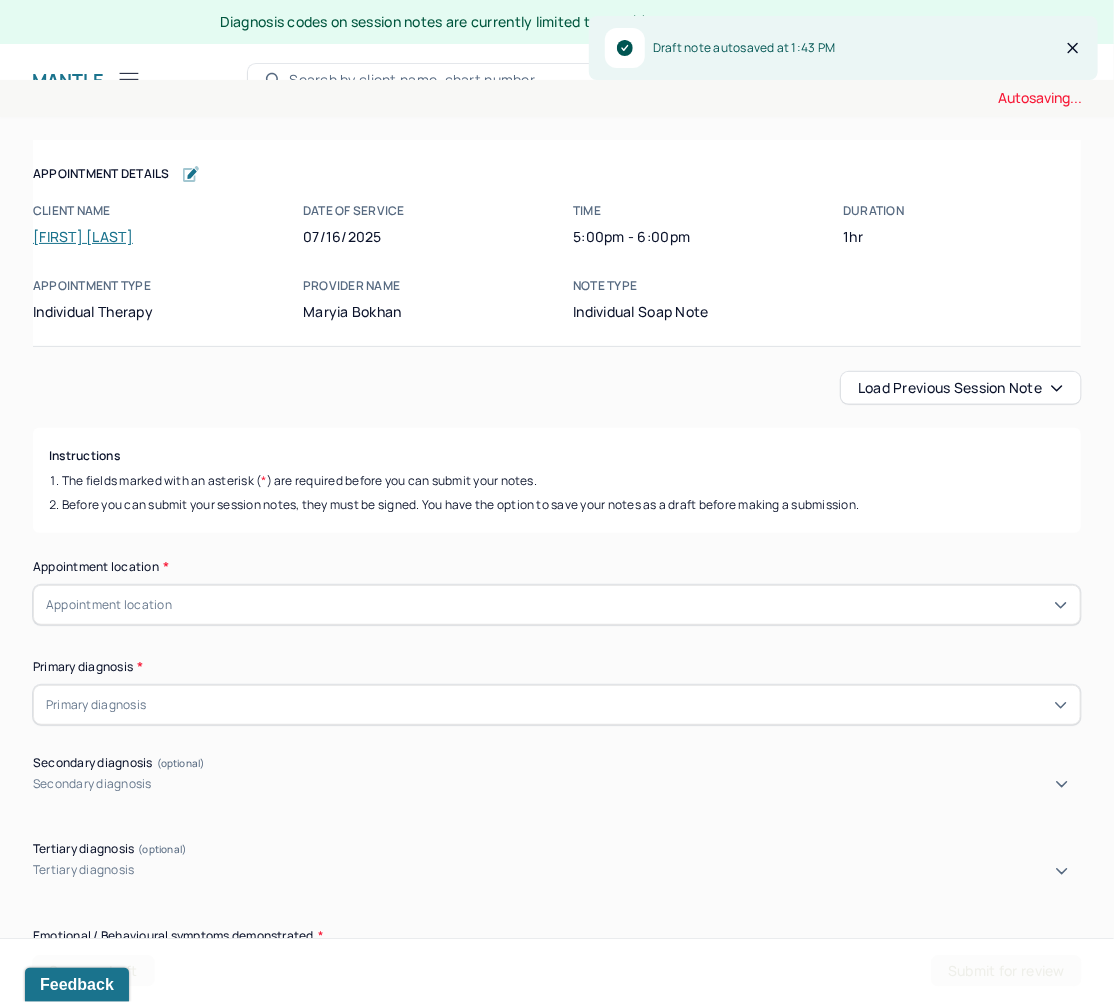 click on "Load previous session note" at bounding box center (961, 388) 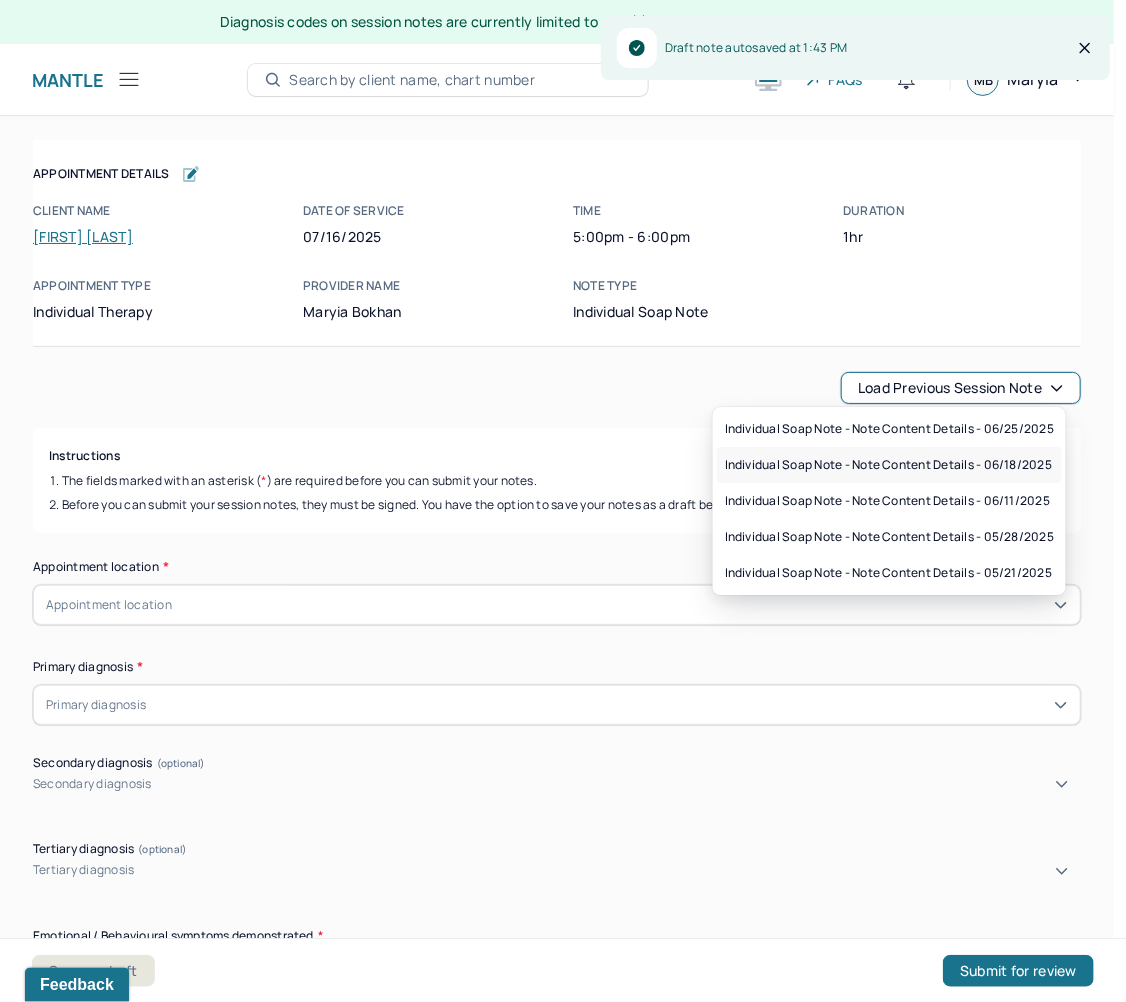 click on "Individual soap note   - Note content Details -   06/18/2025" at bounding box center [888, 465] 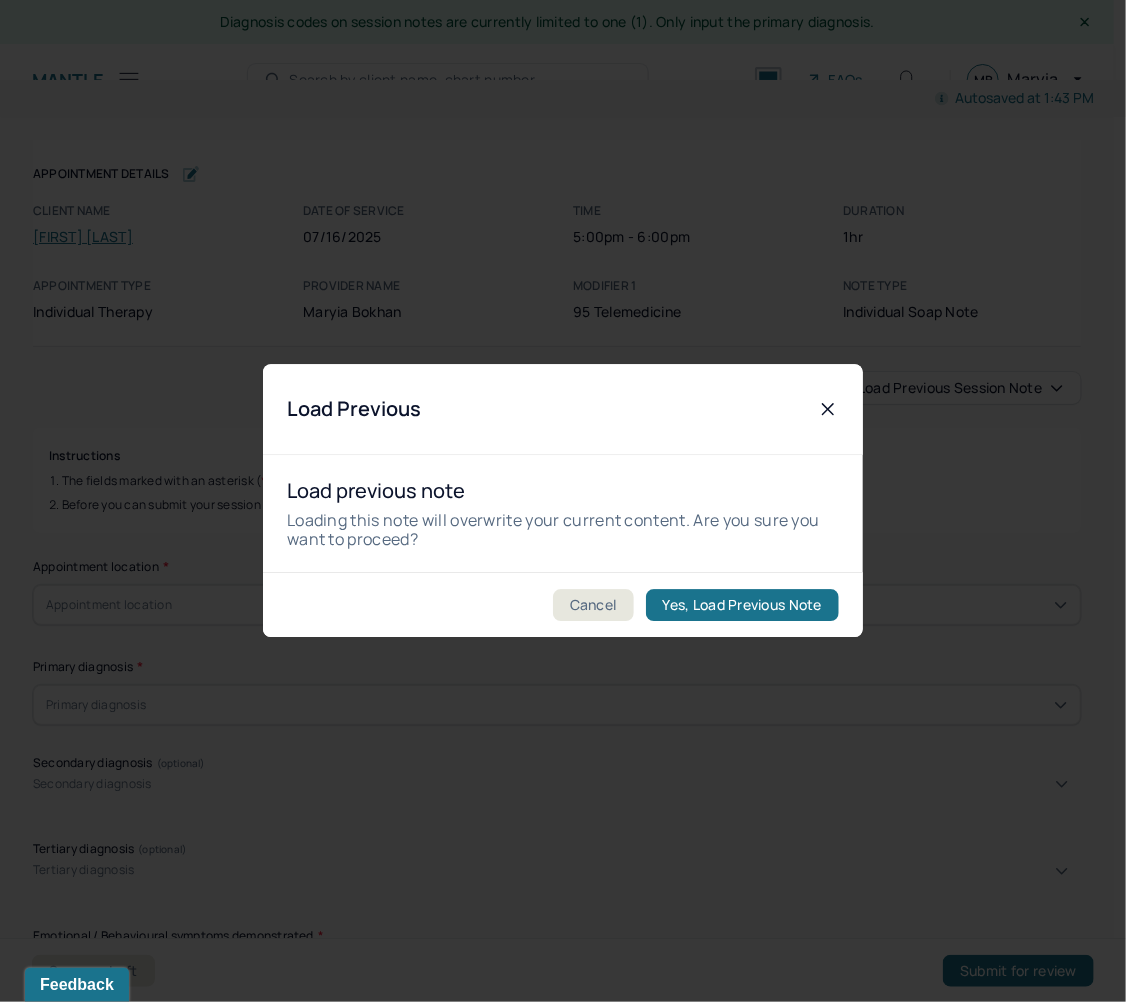click on "Yes, Load Previous Note" at bounding box center (742, 606) 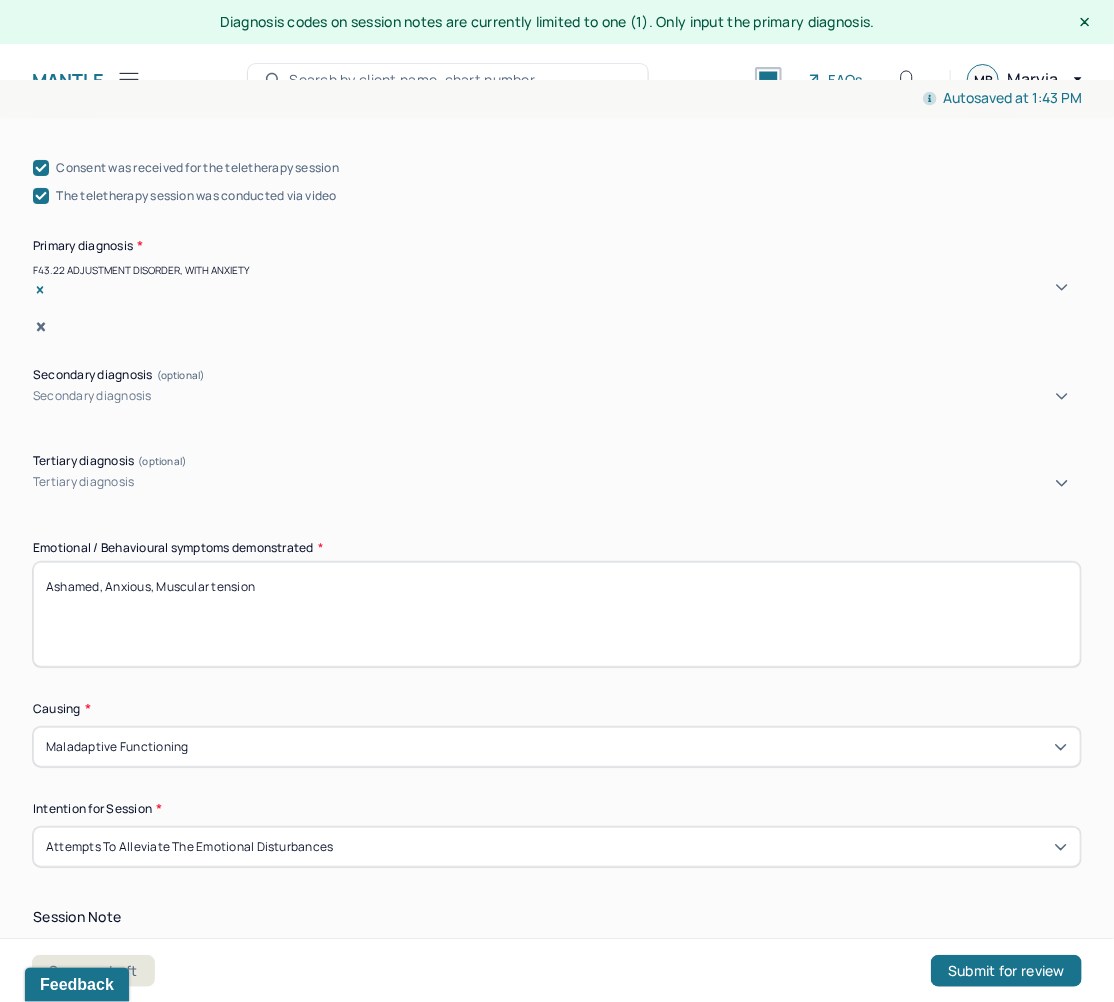scroll, scrollTop: 720, scrollLeft: 0, axis: vertical 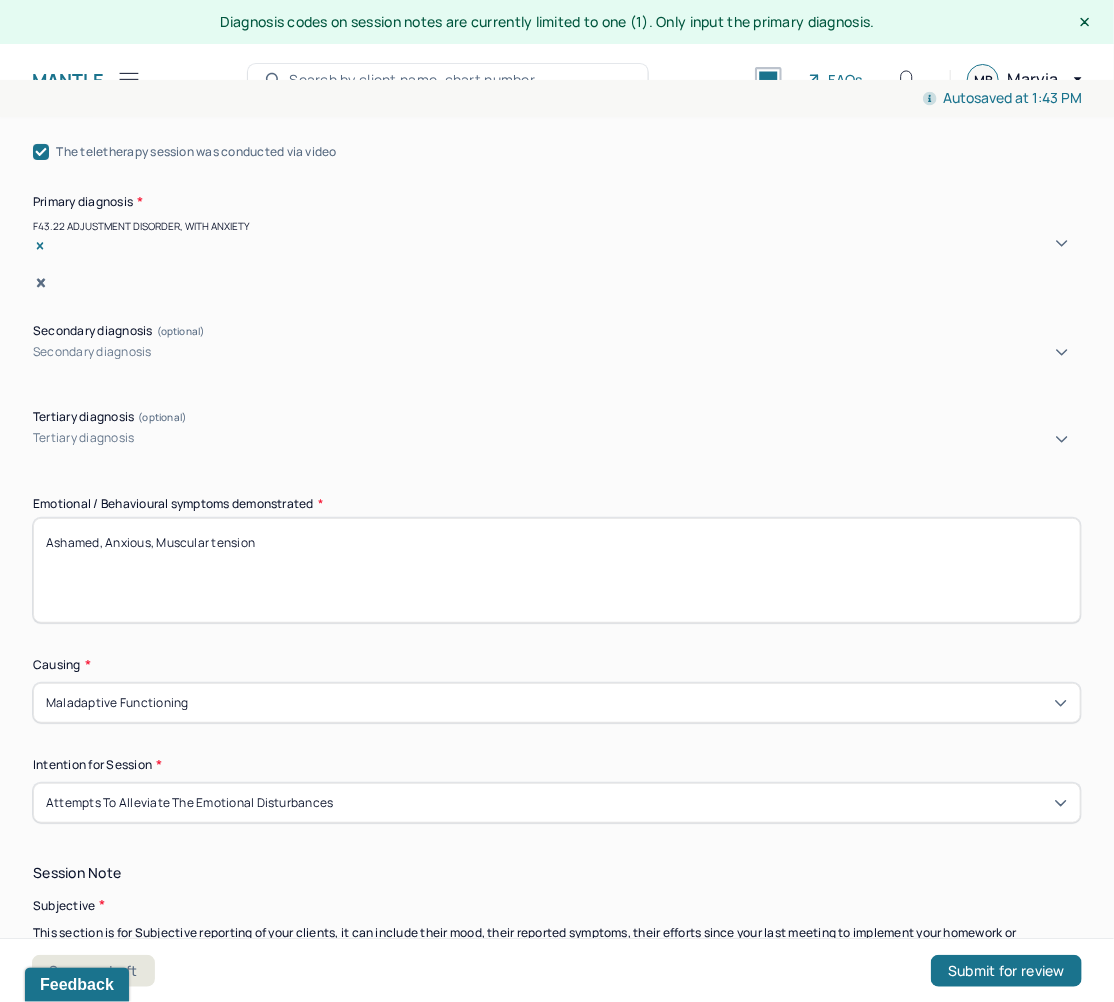 drag, startPoint x: 308, startPoint y: 546, endPoint x: 26, endPoint y: 532, distance: 282.3473 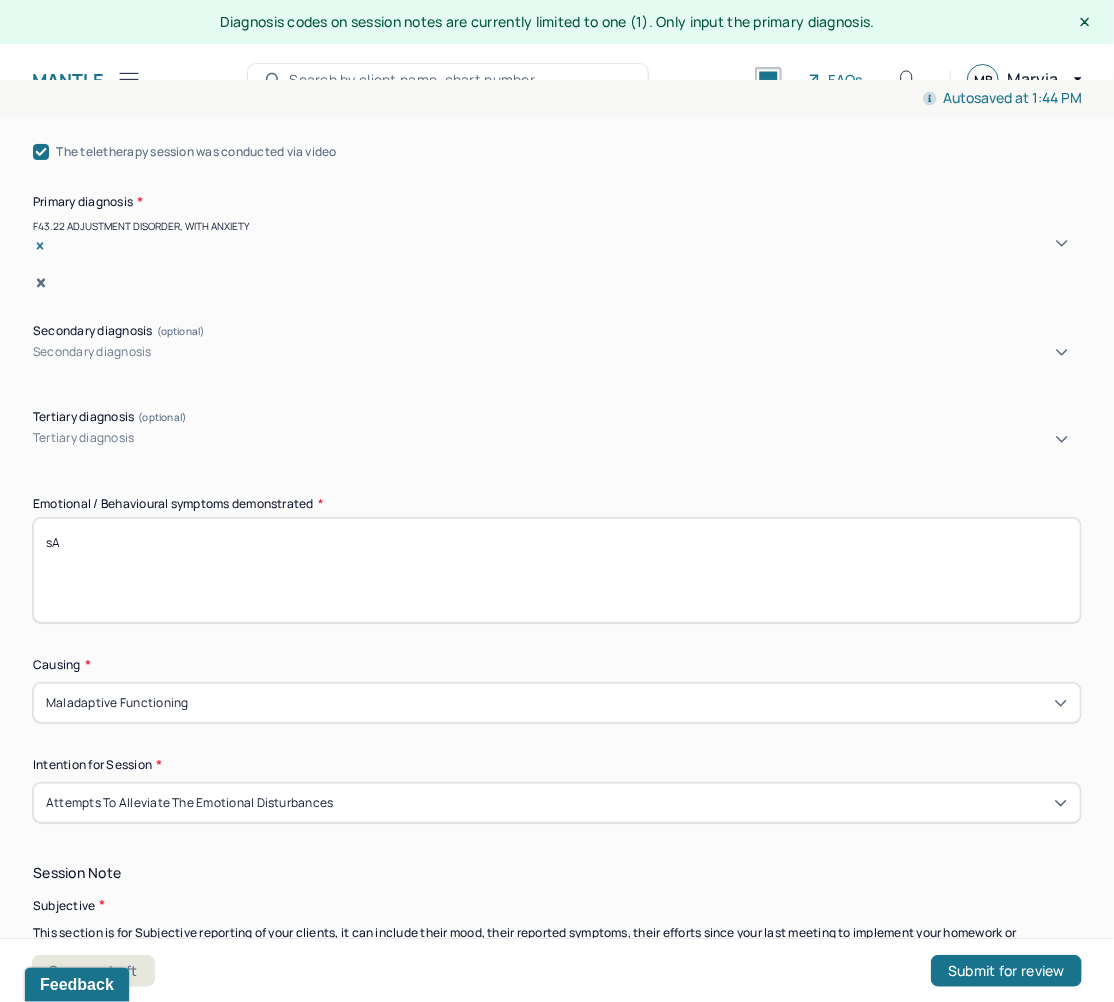 type on "s" 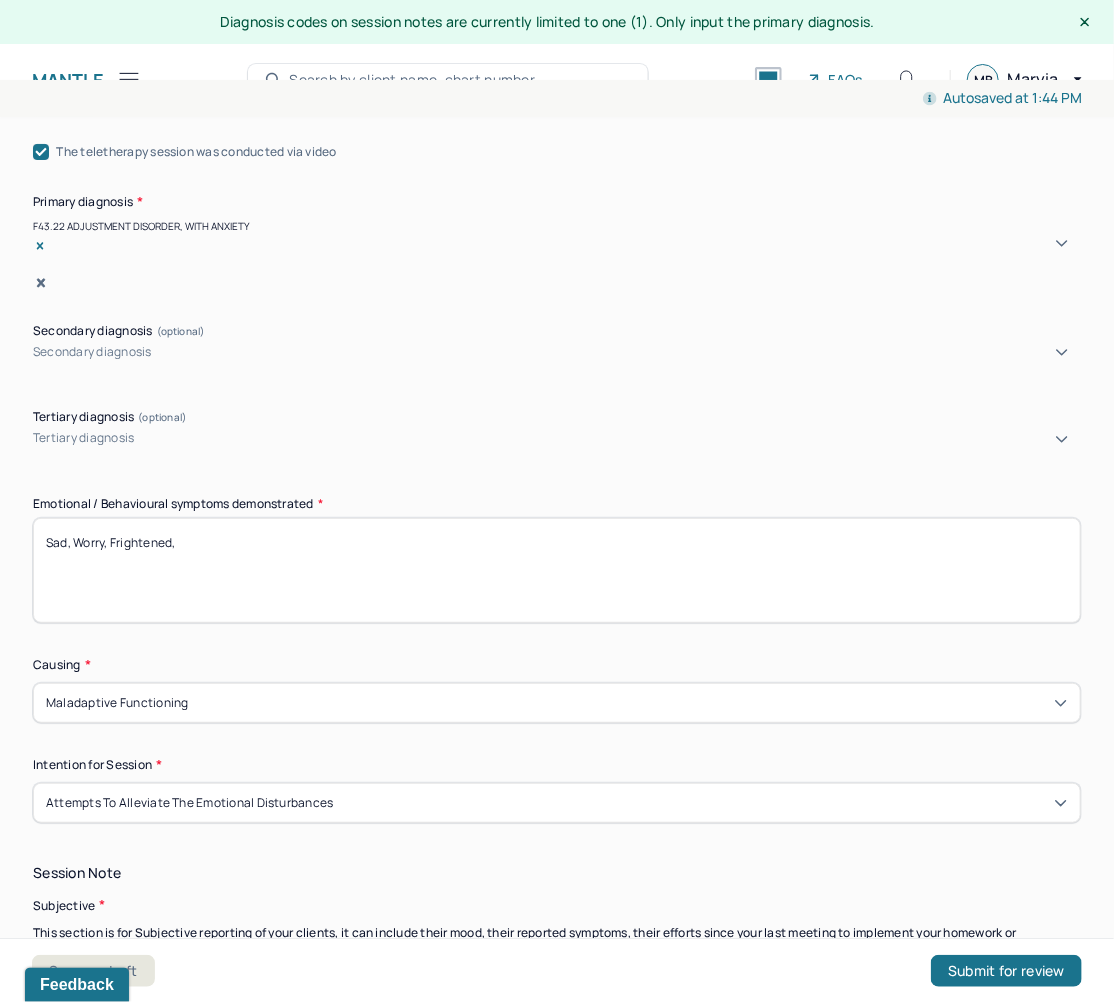 click on "Sad, Worry, Frightened," at bounding box center (557, 570) 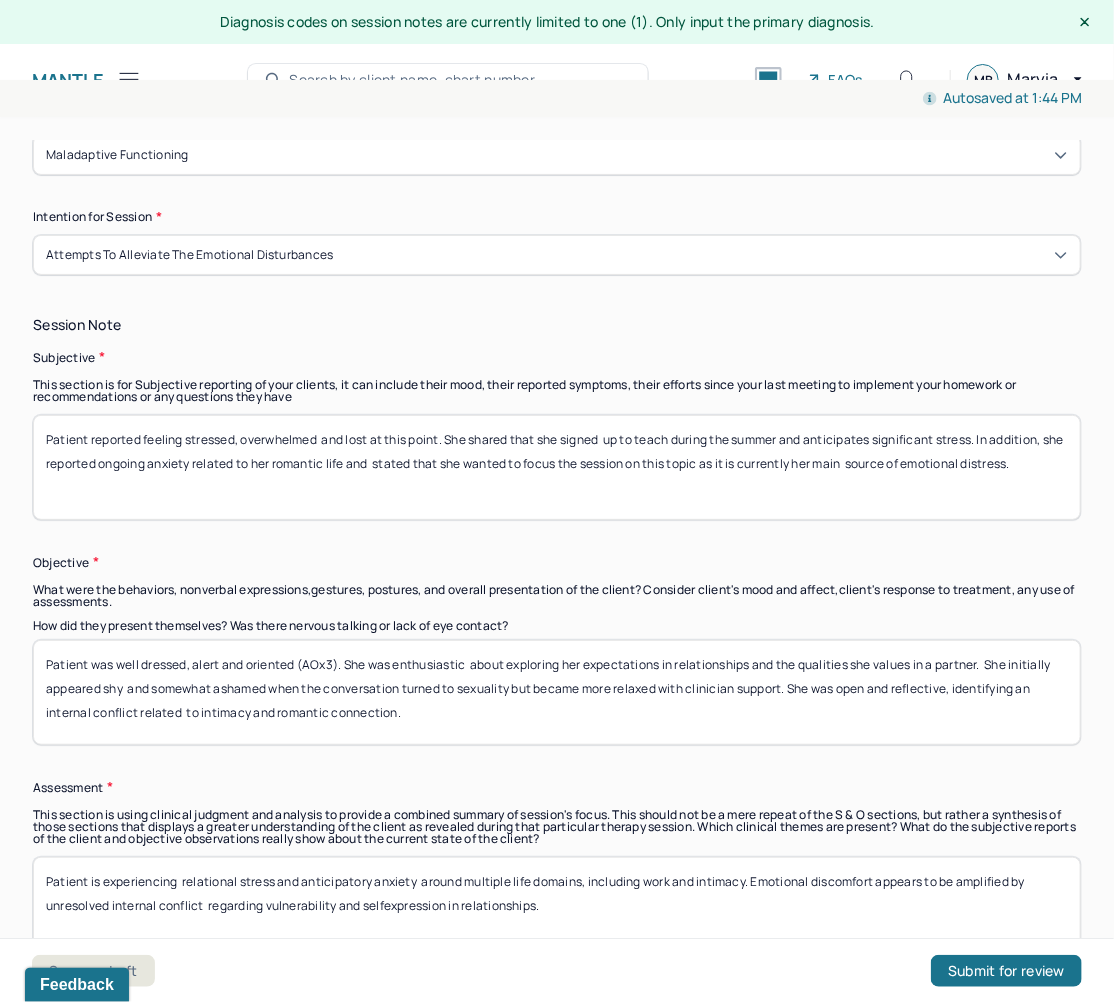scroll, scrollTop: 1280, scrollLeft: 0, axis: vertical 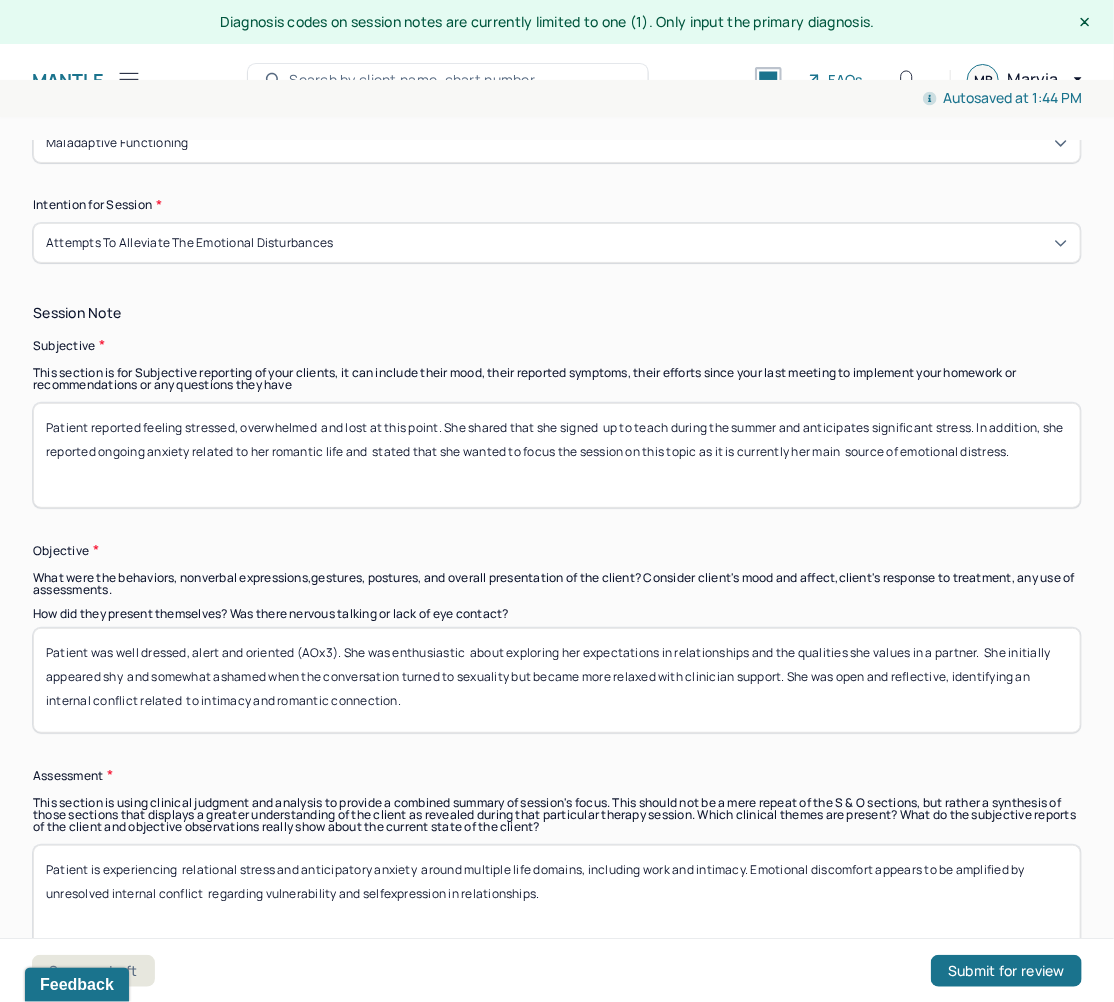 type on "Sad, Worry, Frightened," 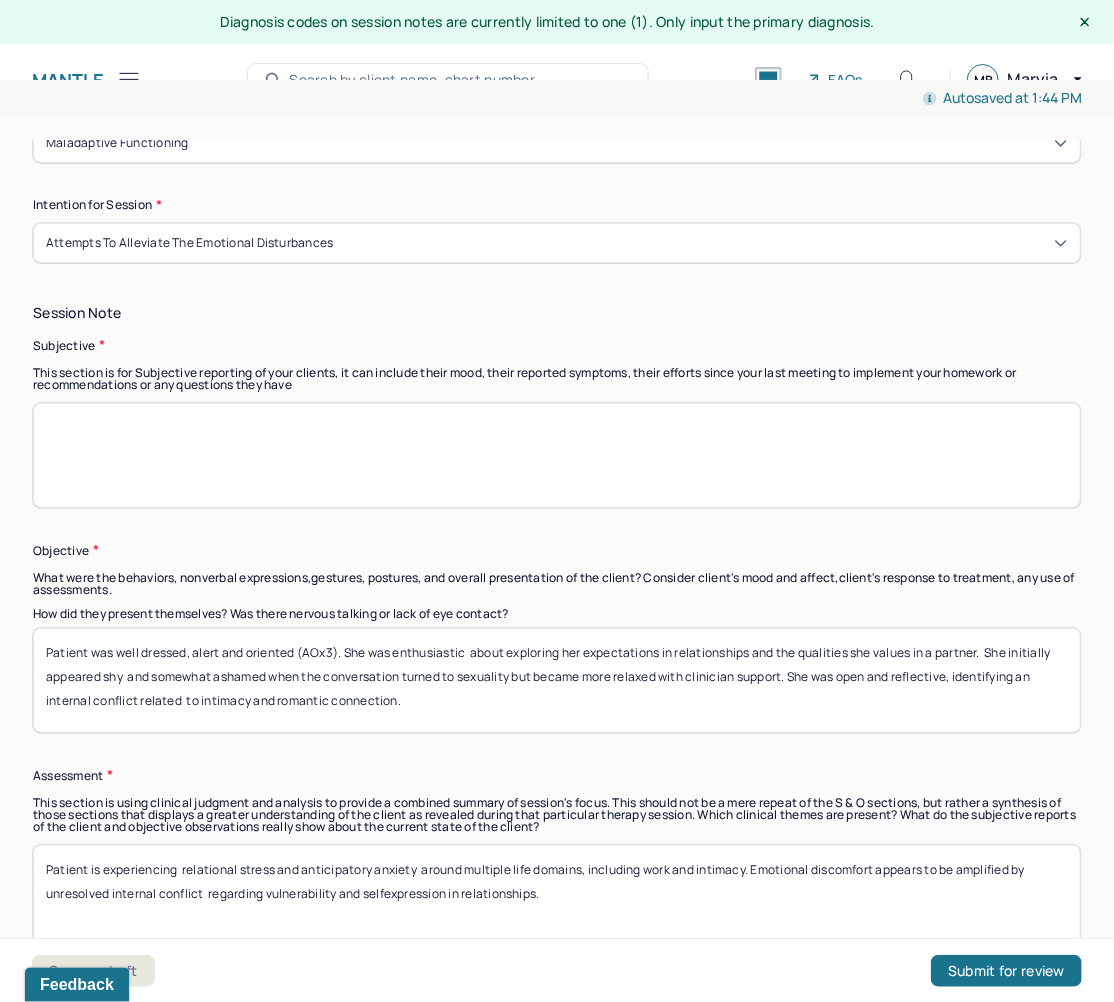 type 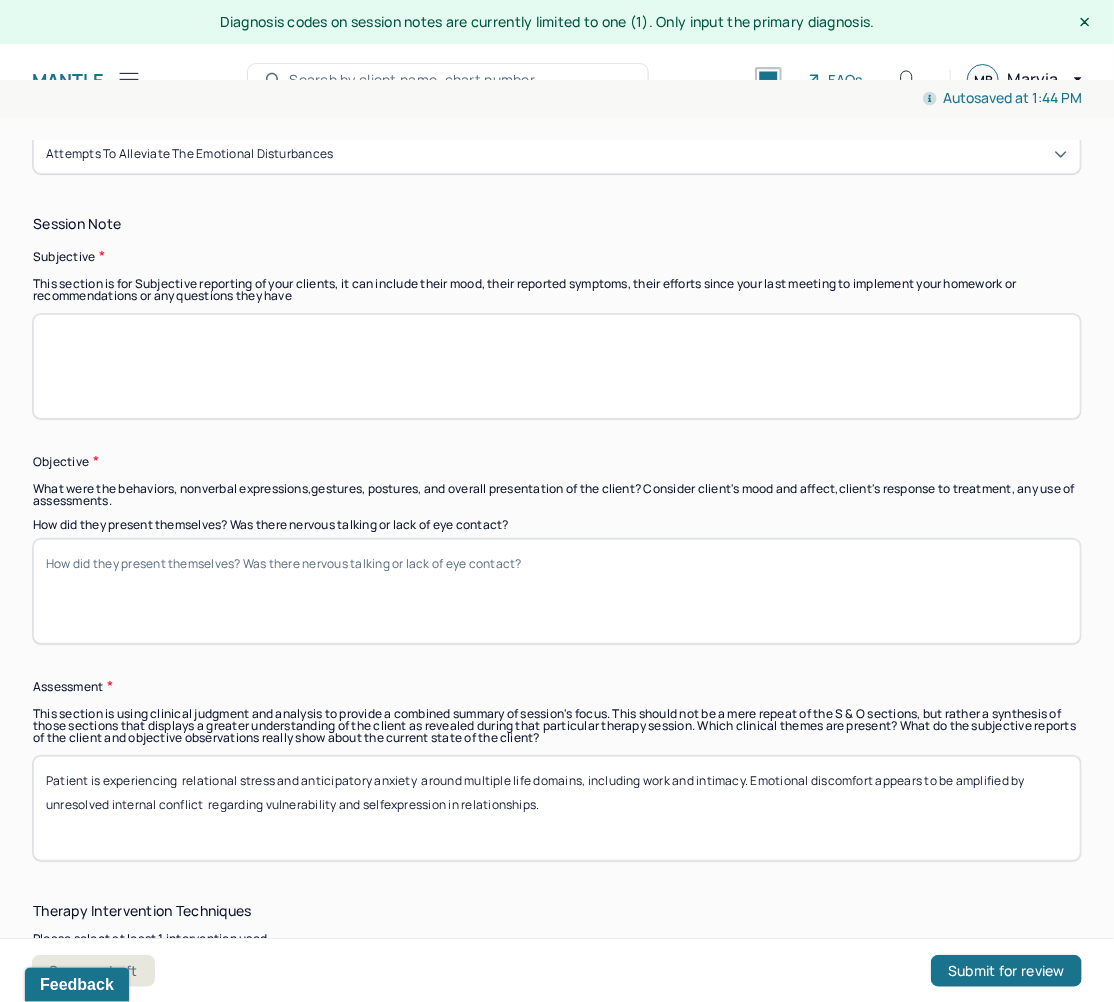 scroll, scrollTop: 1600, scrollLeft: 0, axis: vertical 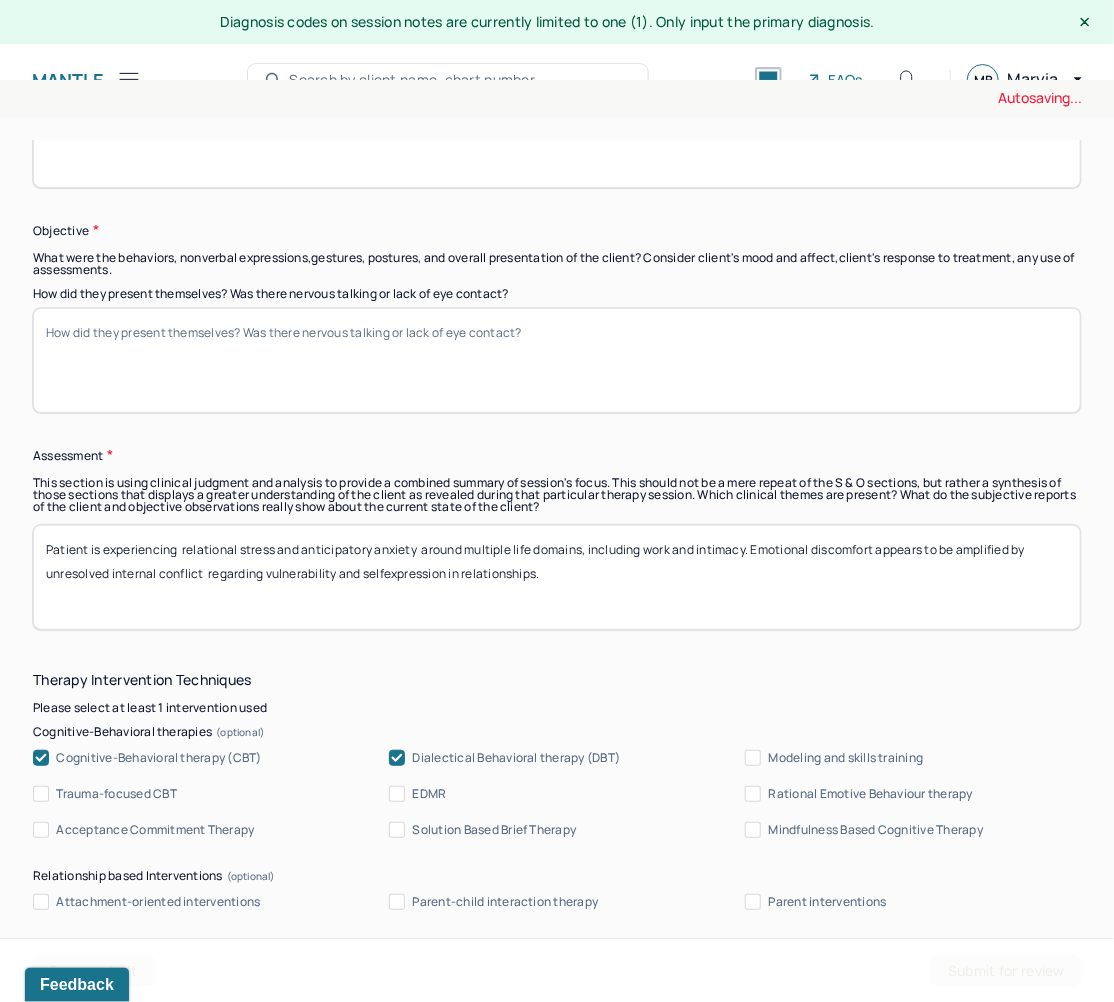 type 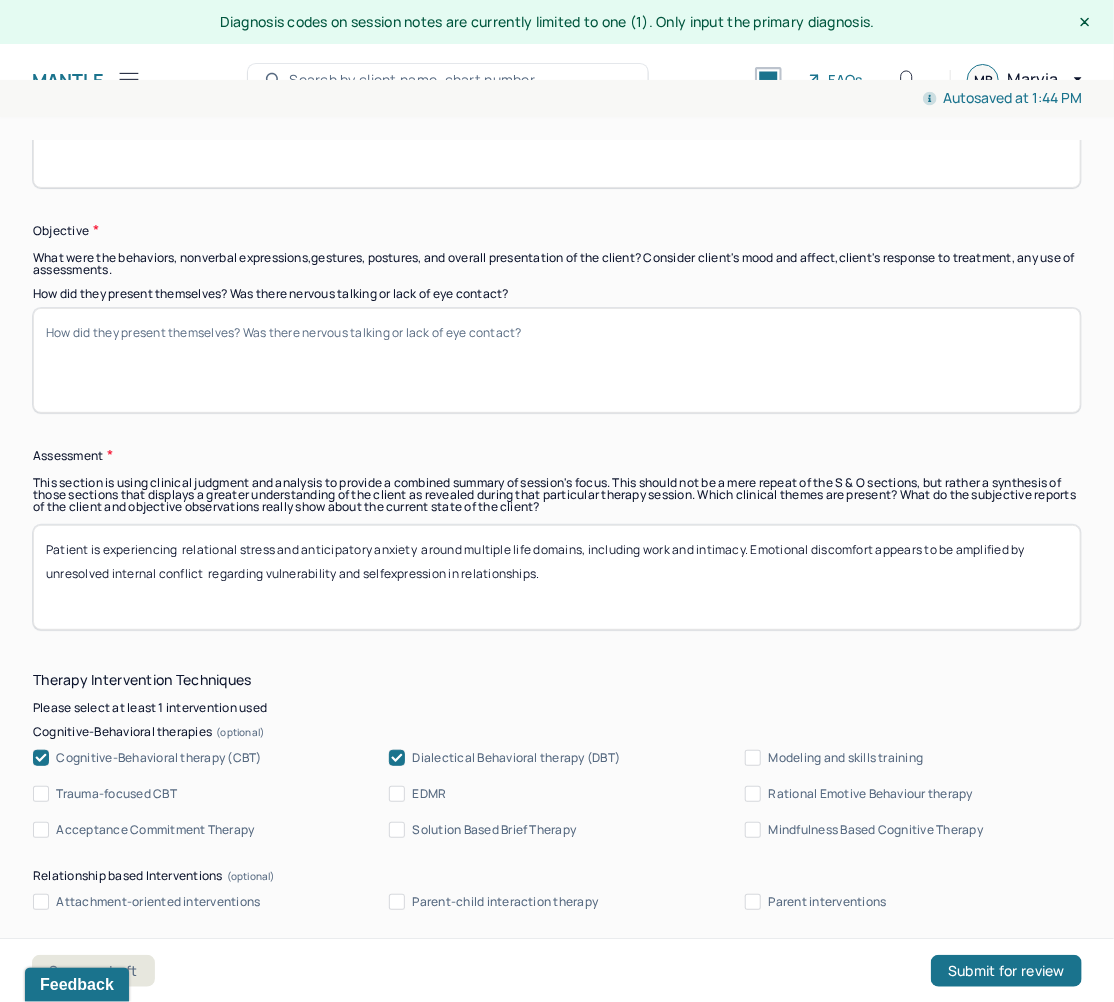 drag, startPoint x: 572, startPoint y: 570, endPoint x: -36, endPoint y: 507, distance: 611.25525 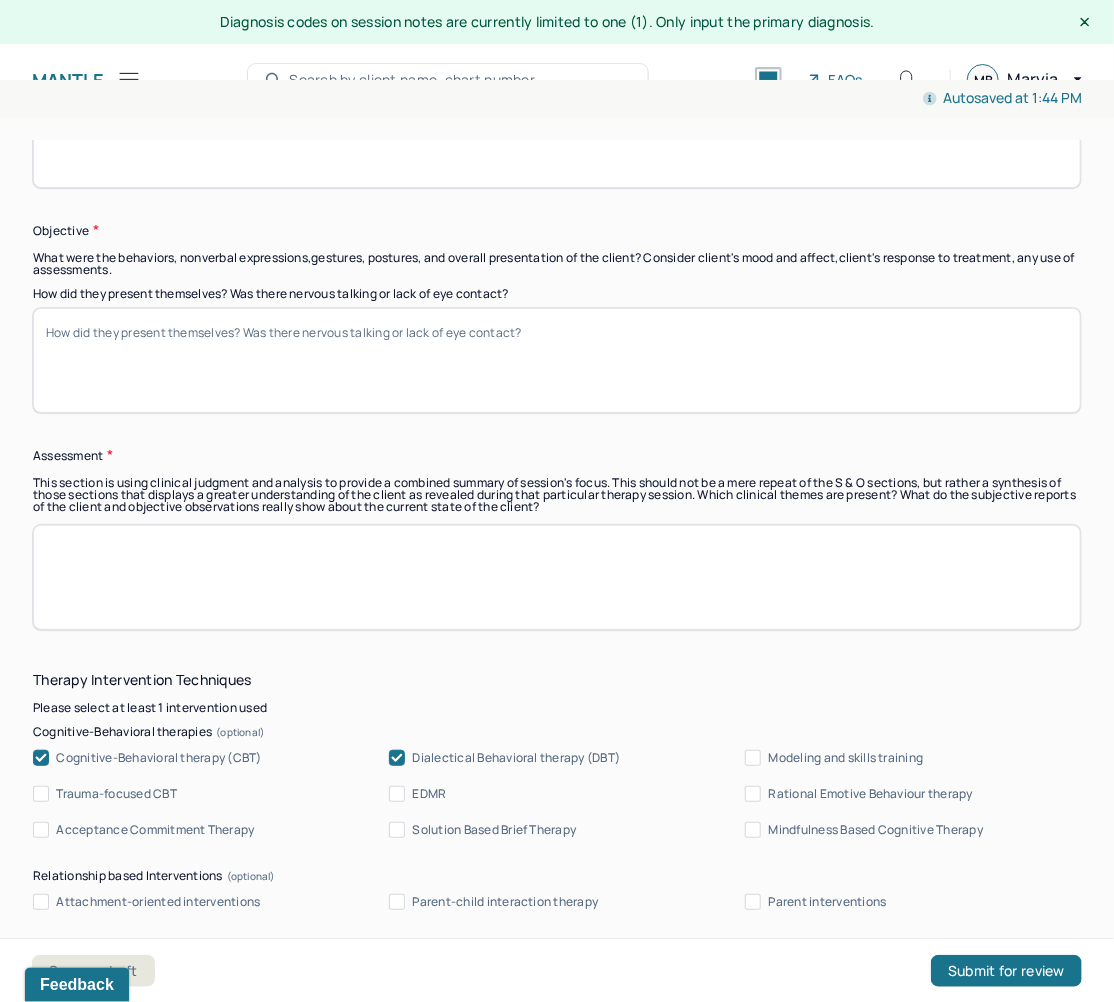 type 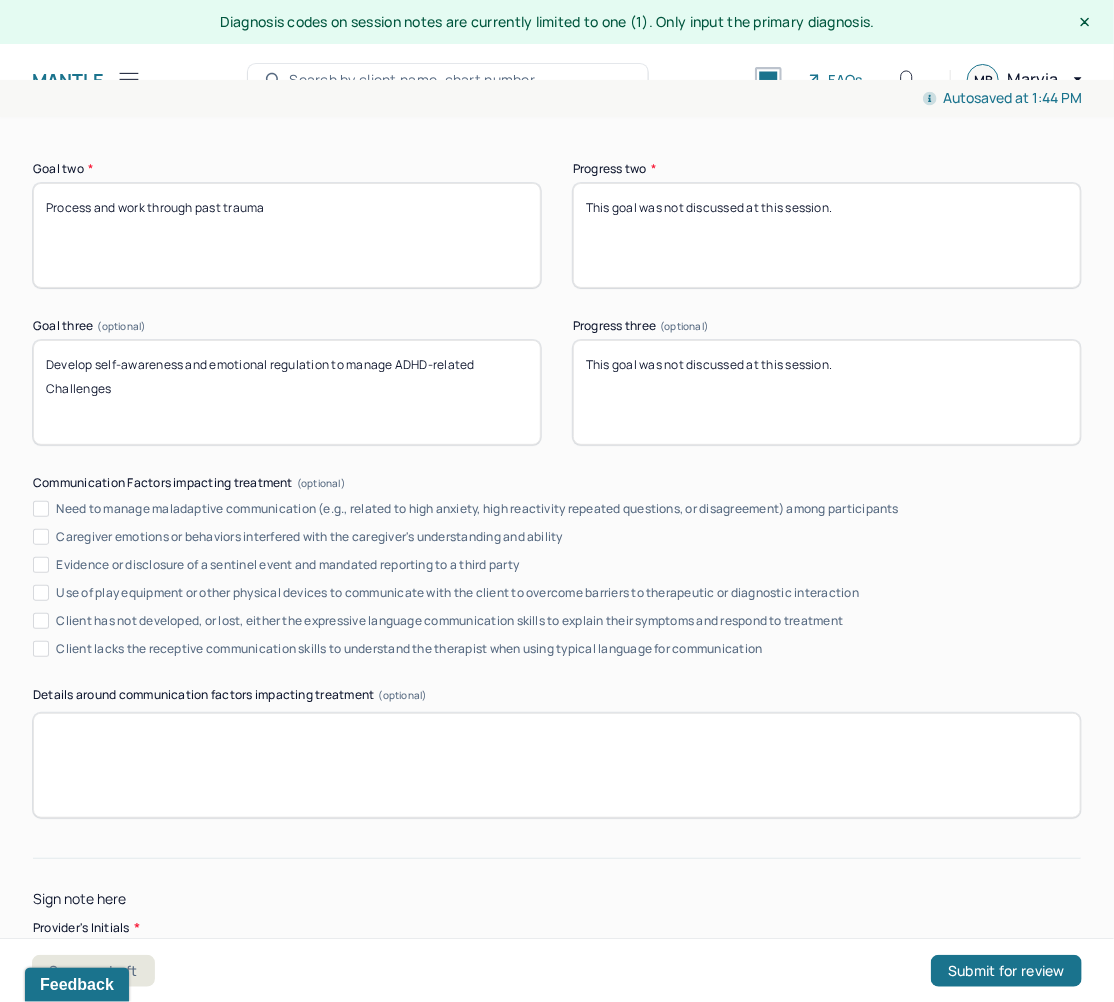 scroll, scrollTop: 3261, scrollLeft: 0, axis: vertical 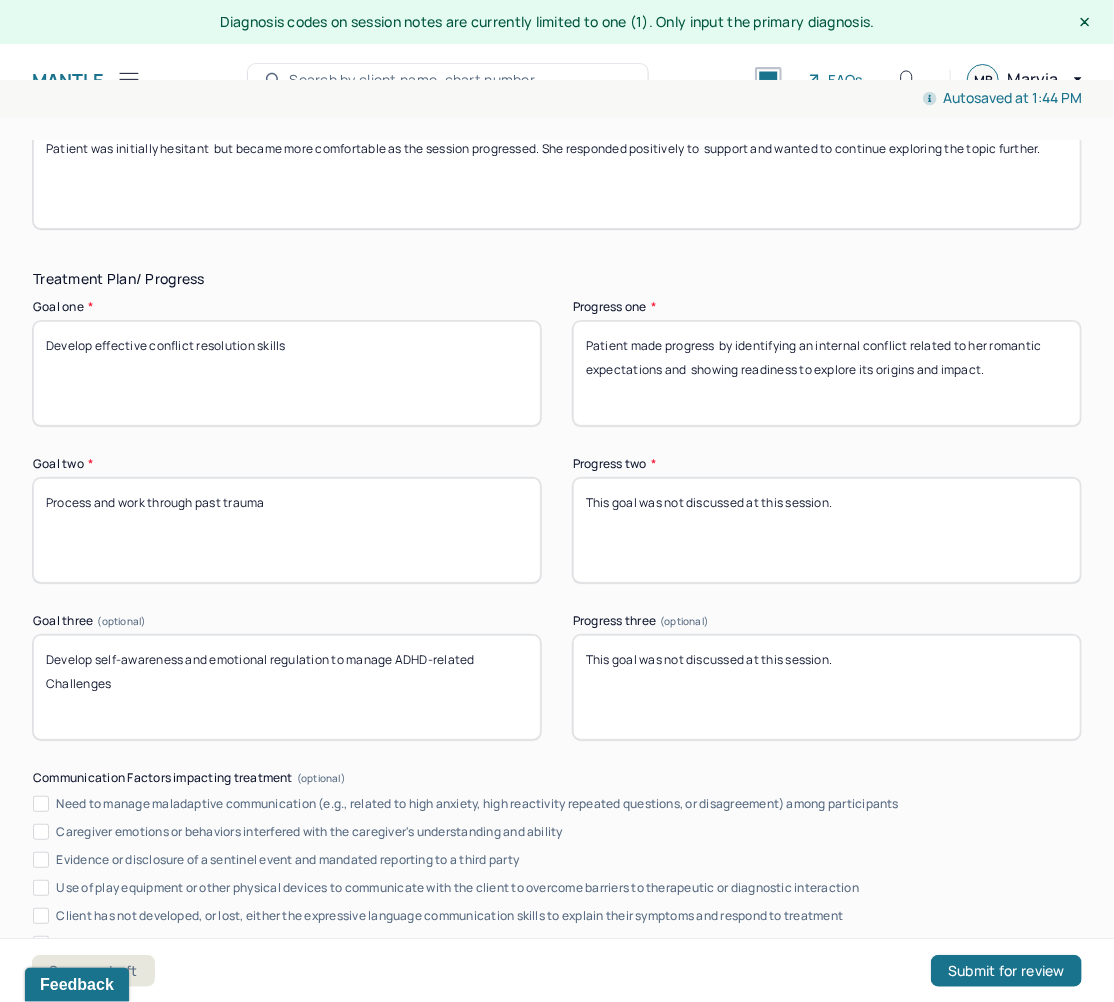 drag, startPoint x: 328, startPoint y: 483, endPoint x: 91, endPoint y: 470, distance: 237.35628 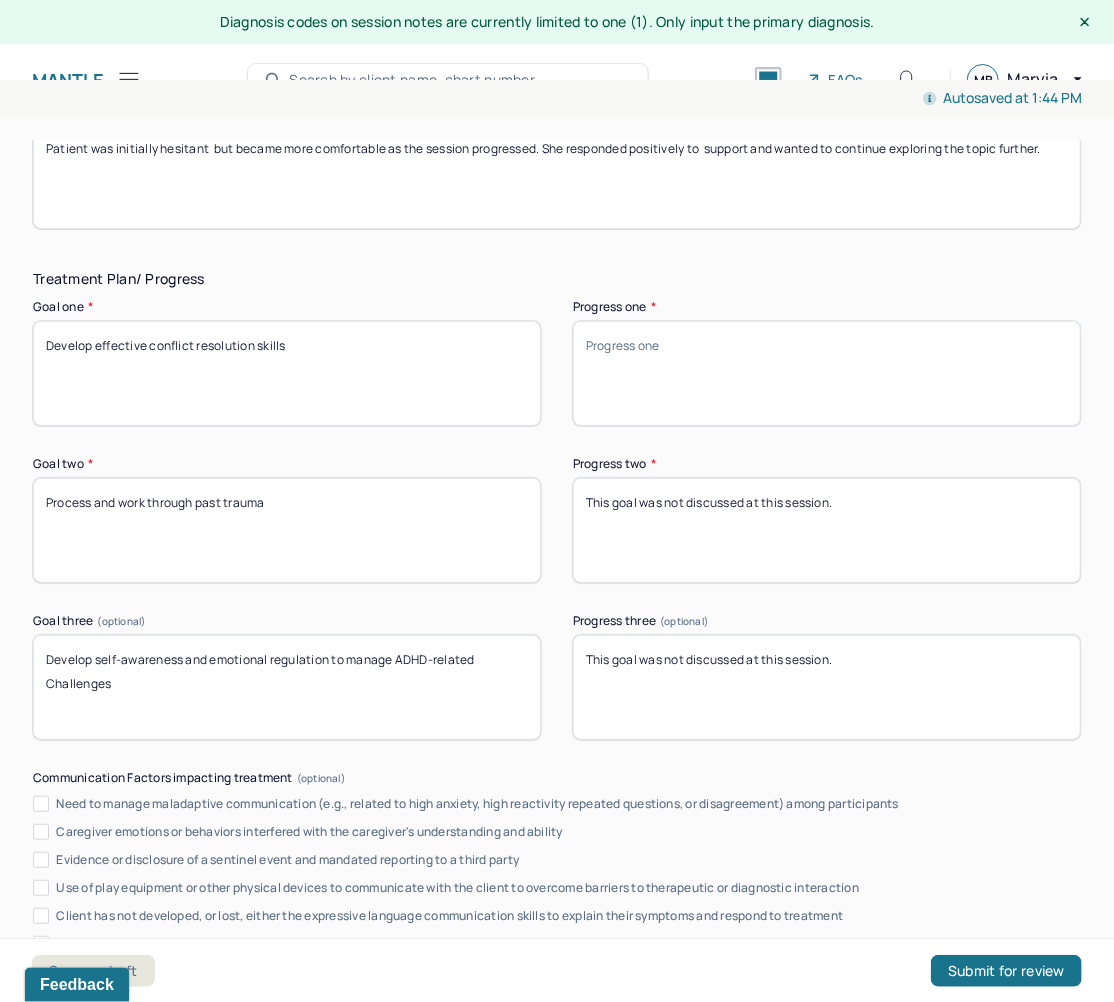 type 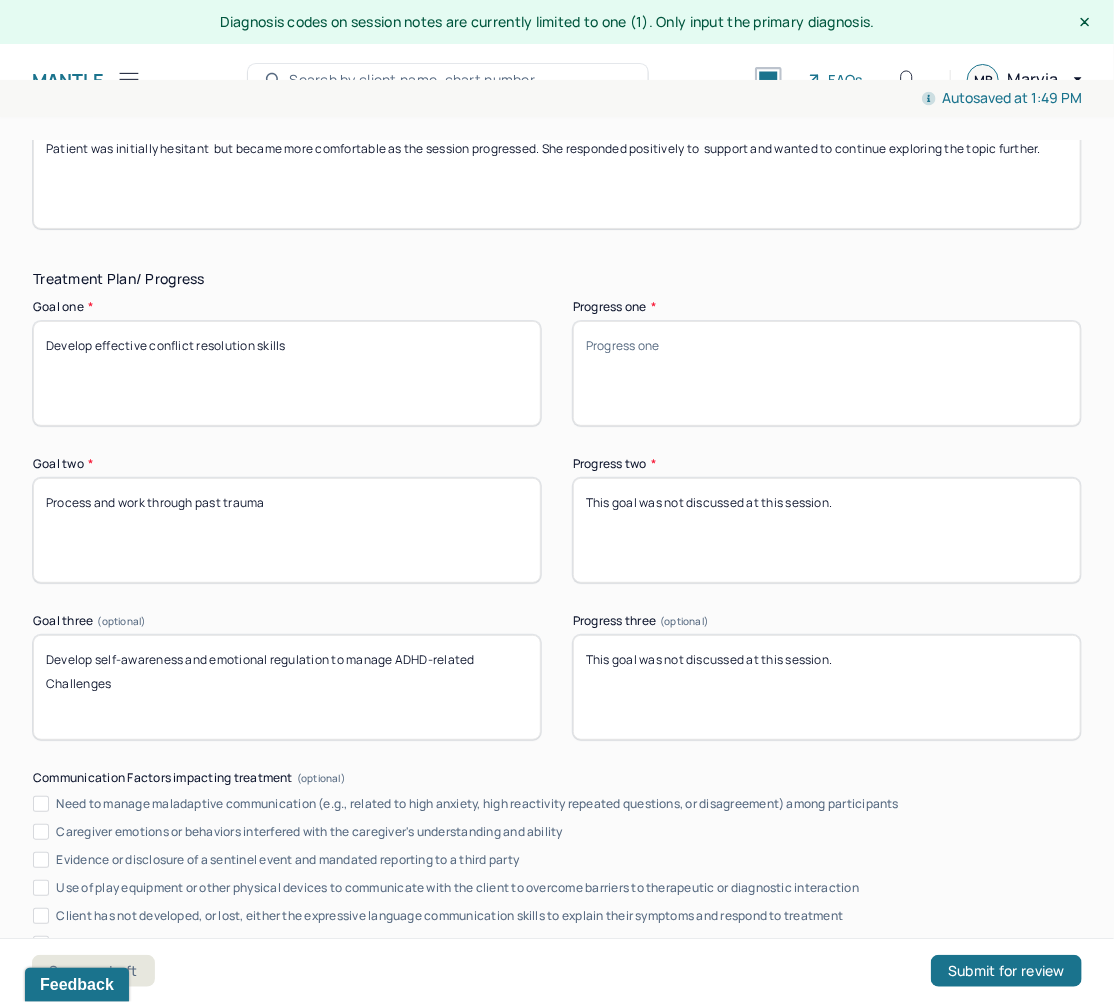 type 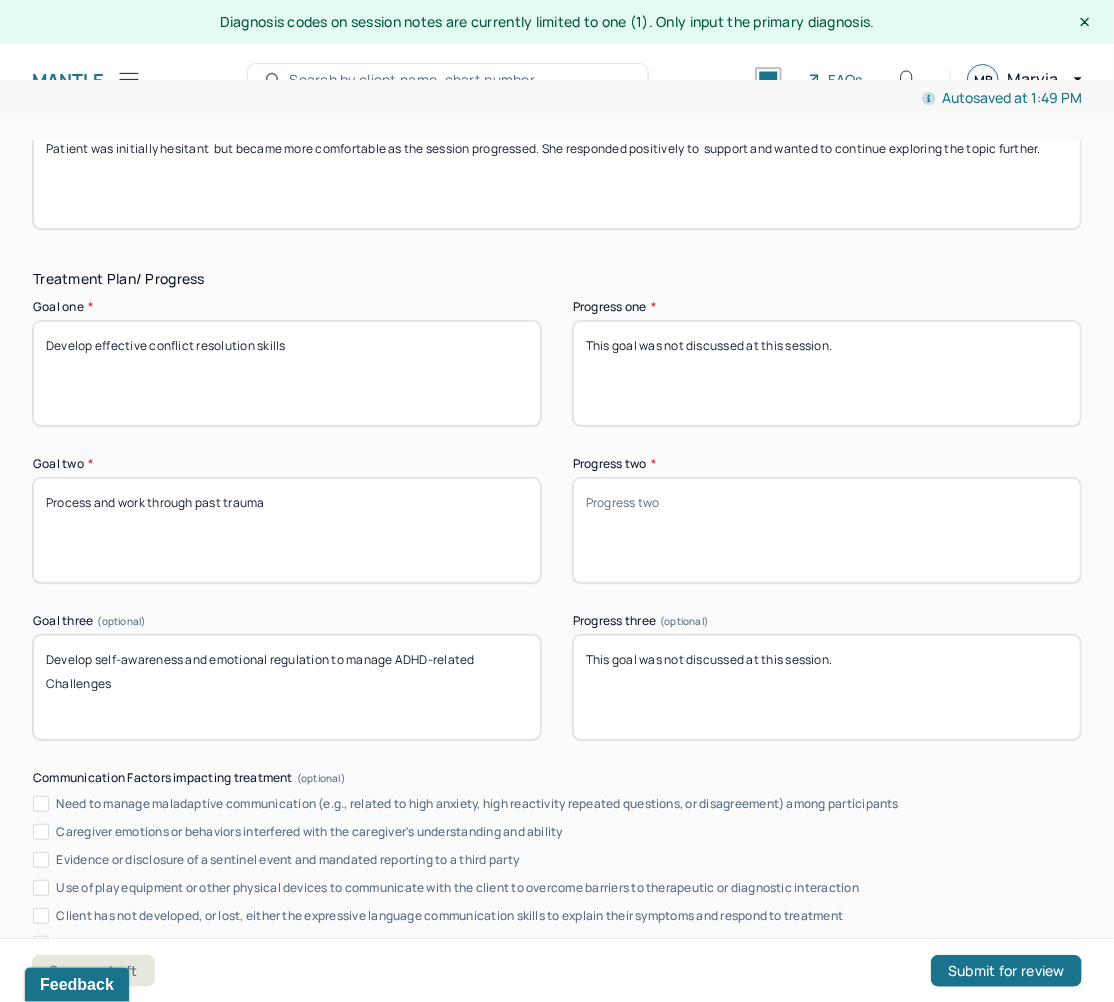 type on "This goal was not discussed at this session." 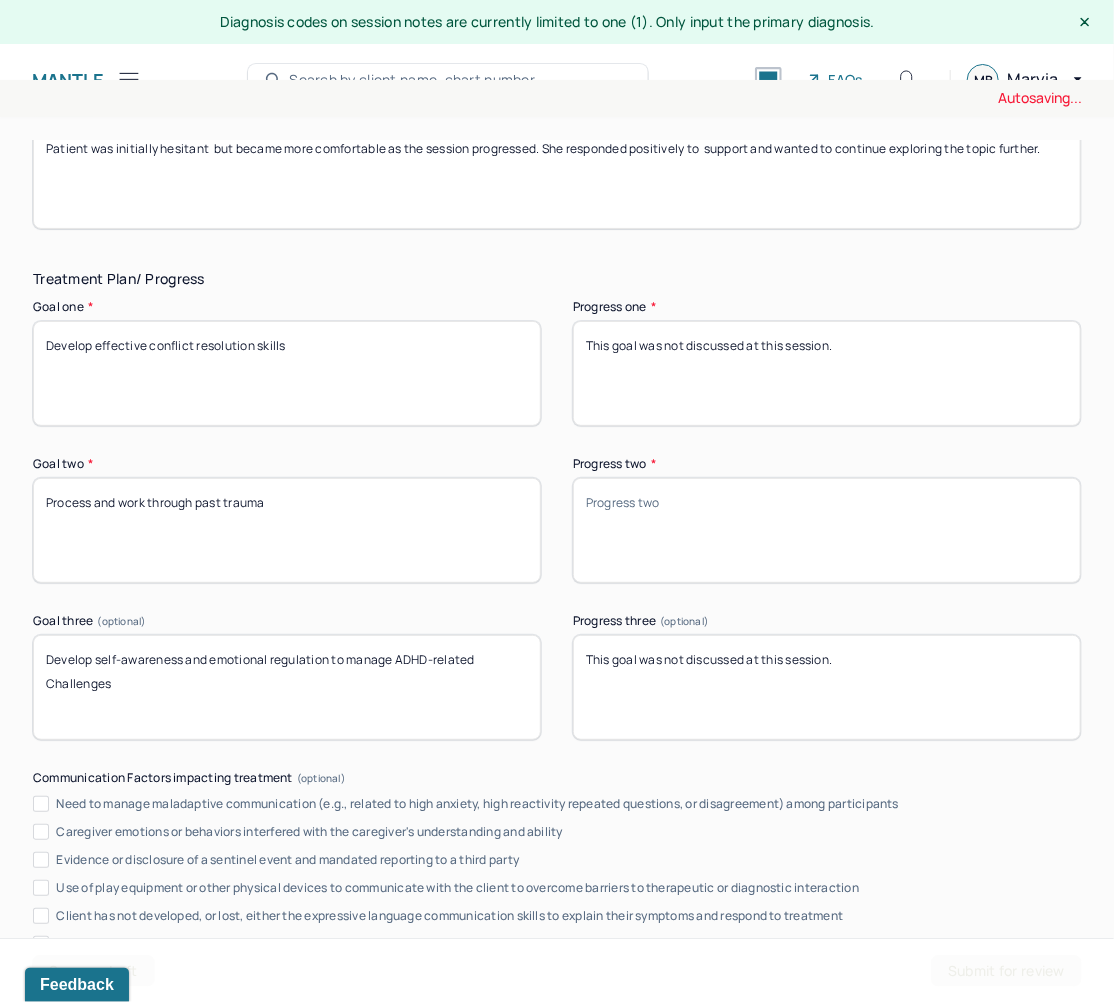 paste on "Initiated trauma processing and  increased emotional awareness." 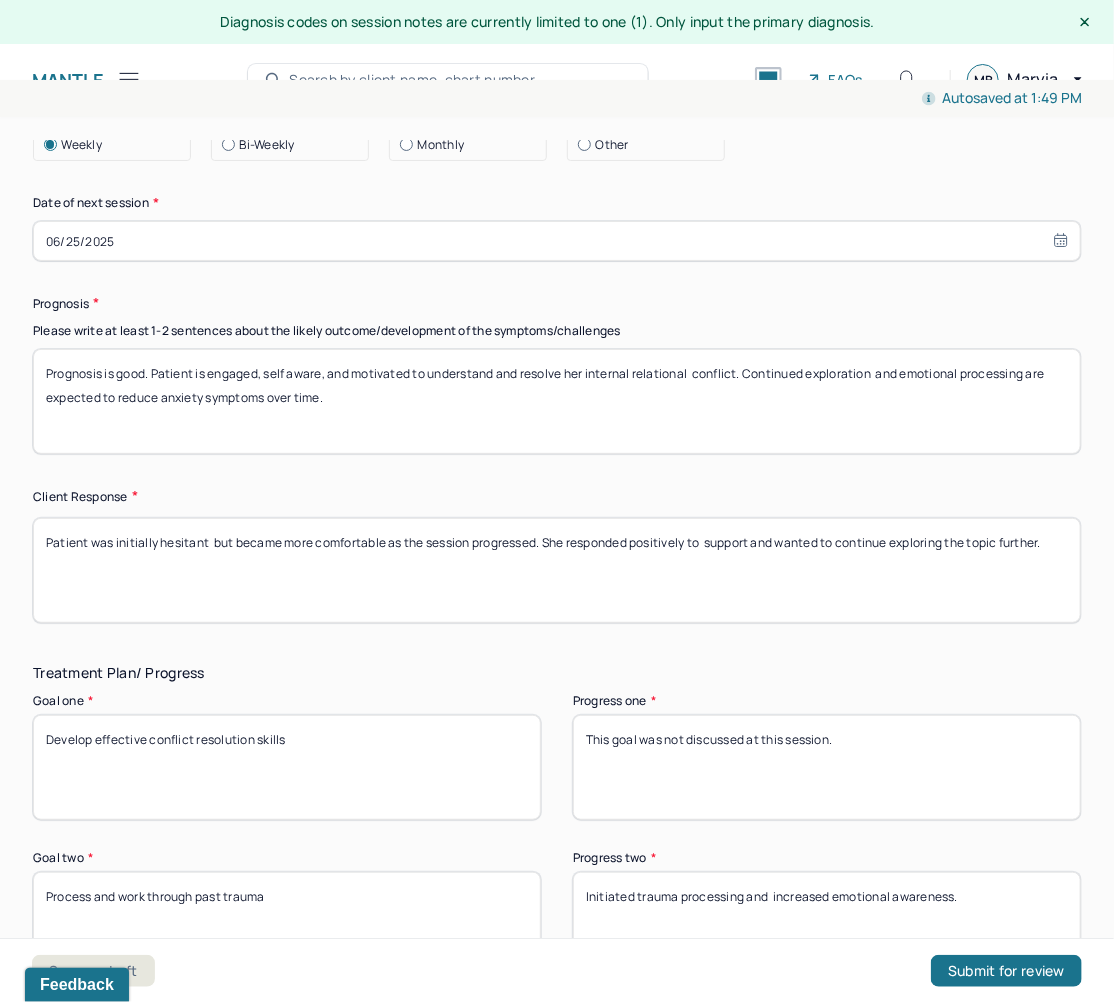 scroll, scrollTop: 2781, scrollLeft: 0, axis: vertical 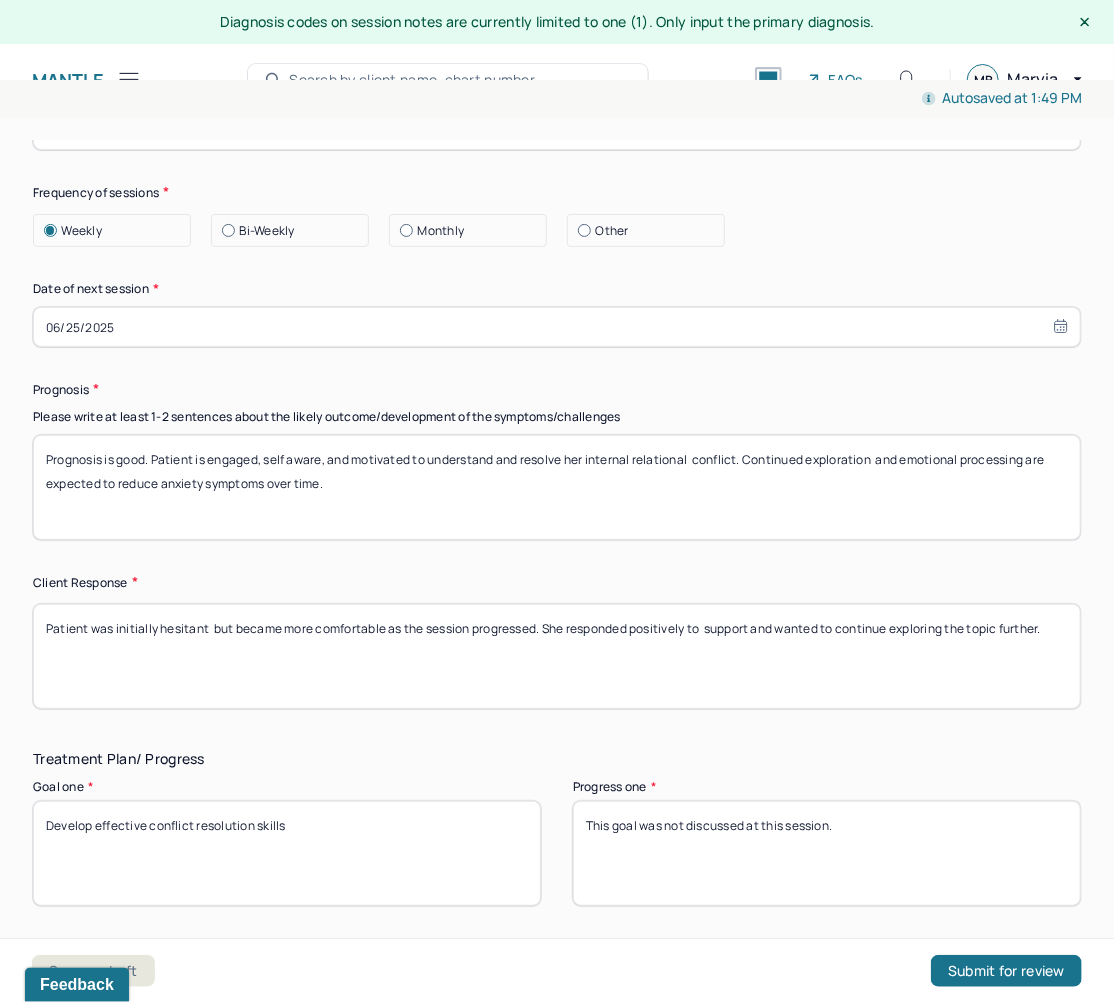 type on "Initiated trauma processing and  increased emotional awareness." 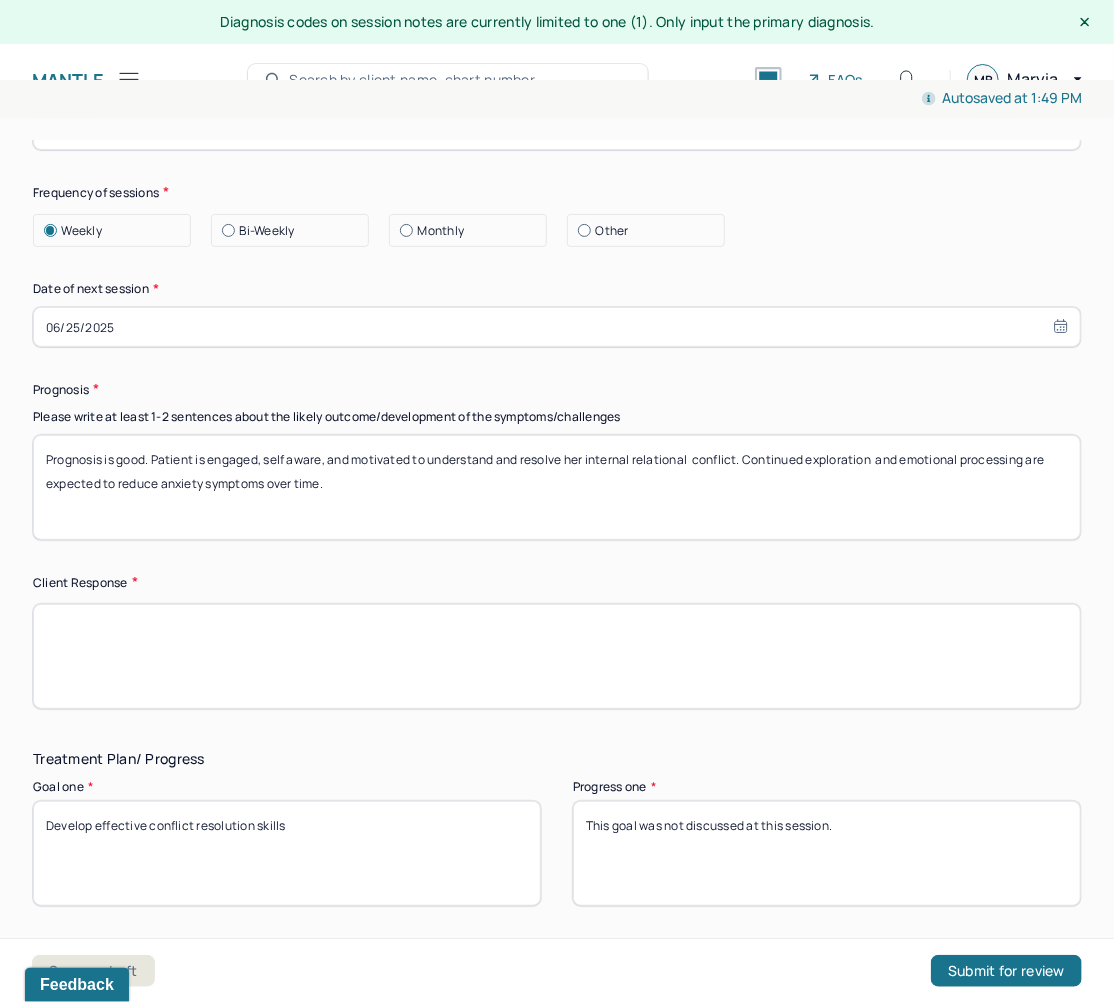 paste on "Engaged and open during the session." 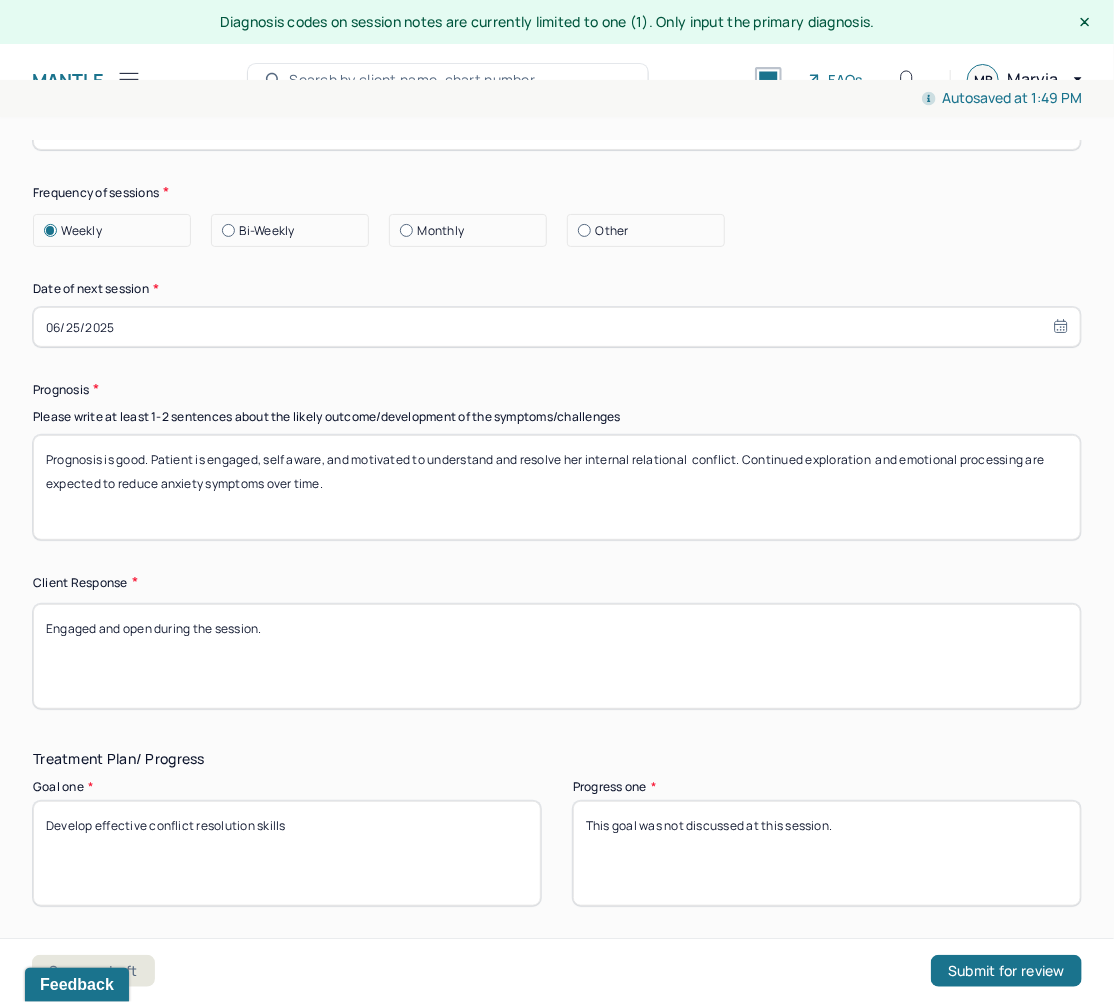 click on "Patient was initially hesitant  but became more comfortable as the session progressed. She responded positively to  support and wanted to continue exploring the topic further." at bounding box center (557, 656) 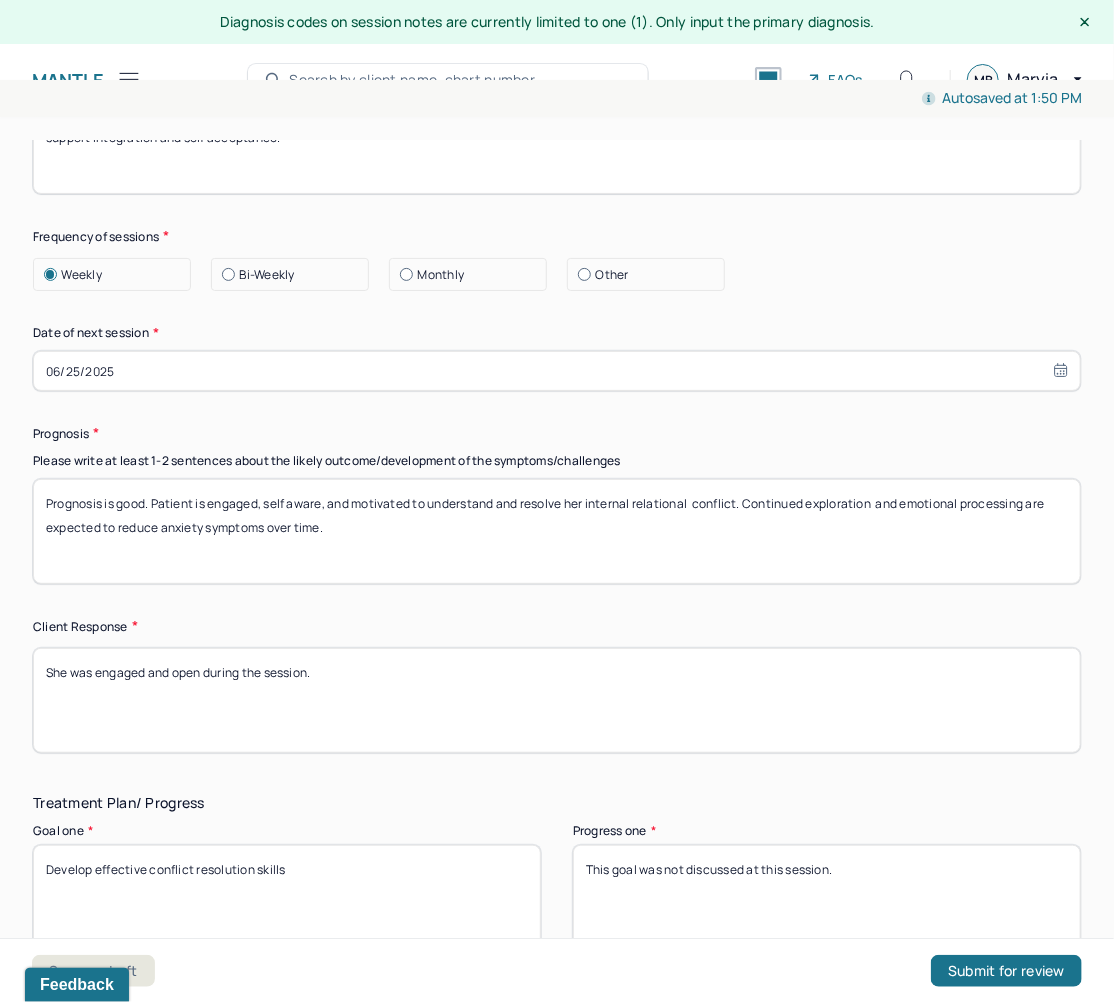scroll, scrollTop: 2701, scrollLeft: 0, axis: vertical 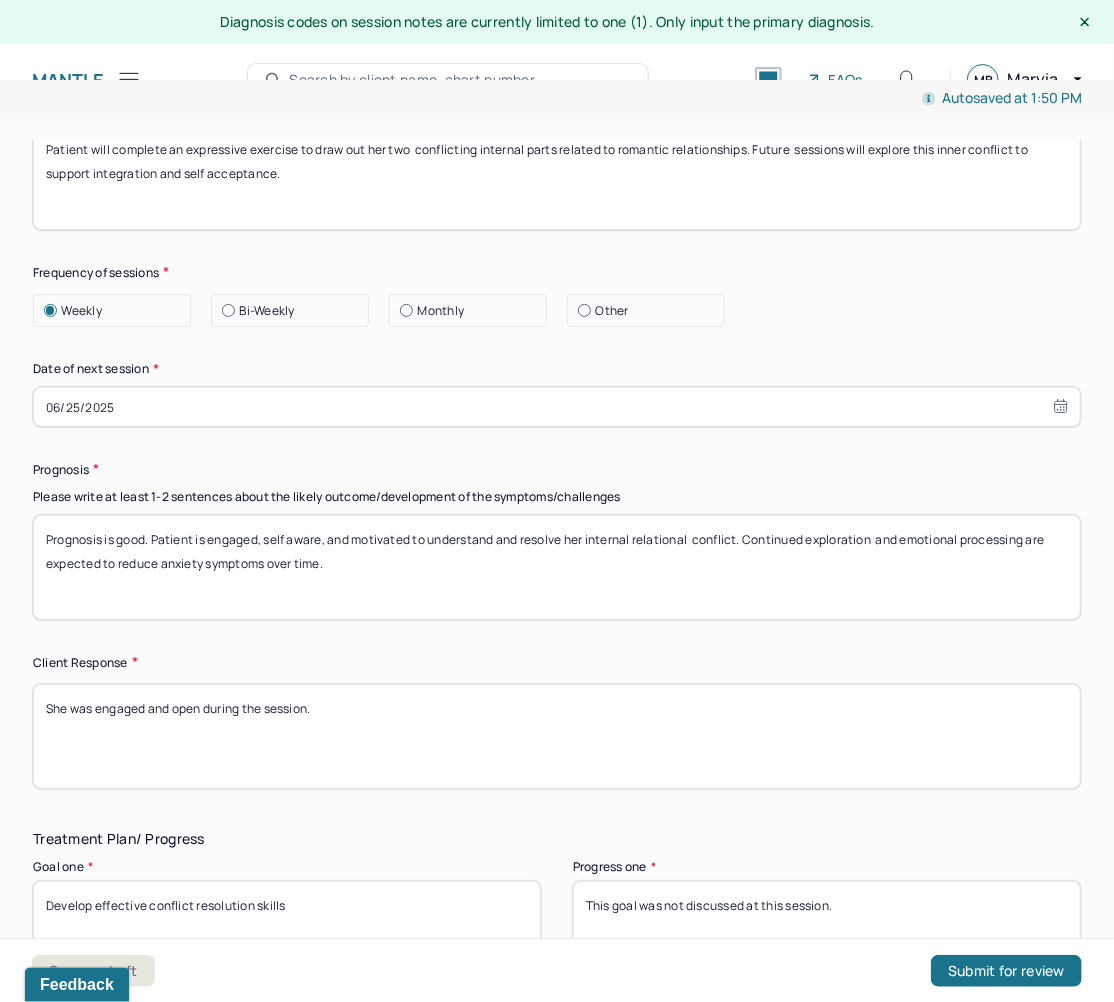 type on "She was engaged and open during the session." 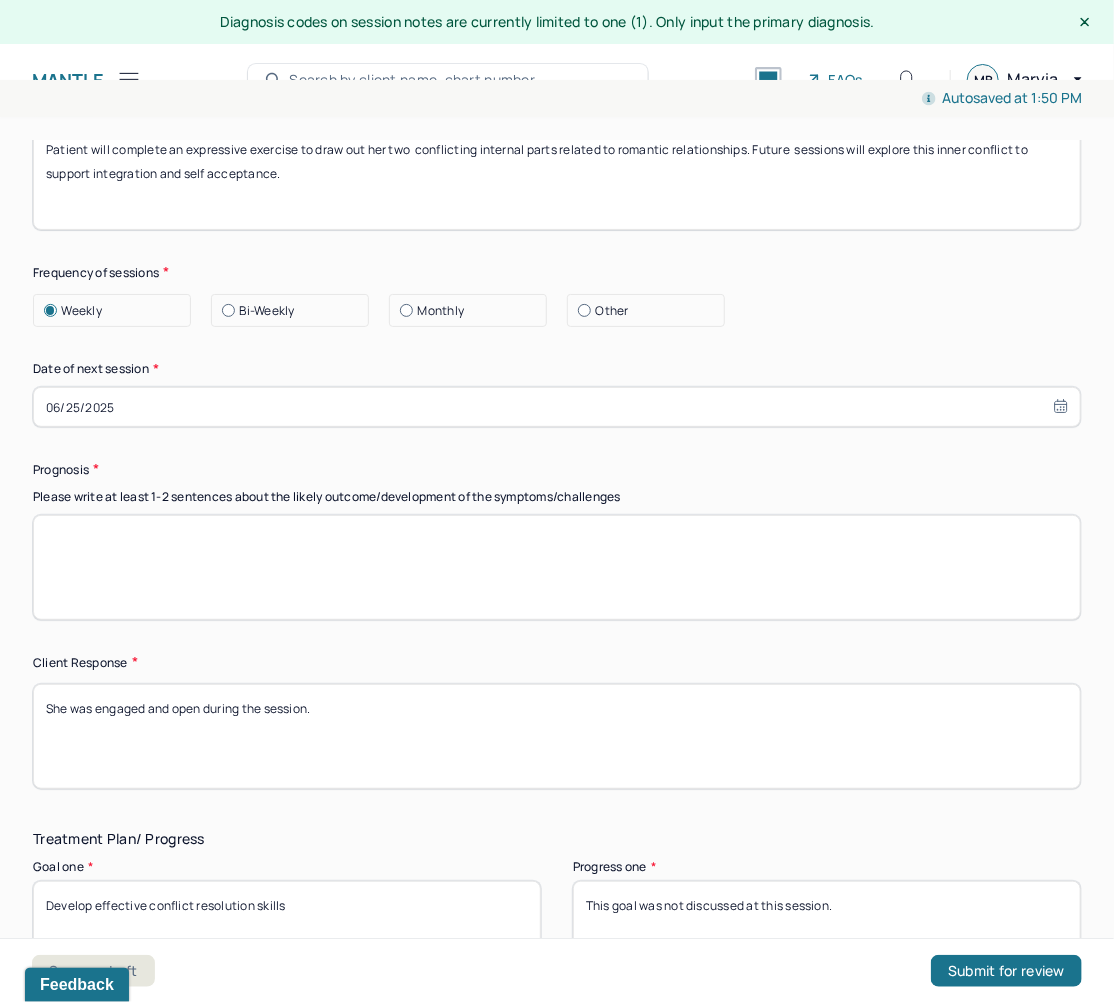 click at bounding box center (557, 567) 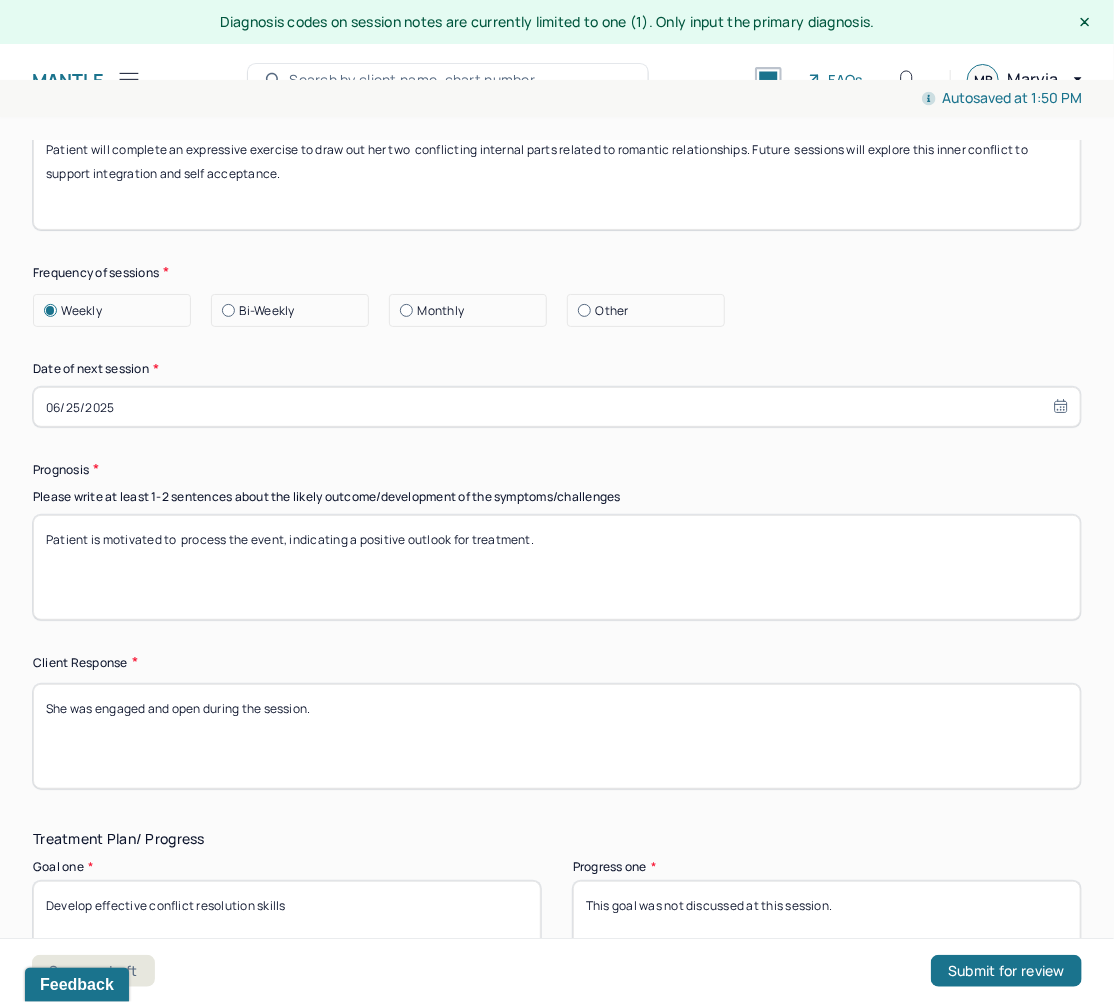 click on "Patient is motivated to  process the event, indicating a positive outlook for treatment." at bounding box center (557, 567) 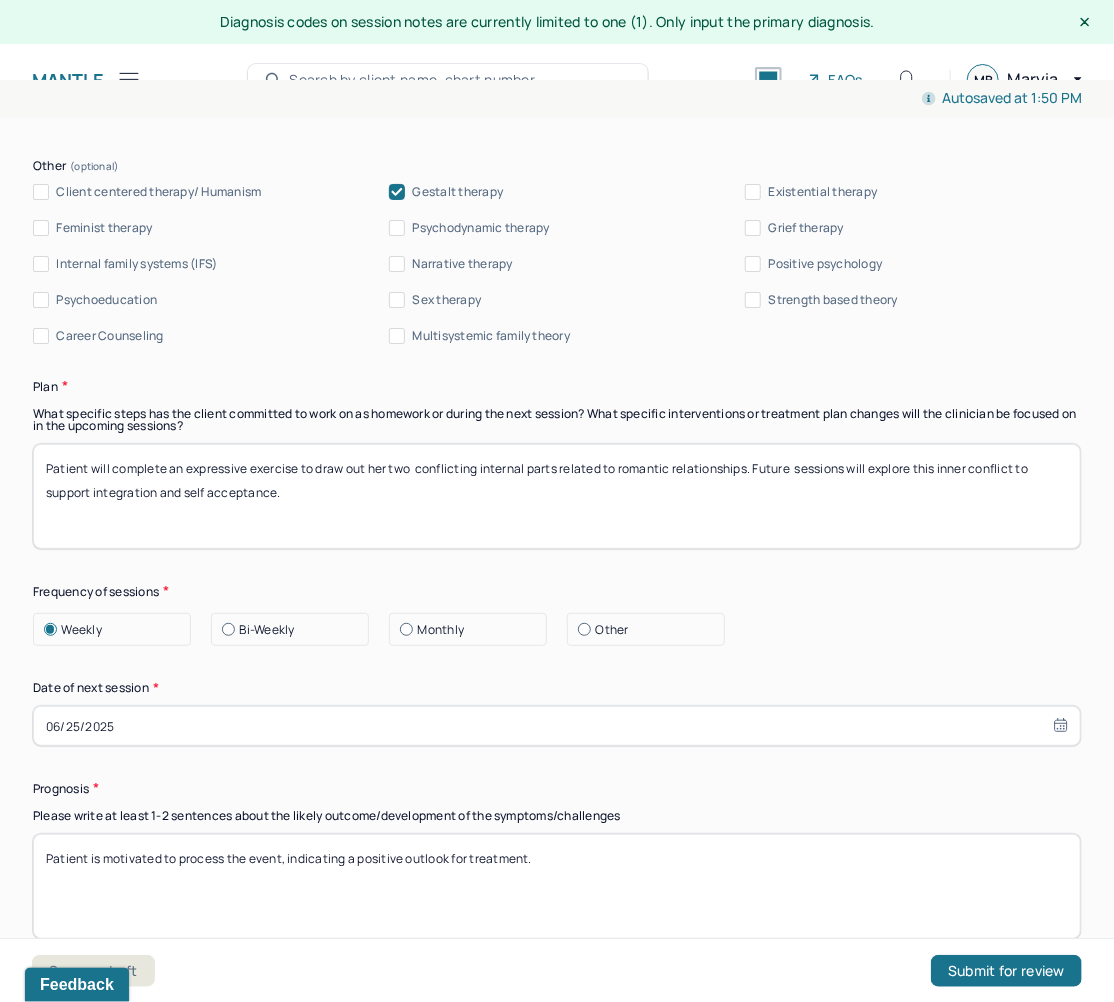 scroll, scrollTop: 2381, scrollLeft: 0, axis: vertical 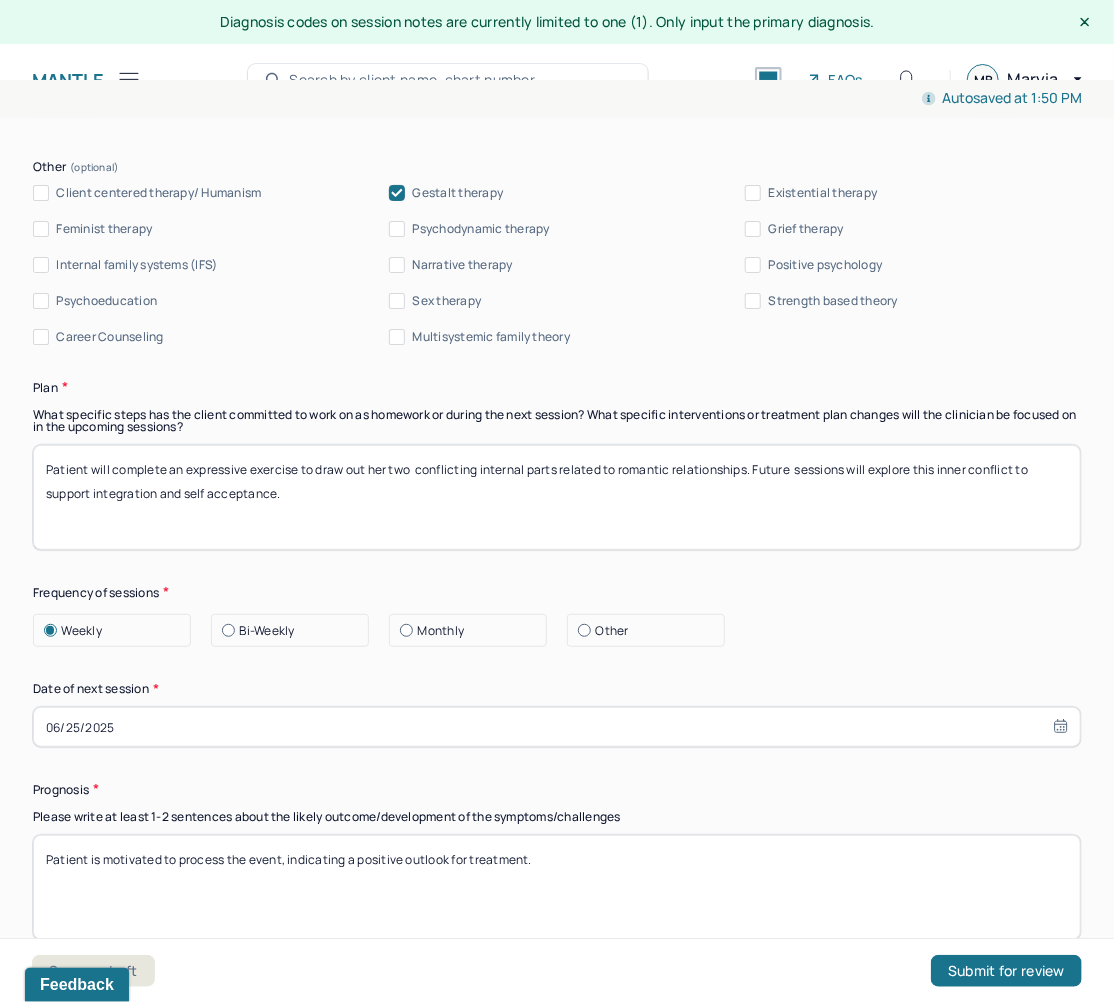 type on "Patient is motivated to process the event, indicating a positive outlook for treatment." 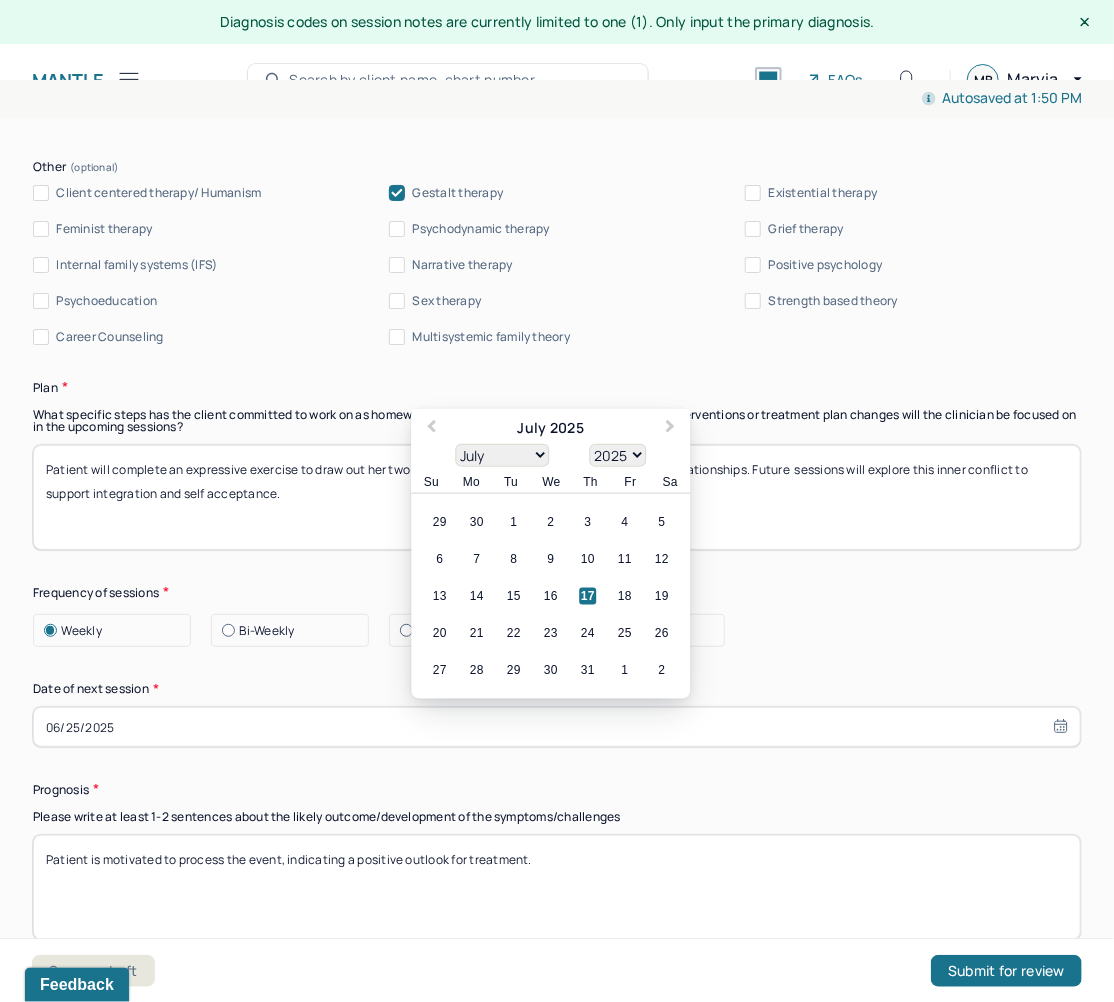 click on "06/25/2025" at bounding box center [557, 727] 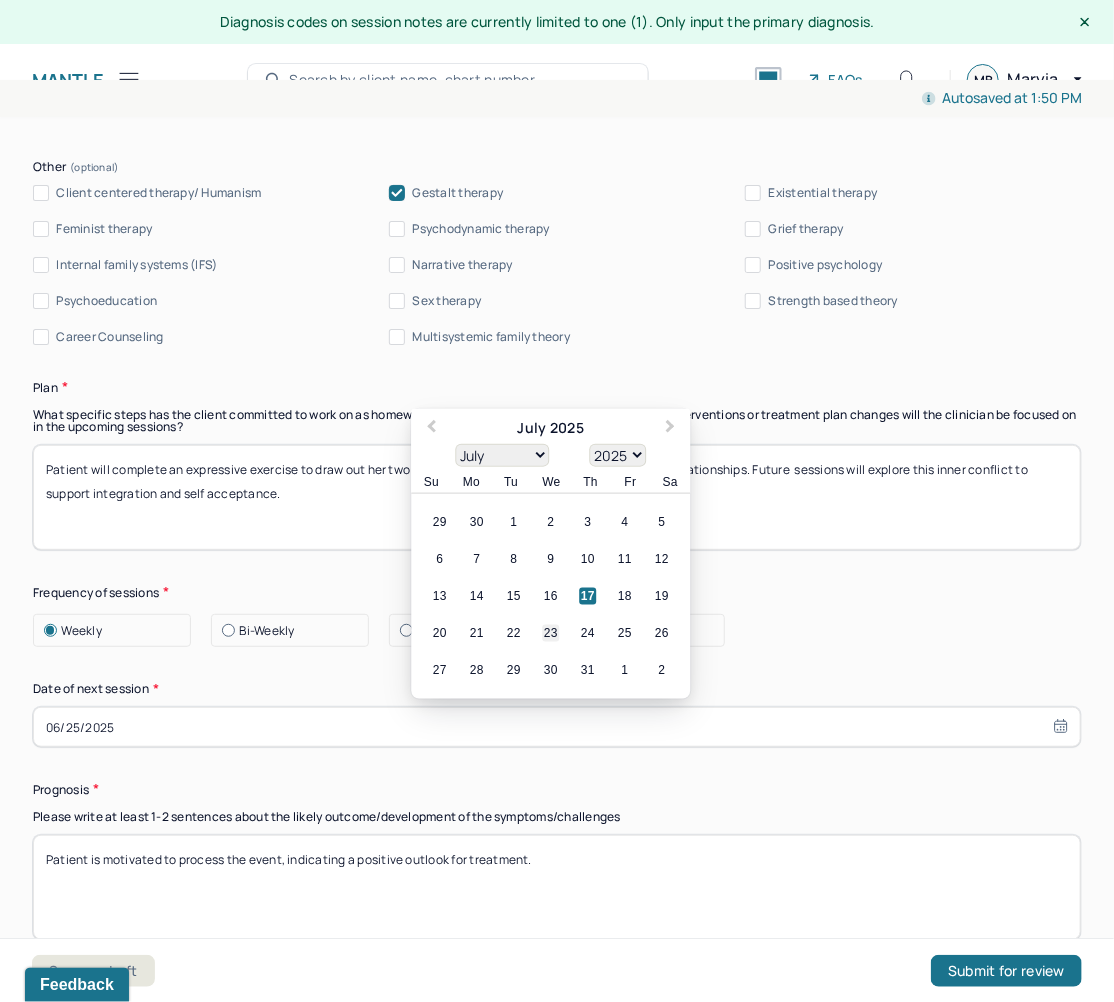click on "23" at bounding box center (550, 632) 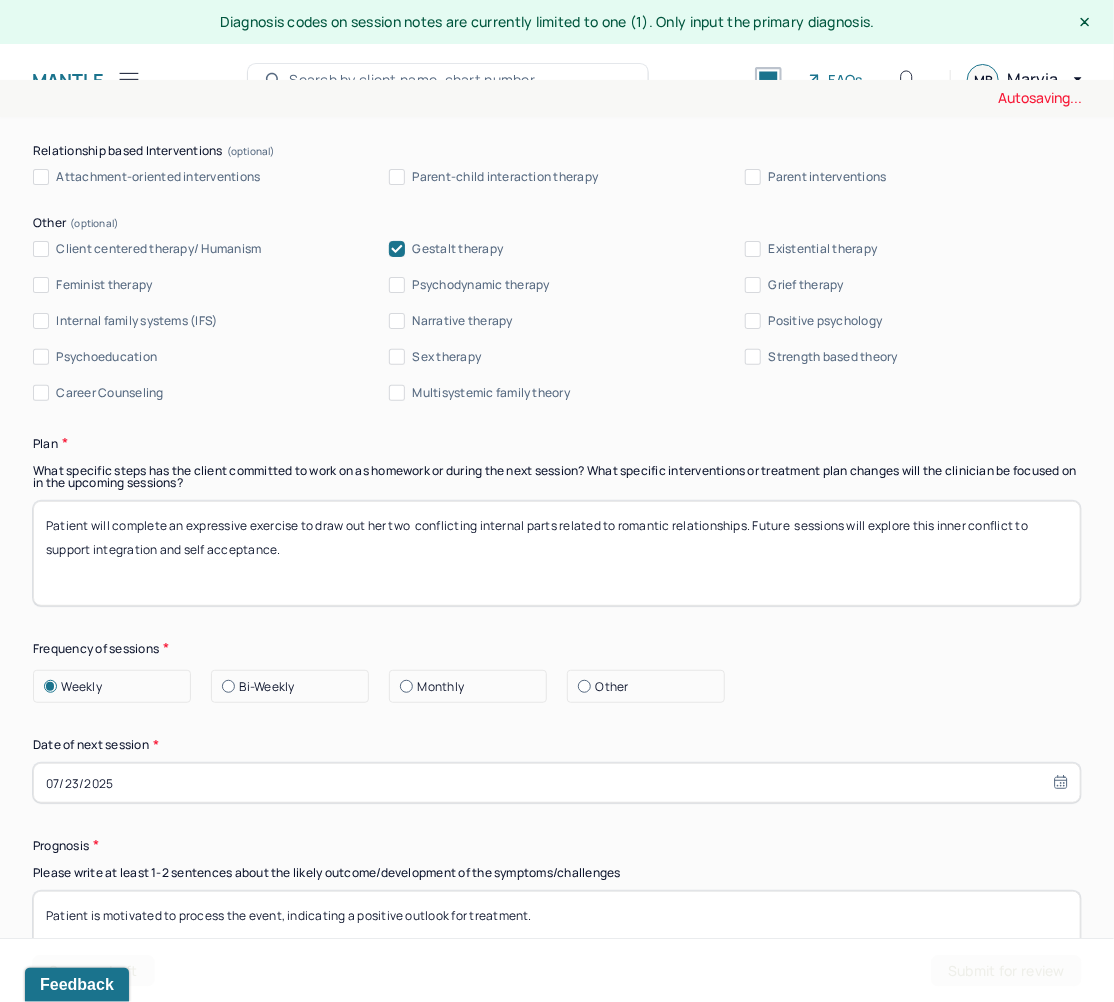 scroll, scrollTop: 2221, scrollLeft: 0, axis: vertical 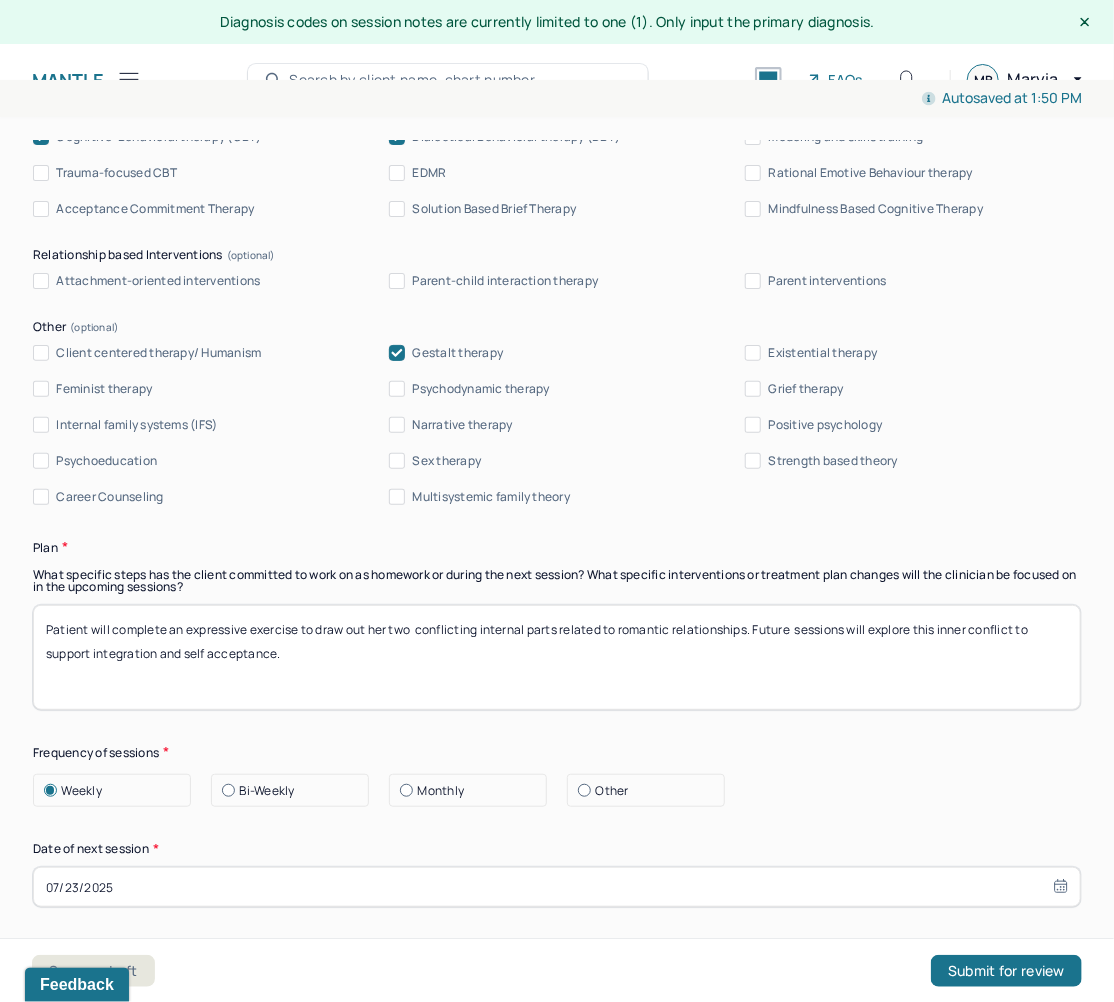 drag, startPoint x: 320, startPoint y: 656, endPoint x: 7, endPoint y: 560, distance: 327.3912 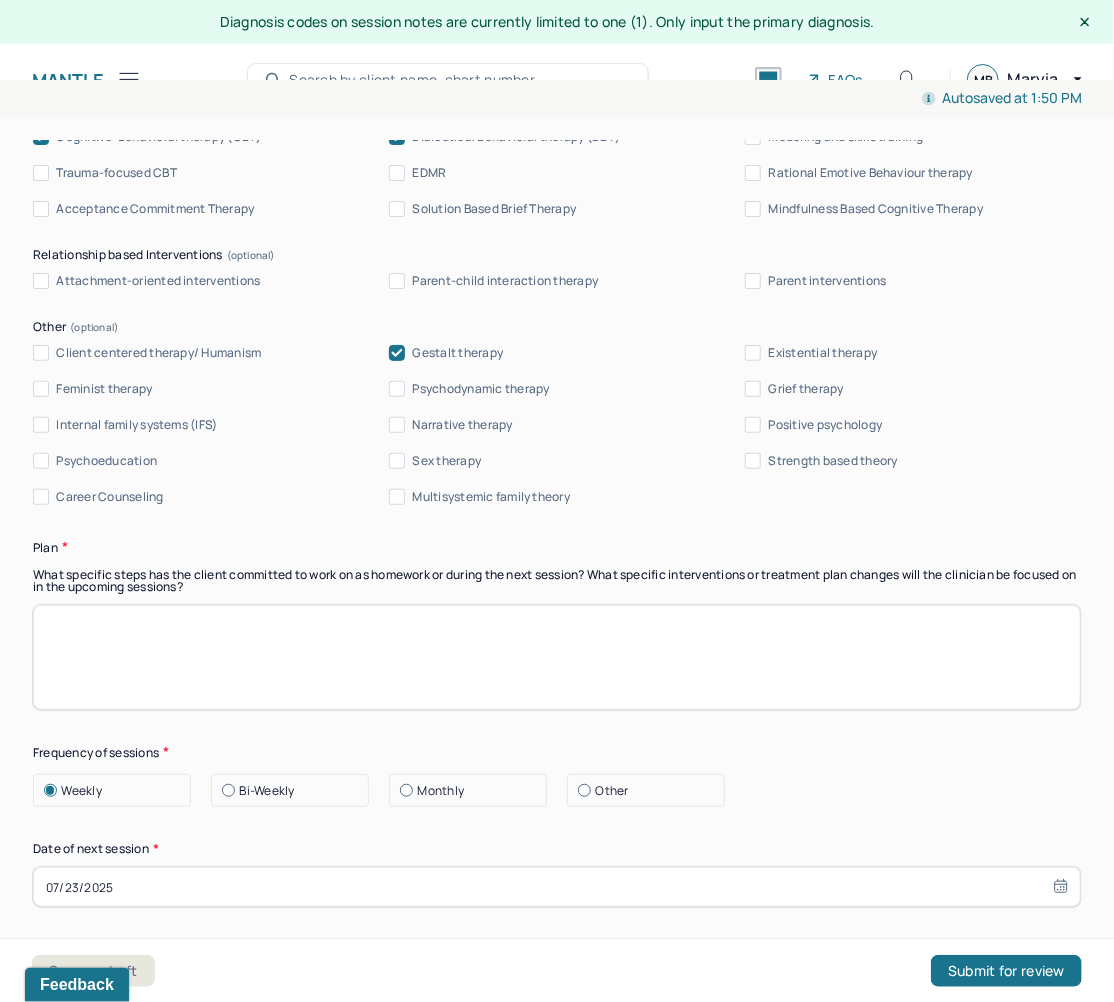 click at bounding box center [557, 657] 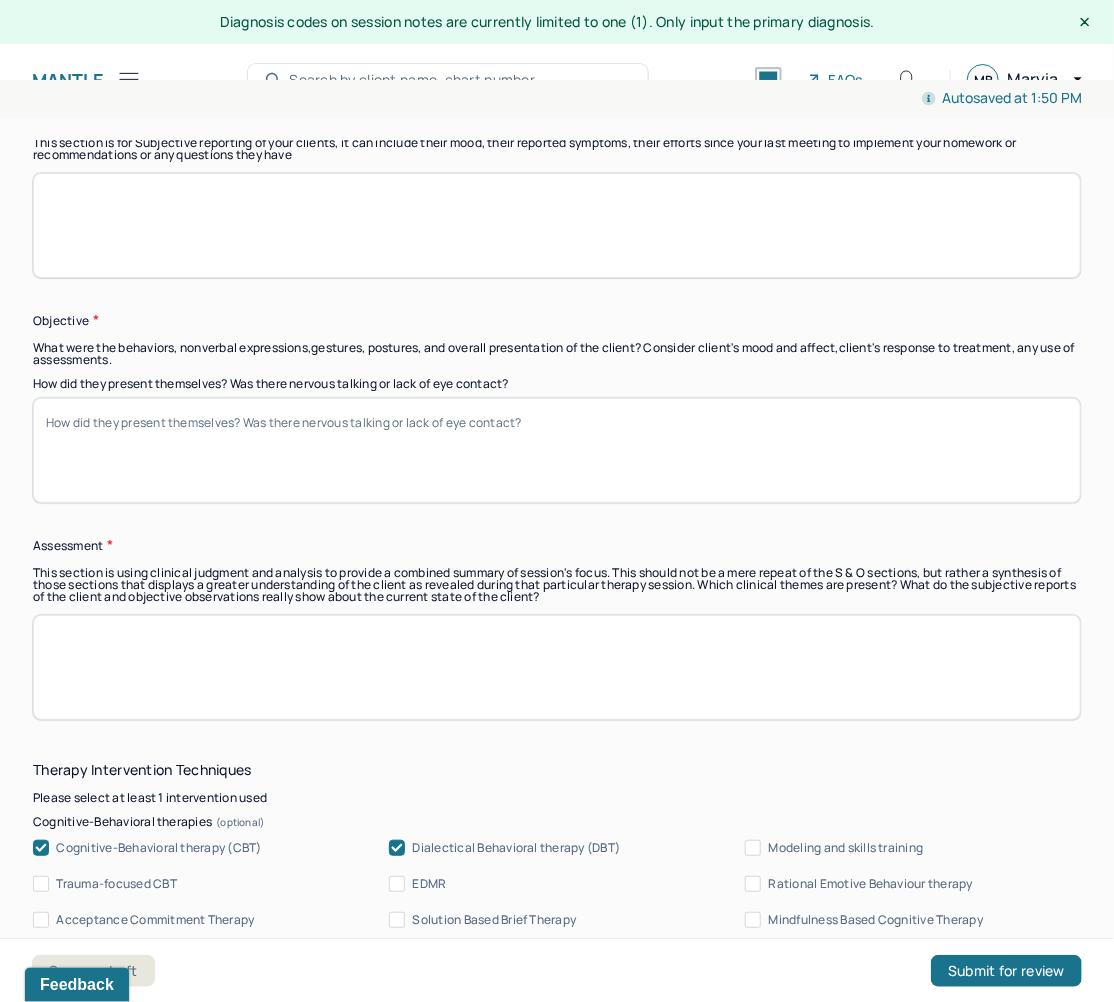 scroll, scrollTop: 1501, scrollLeft: 0, axis: vertical 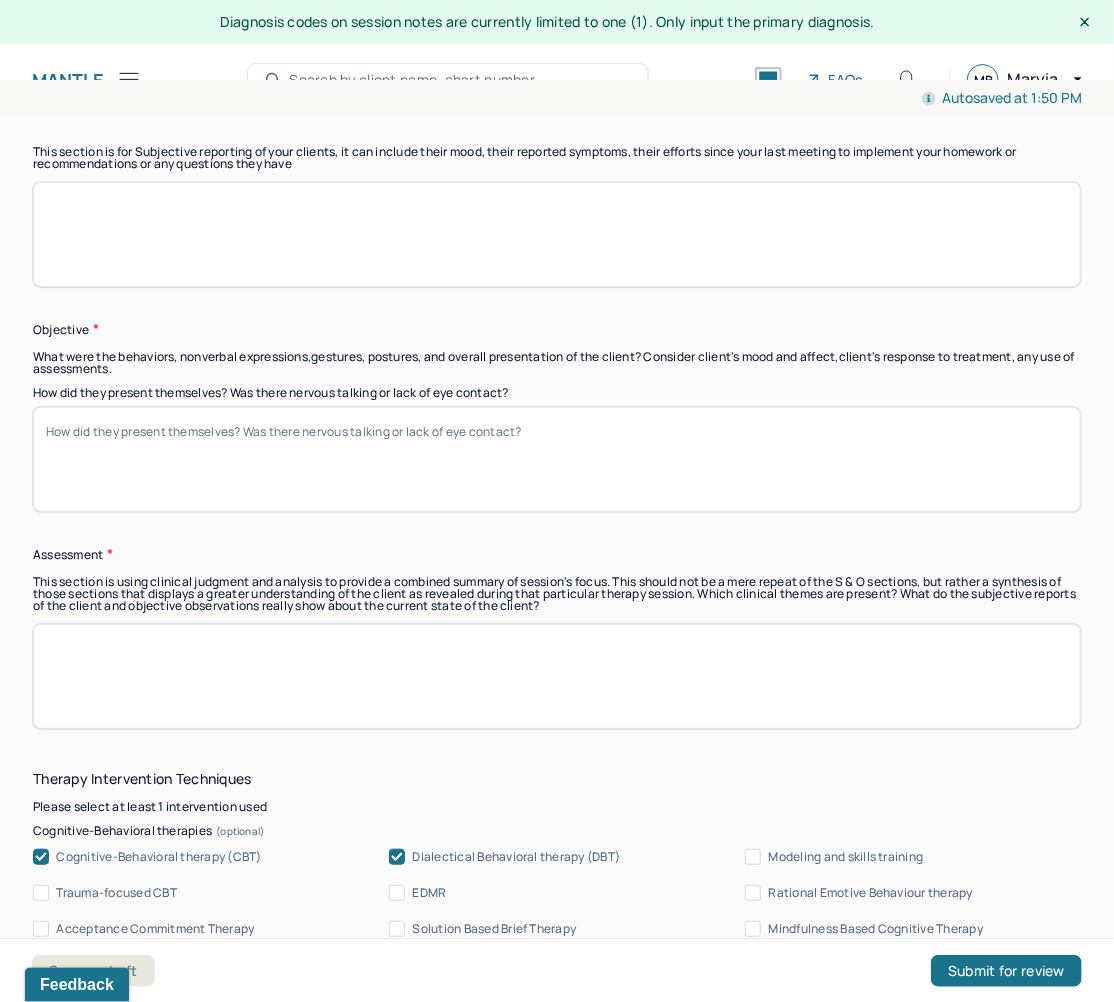 type on "Patient will monitor her emotional state and track mood during the week." 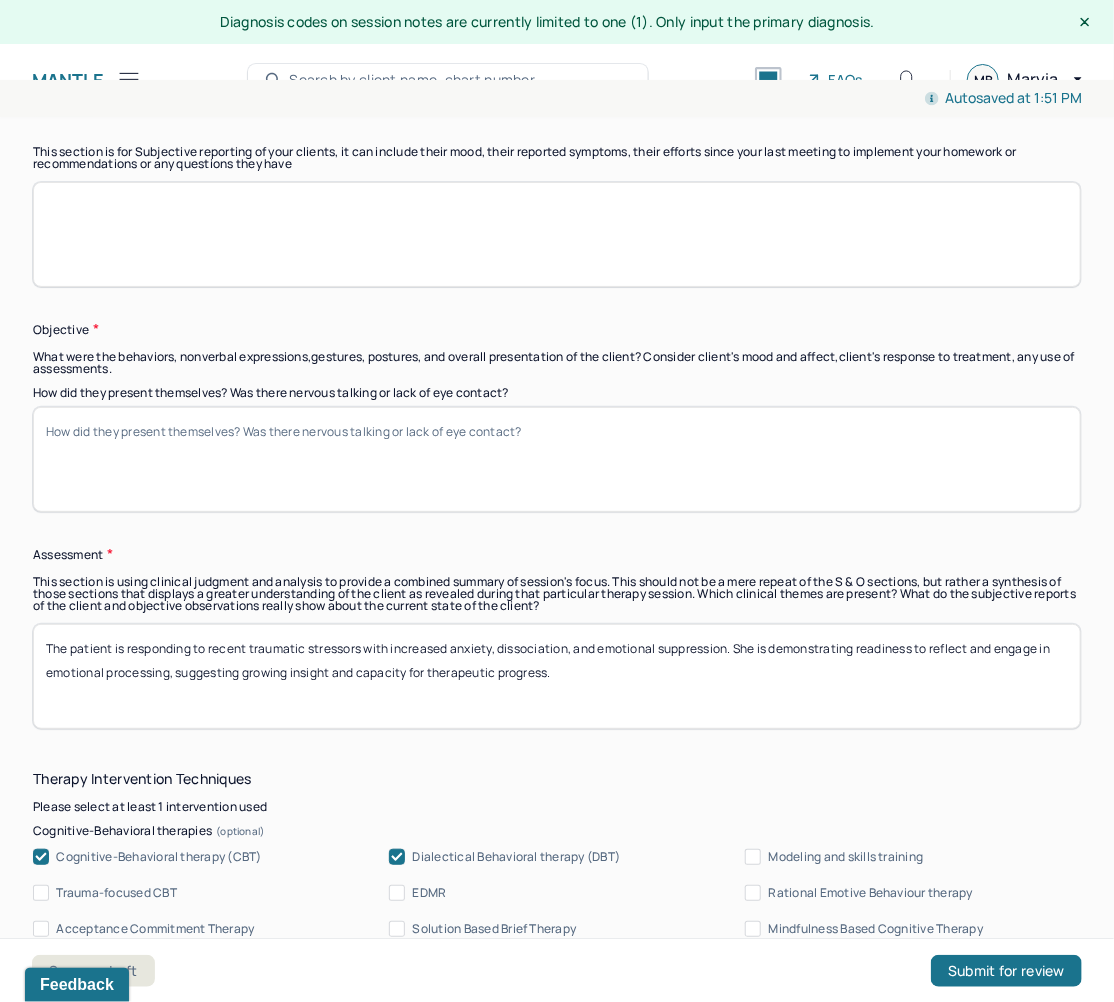 click on "The patient is responding to recent traumatic stressors with increased anxiety, dissociation, and emotional suppression. She is demonstrating readiness to reflect and engage in emotional processing, suggesting growing insight and capacity for therapeutic progress." at bounding box center (557, 676) 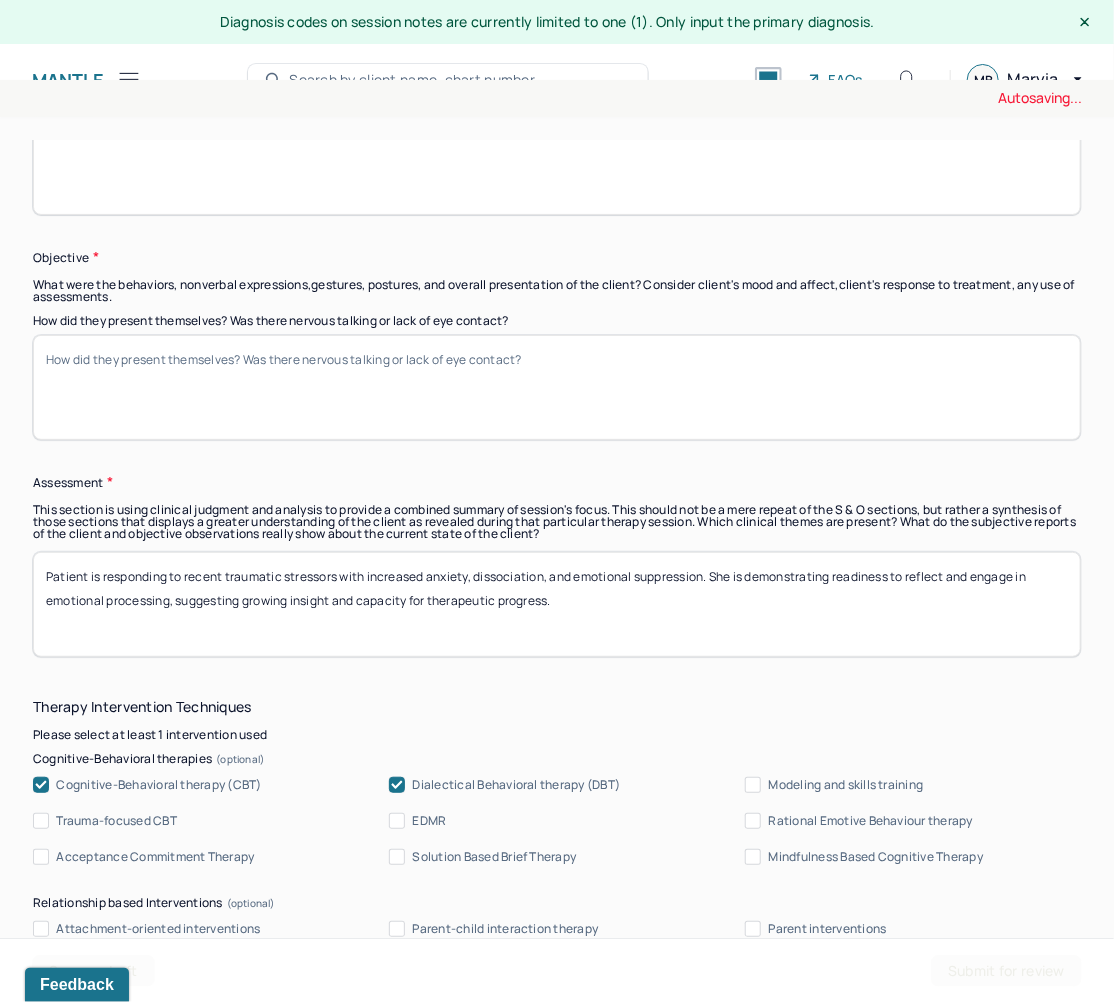 scroll, scrollTop: 1581, scrollLeft: 0, axis: vertical 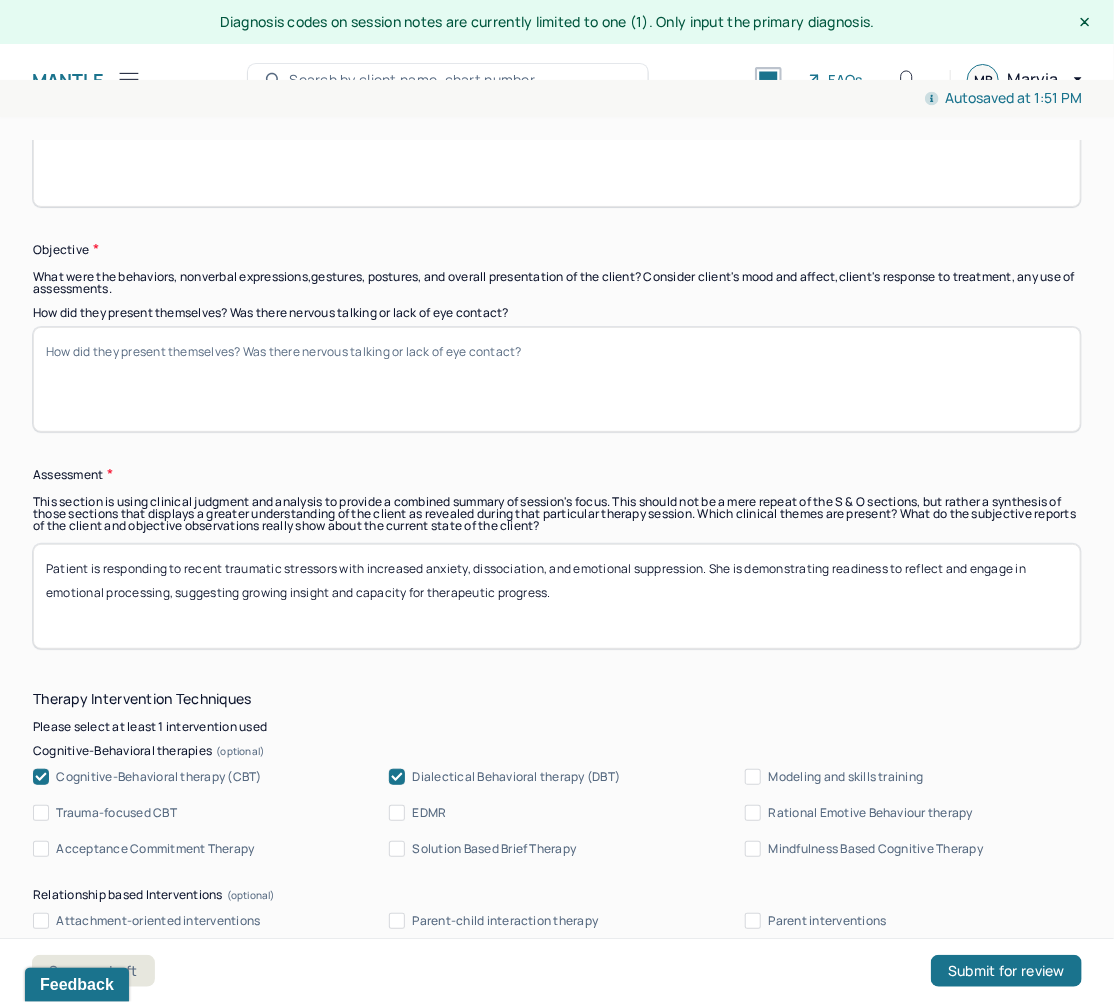 click on "Patient is responding to recent traumatic stressors with increased anxiety, dissociation, and emotional suppression. She is demonstrating readiness to reflect and engage in emotional processing, suggesting growing insight and capacity for therapeutic progress." at bounding box center (557, 596) 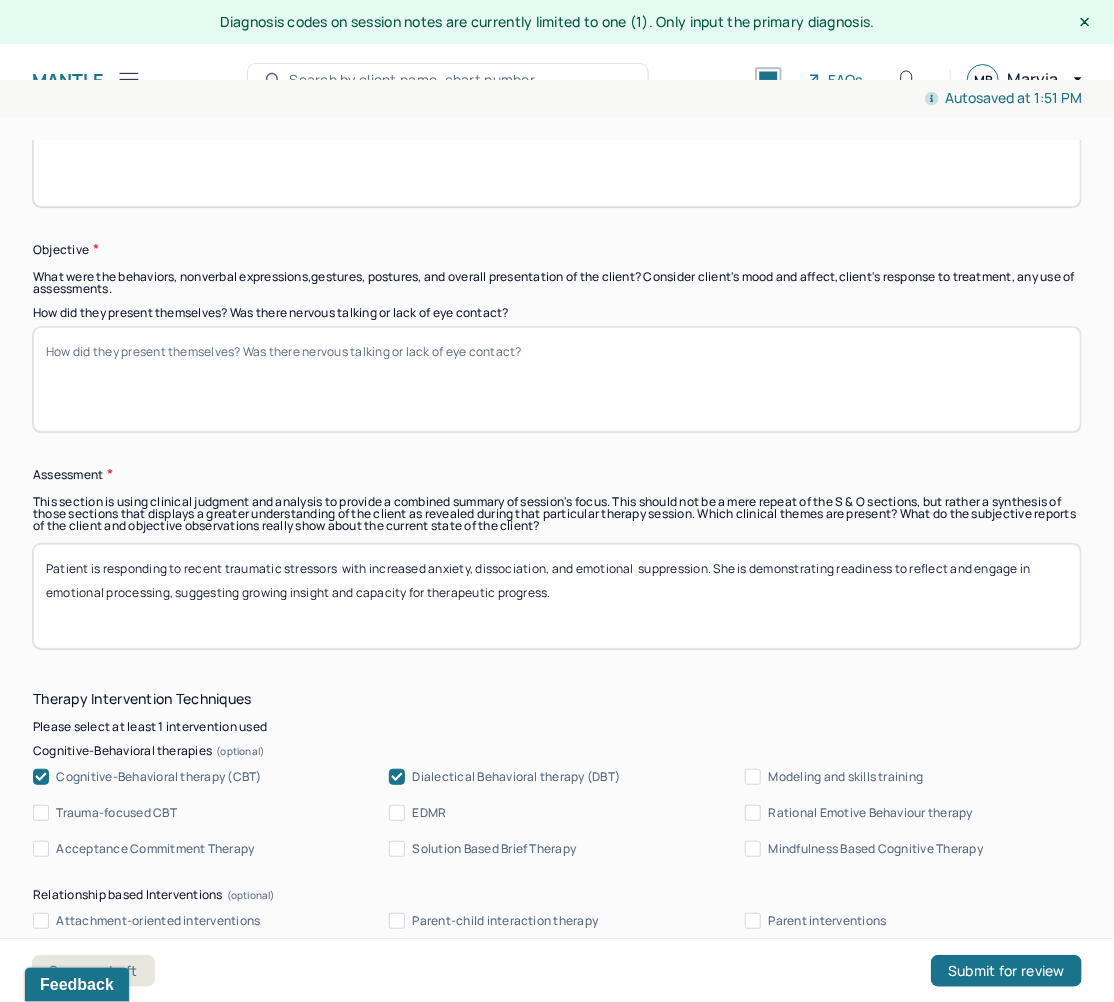 click on "Patient is responding to recent traumatic stressors  with increased anxiety, dissociation, and emotional  suppression. She is demonstrating readiness to reflect and engage in emotional processing, suggesting growing insight and capacity for therapeutic progress." at bounding box center (557, 596) 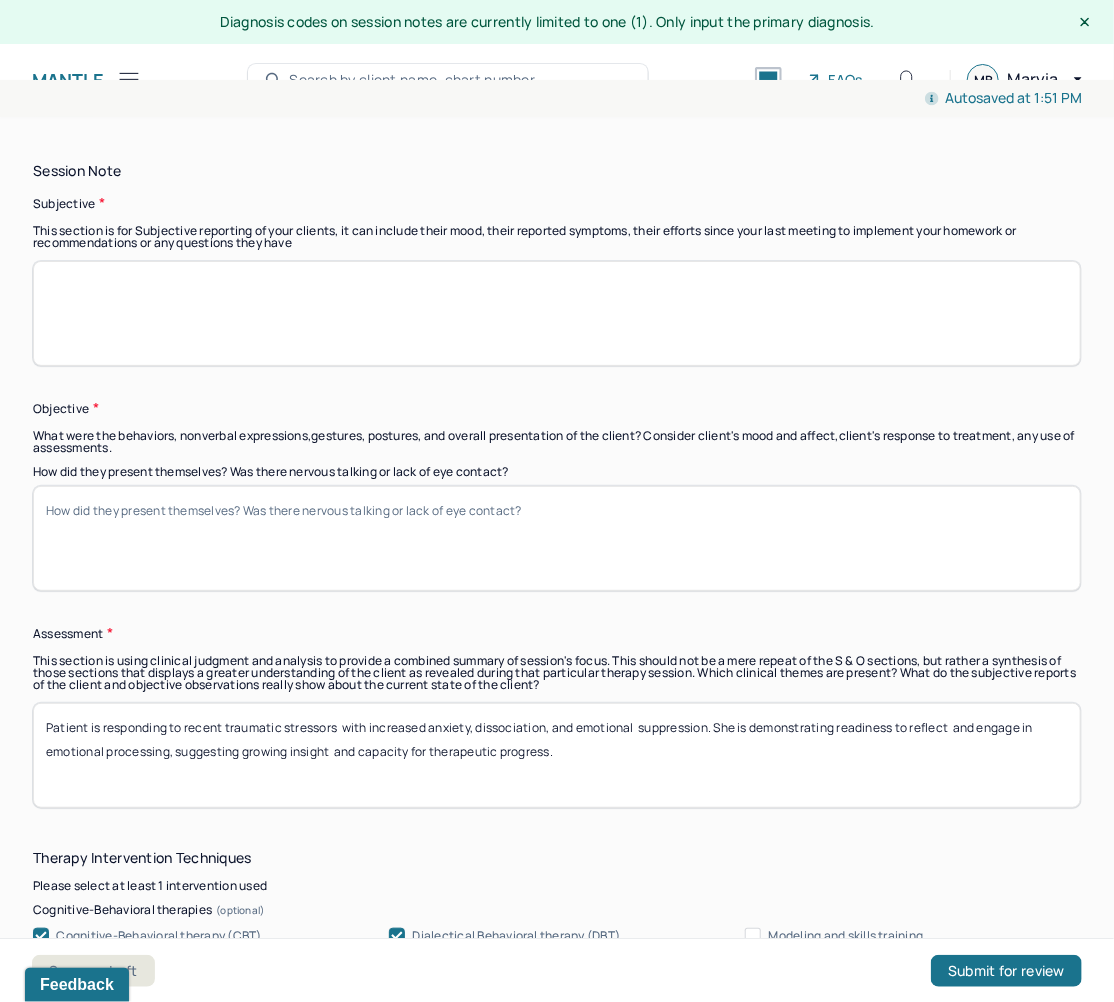 scroll, scrollTop: 1341, scrollLeft: 0, axis: vertical 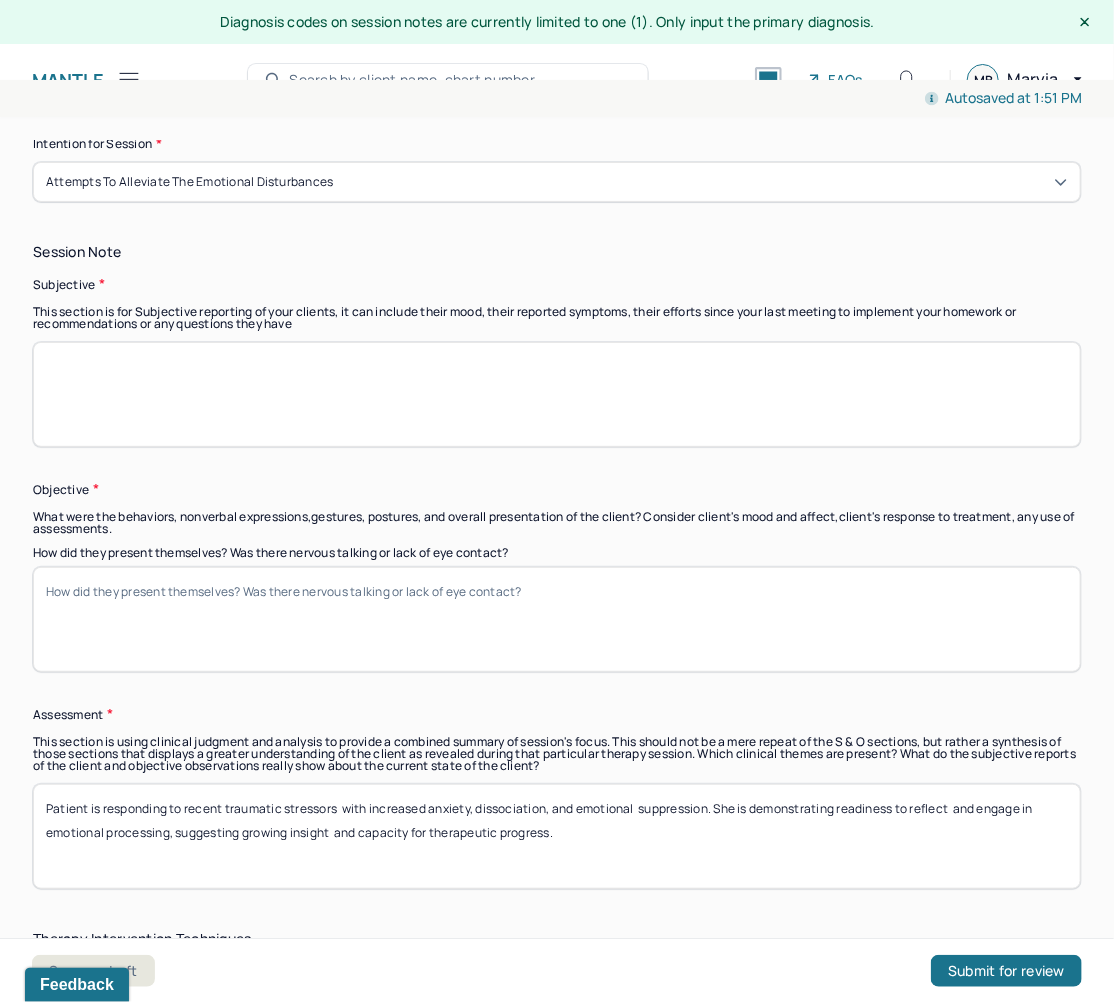 type on "Patient is responding to recent traumatic stressors  with increased anxiety, dissociation, and emotional  suppression. She is demonstrating readiness to reflect  and engage in emotional processing, suggesting growing insight  and capacity for therapeutic progress." 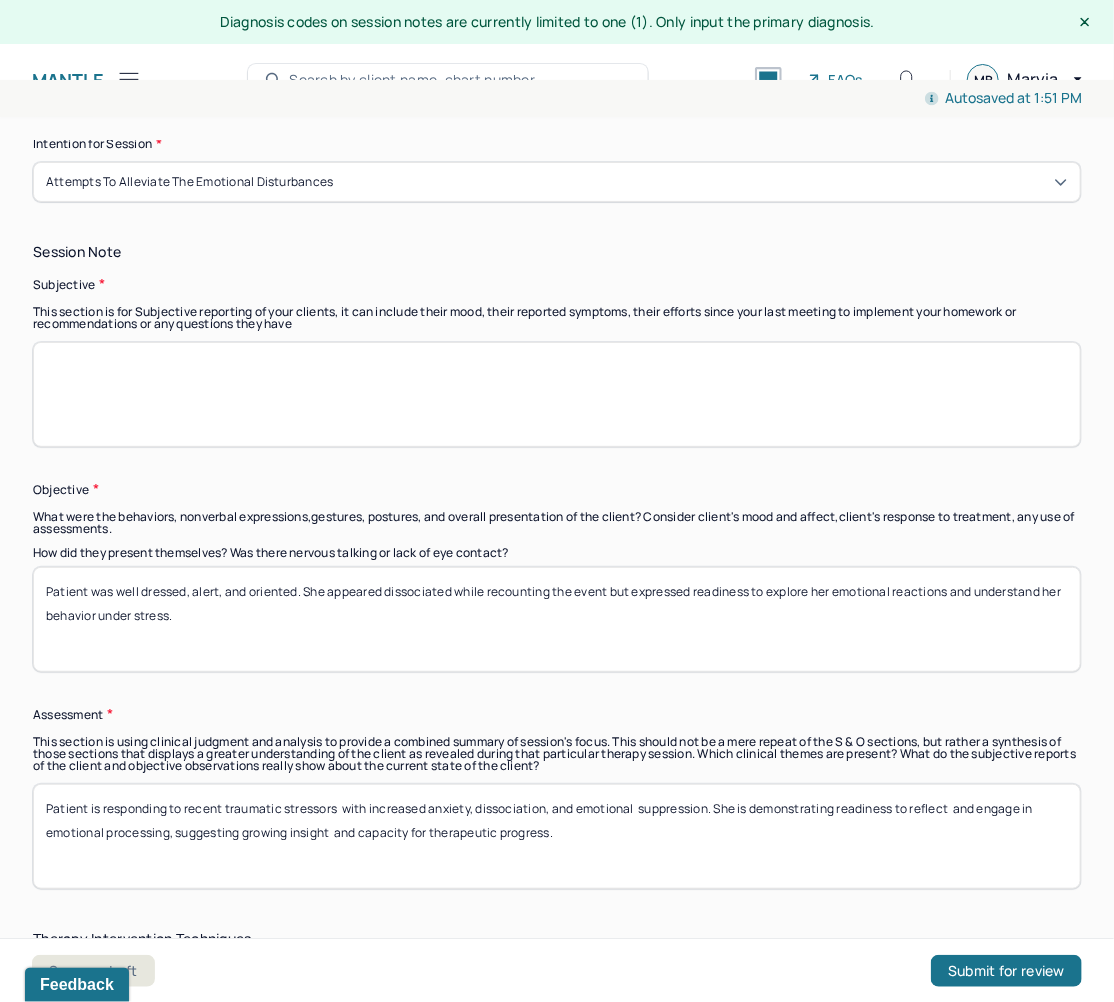 click on "Patient was well dressed, alert, and oriented. She appeared dissociated while recounting the event but expressed readiness to explore her emotional reactions and understand her behavior under stress." at bounding box center [557, 619] 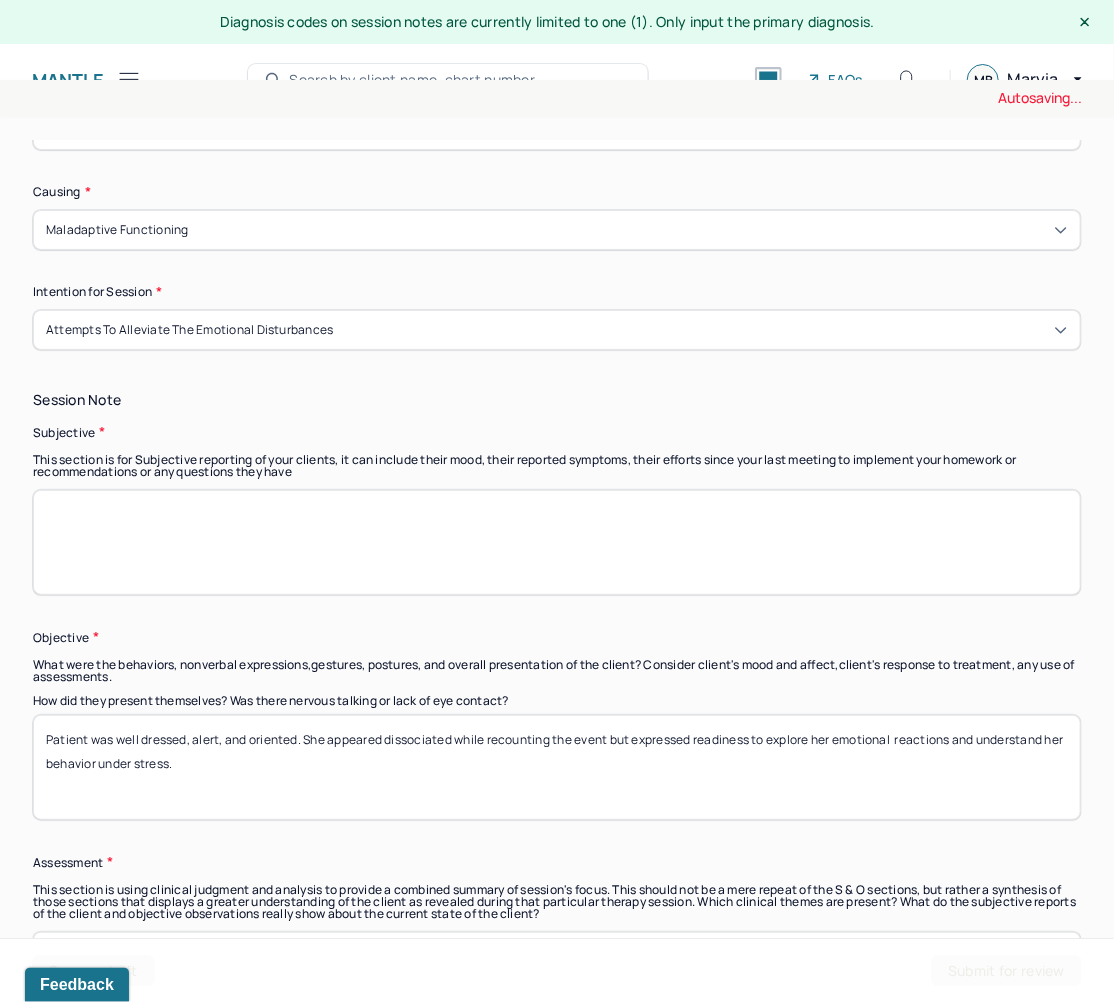 scroll, scrollTop: 1181, scrollLeft: 0, axis: vertical 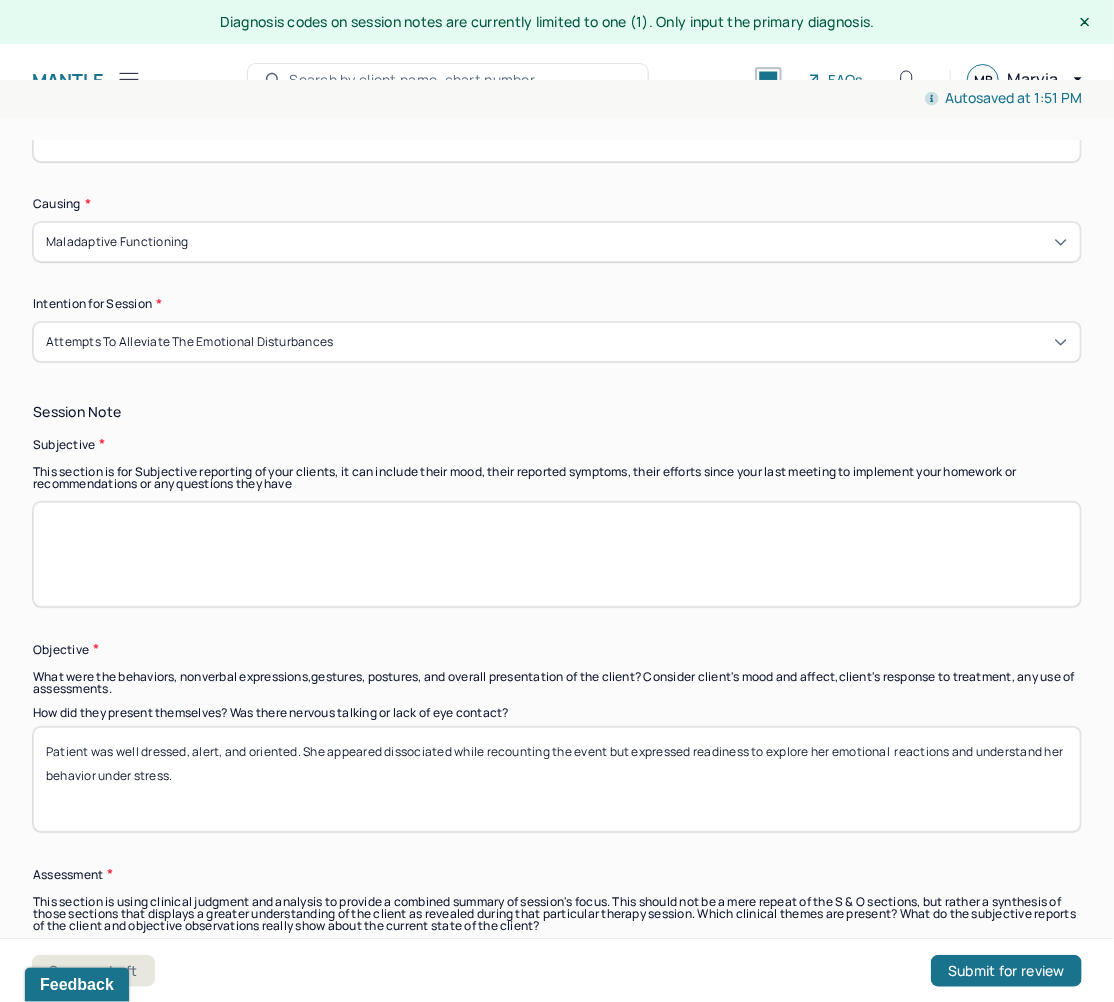 type on "Patient was well dressed, alert, and oriented. She appeared dissociated while recounting the event but expressed readiness to explore her emotional  reactions and understand her behavior under stress." 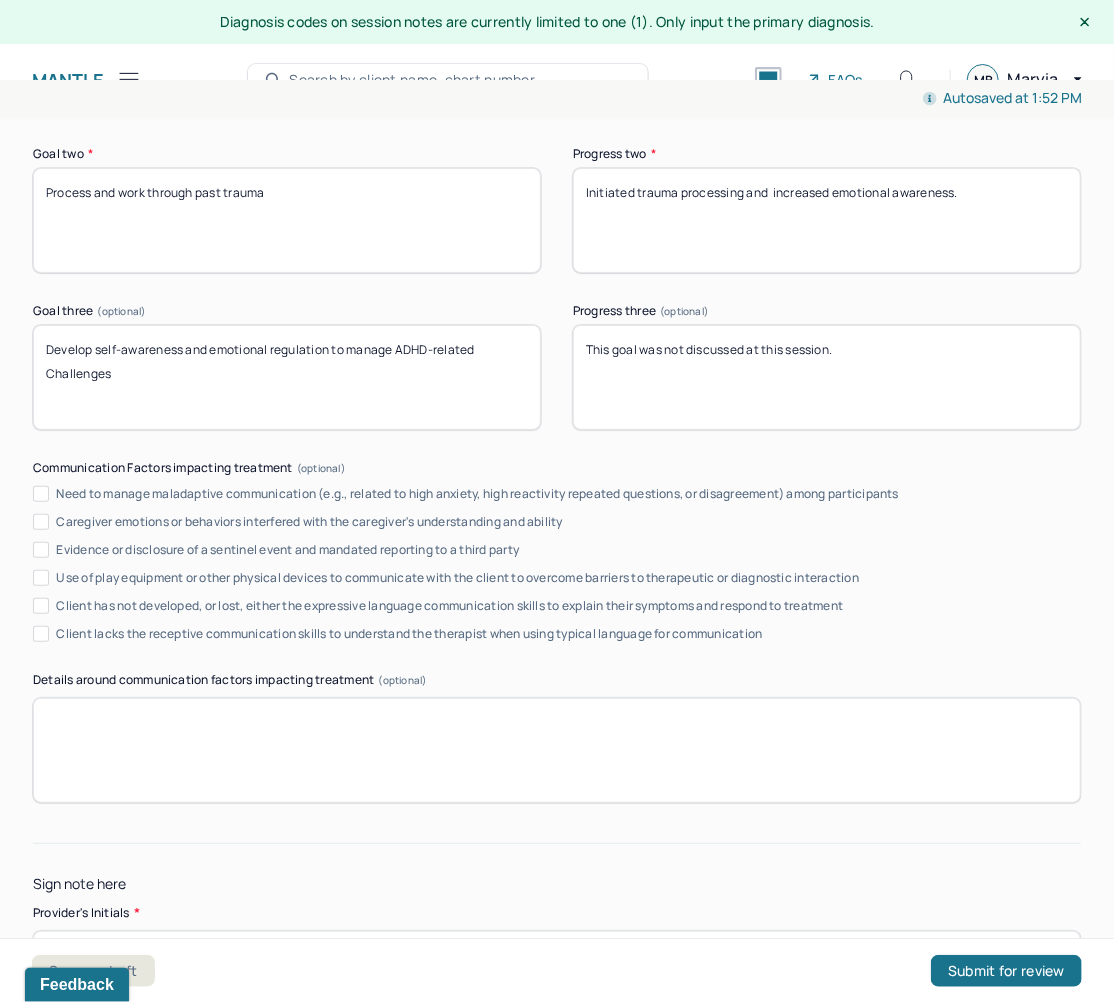 scroll, scrollTop: 3661, scrollLeft: 0, axis: vertical 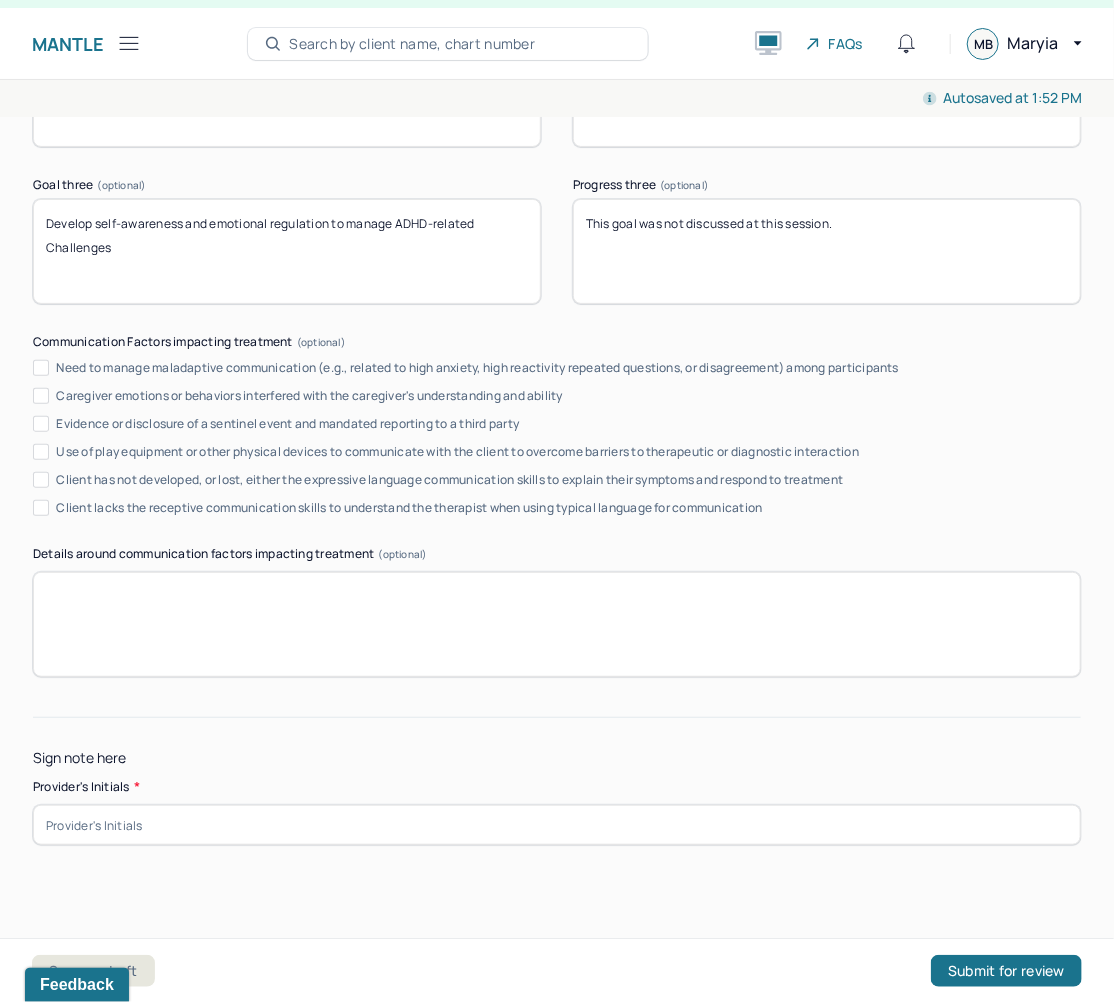type on "Patient reported that recent weeks were stressful due to a  family accident involving her [RELATIONSHIP] and brother in-law. She shared feeling overwhelmed and wanted  to process the situation during the session." 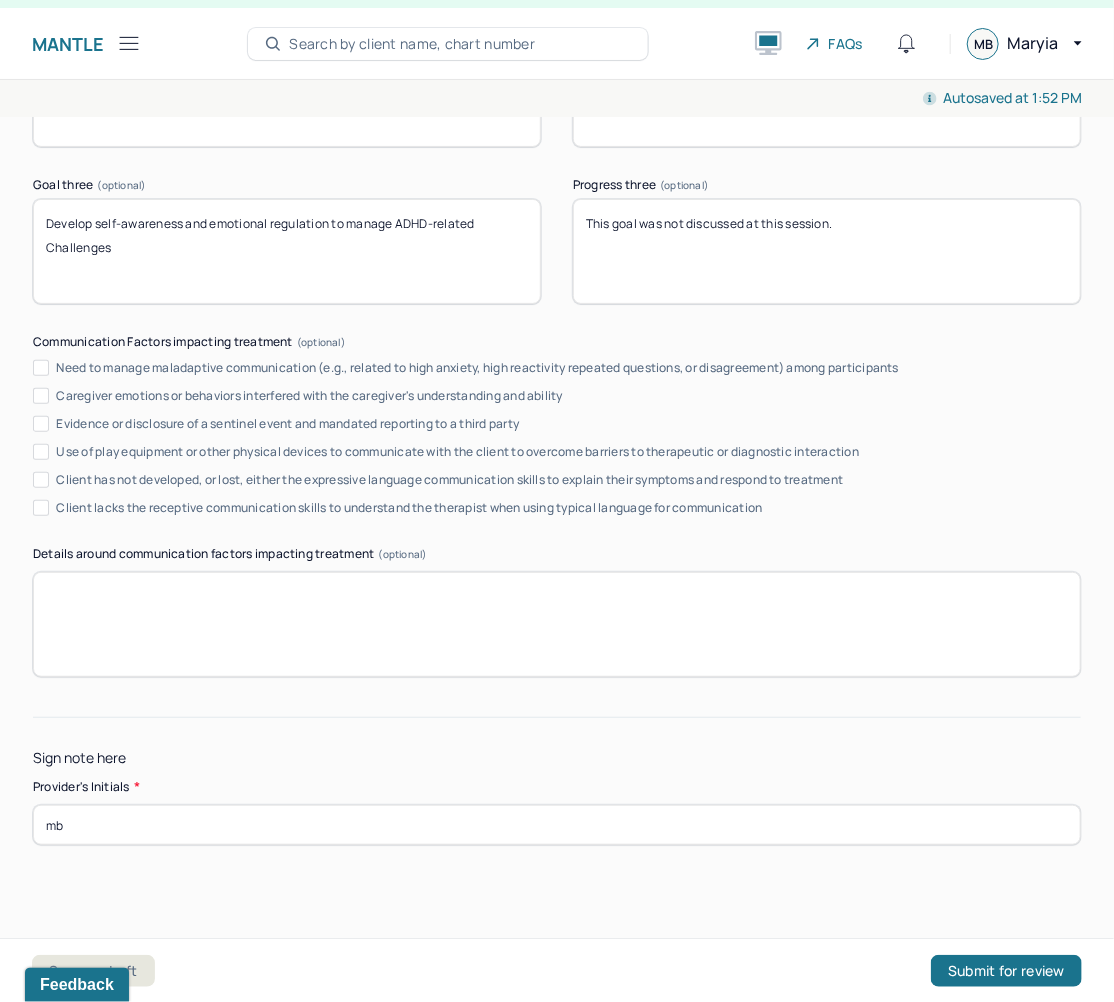 type on "m" 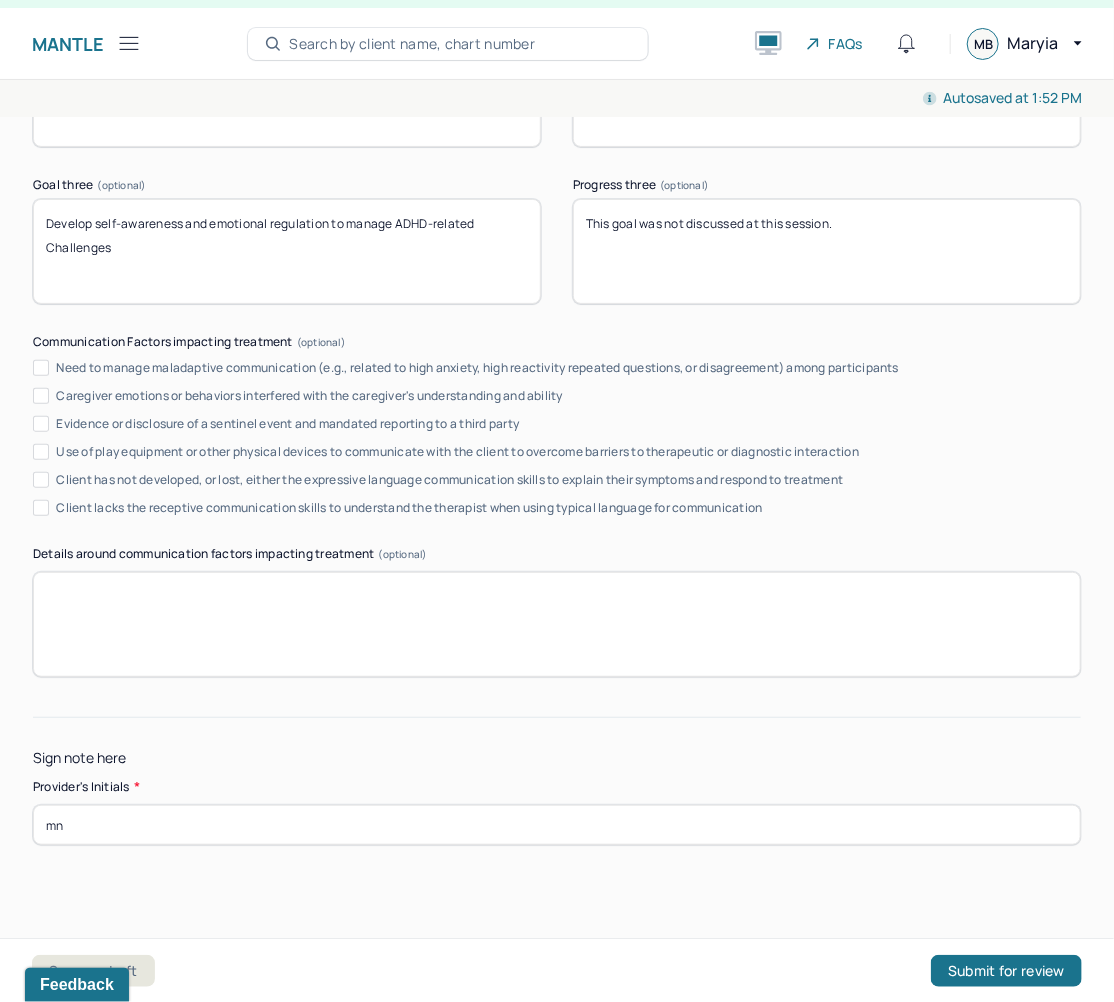 type on "m" 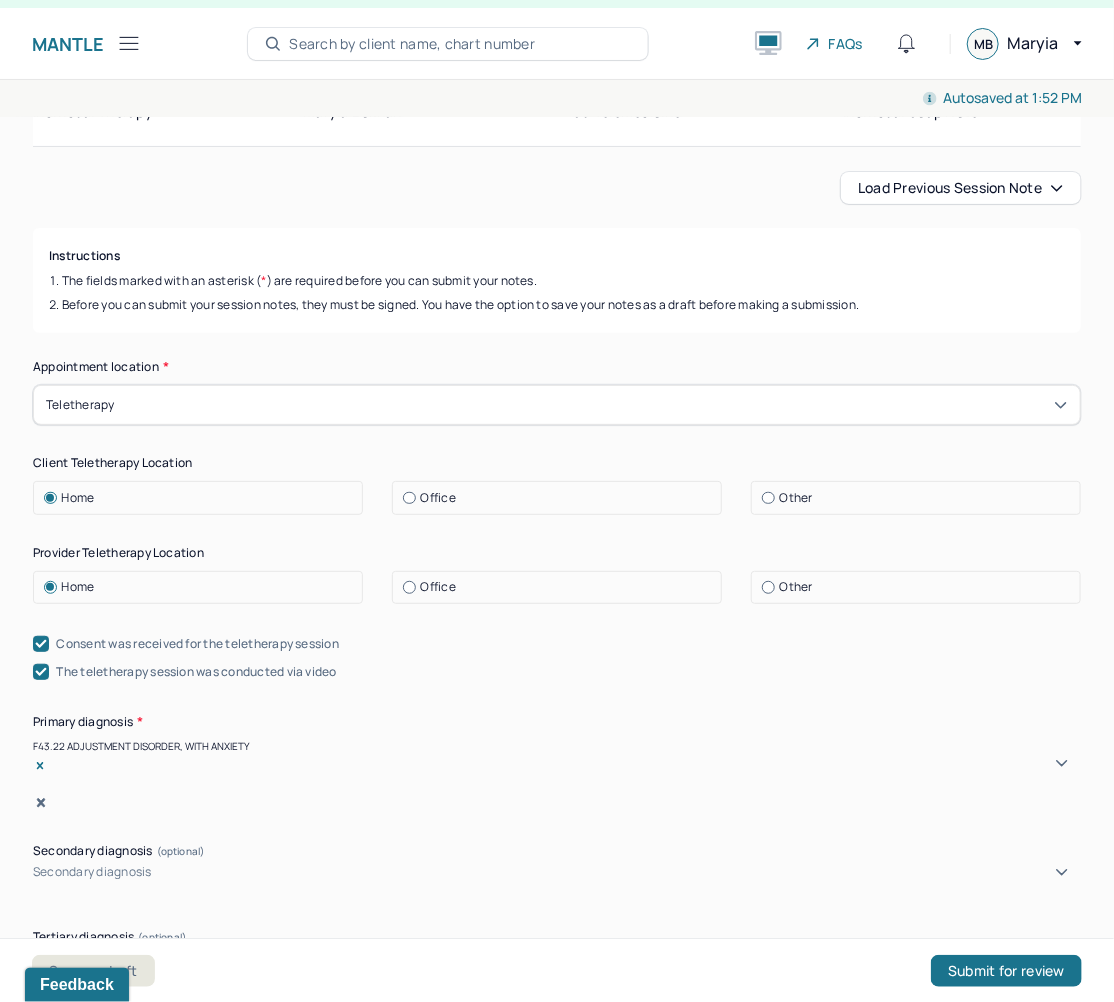 scroll, scrollTop: 0, scrollLeft: 0, axis: both 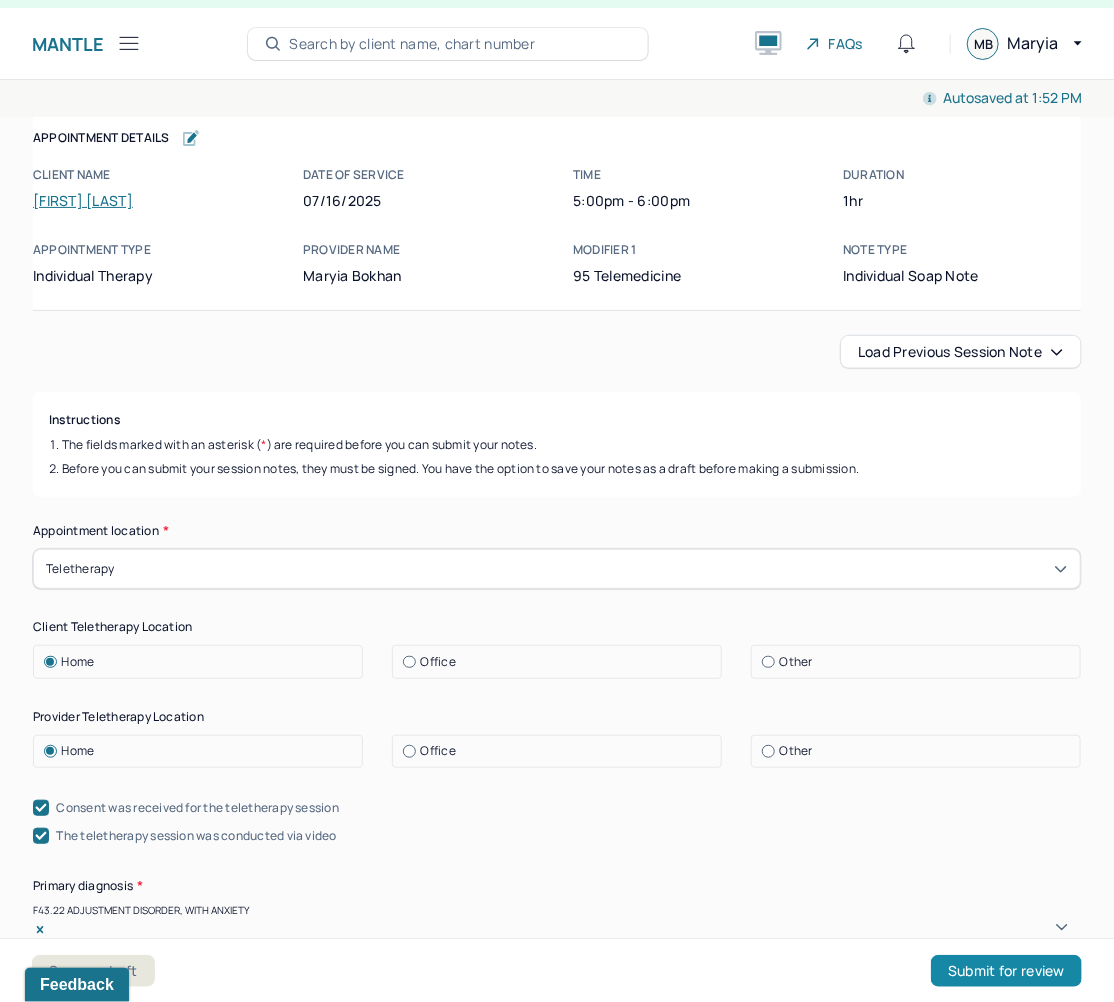 type on "MB" 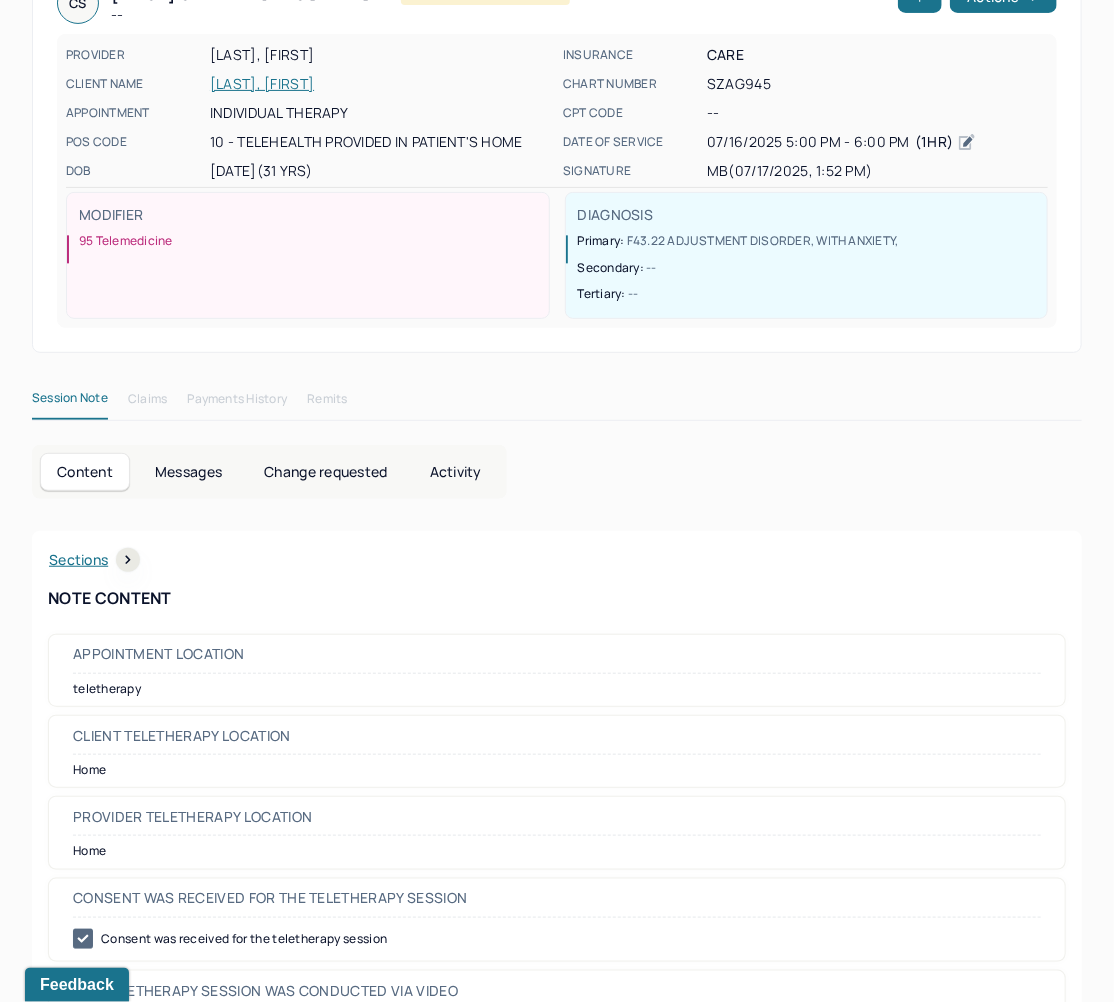 scroll, scrollTop: 0, scrollLeft: 0, axis: both 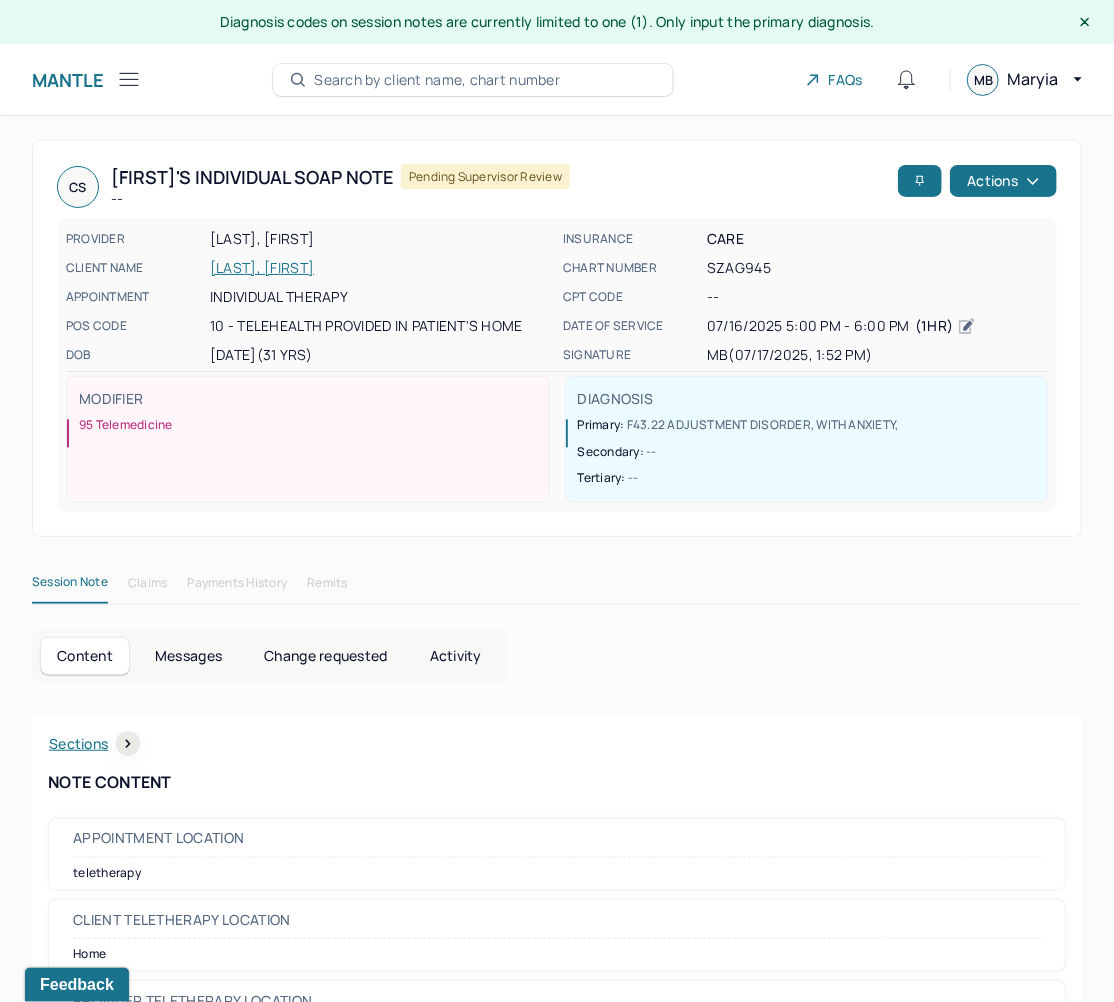 click 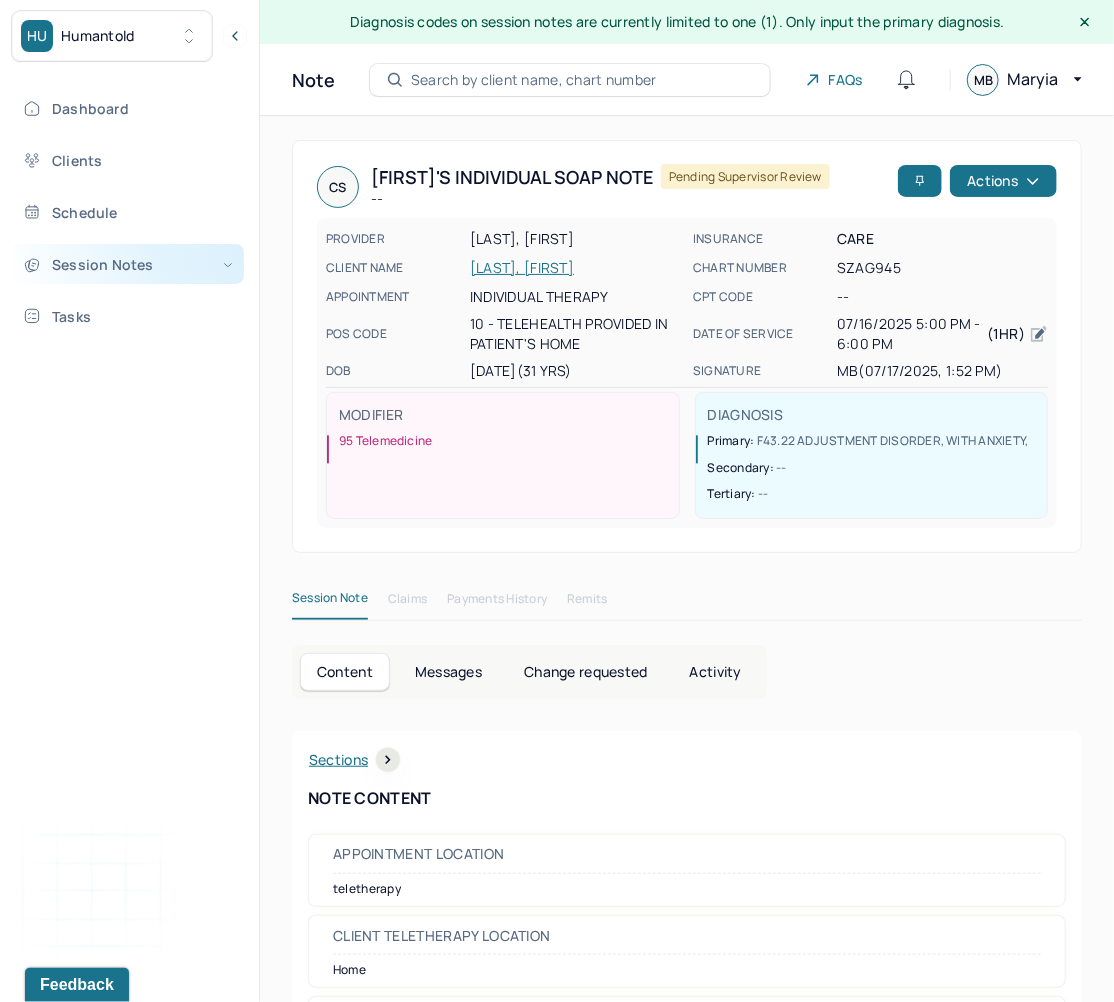 click on "Session Notes" at bounding box center [128, 264] 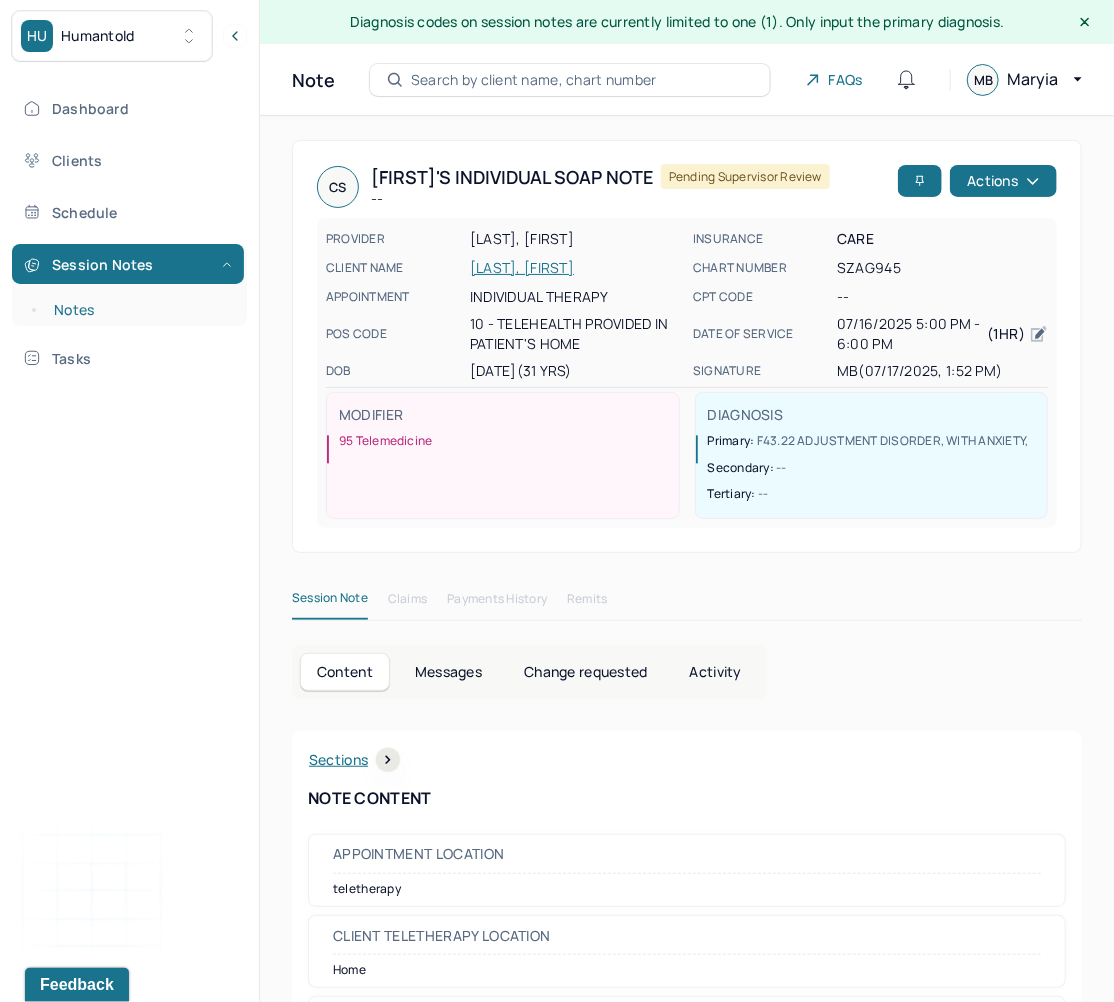 click on "Notes" at bounding box center (139, 310) 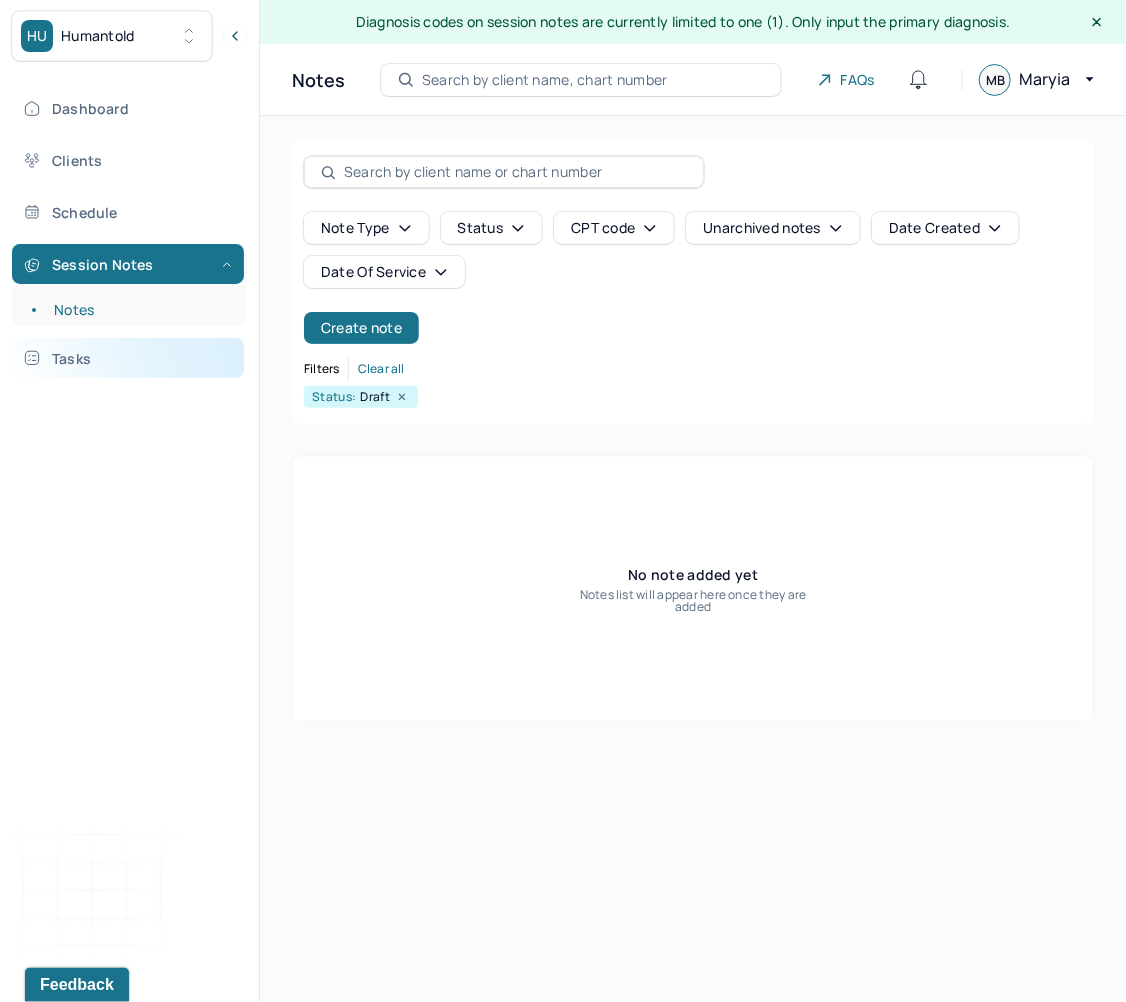 click on "Tasks" at bounding box center (128, 358) 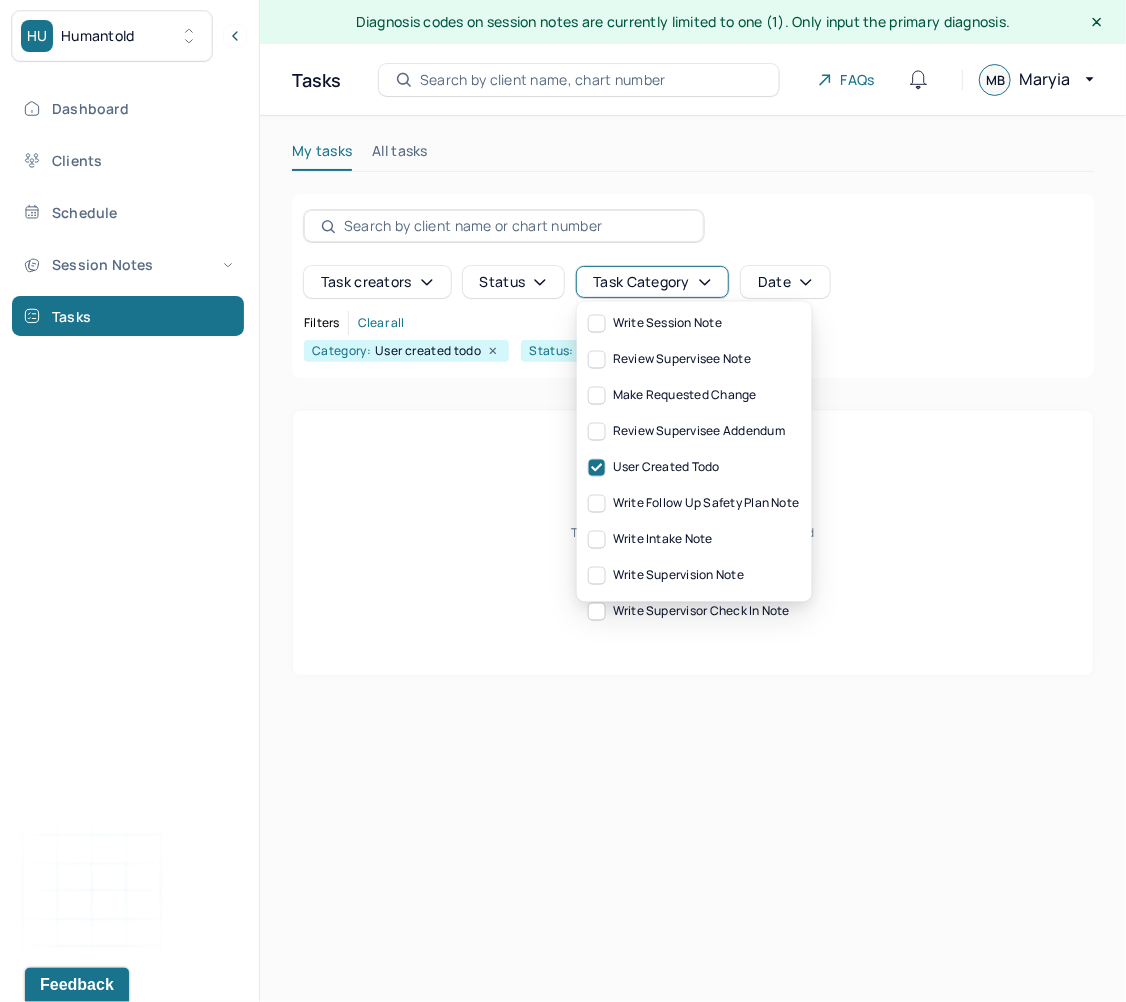 click on "Task category" at bounding box center [652, 282] 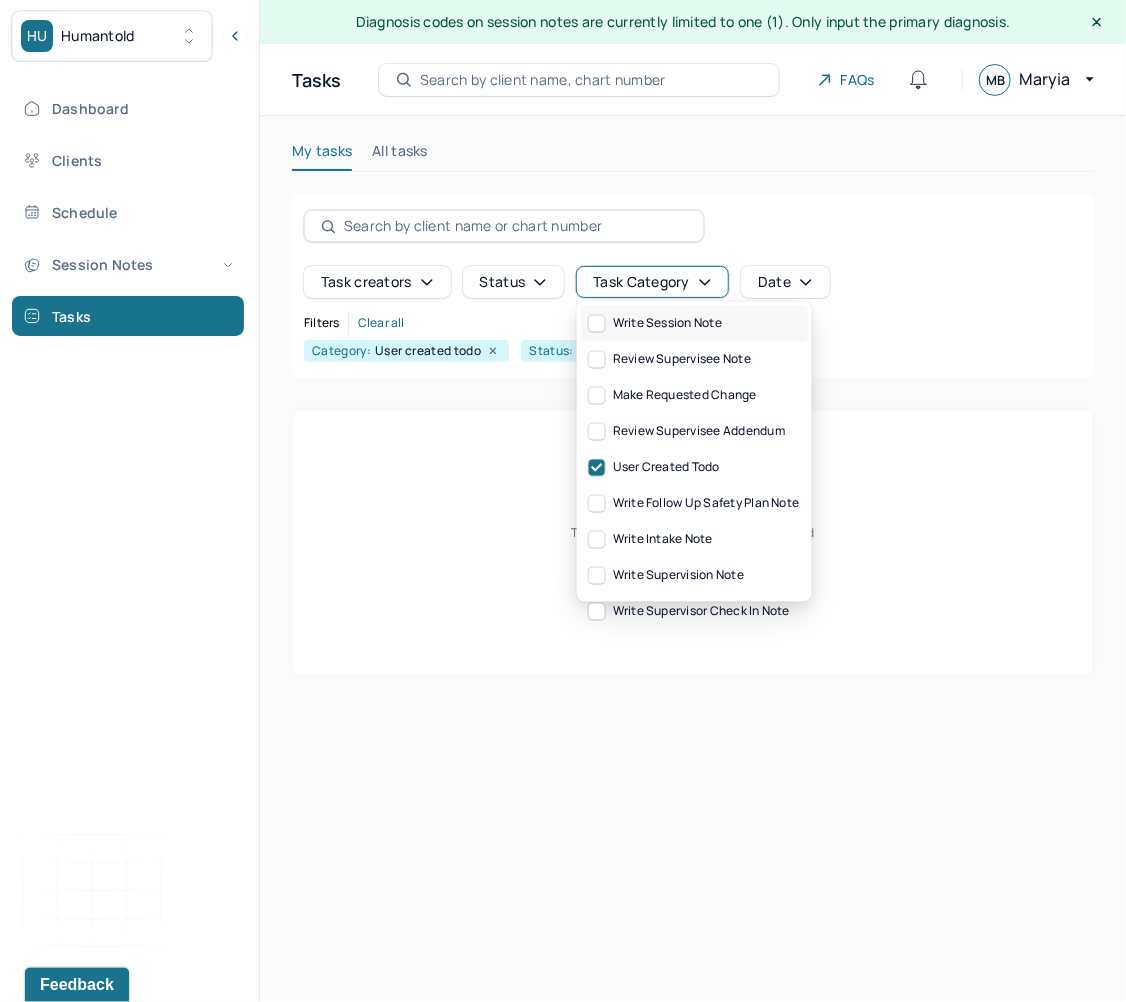 click on "write session note" at bounding box center (655, 324) 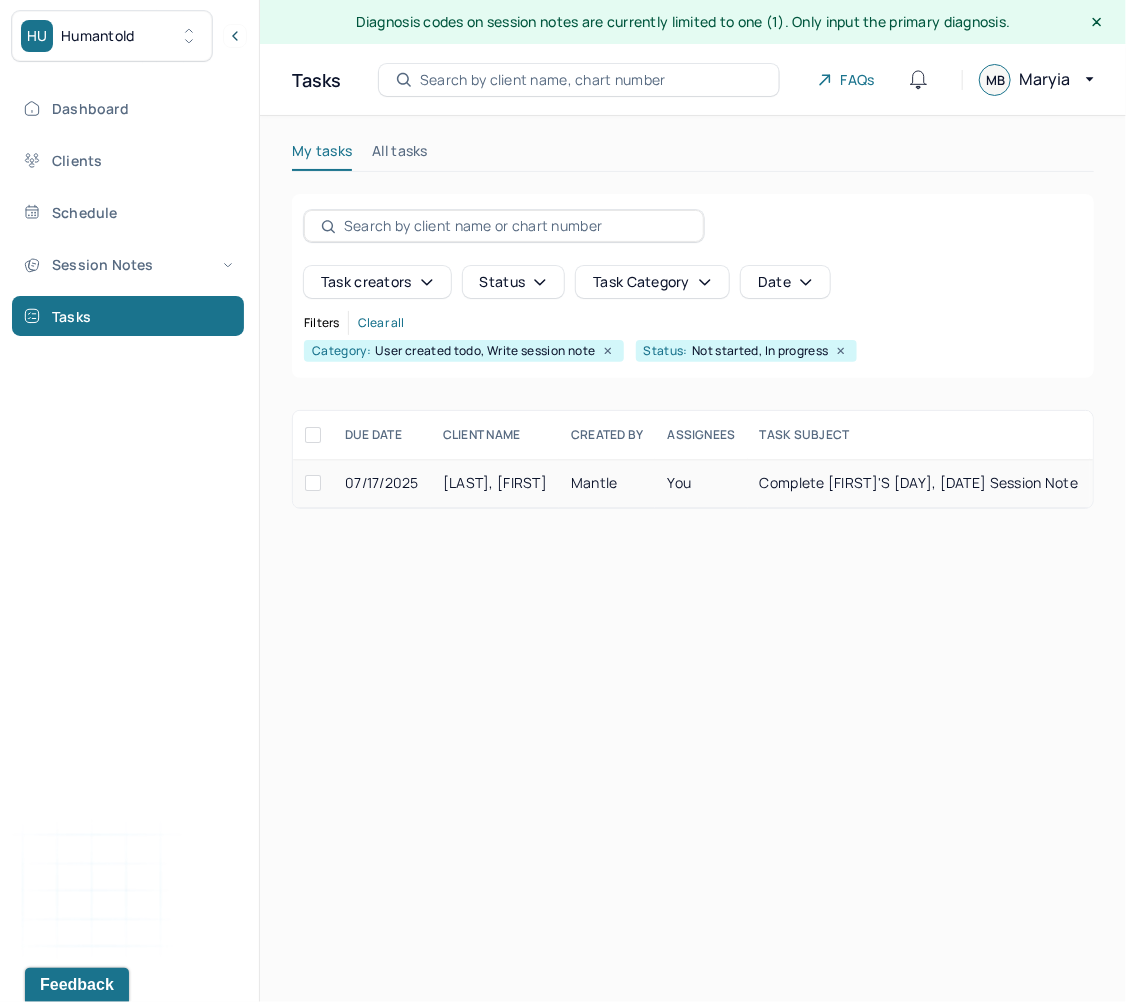 click on "Complete [FIRST]'s [DAY], [DATE] session note" at bounding box center (919, 482) 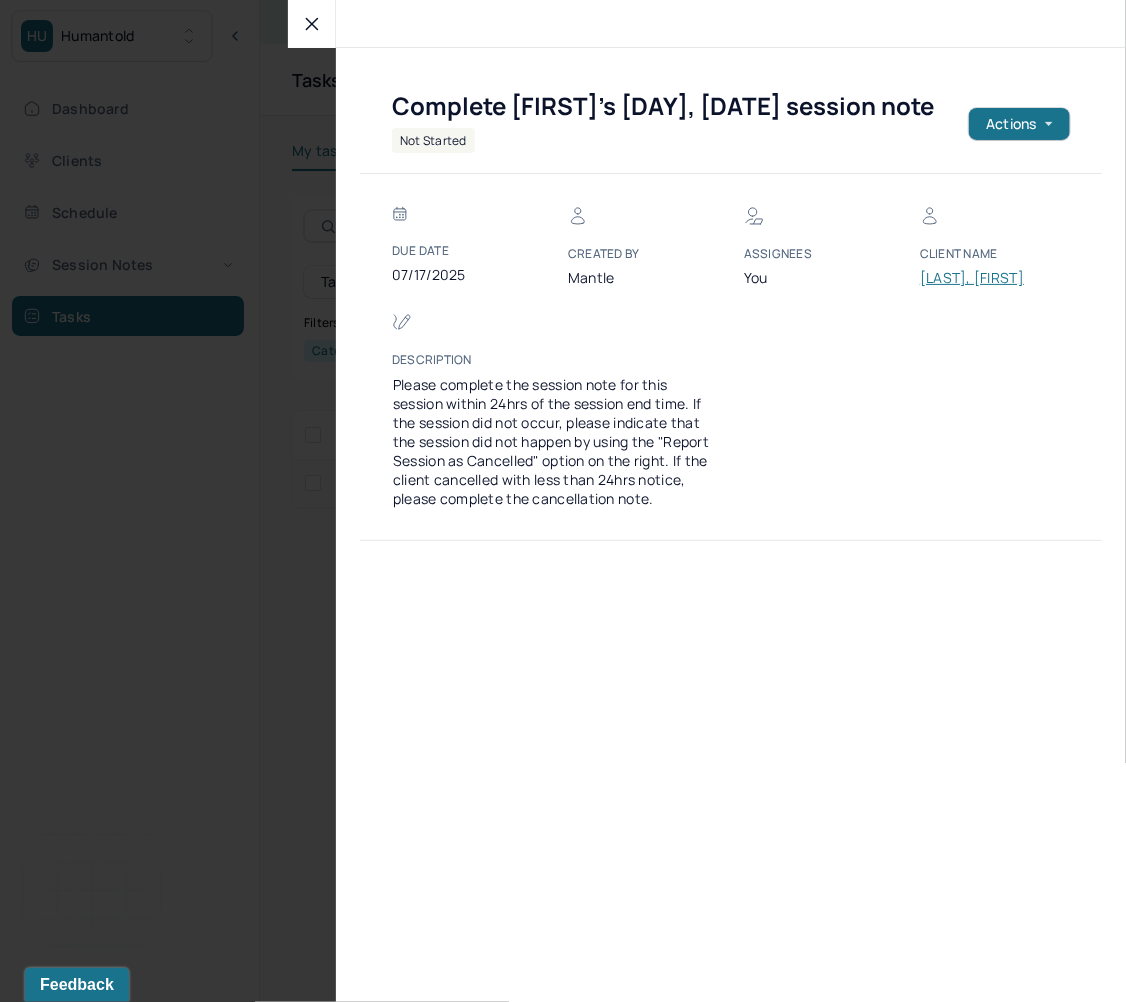 click on "[LAST], [FIRST]" at bounding box center (980, 278) 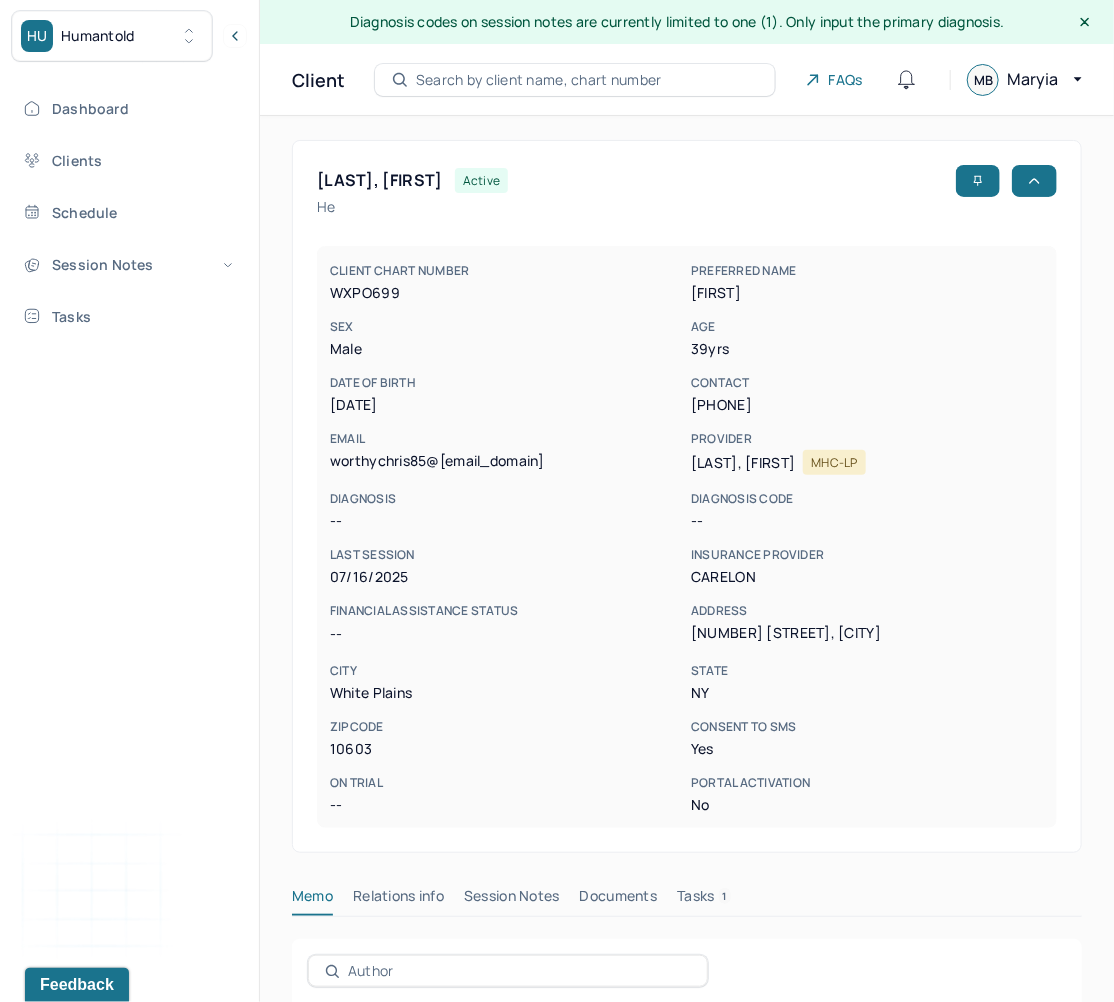 drag, startPoint x: 236, startPoint y: 33, endPoint x: 243, endPoint y: 82, distance: 49.497475 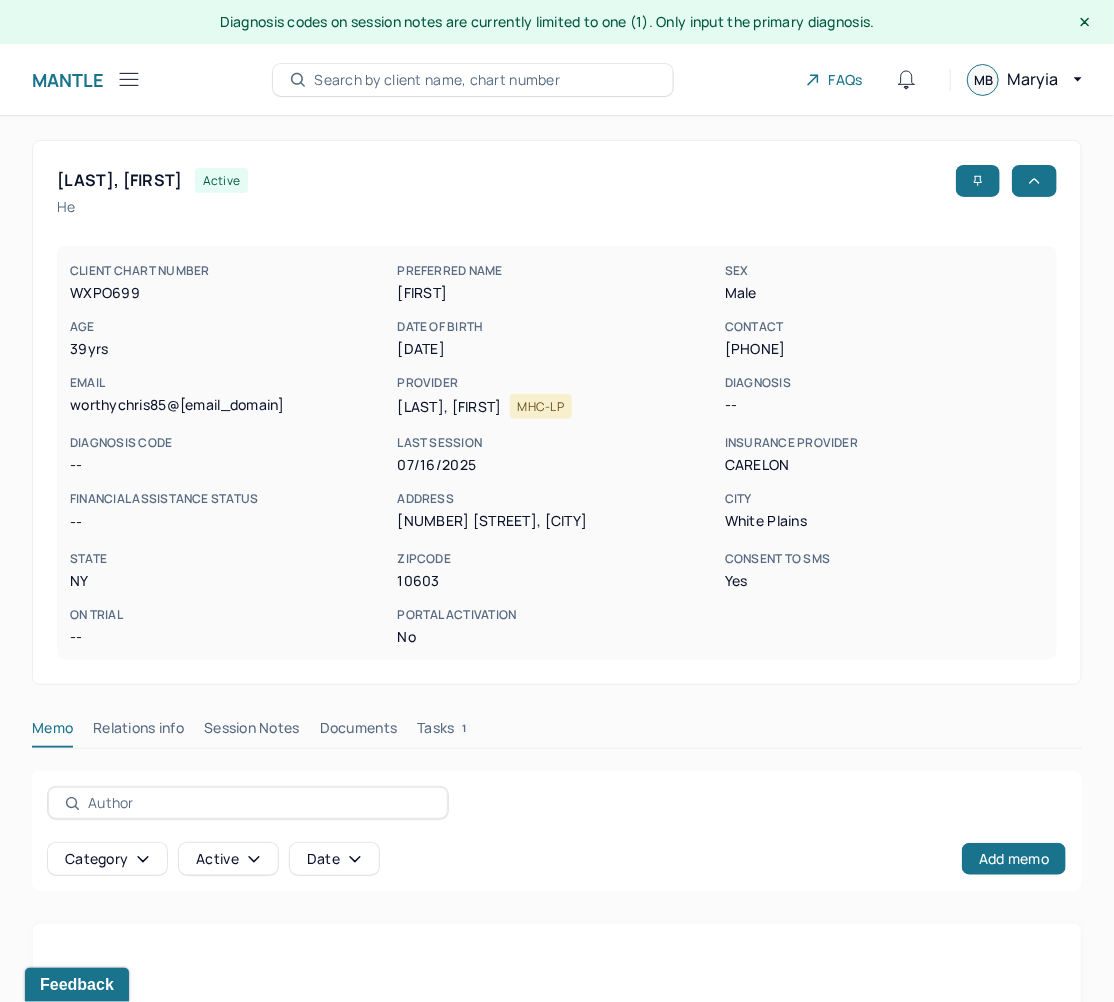 click on "Tasks 1" at bounding box center (444, 732) 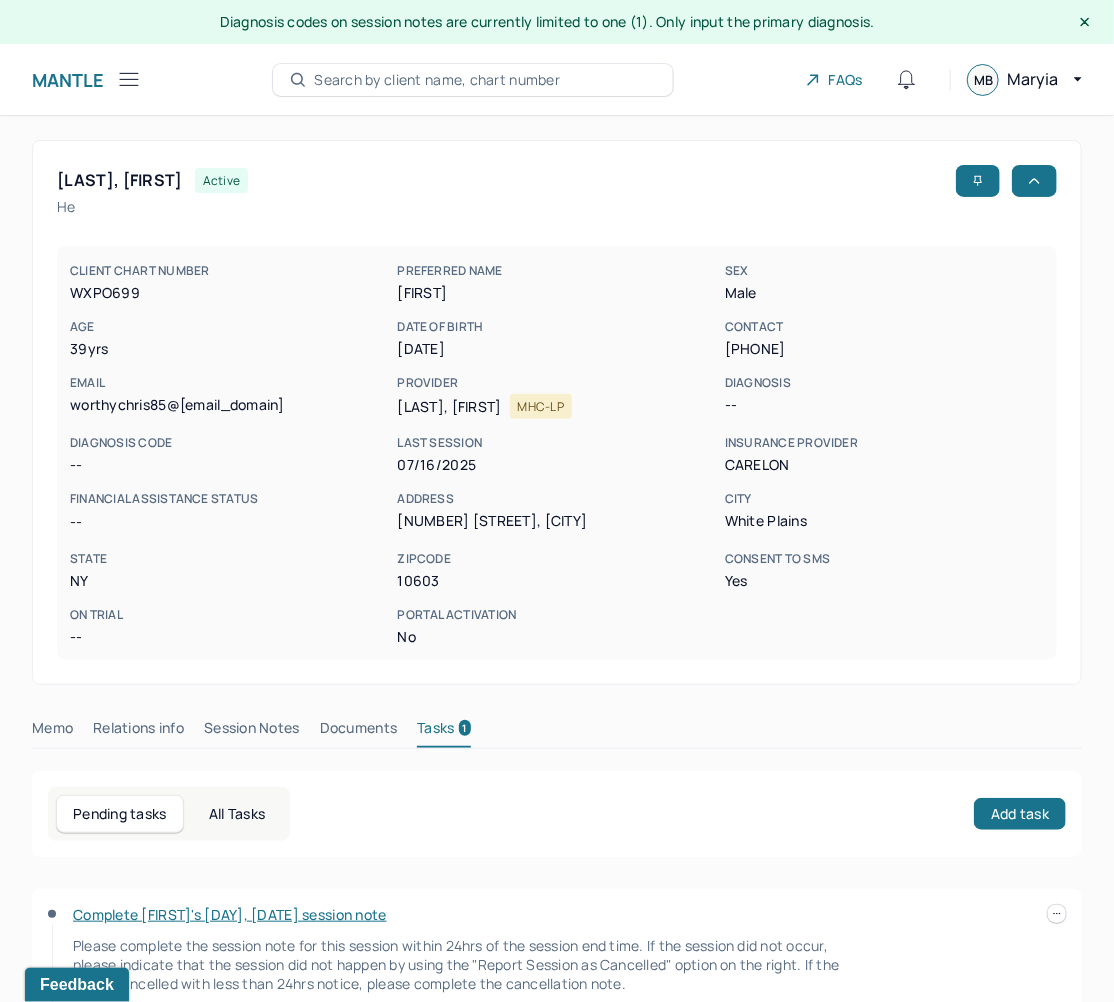 click on "Complete [FIRST]'s [DAY], [DATE] session note" at bounding box center [230, 914] 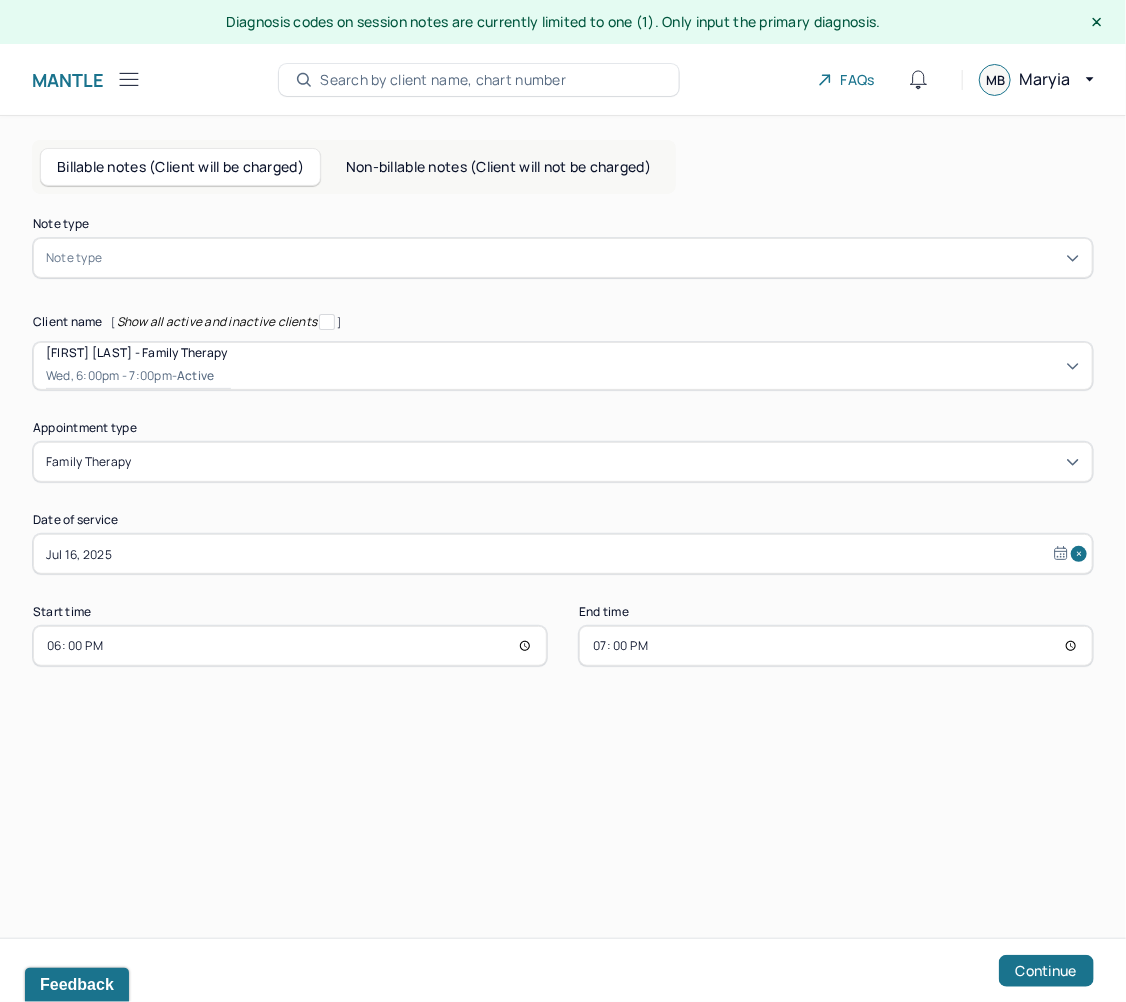 click at bounding box center (593, 258) 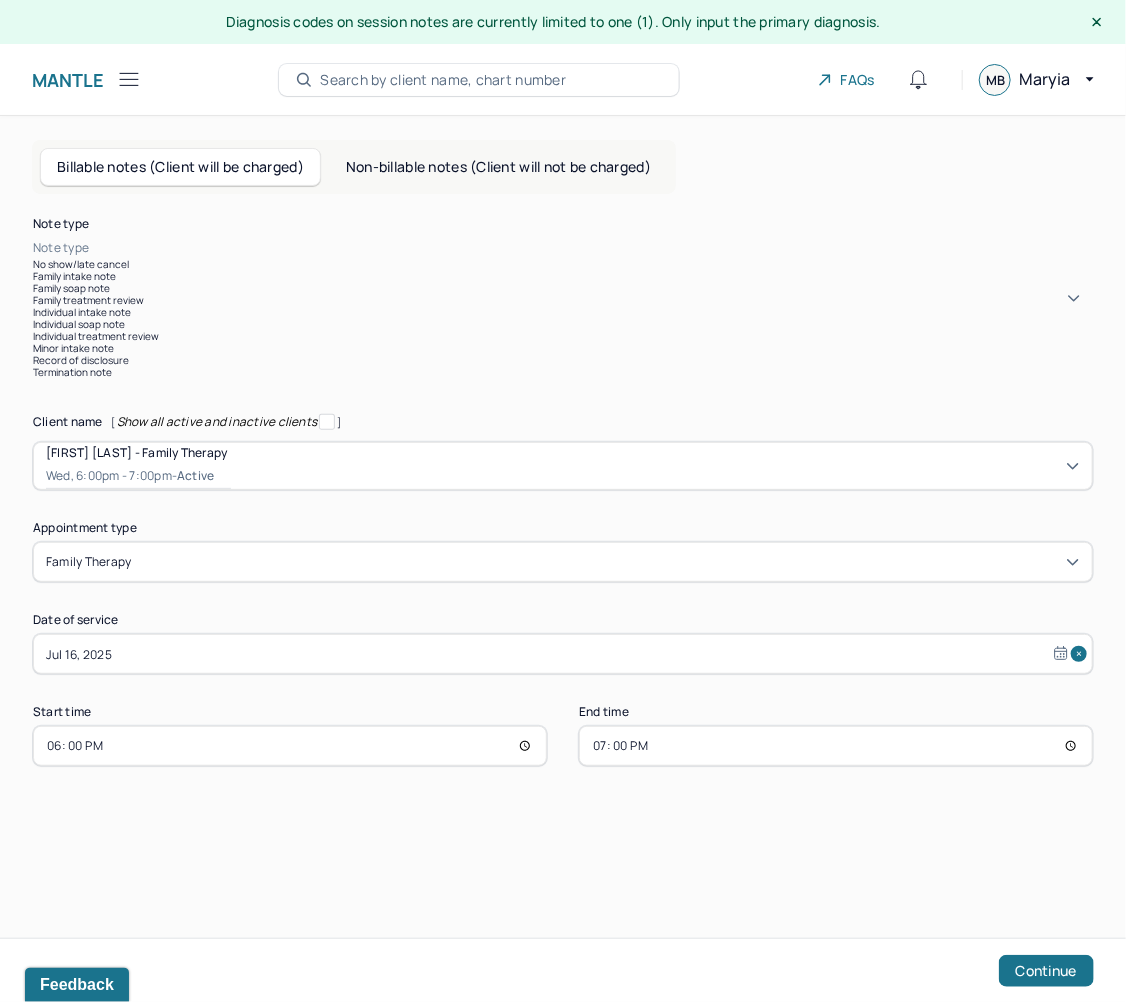 click on "Individual soap note" at bounding box center [563, 324] 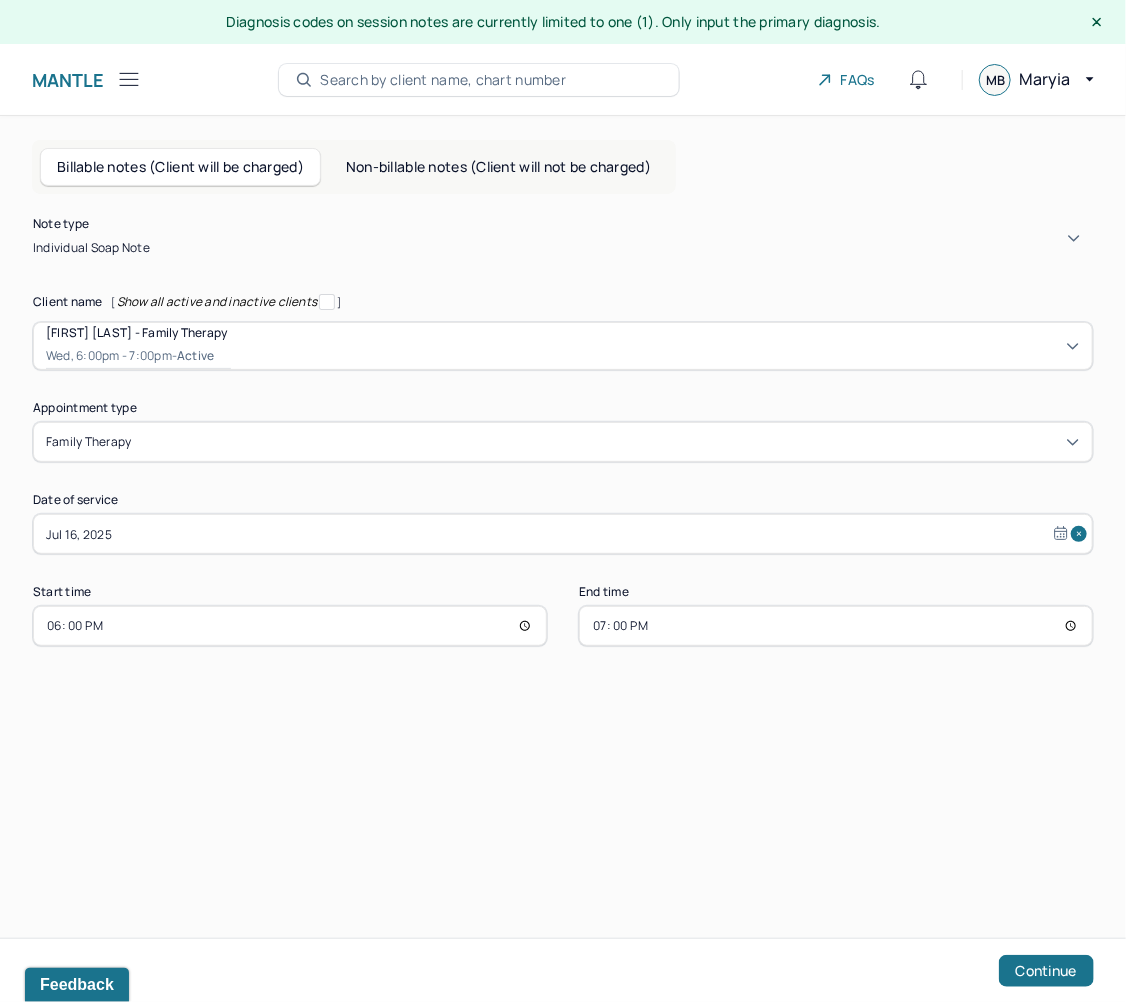 click on "Individual soap note" at bounding box center [563, 248] 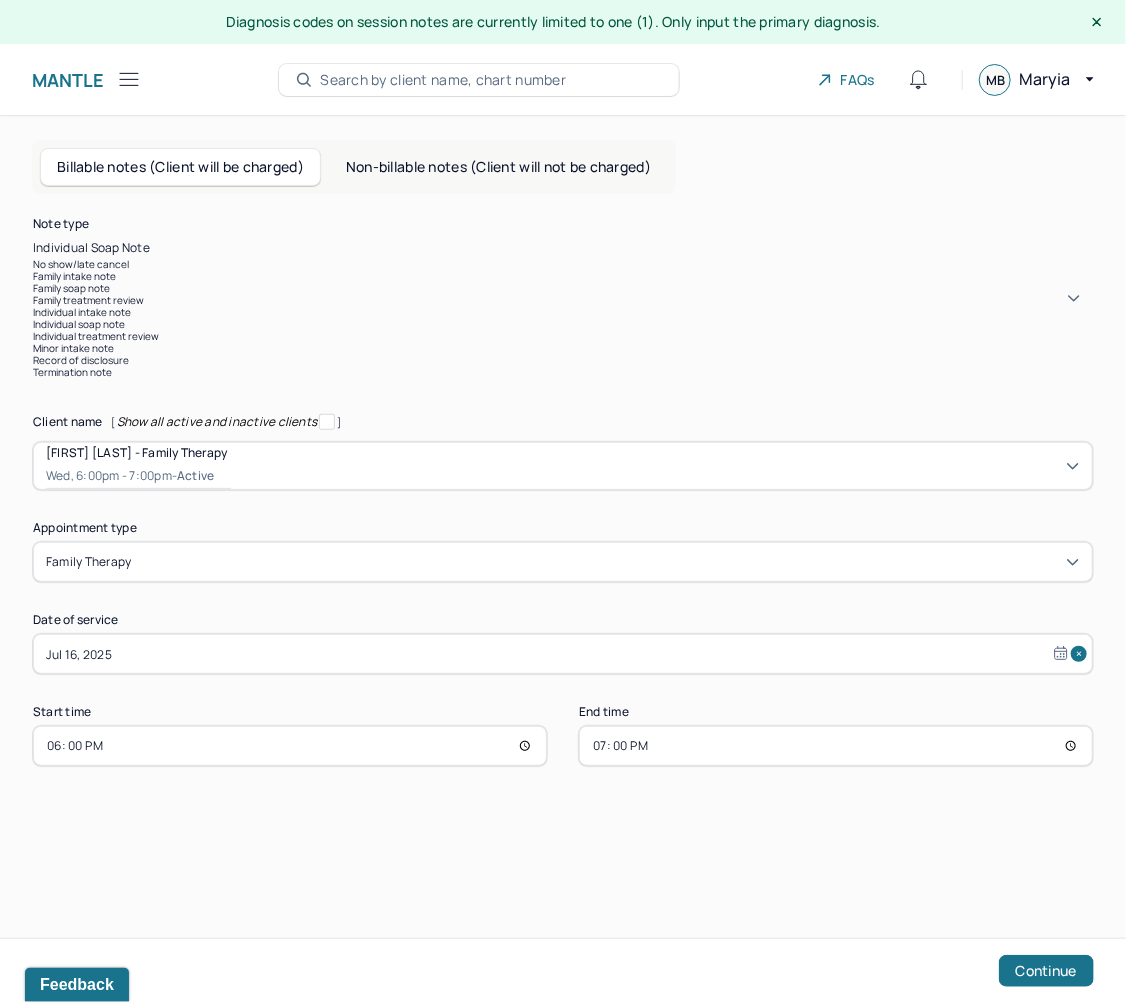 click on "Family soap note" at bounding box center (563, 288) 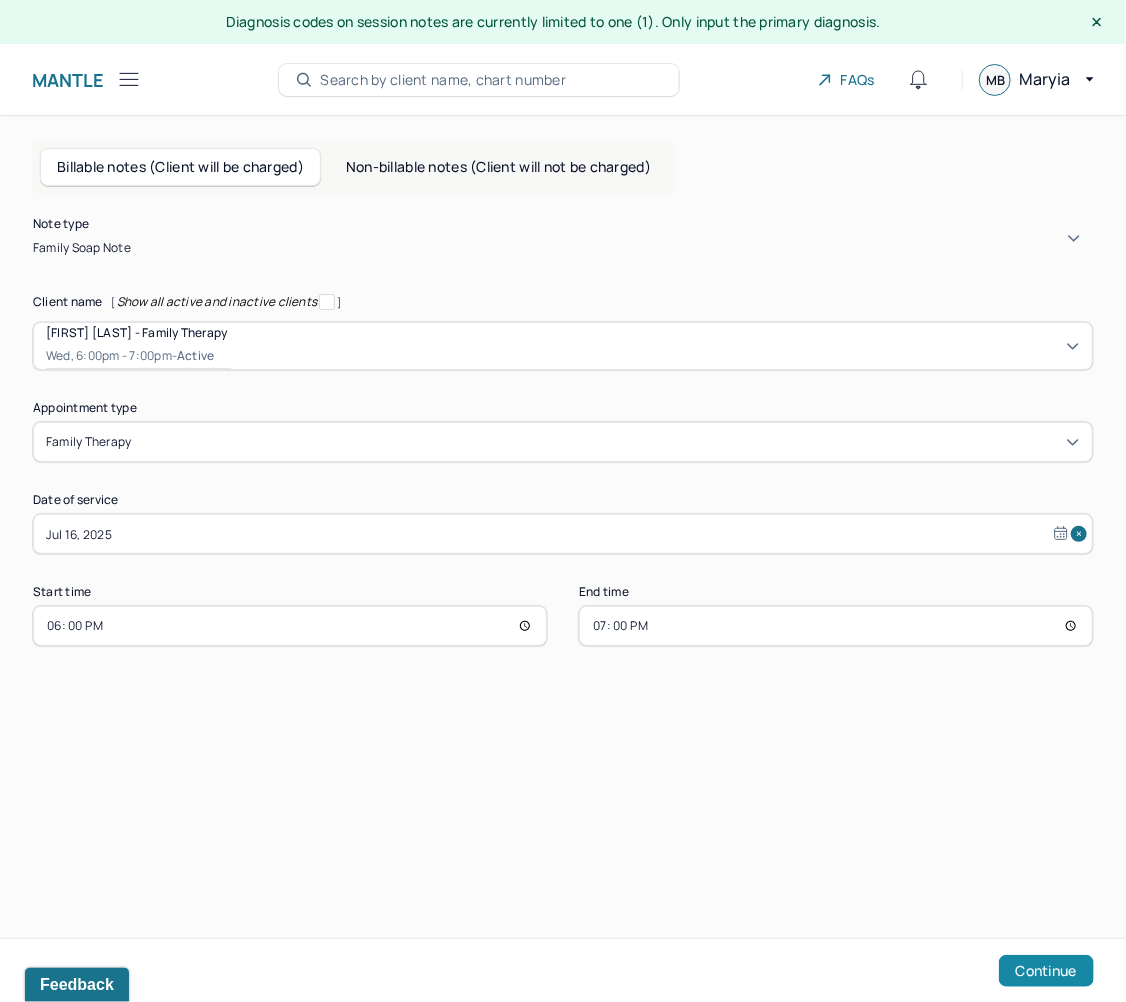 click on "Continue" at bounding box center (1046, 971) 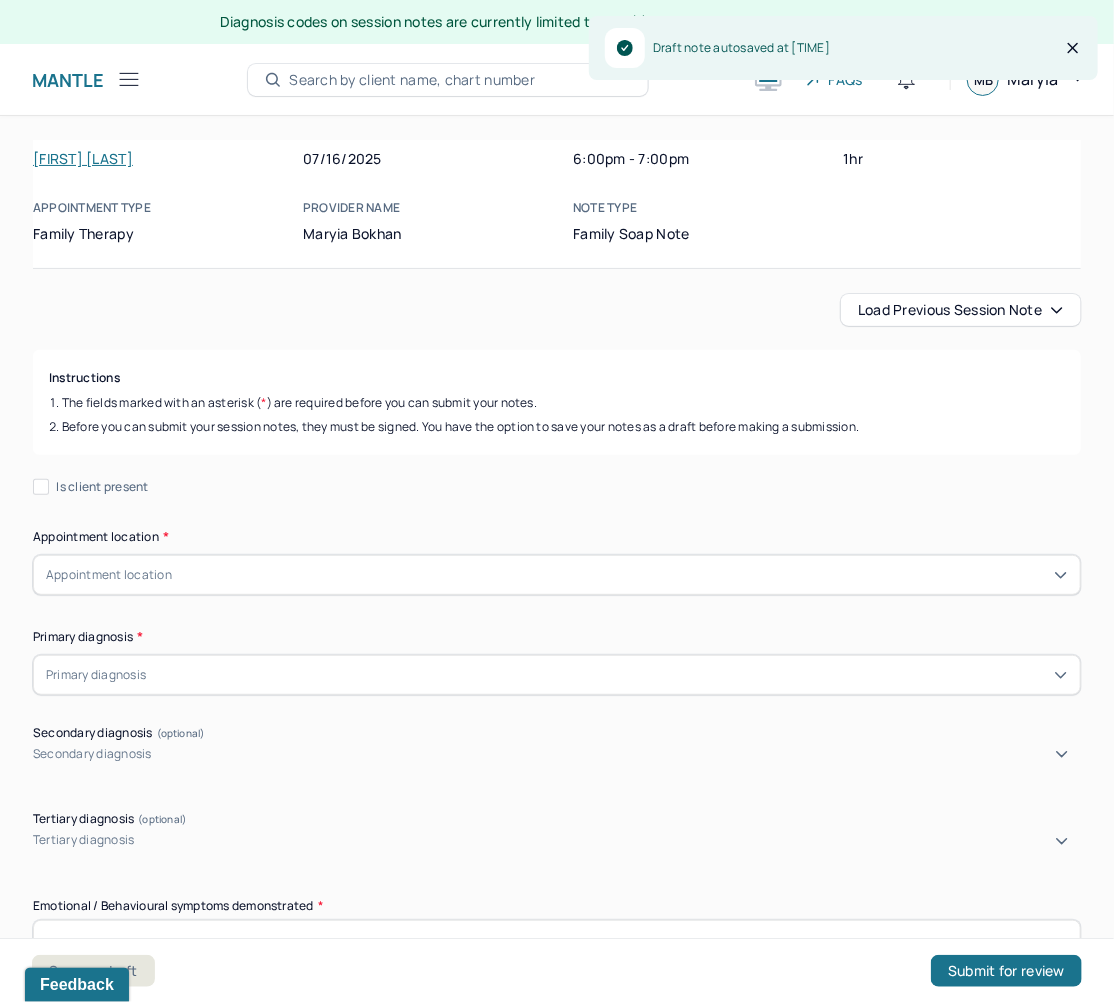 scroll, scrollTop: 320, scrollLeft: 0, axis: vertical 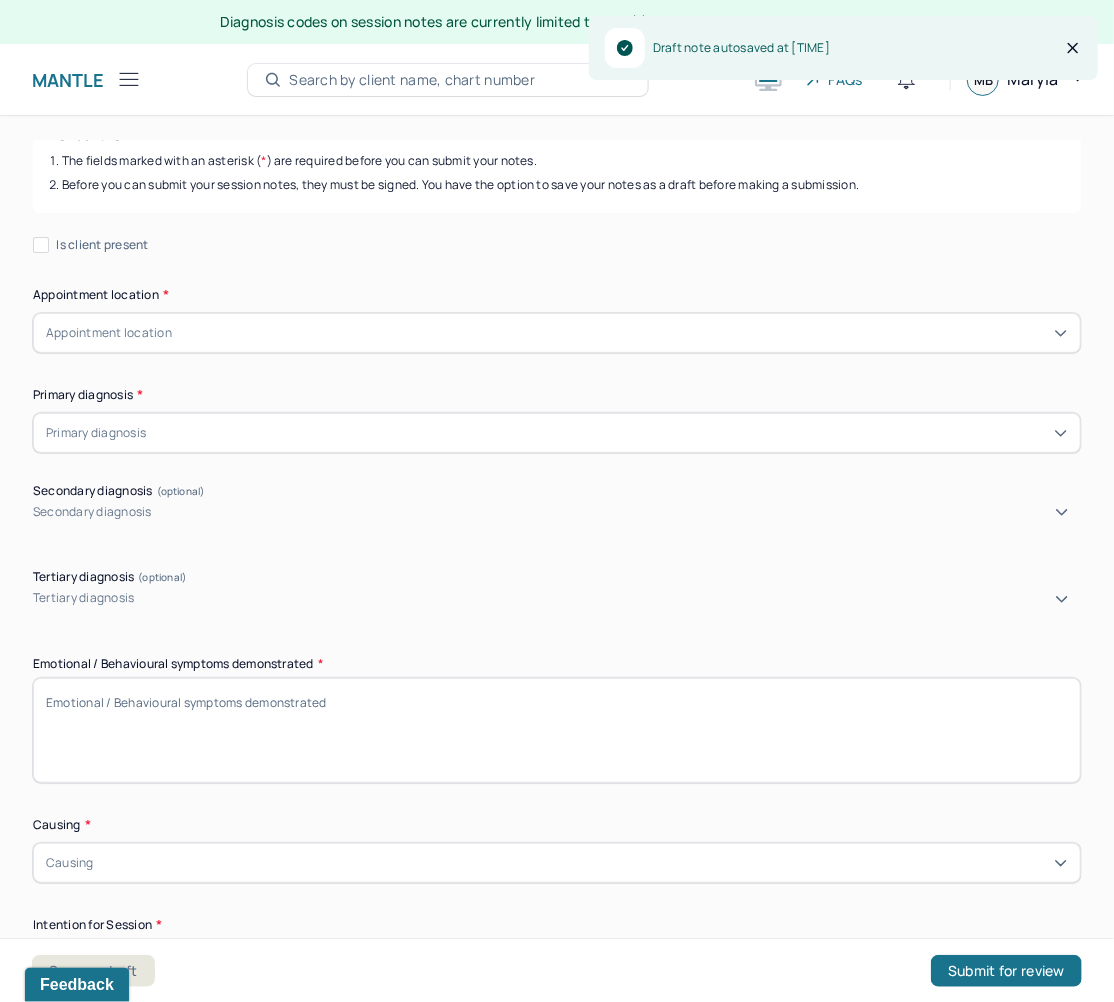click on "Appointment location" at bounding box center [109, 333] 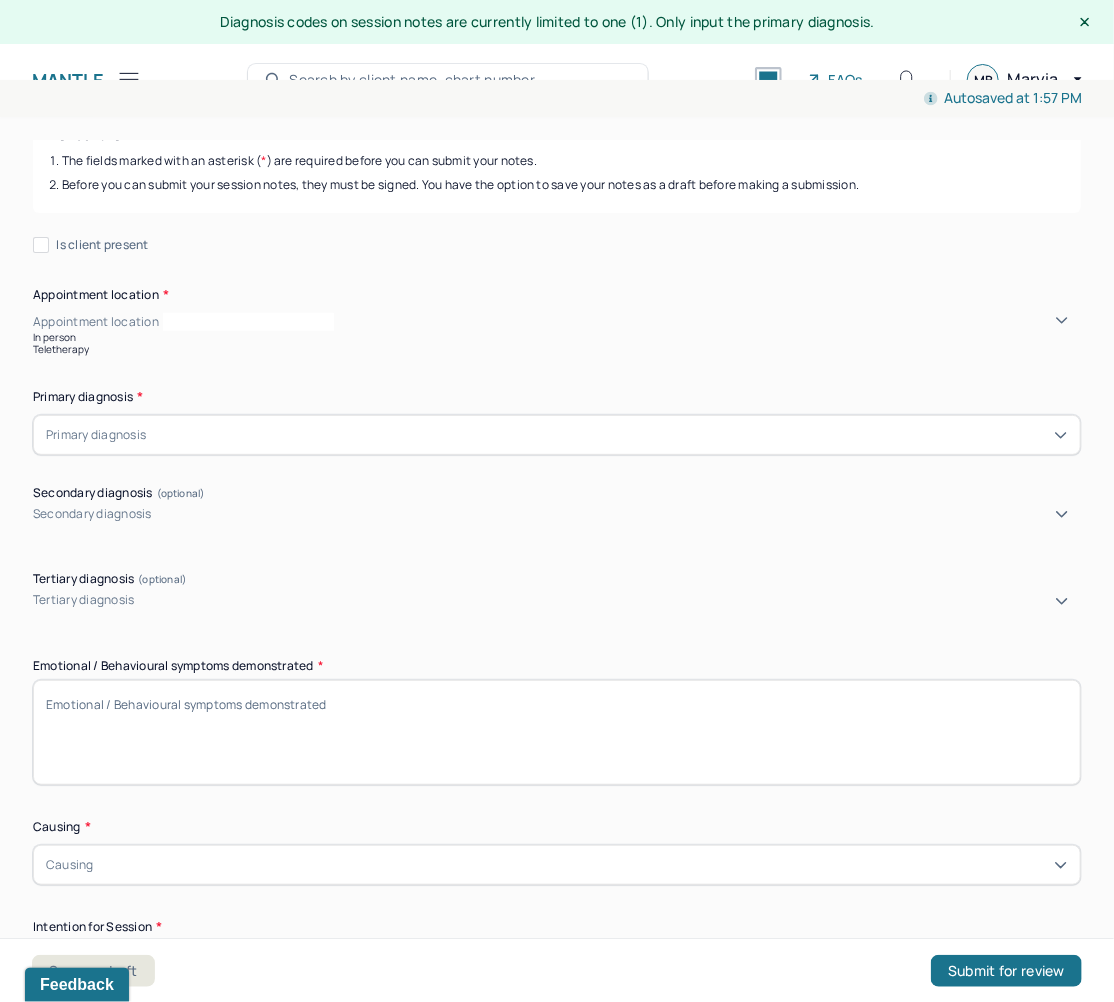 click on "Teletherapy" at bounding box center [557, 349] 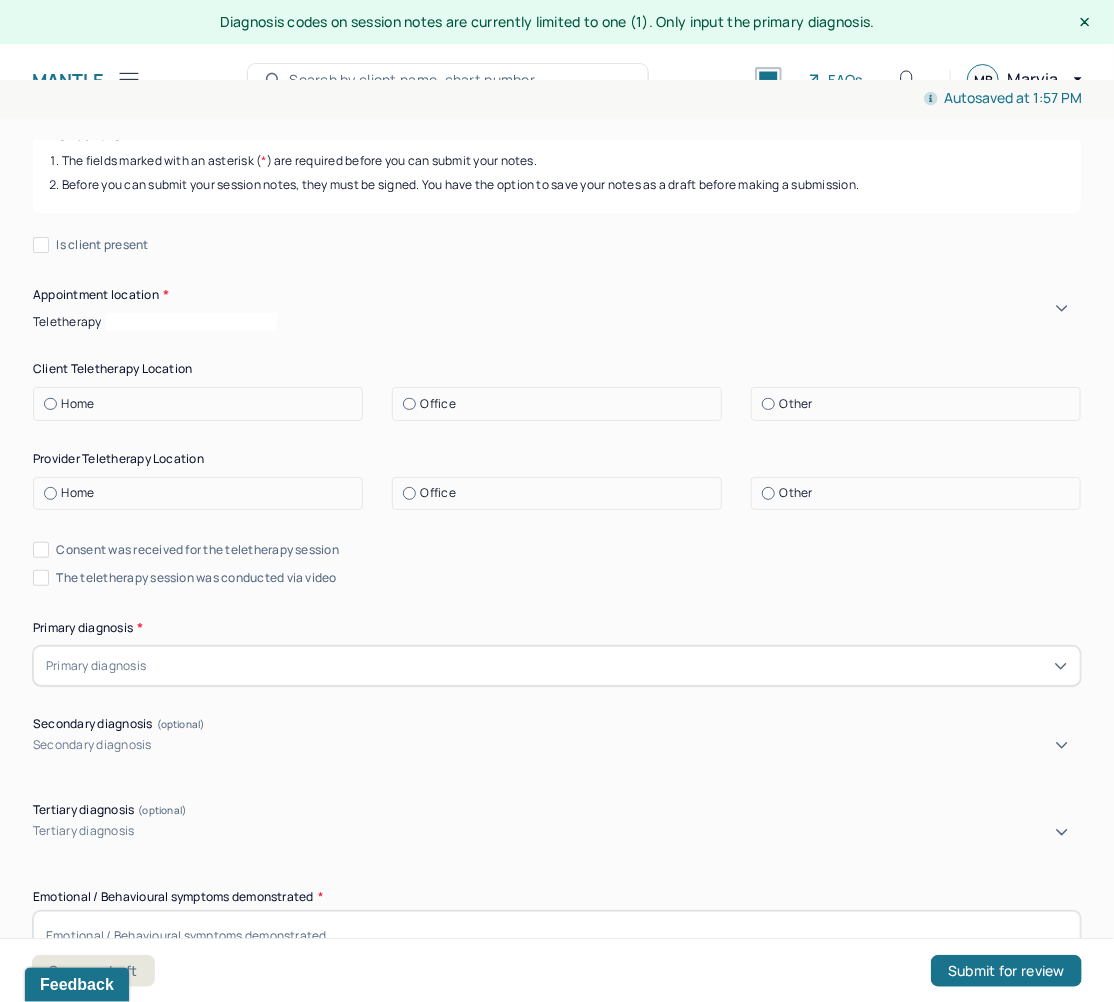 click on "Home" at bounding box center [203, 404] 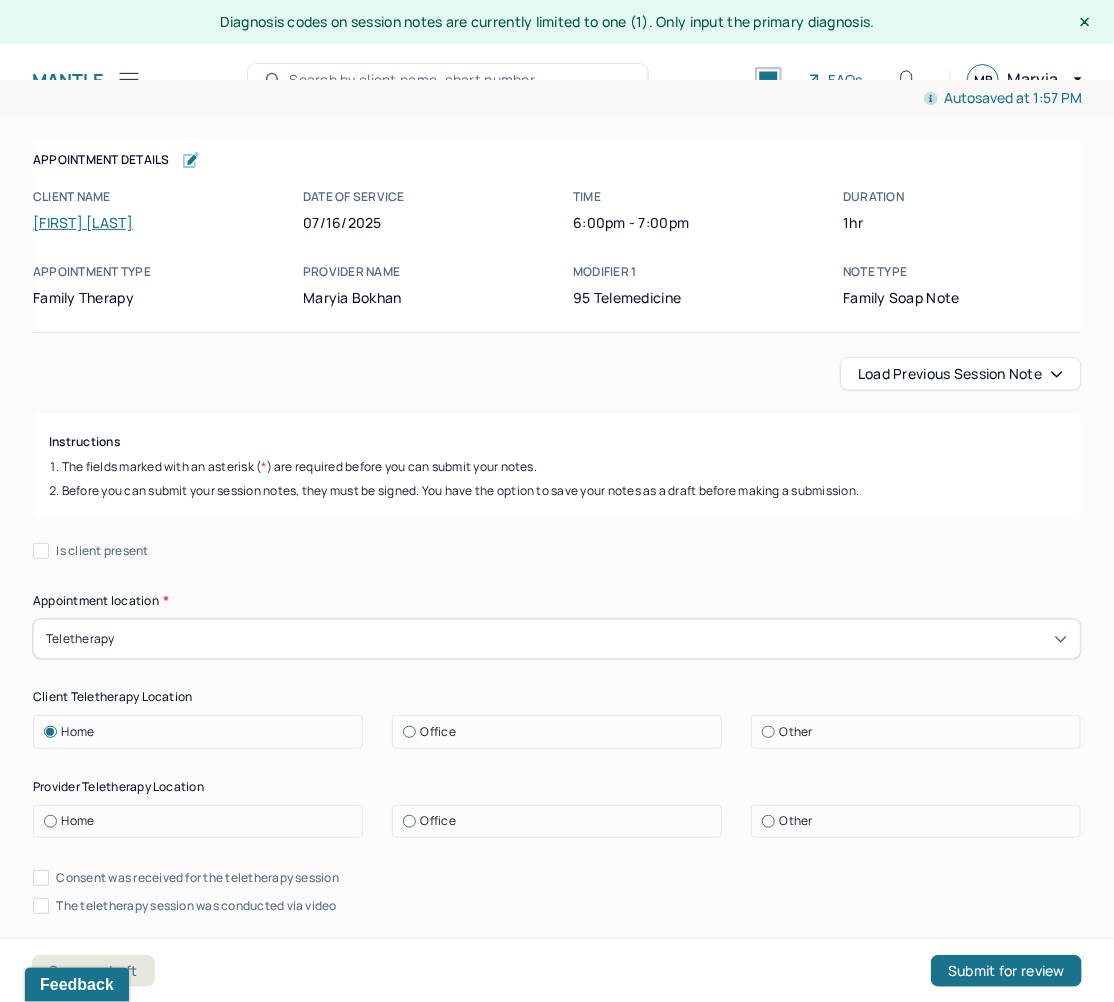scroll, scrollTop: 0, scrollLeft: 0, axis: both 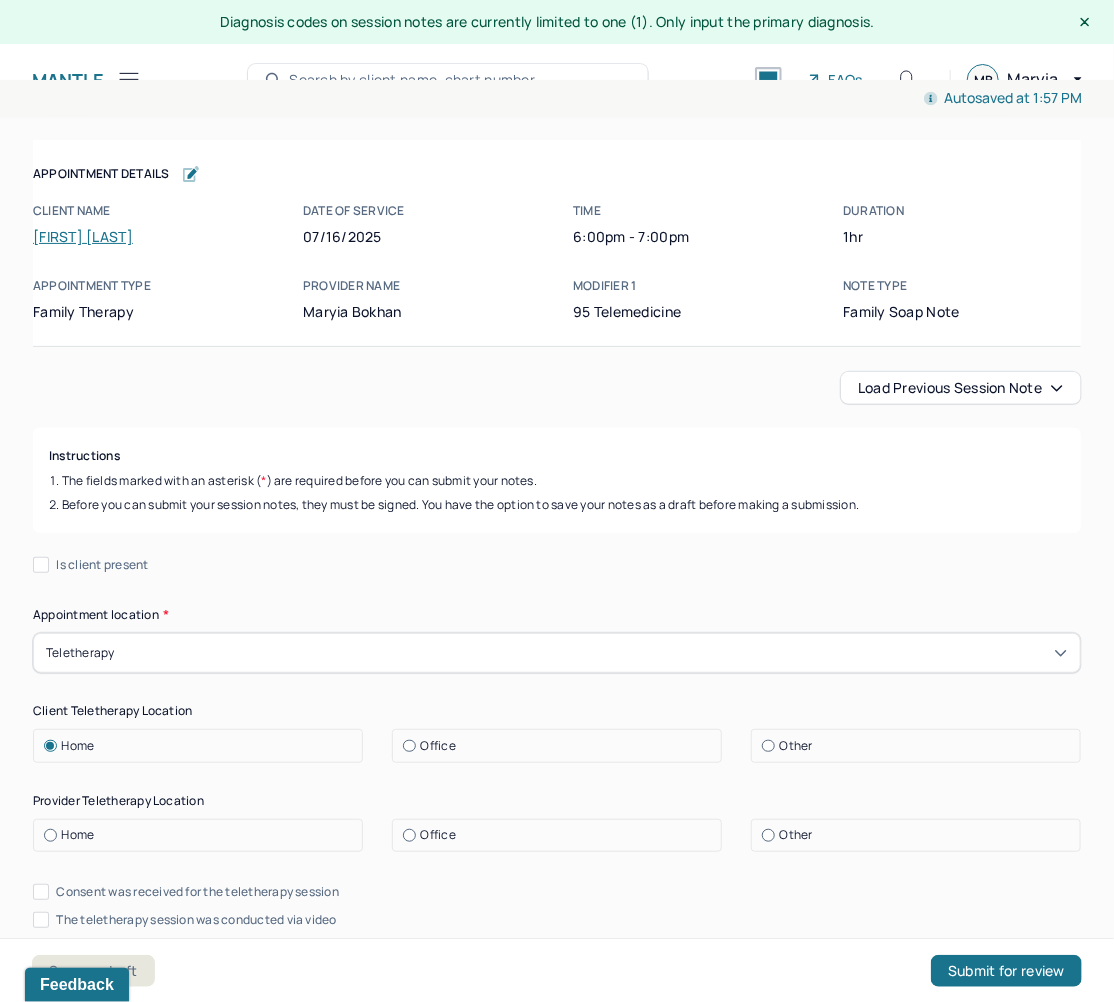 click on "Load previous session note" at bounding box center (961, 388) 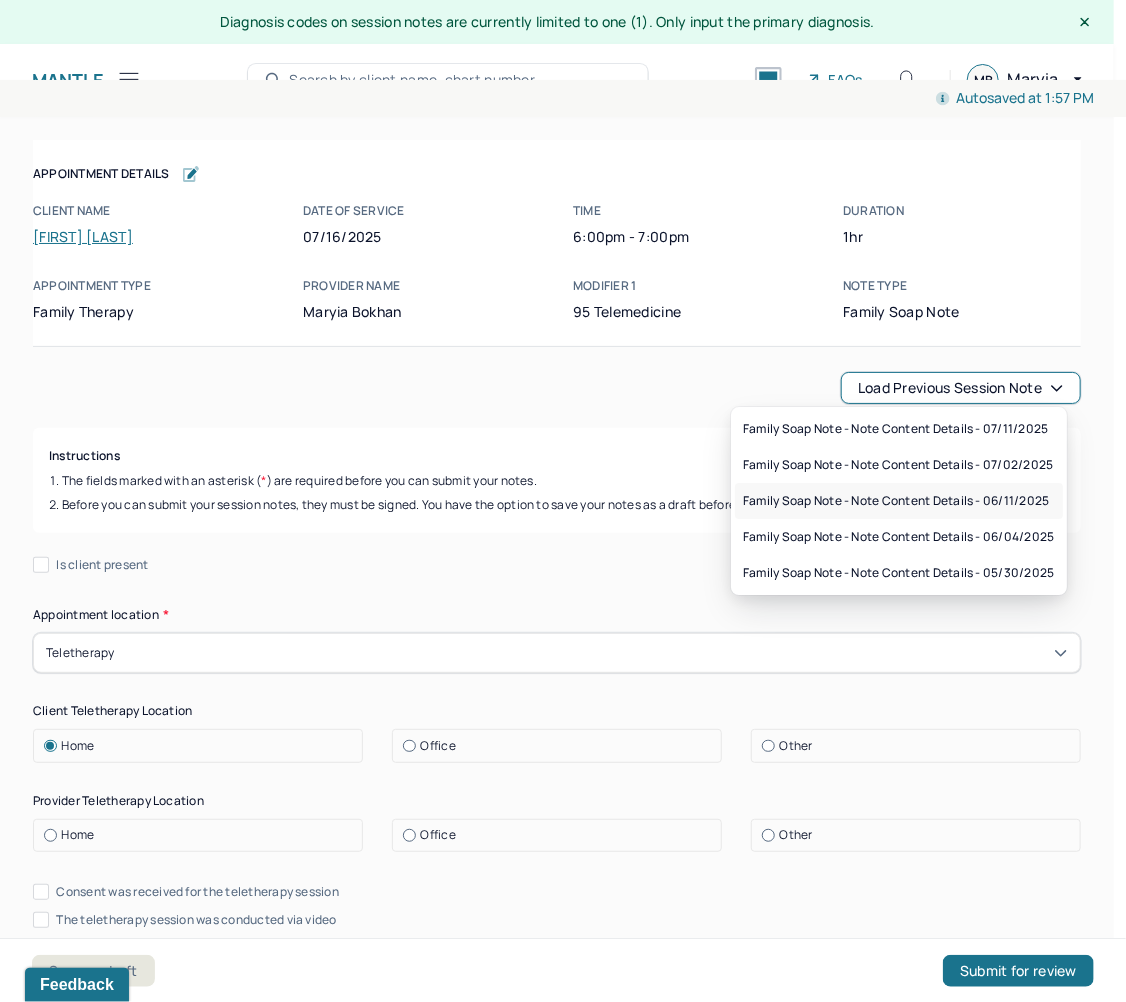 click on "Family soap note   - Note content Details -   06/11/2025" at bounding box center (896, 501) 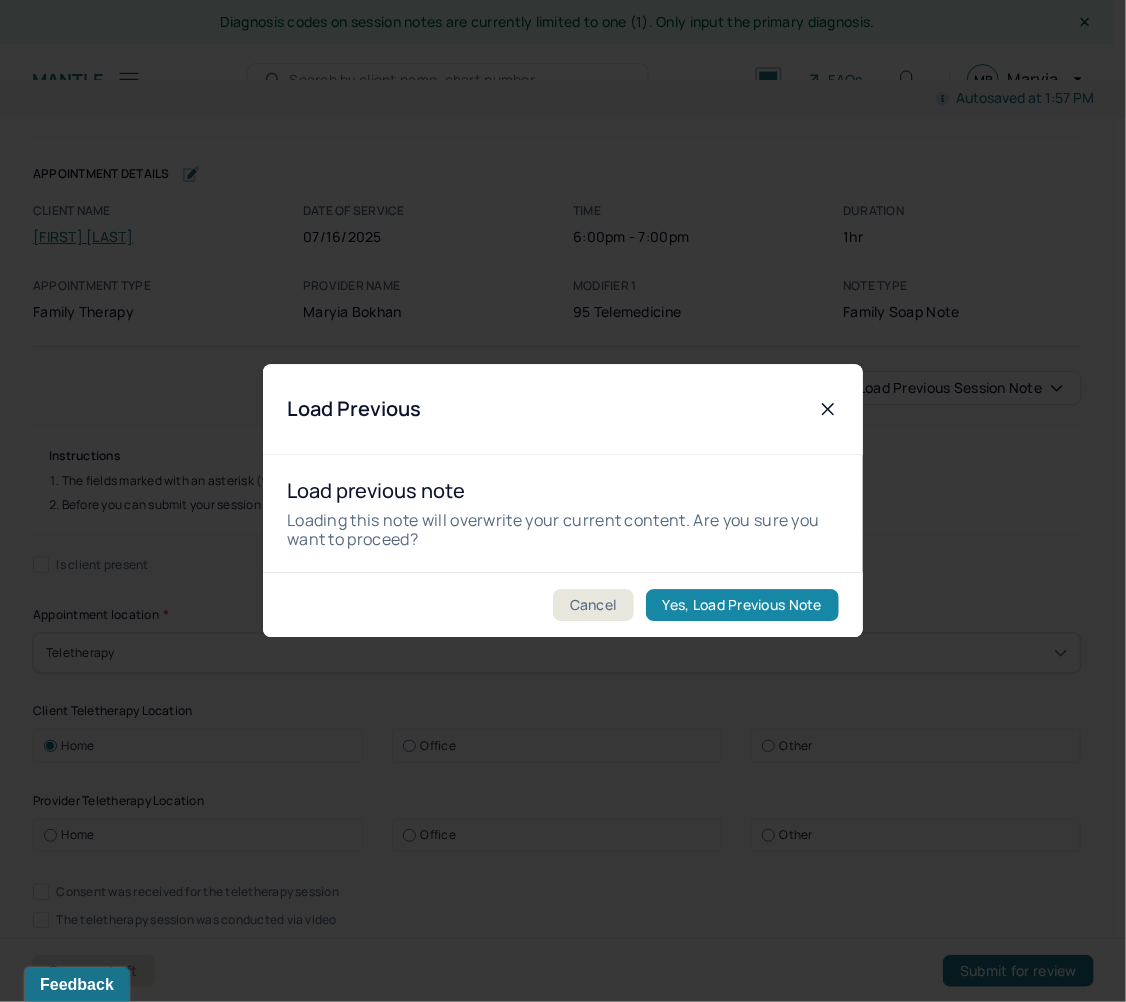 click on "Yes, Load Previous Note" at bounding box center [742, 606] 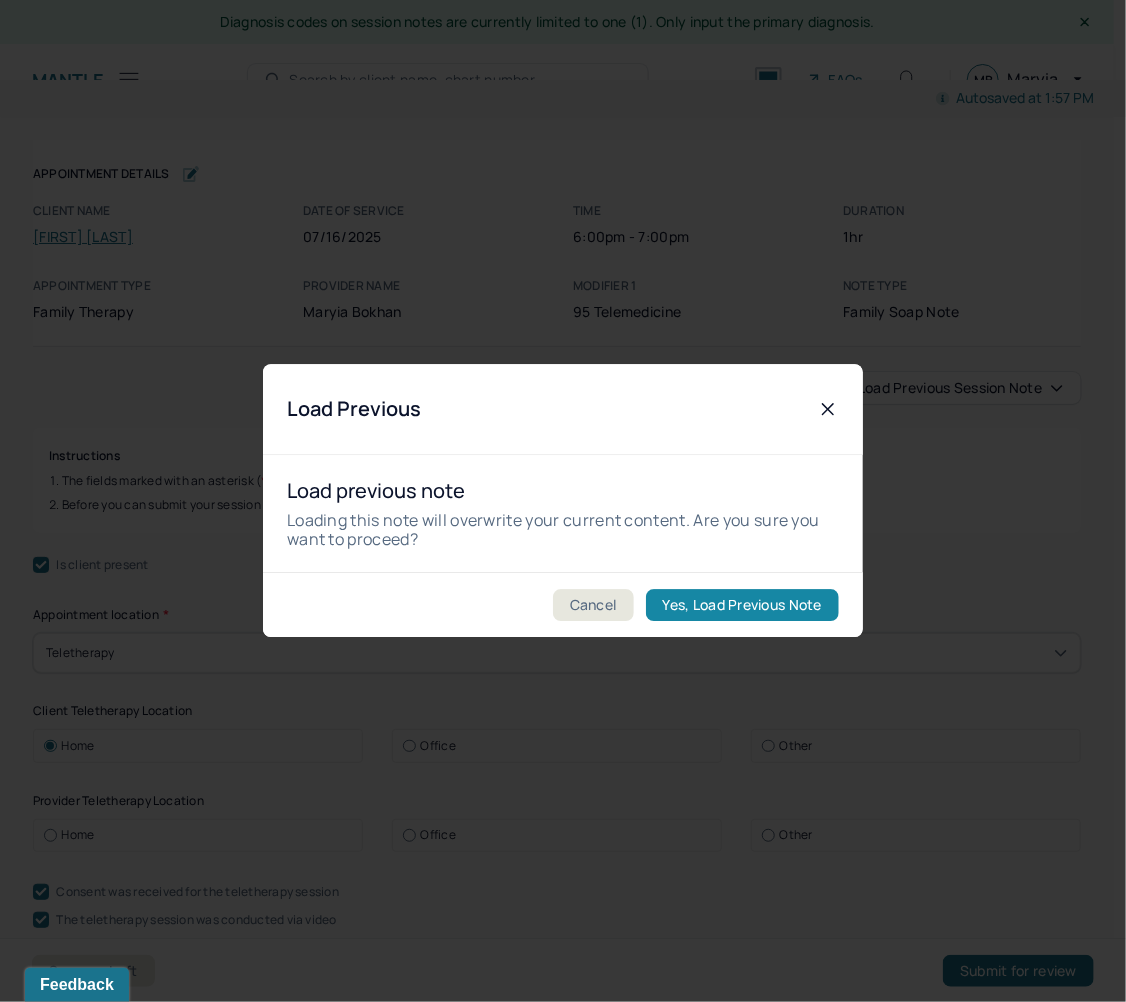 checkbox on "true" 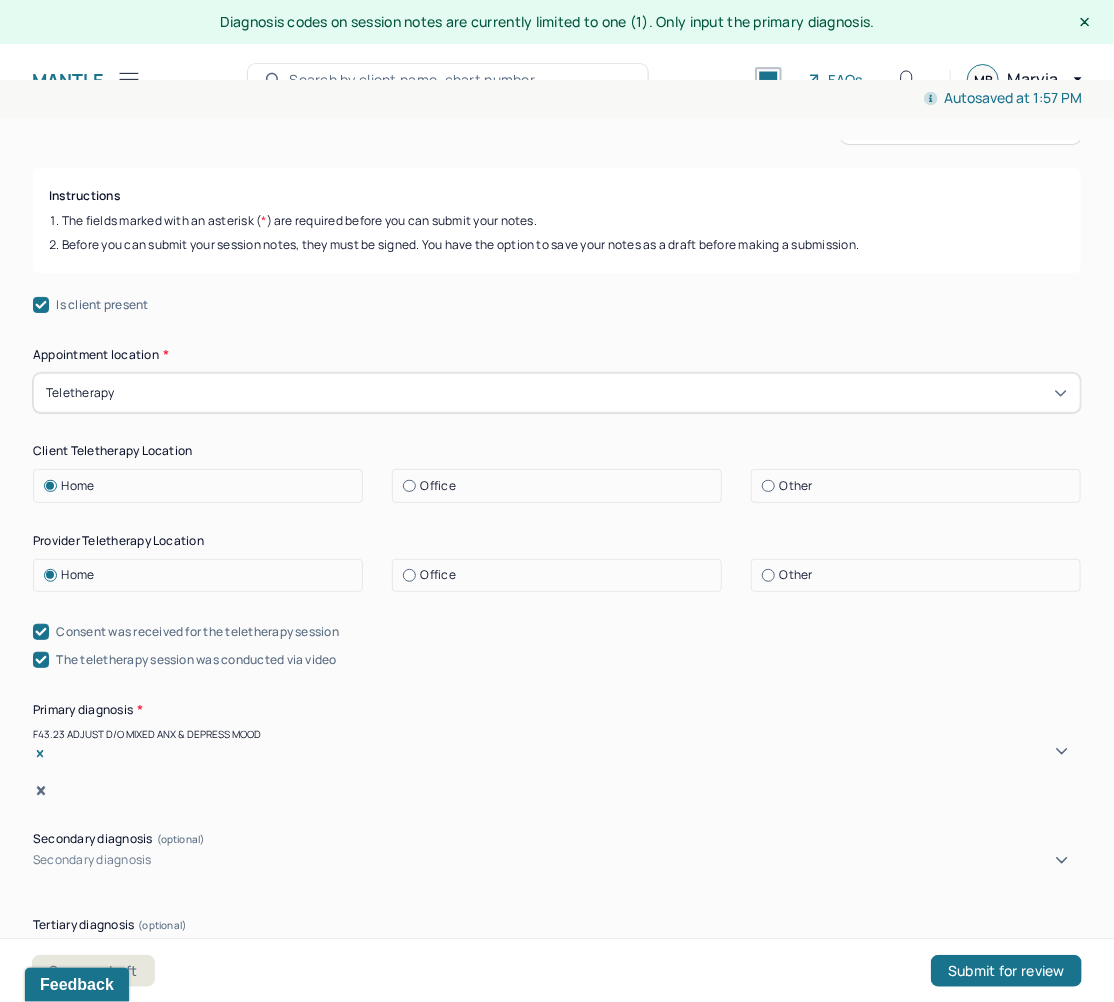 scroll, scrollTop: 400, scrollLeft: 0, axis: vertical 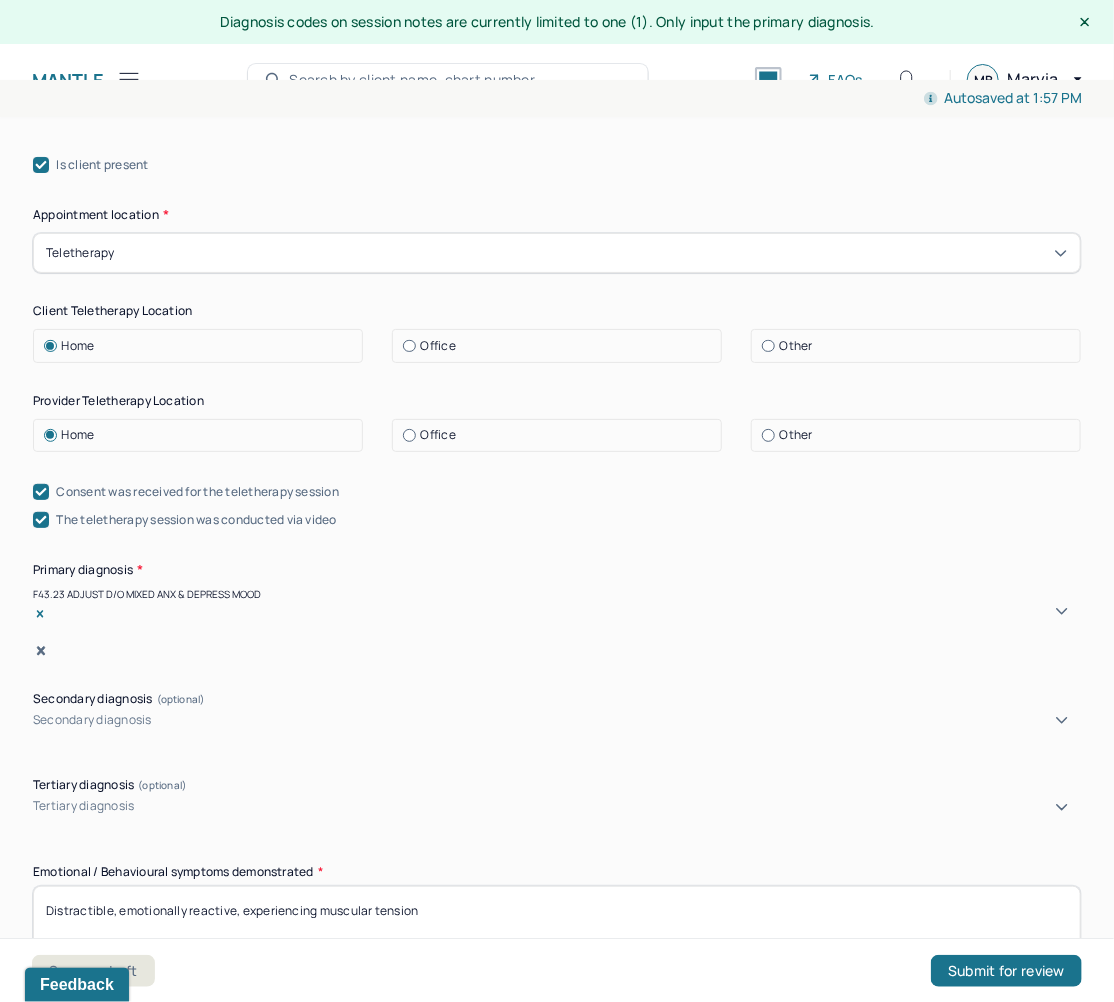 click on "Other" at bounding box center (921, 346) 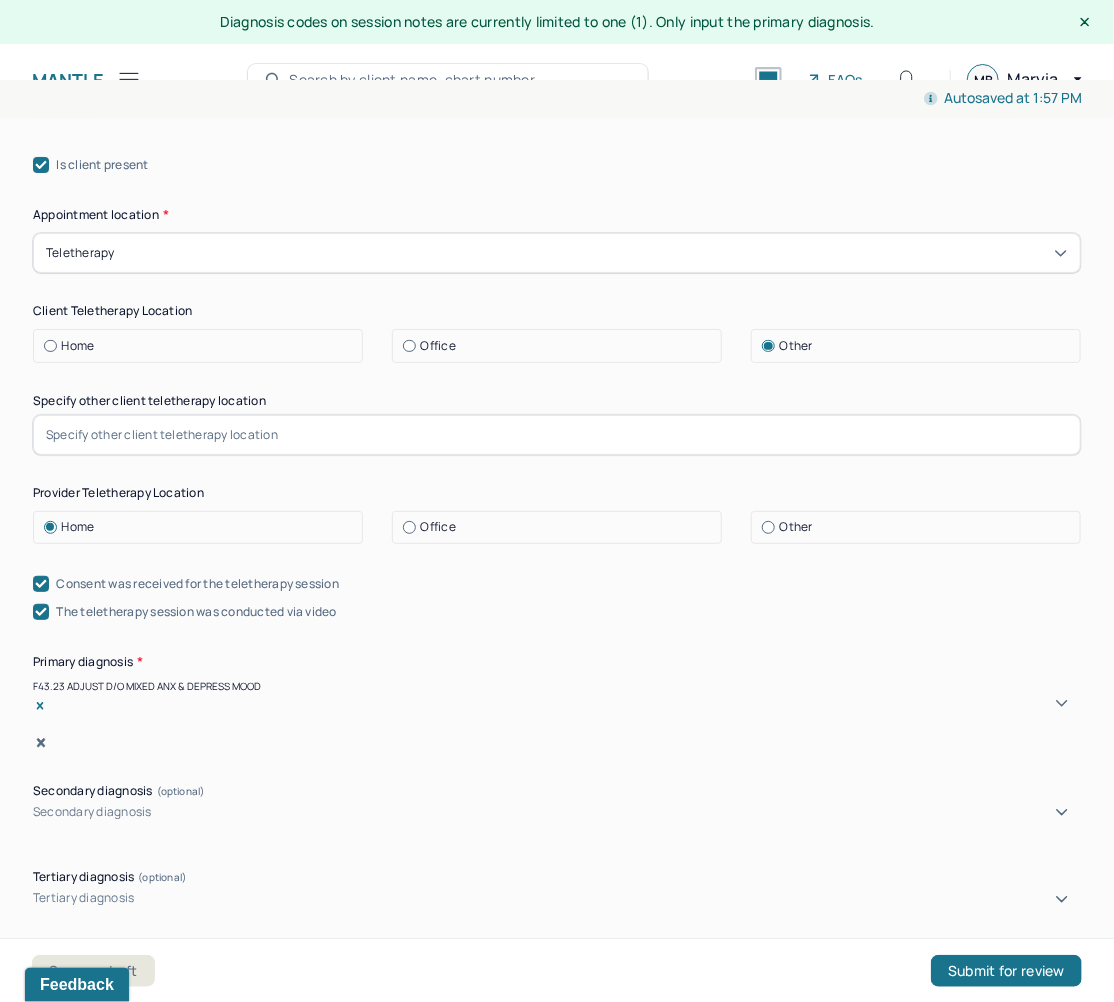 click at bounding box center [557, 435] 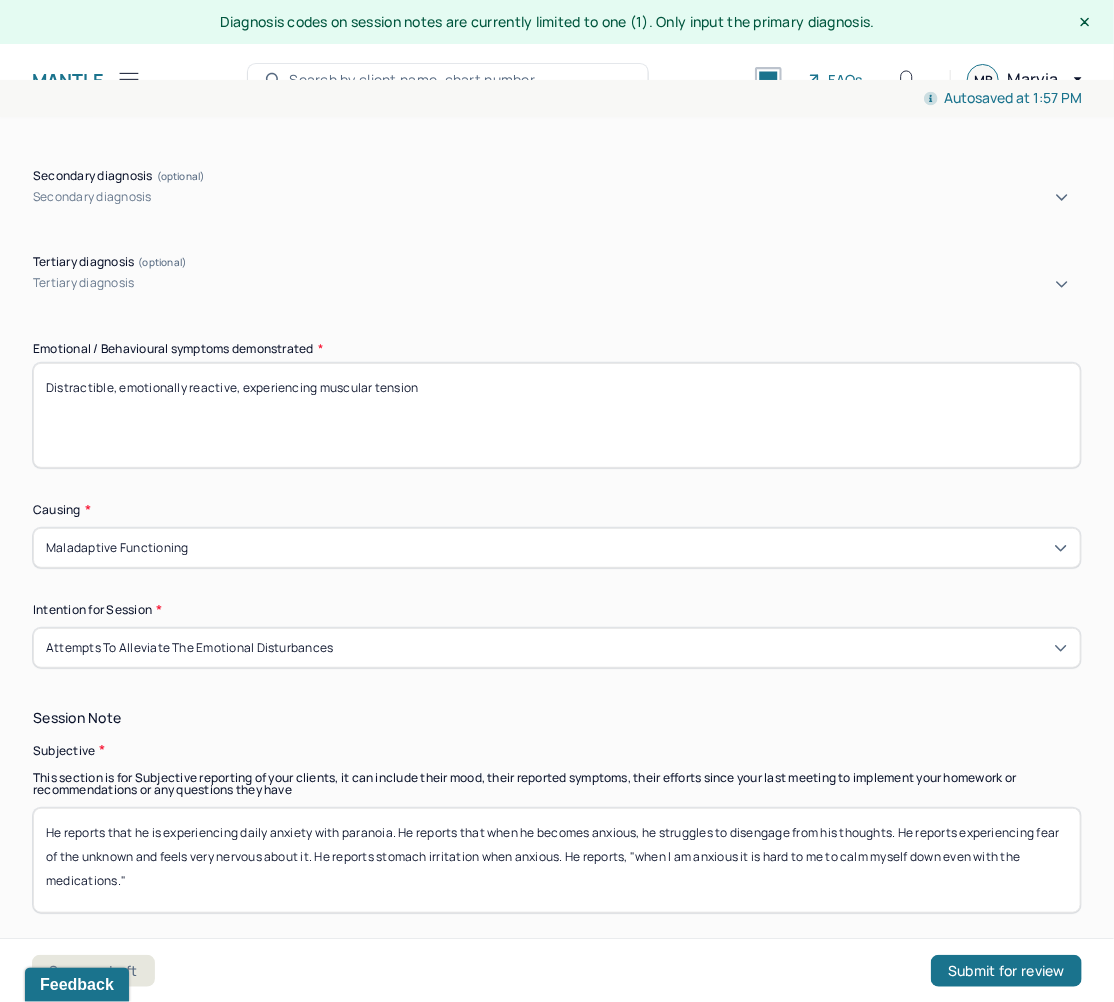scroll, scrollTop: 1040, scrollLeft: 0, axis: vertical 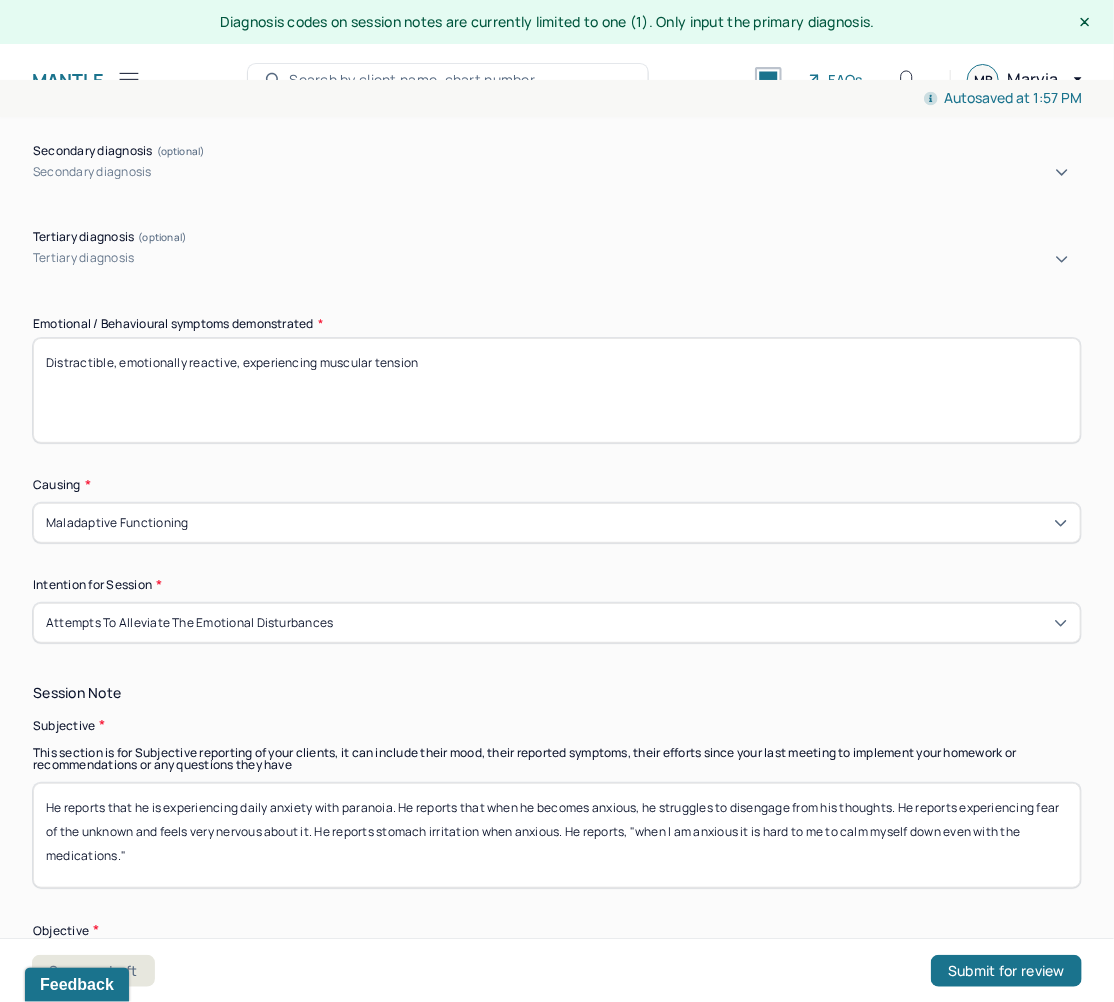 drag, startPoint x: 498, startPoint y: 359, endPoint x: -36, endPoint y: 357, distance: 534.0037 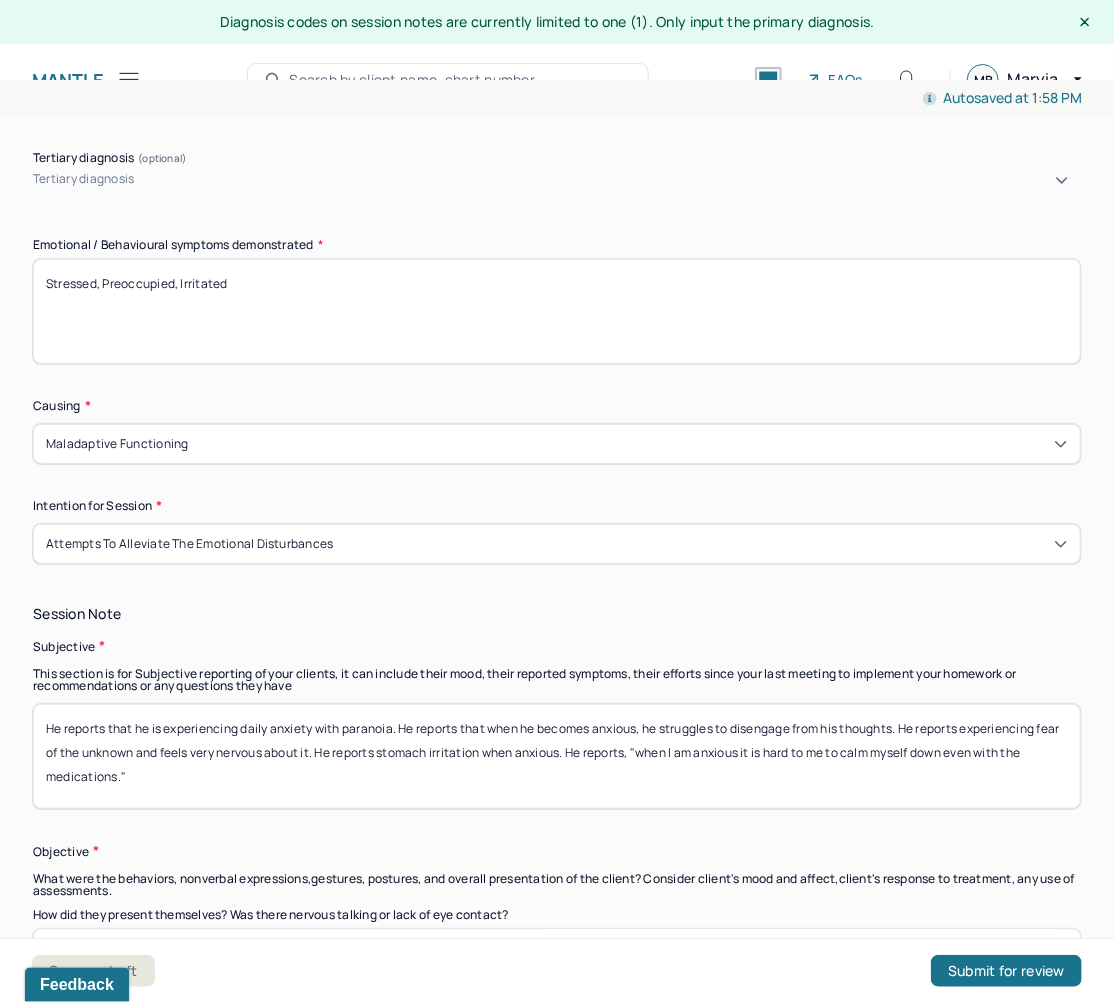 scroll, scrollTop: 1120, scrollLeft: 0, axis: vertical 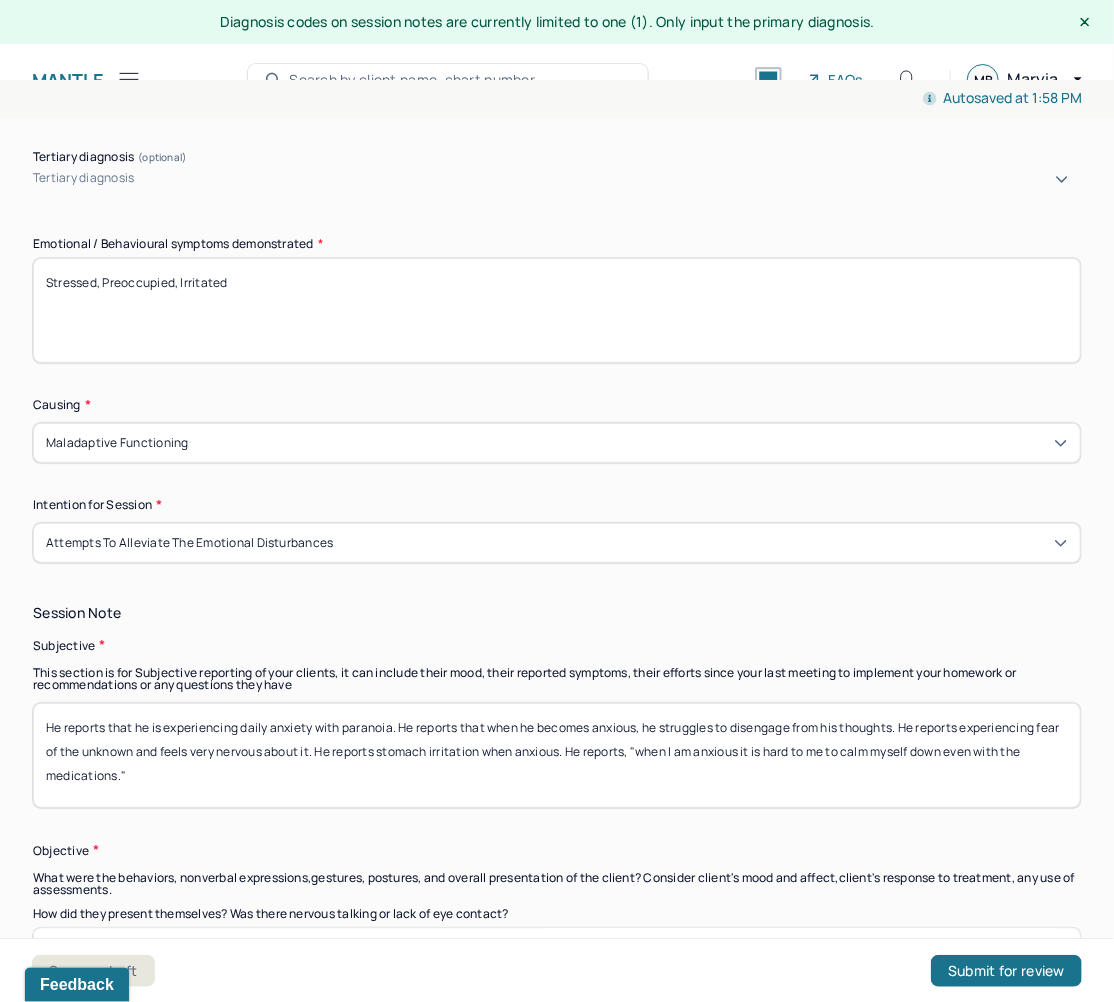 drag, startPoint x: 124, startPoint y: 268, endPoint x: 169, endPoint y: 272, distance: 45.17743 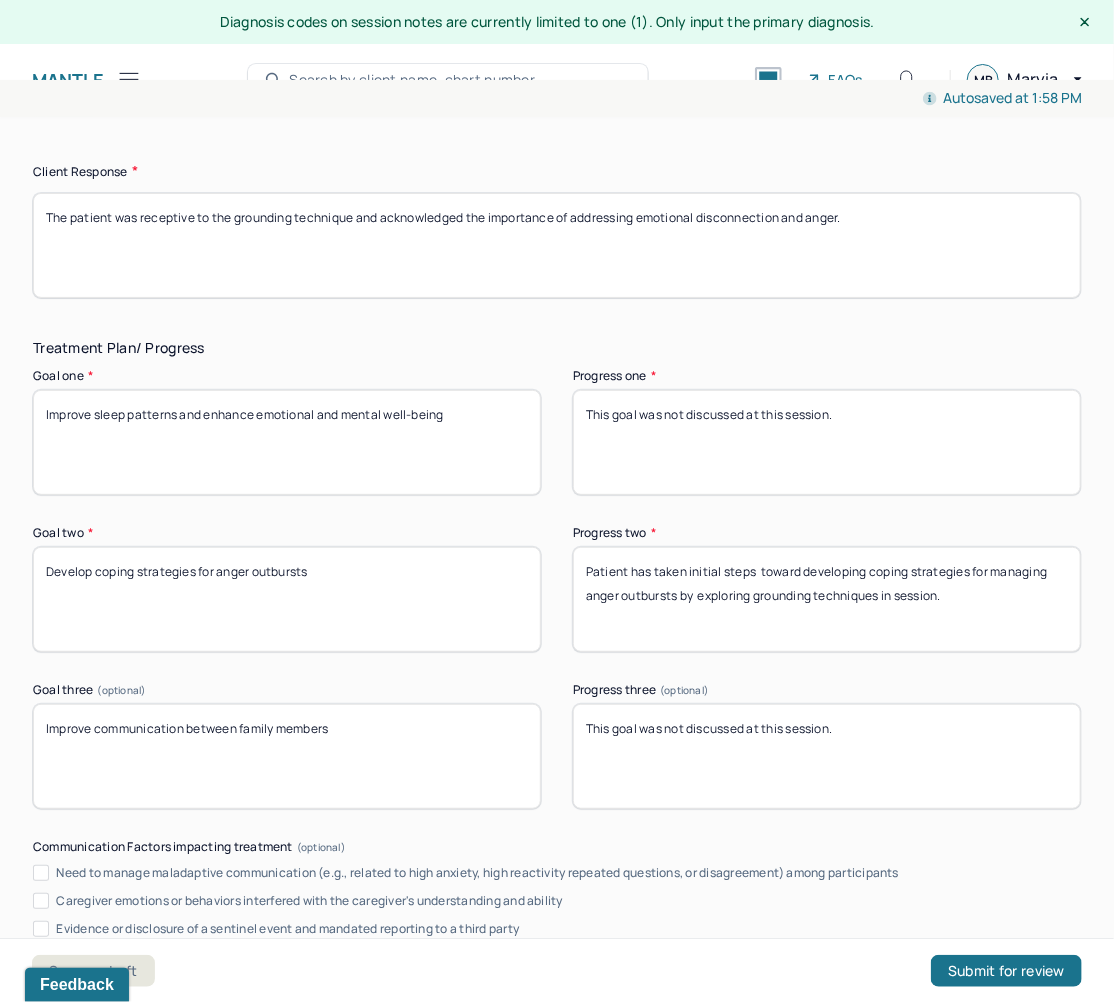 scroll, scrollTop: 3321, scrollLeft: 0, axis: vertical 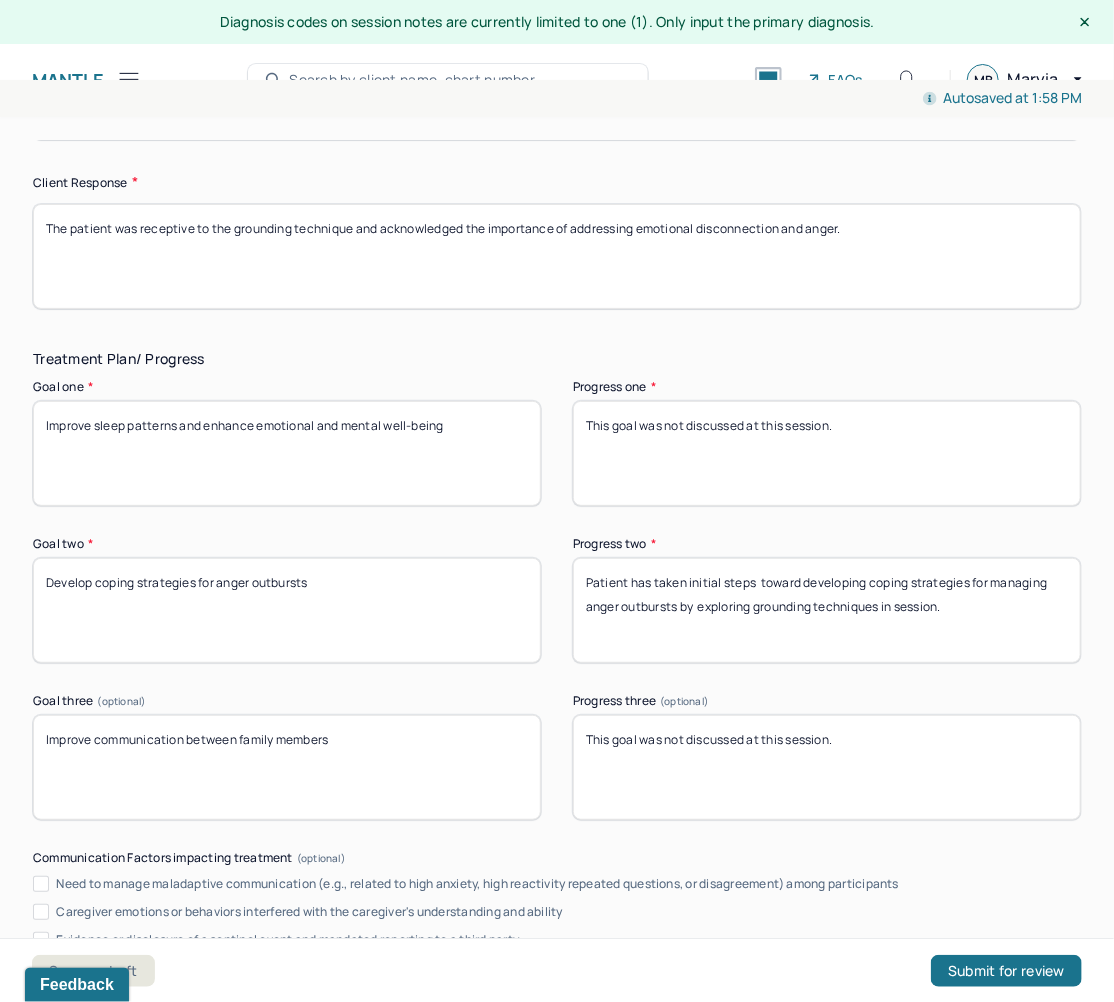 type on "Stressed, Preoccupied, Irritated" 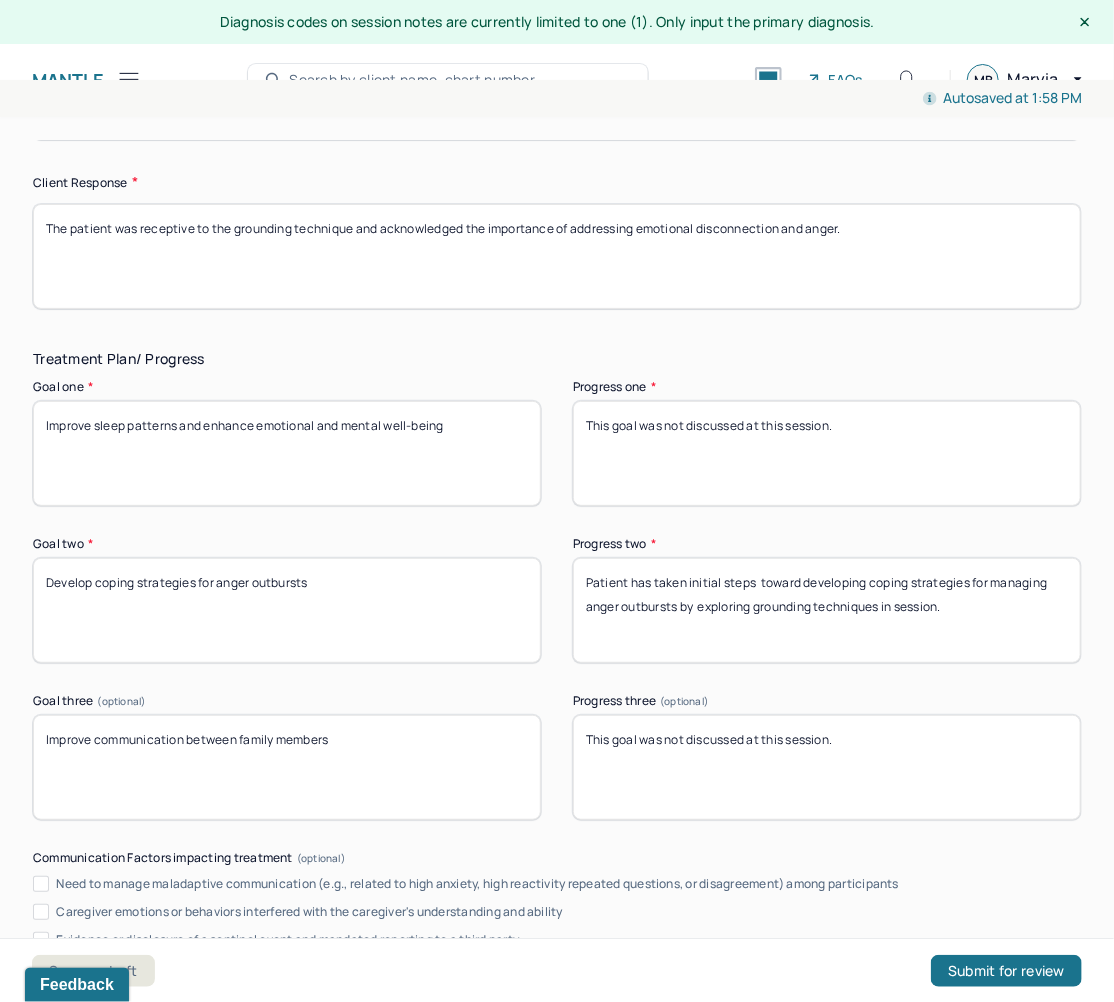 drag, startPoint x: 379, startPoint y: 713, endPoint x: 85, endPoint y: 718, distance: 294.0425 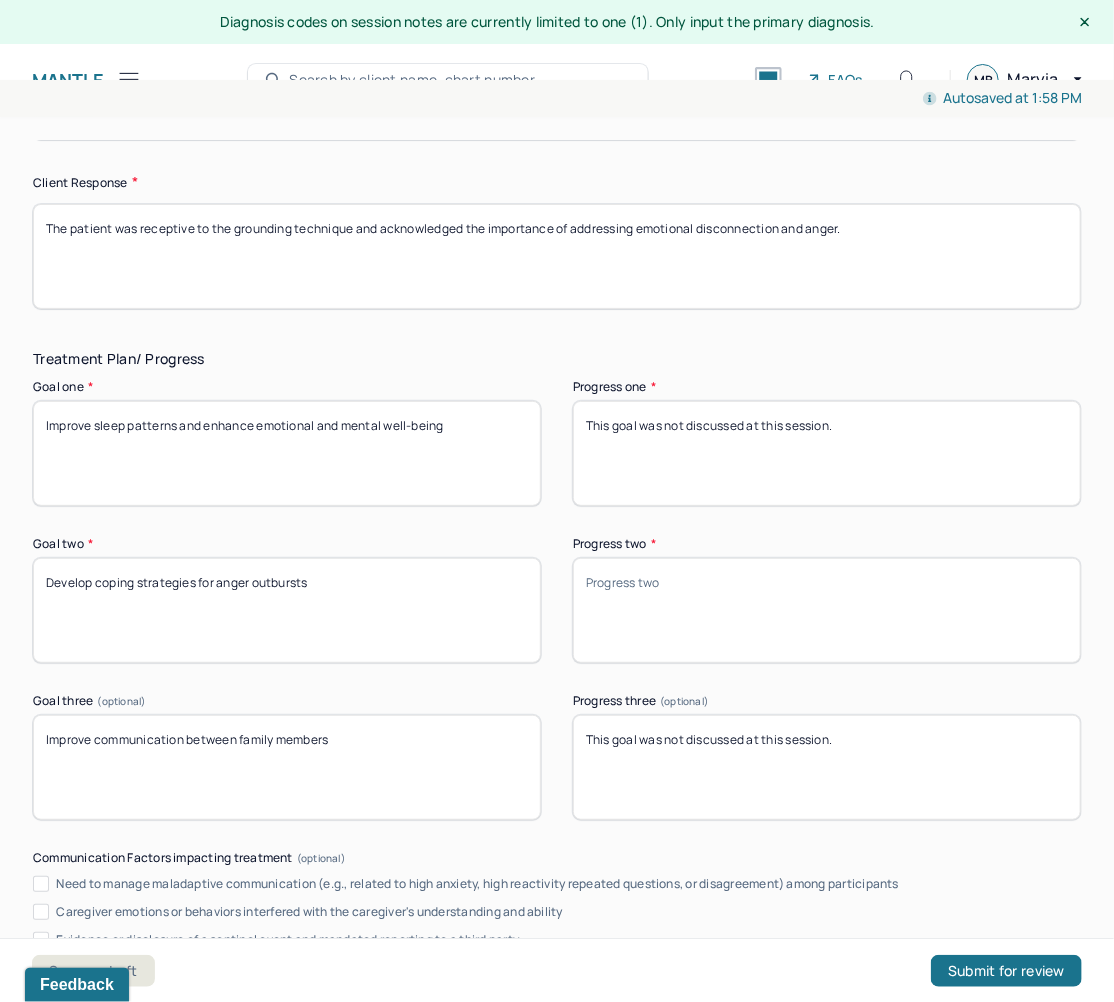 type 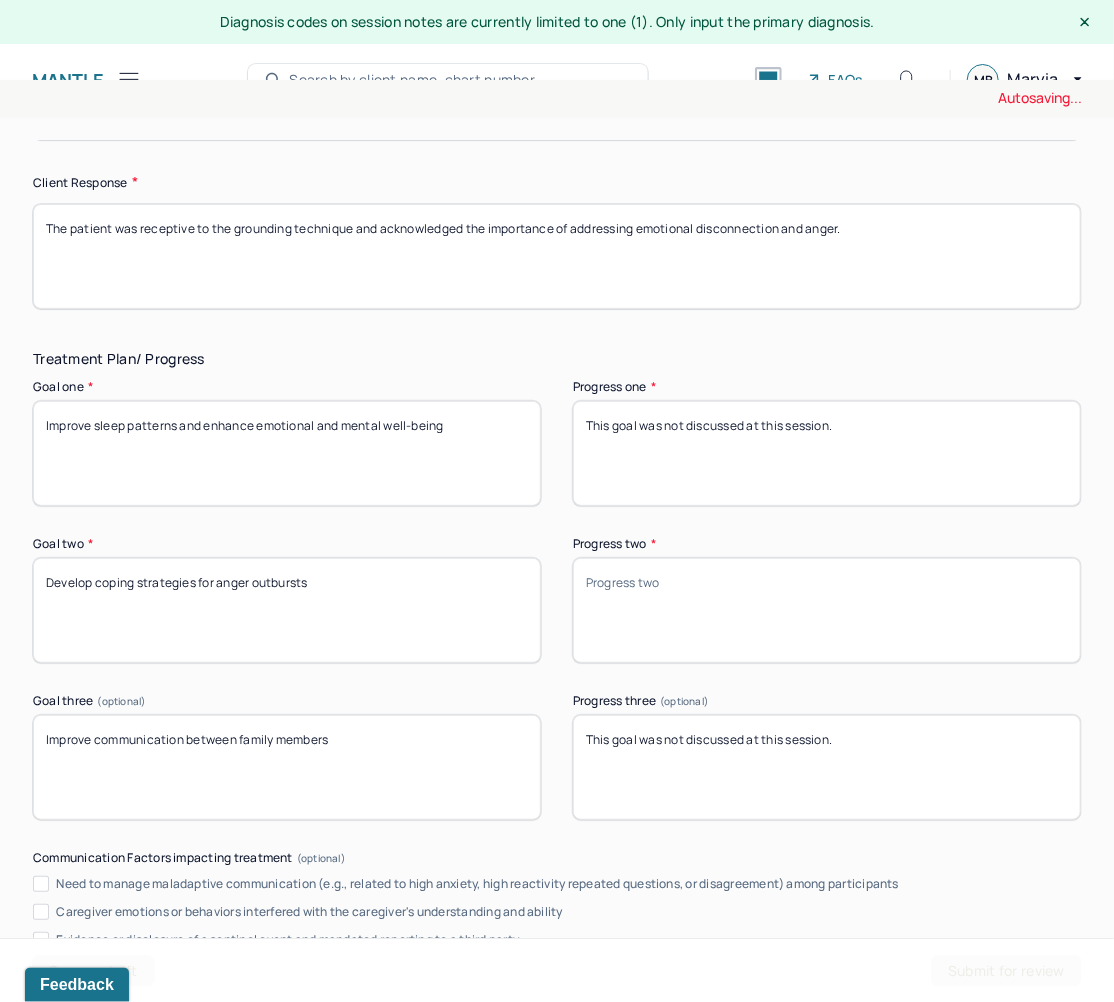 drag, startPoint x: 900, startPoint y: 735, endPoint x: 451, endPoint y: 703, distance: 450.13885 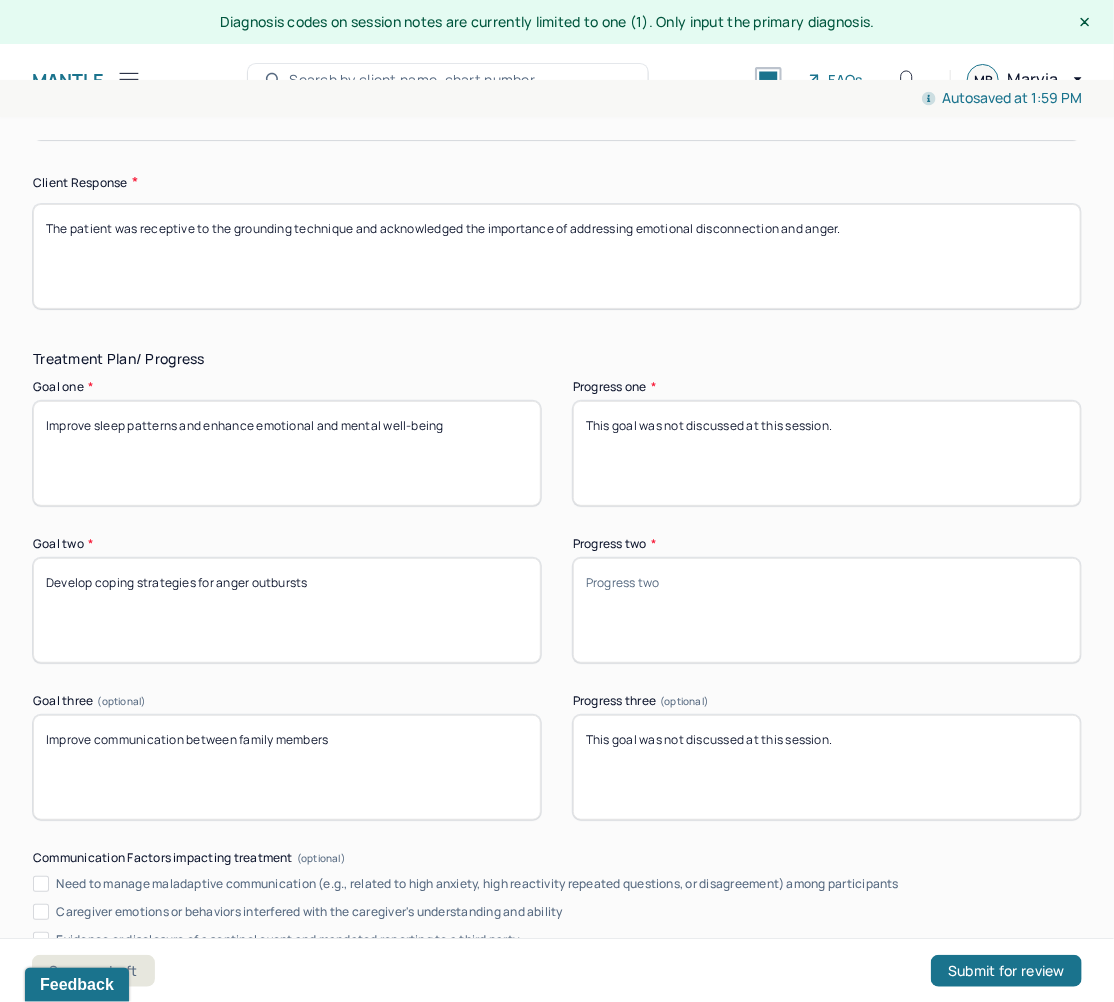 type 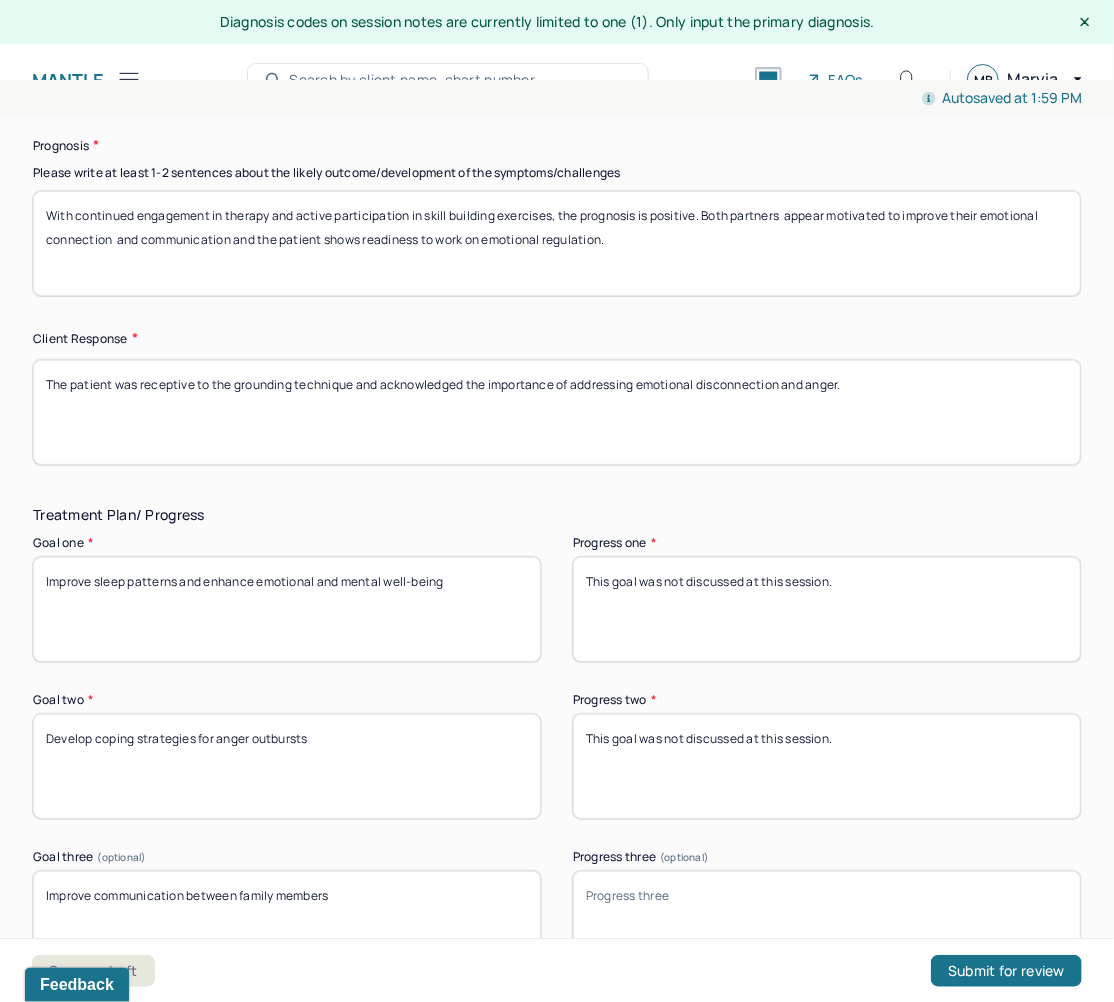 scroll, scrollTop: 2841, scrollLeft: 0, axis: vertical 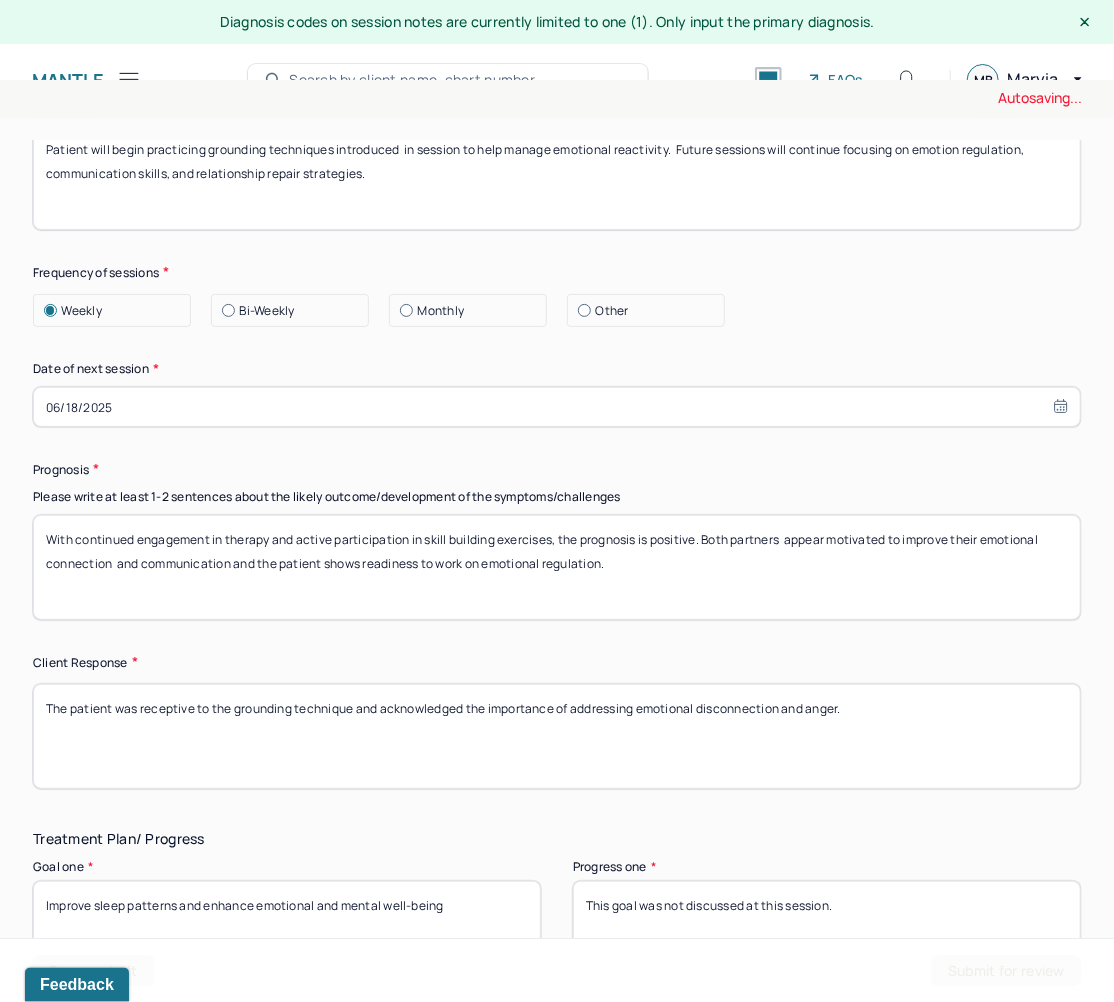 type on "This goal was not discussed at this session." 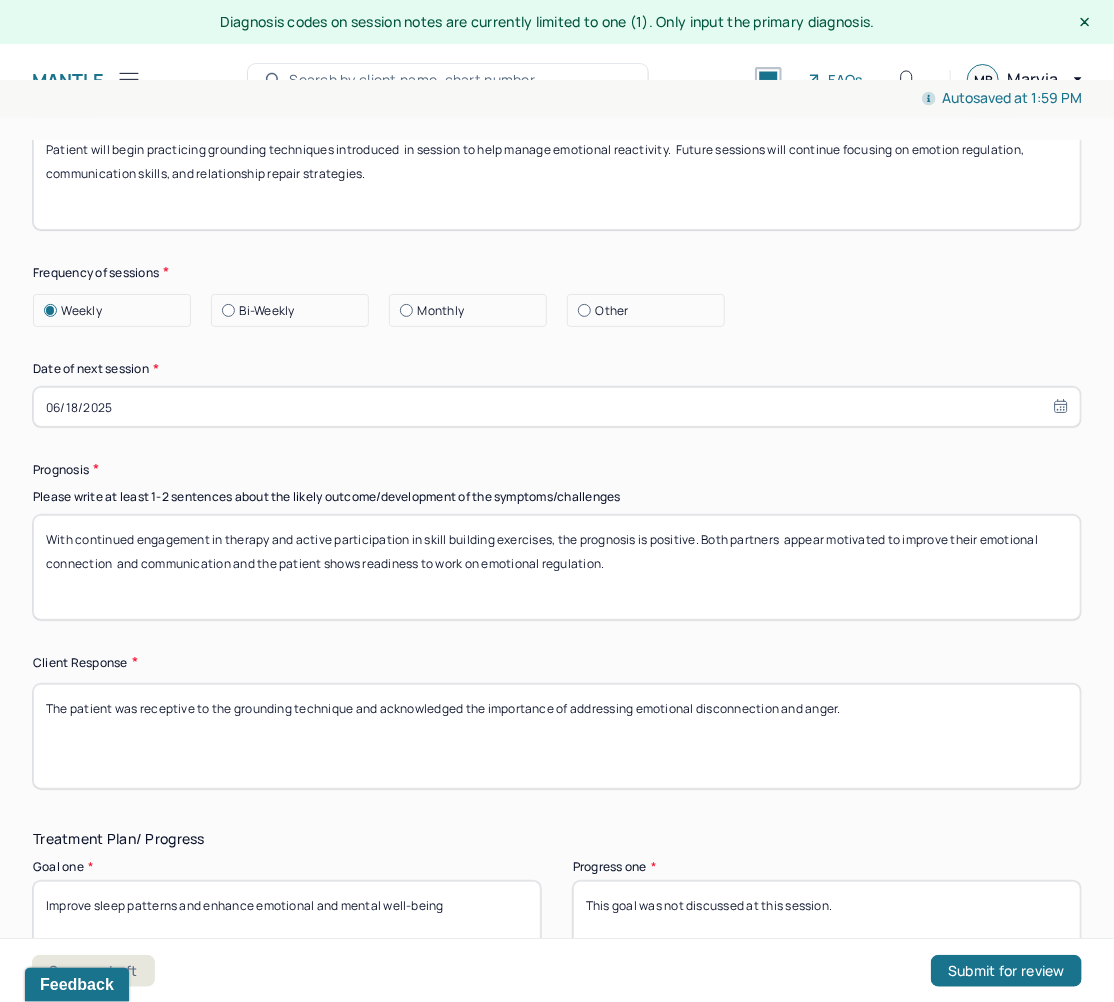 drag, startPoint x: 764, startPoint y: 707, endPoint x: -36, endPoint y: 697, distance: 800.0625 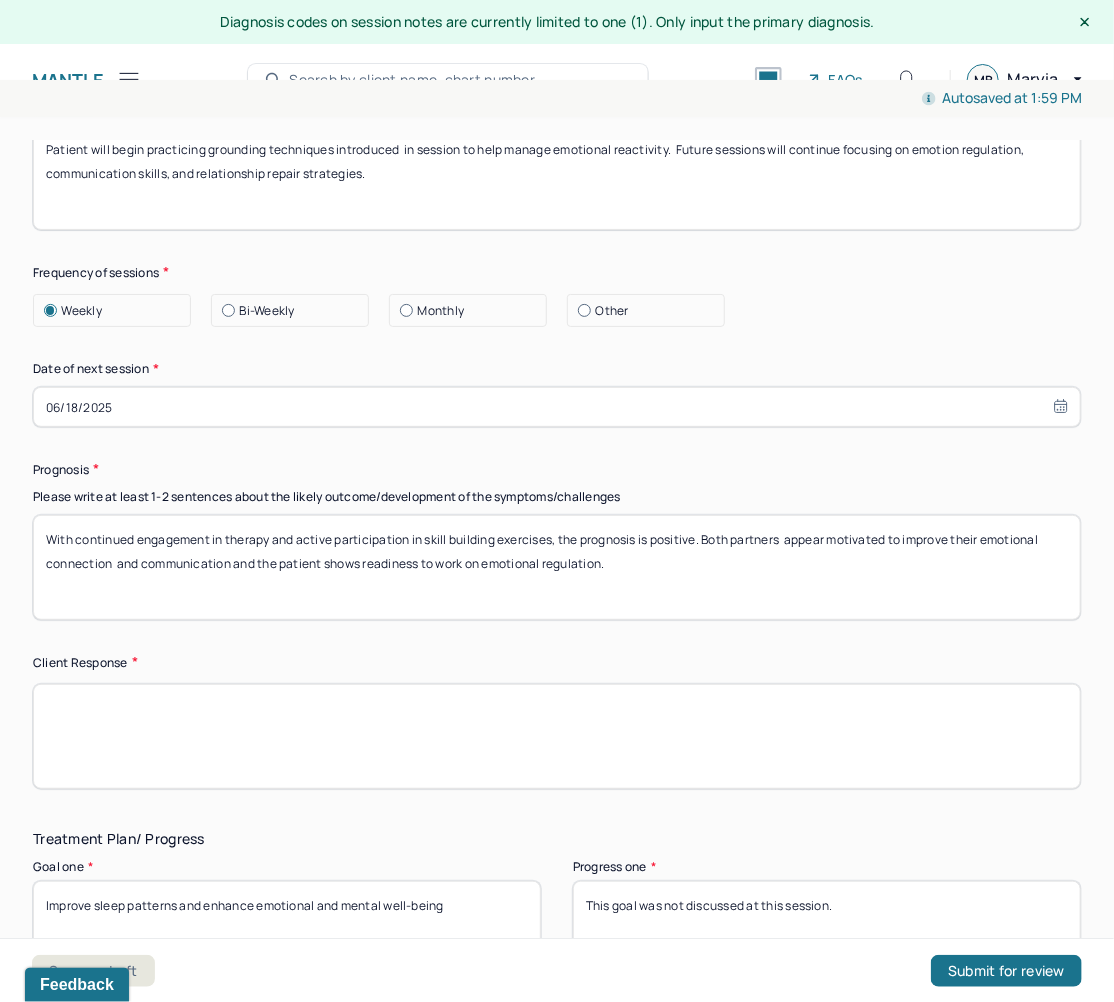 type 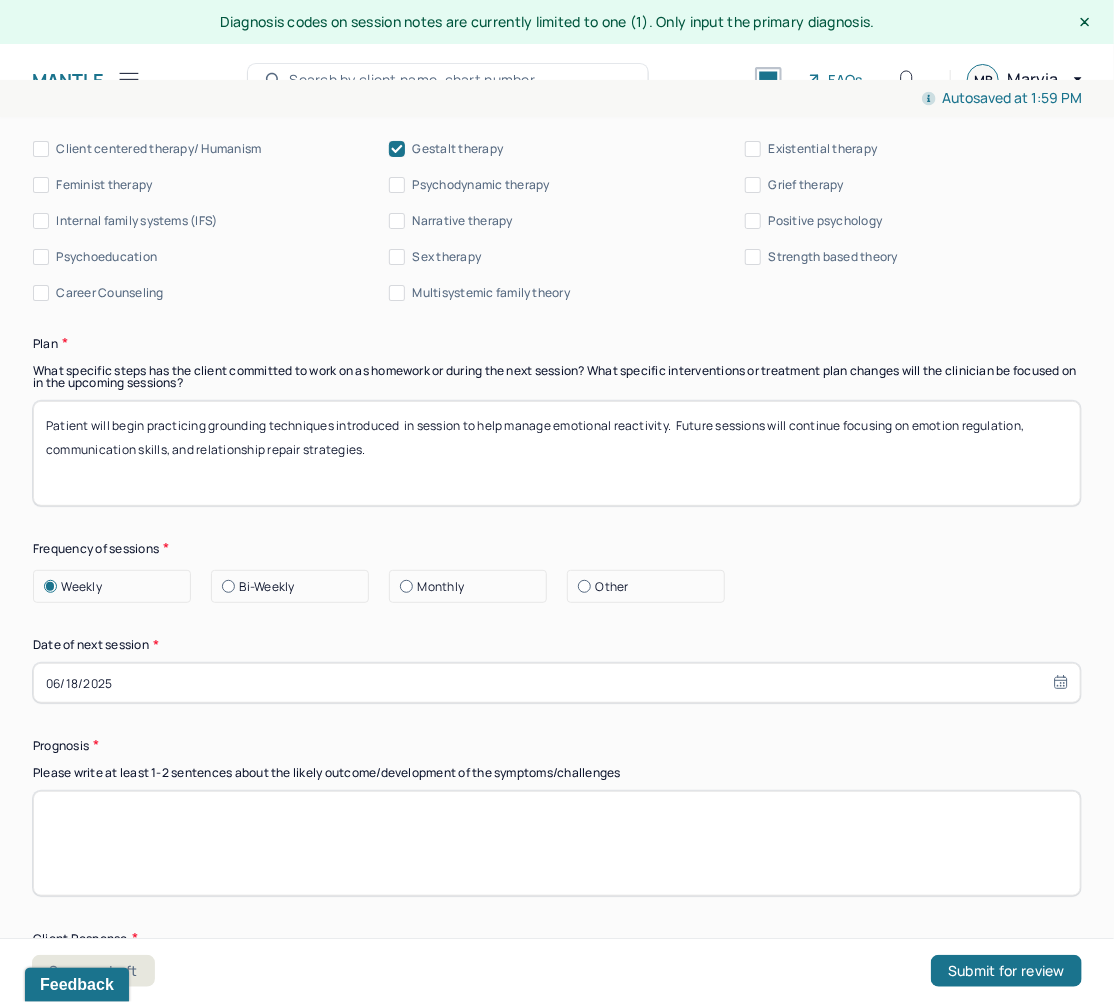 scroll, scrollTop: 2521, scrollLeft: 0, axis: vertical 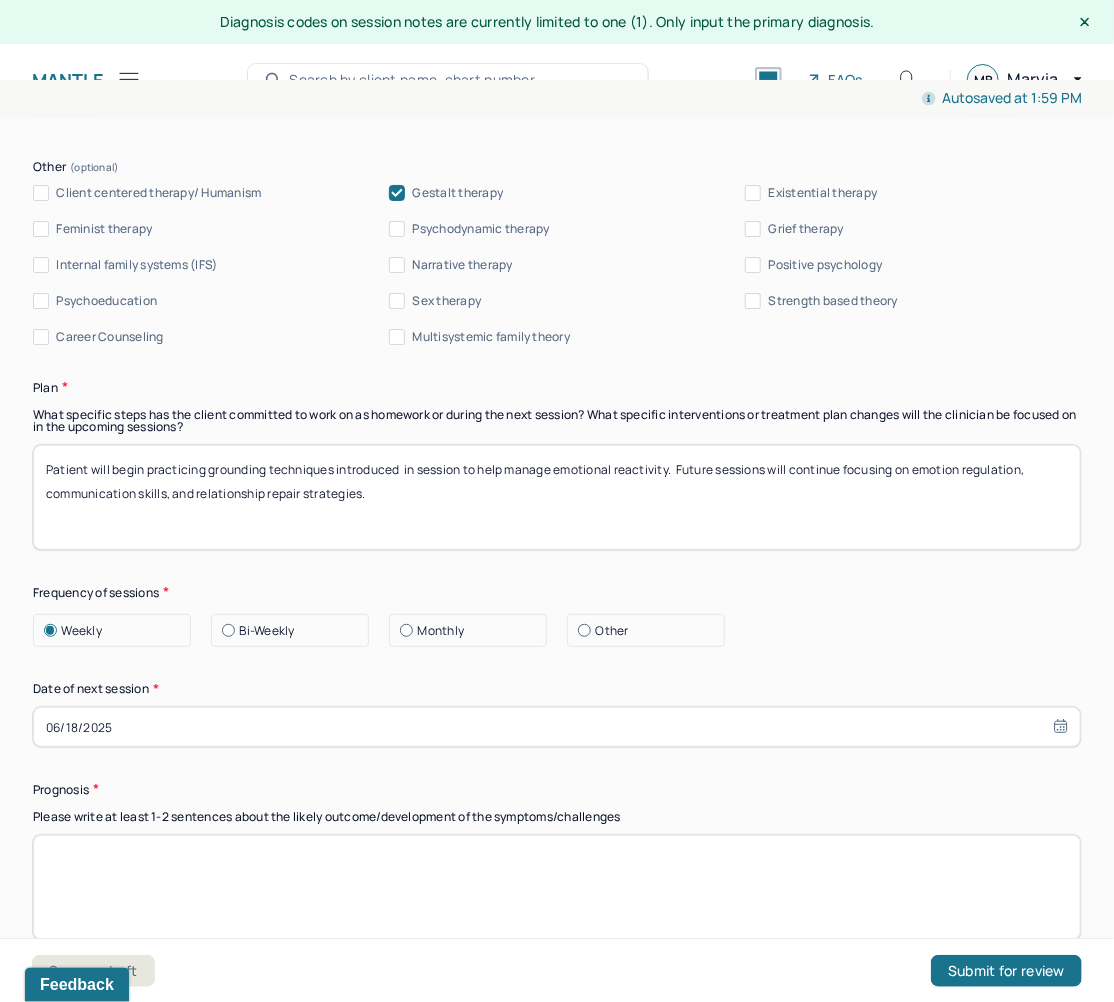 type 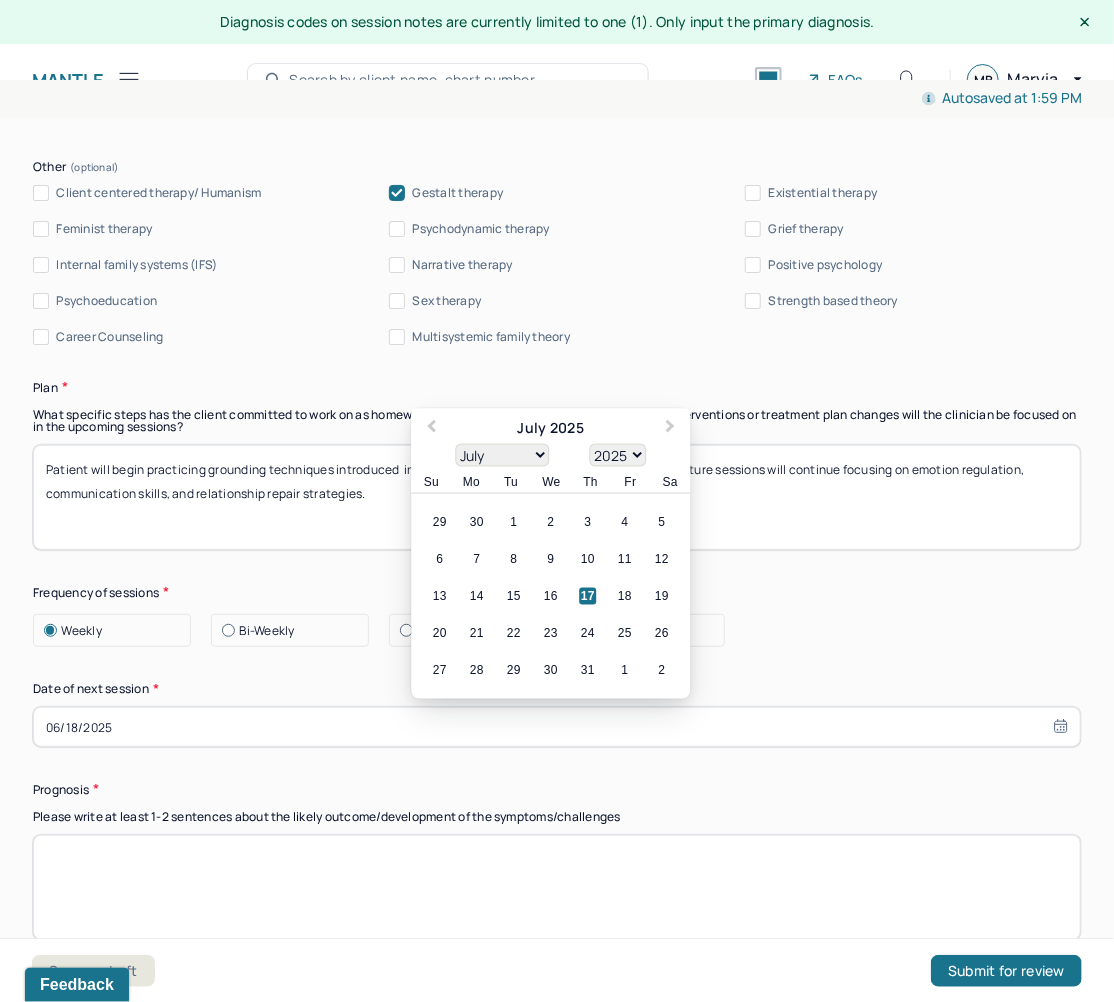 click on "06/18/2025" at bounding box center (557, 727) 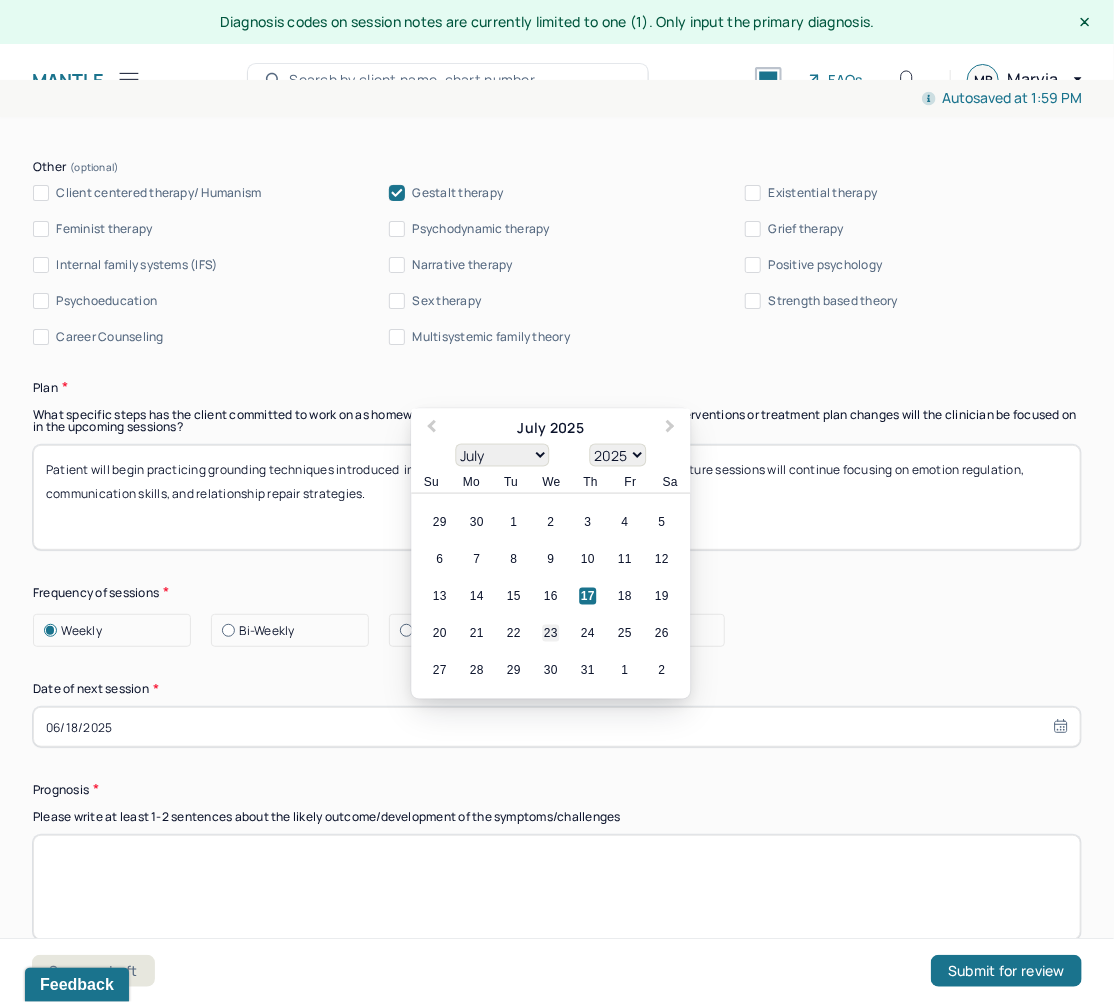 click on "23" at bounding box center [550, 632] 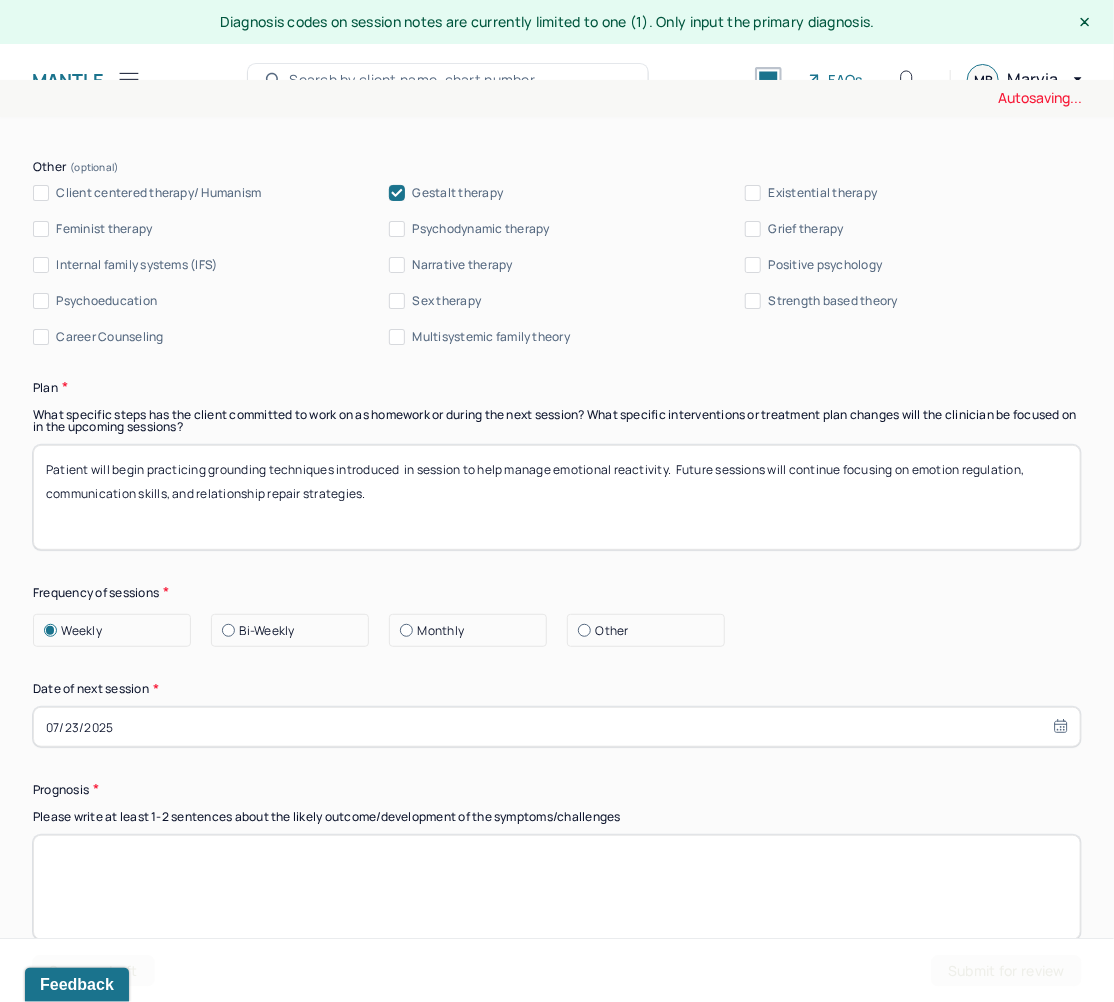 drag, startPoint x: 353, startPoint y: 484, endPoint x: -21, endPoint y: 437, distance: 376.94165 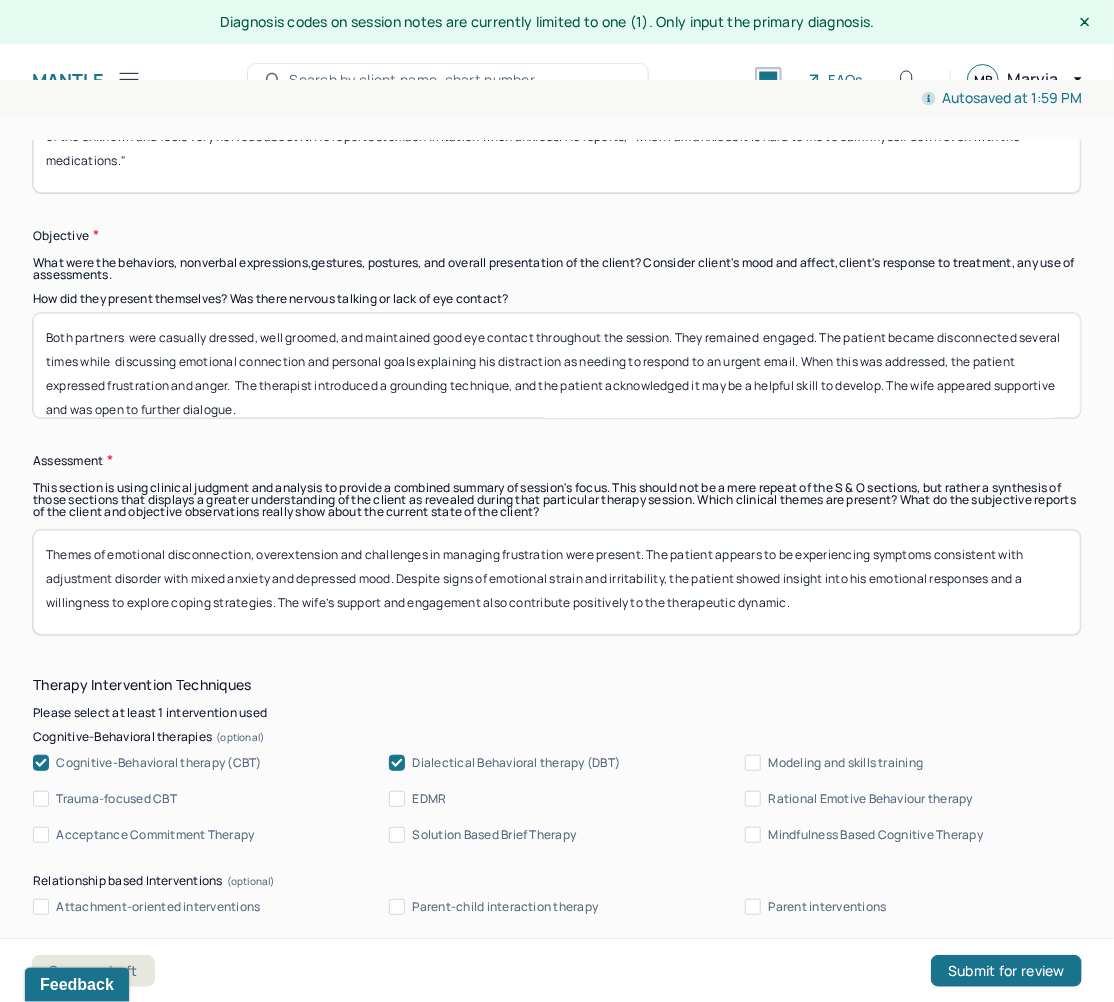scroll, scrollTop: 1721, scrollLeft: 0, axis: vertical 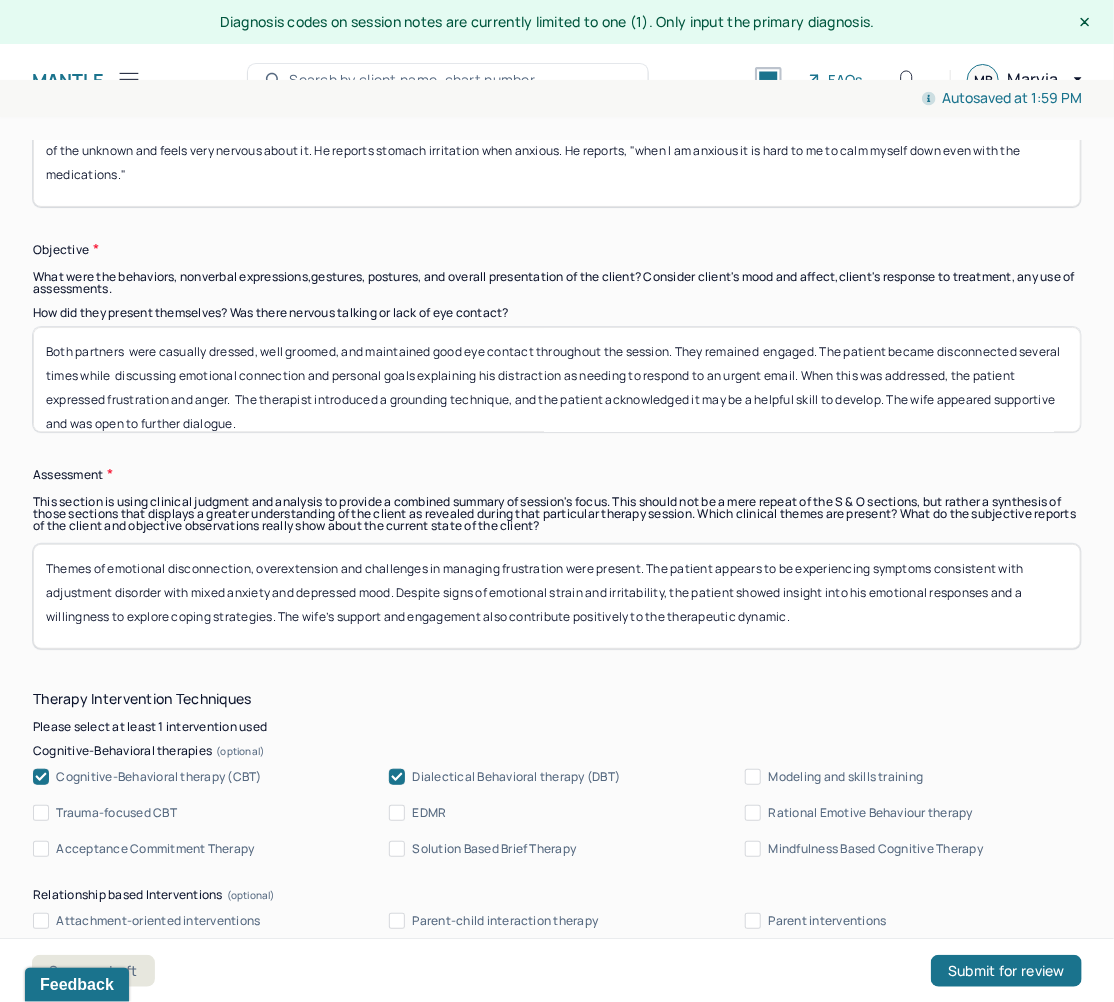type 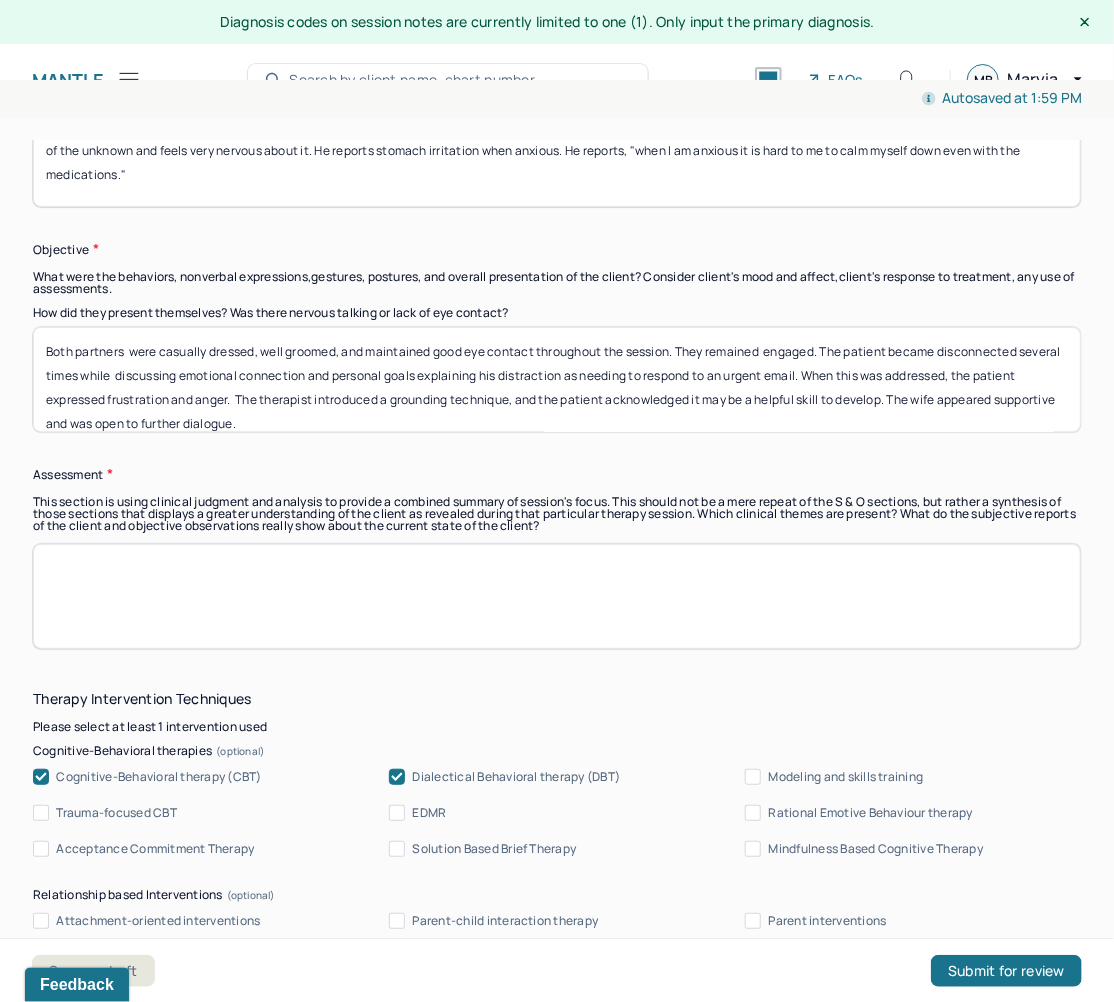 type 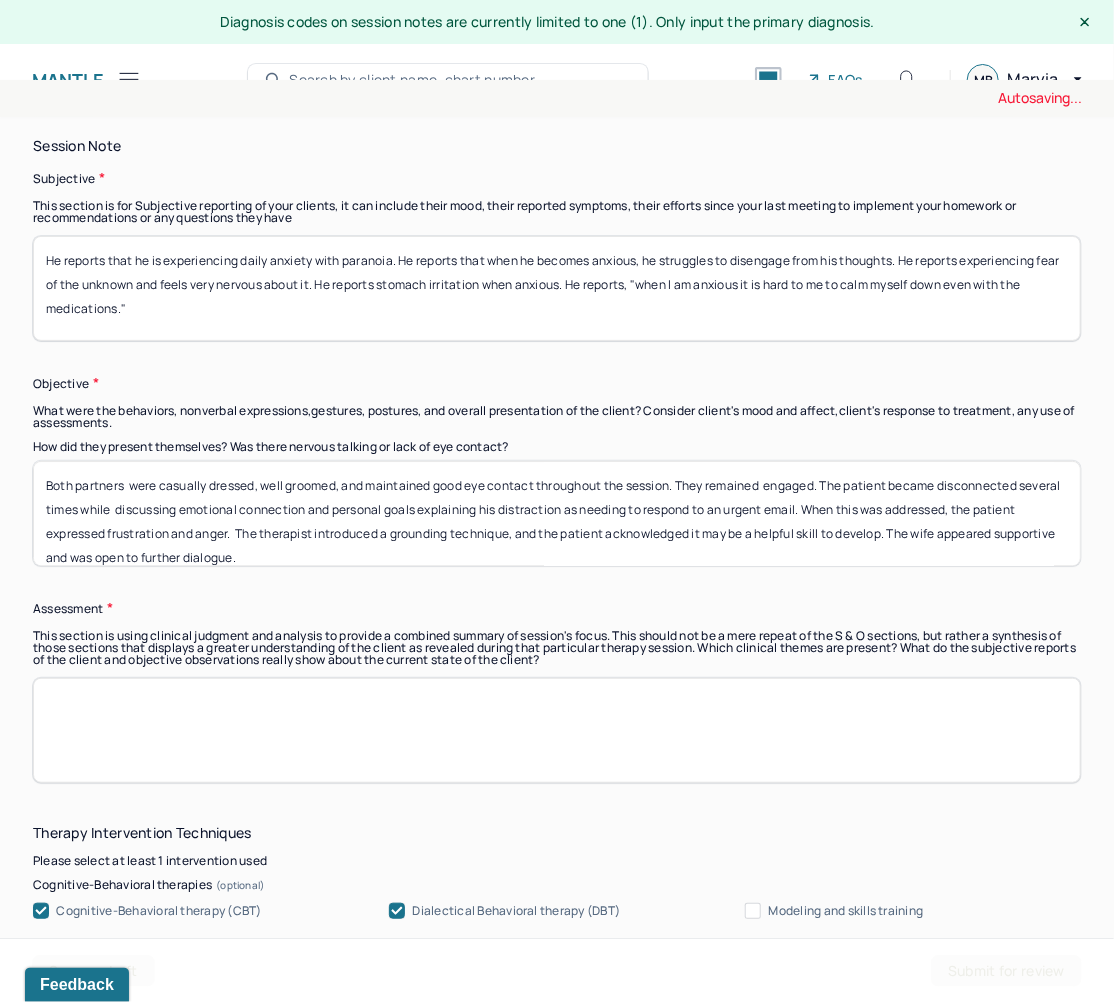 drag, startPoint x: 328, startPoint y: 404, endPoint x: -28, endPoint y: 138, distance: 444.40073 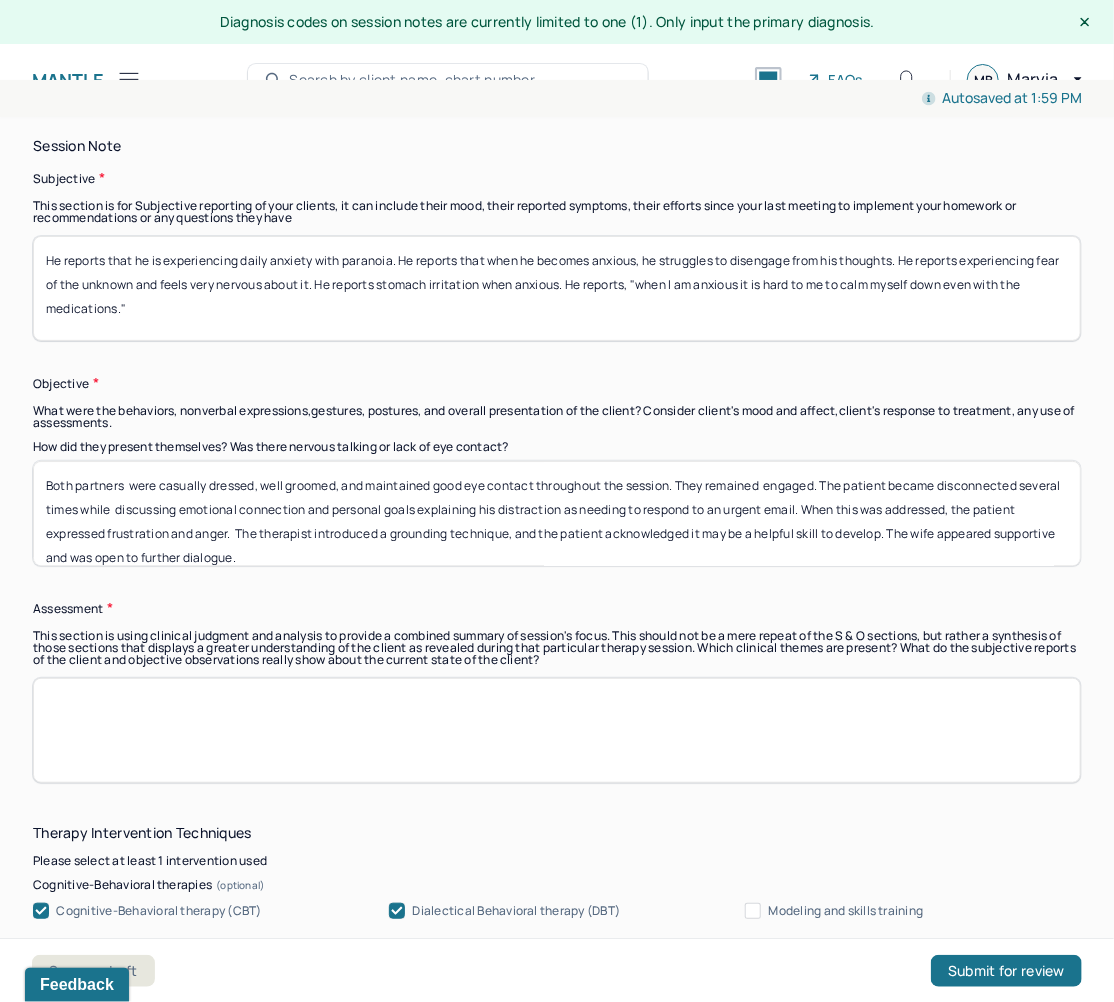 scroll, scrollTop: 1569, scrollLeft: 0, axis: vertical 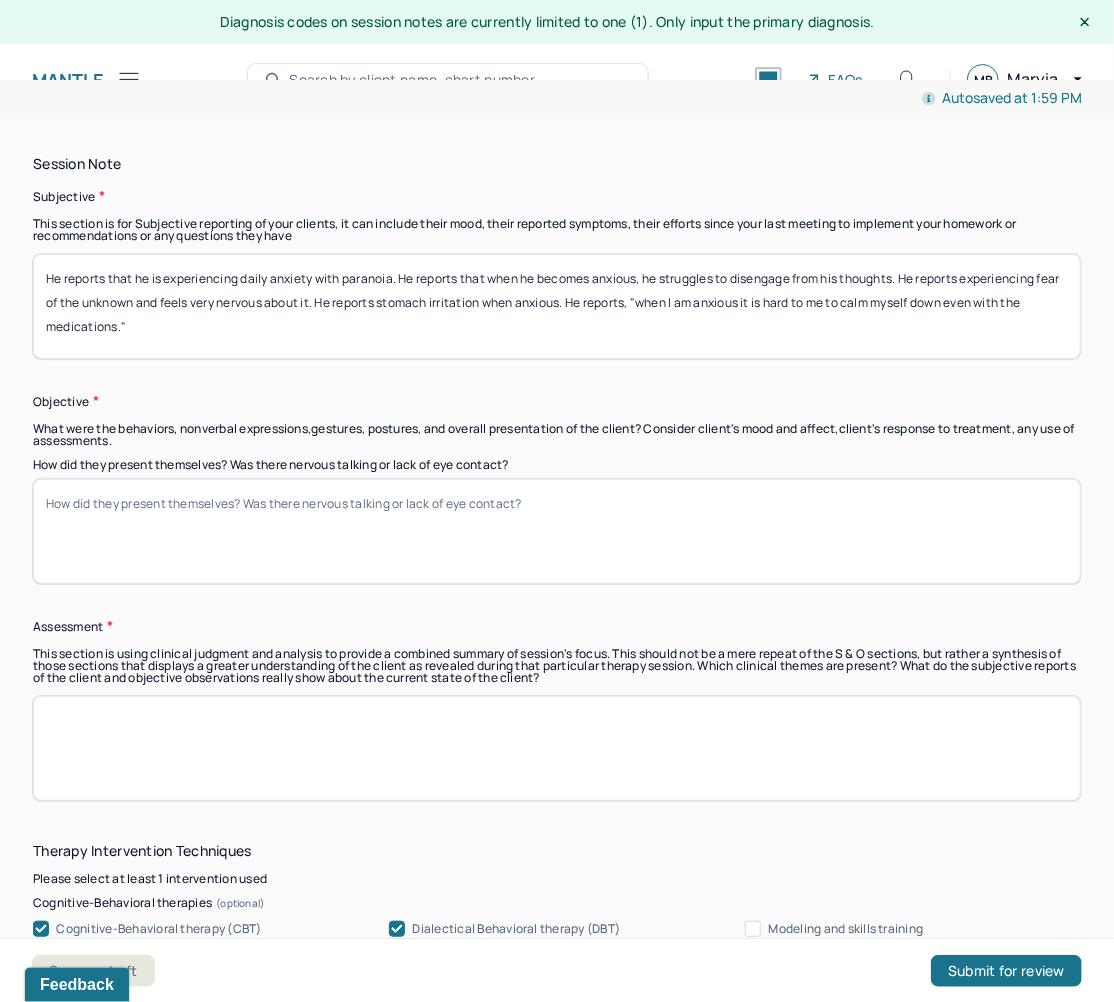 type 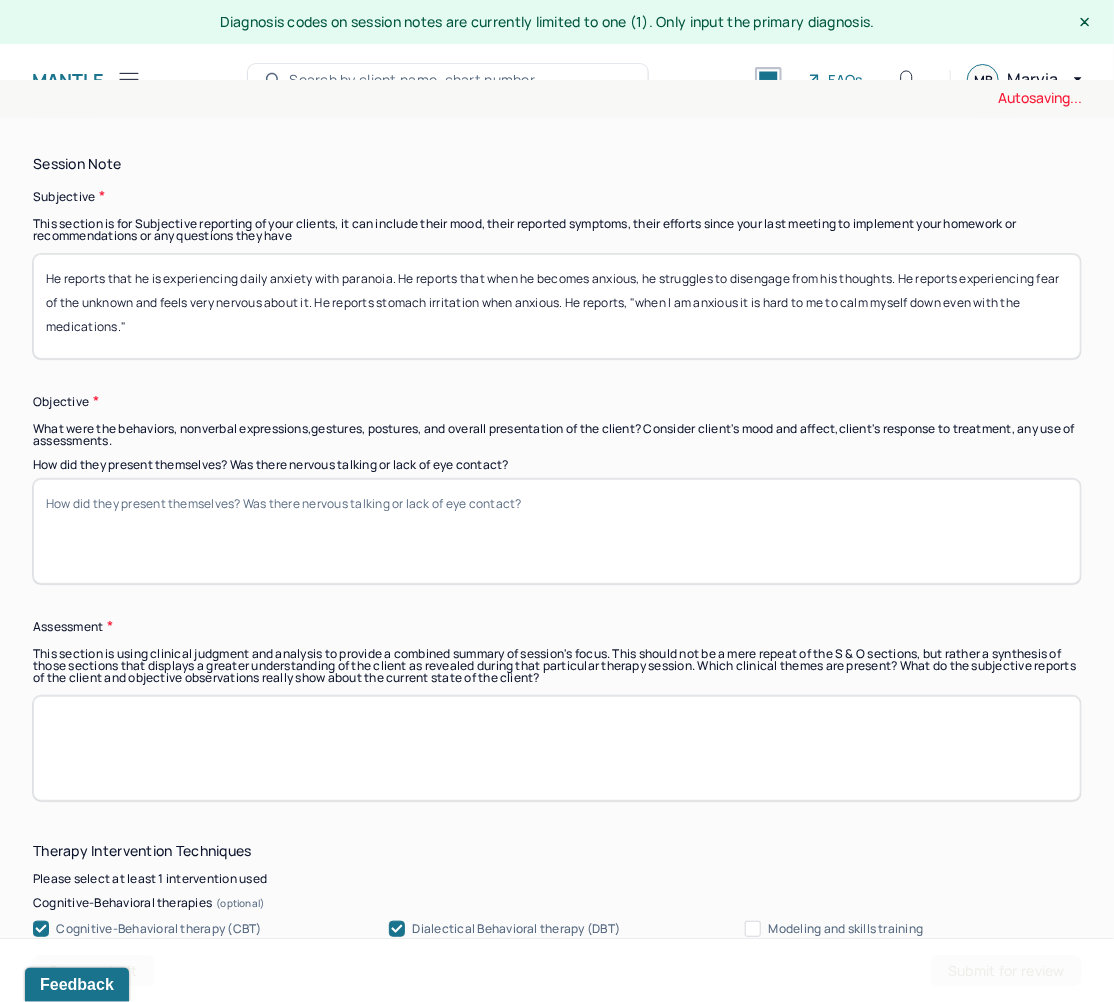 drag, startPoint x: 450, startPoint y: 299, endPoint x: -36, endPoint y: 252, distance: 488.26733 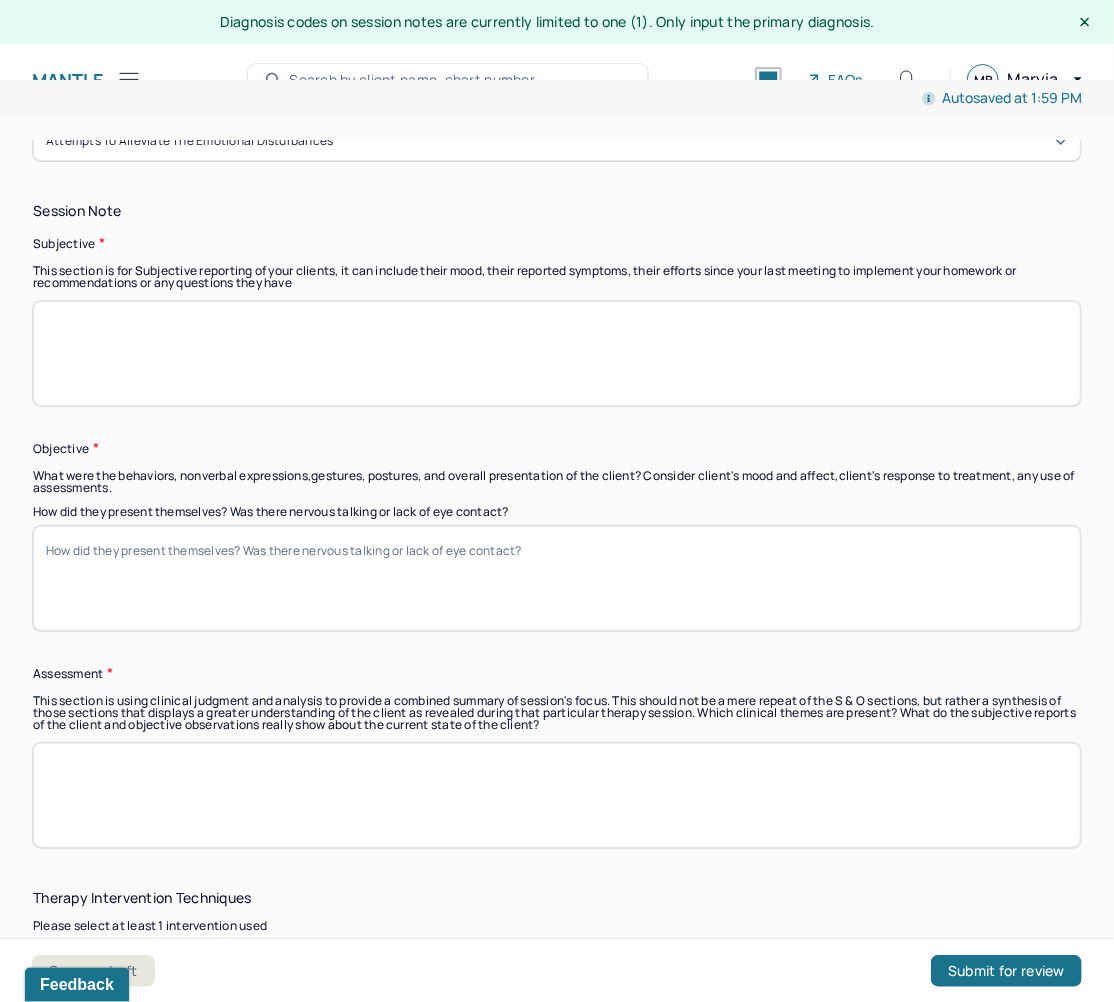 scroll, scrollTop: 1600, scrollLeft: 0, axis: vertical 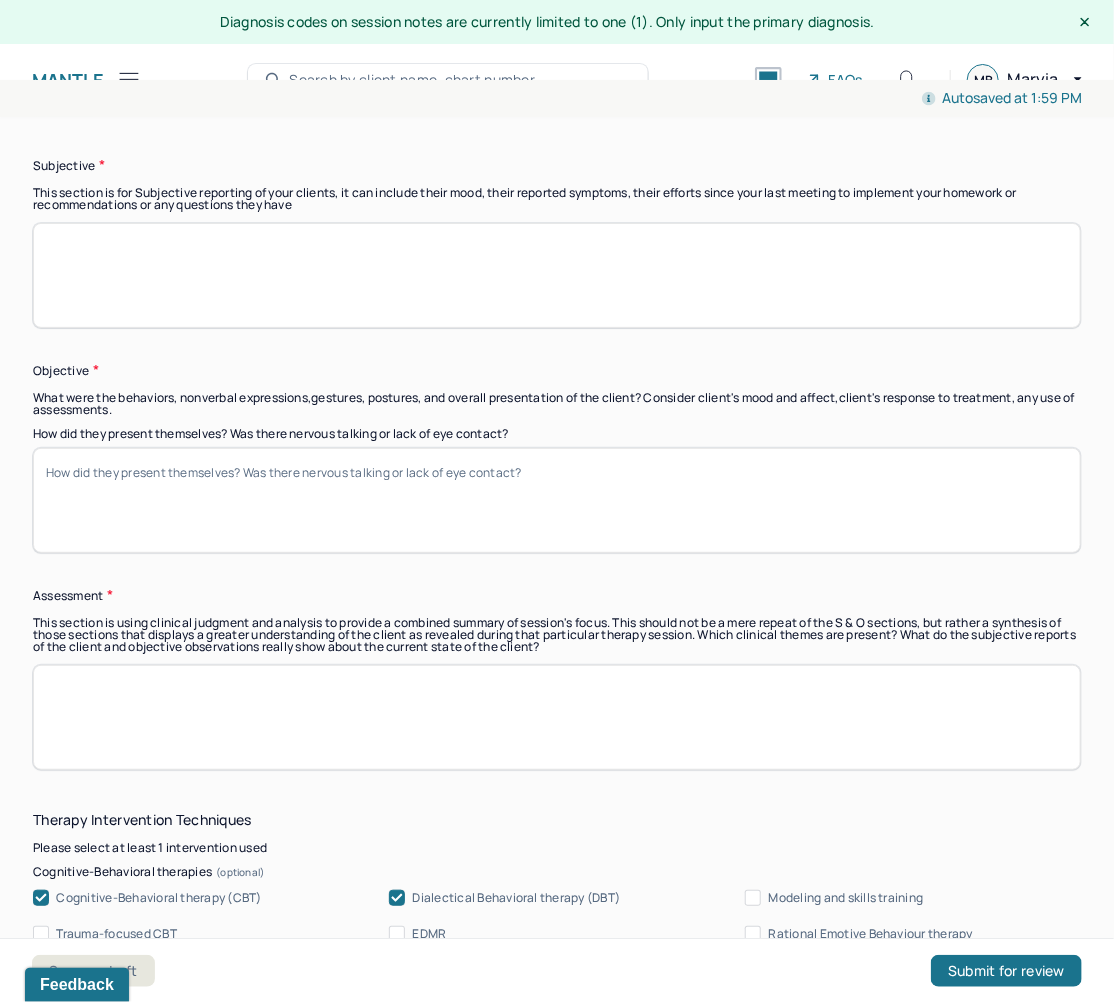 click on "He reports that he is experiencing daily anxiety with paranoia. He reports that when he becomes anxious, he struggles to disengage from his thoughts. He reports experiencing fear of the unknown and feels very nervous about it. He reports stomach irritation when anxious. He reports, "when I am anxious it is hard to me to calm myself down even with the medications."" at bounding box center (557, 275) 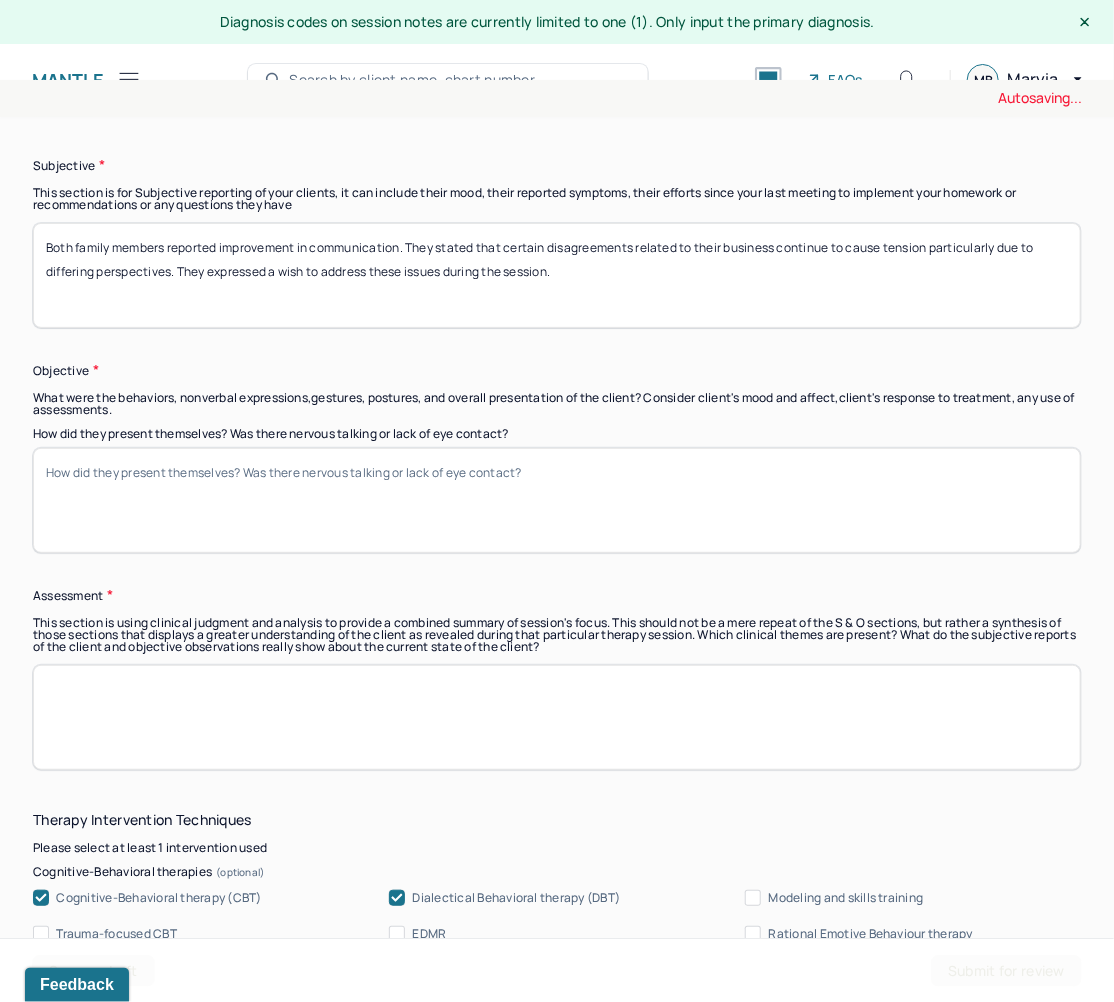 type on "Both family members reported improvement in communication. They stated that certain disagreements related to their business continue to cause tension particularly due to differing perspectives. They expressed a wish to address these issues during the session." 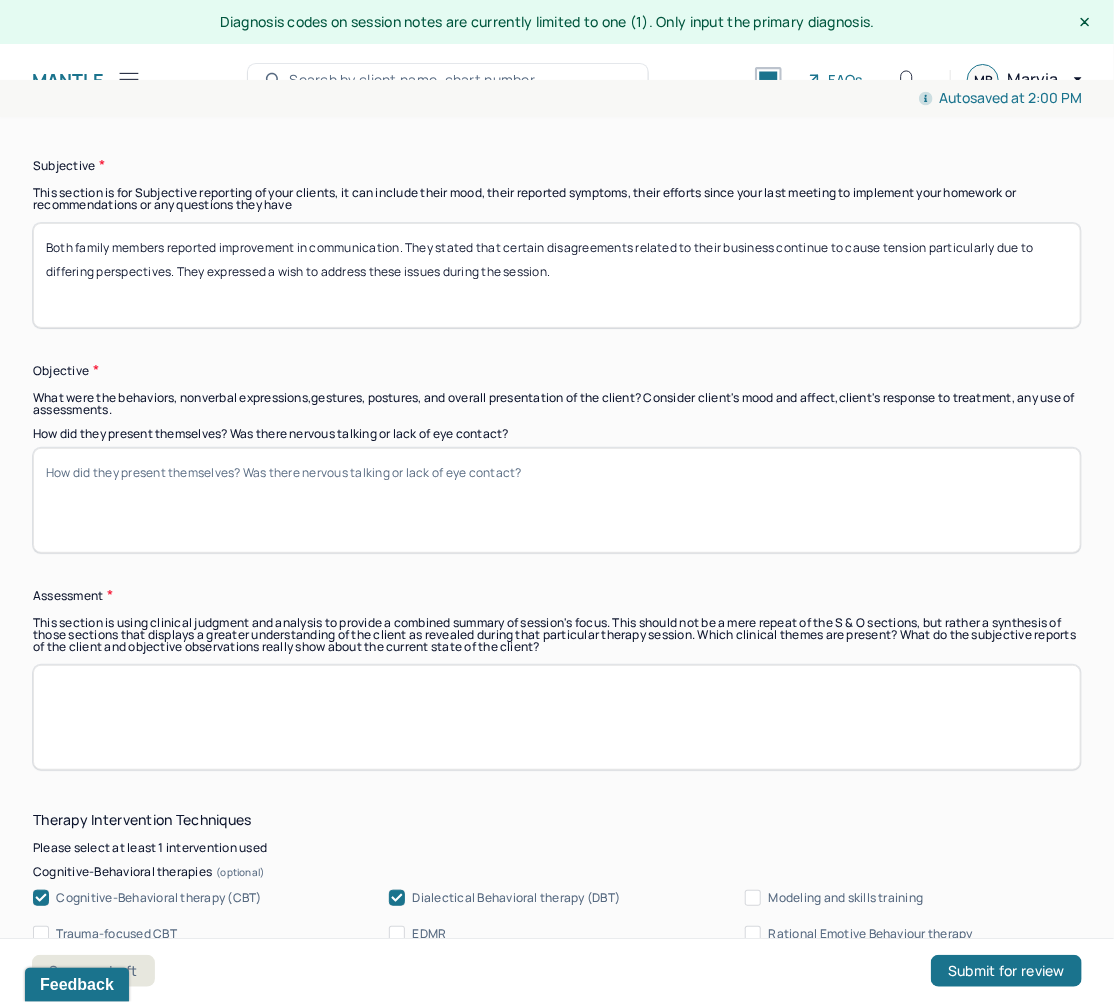 click on "How did they present themselves? Was there nervous talking or lack of eye contact?" at bounding box center [557, 500] 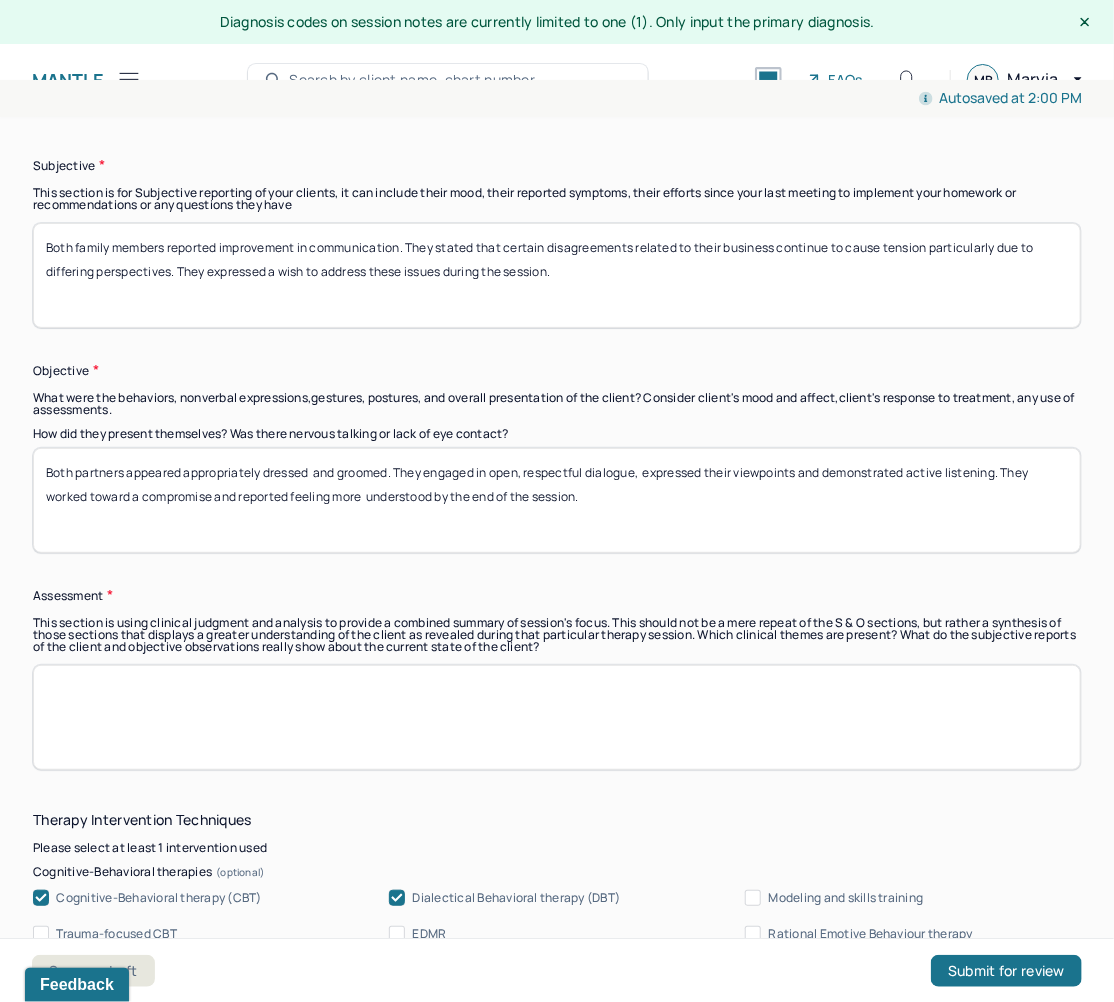 type on "Both partners appeared appropriately dressed  and groomed. They engaged in open, respectful dialogue,  expressed their viewpoints and demonstrated active listening. They worked toward a compromise and reported feeling more  understood by the end of the session." 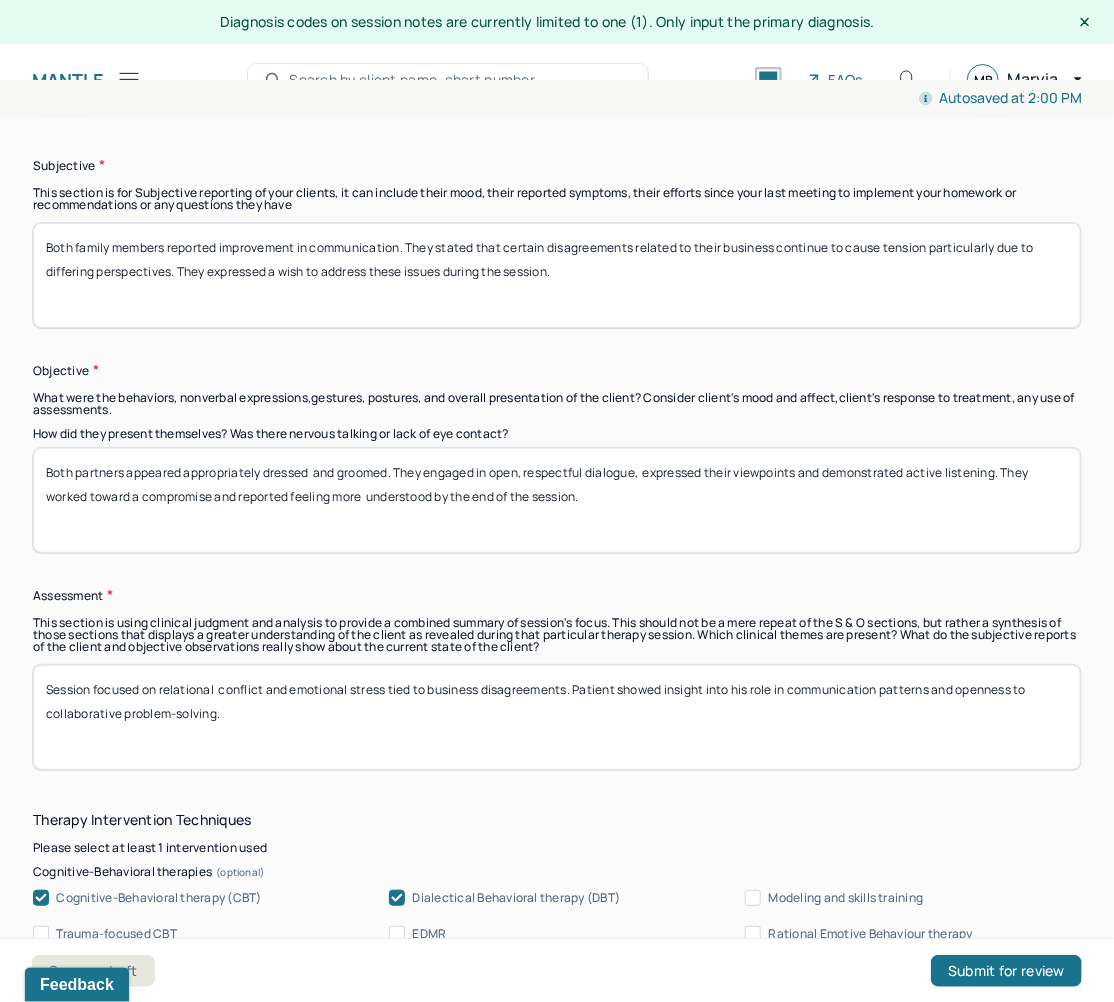 click on "Session focused on relational  conflict and emotional stress tied to business disagreements. Patient showed insight into his role in communication patterns and openness to collaborative problem-solving." at bounding box center [557, 717] 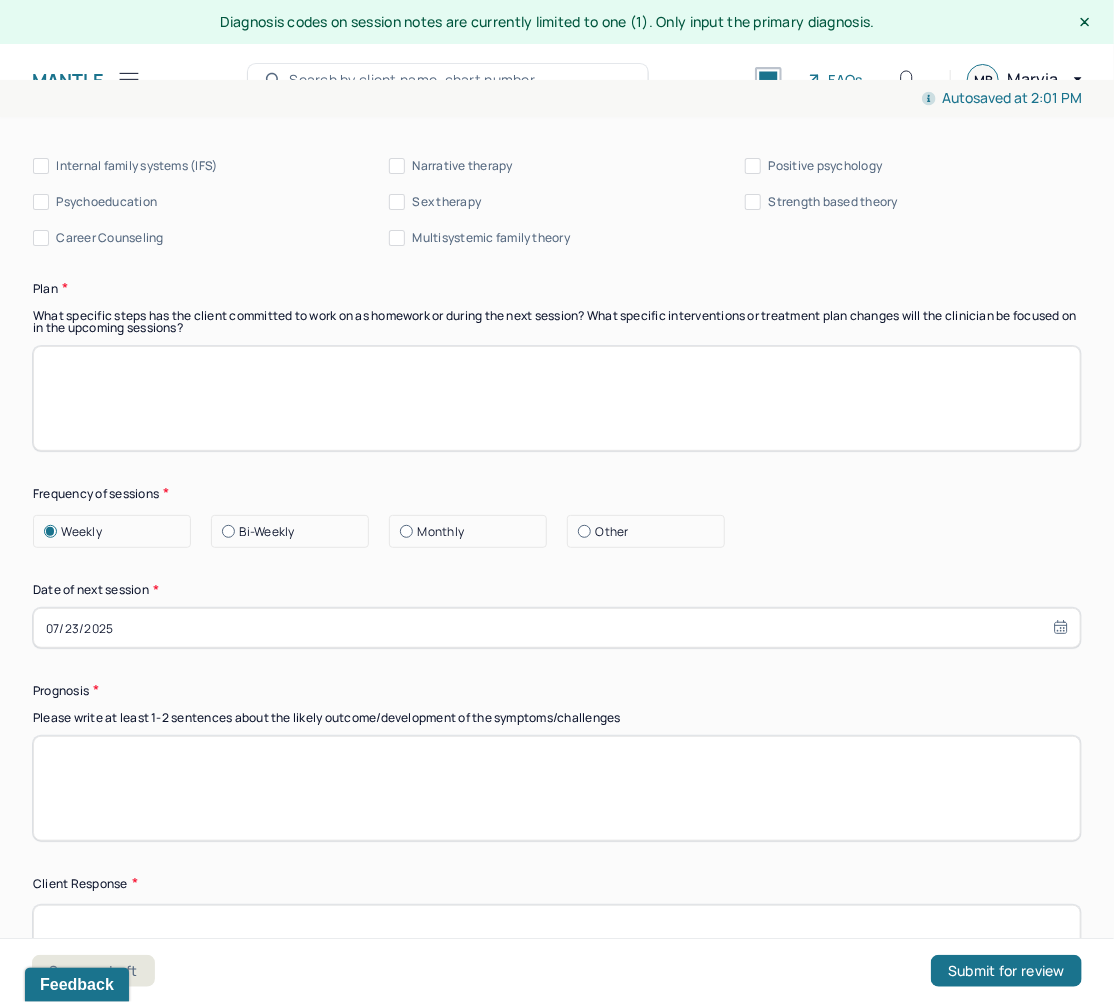 scroll, scrollTop: 2640, scrollLeft: 0, axis: vertical 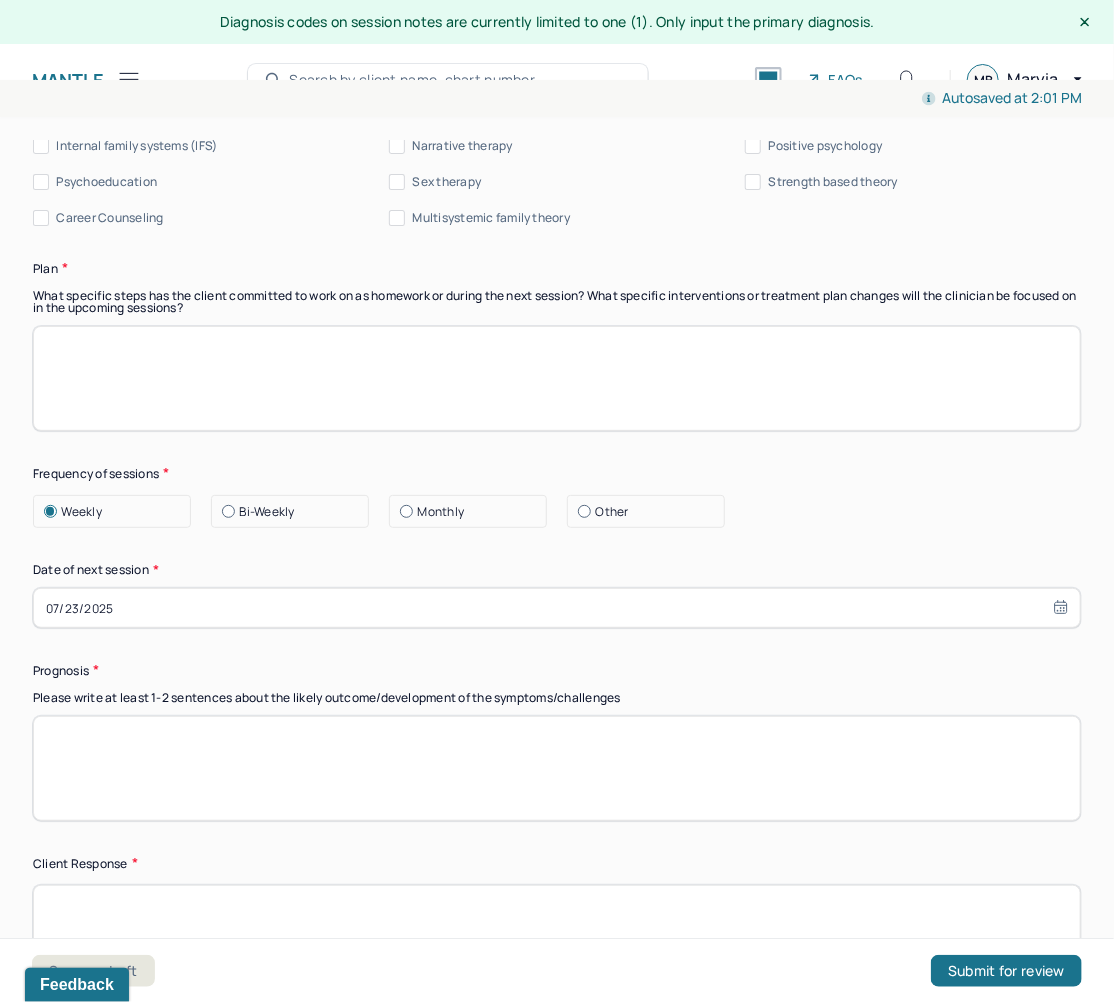 type on "Session focused on relational  conflict and emotional stress tied to business disagreements. Patient showed insight into his role in communication patterns and openness to collaborative problem solving." 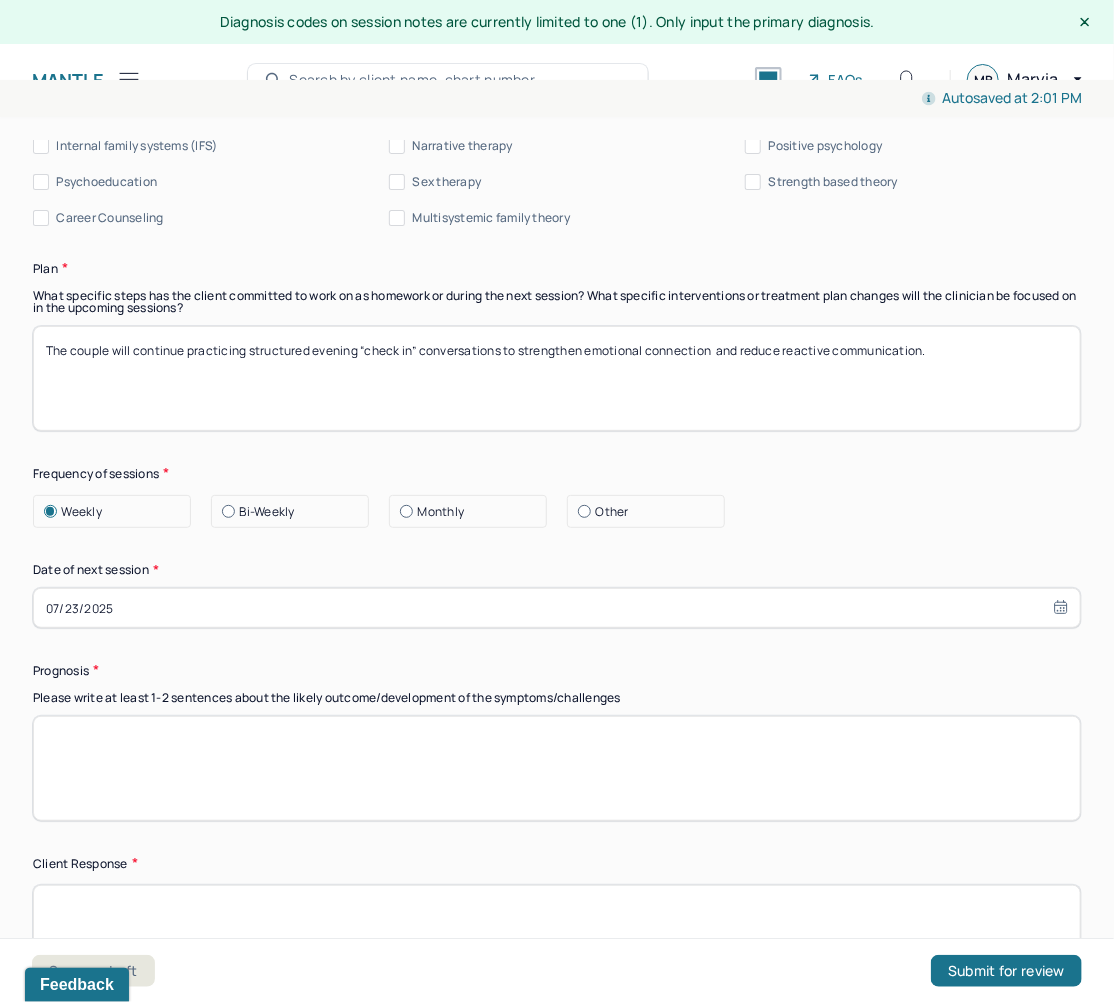 type on "The couple will continue practicing structured evening “check in” conversations to strengthen emotional connection  and reduce reactive communication." 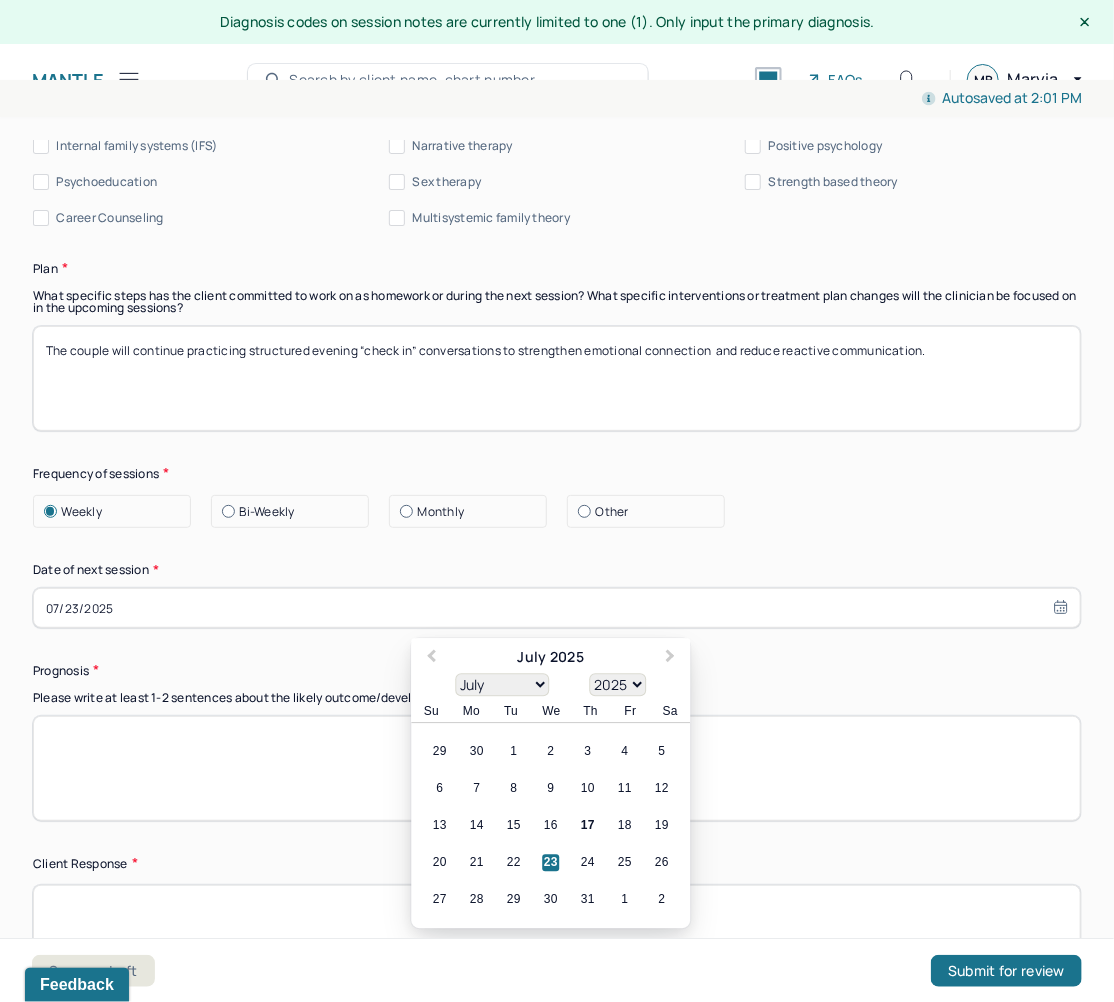 click on "07/23/2025" at bounding box center [557, 608] 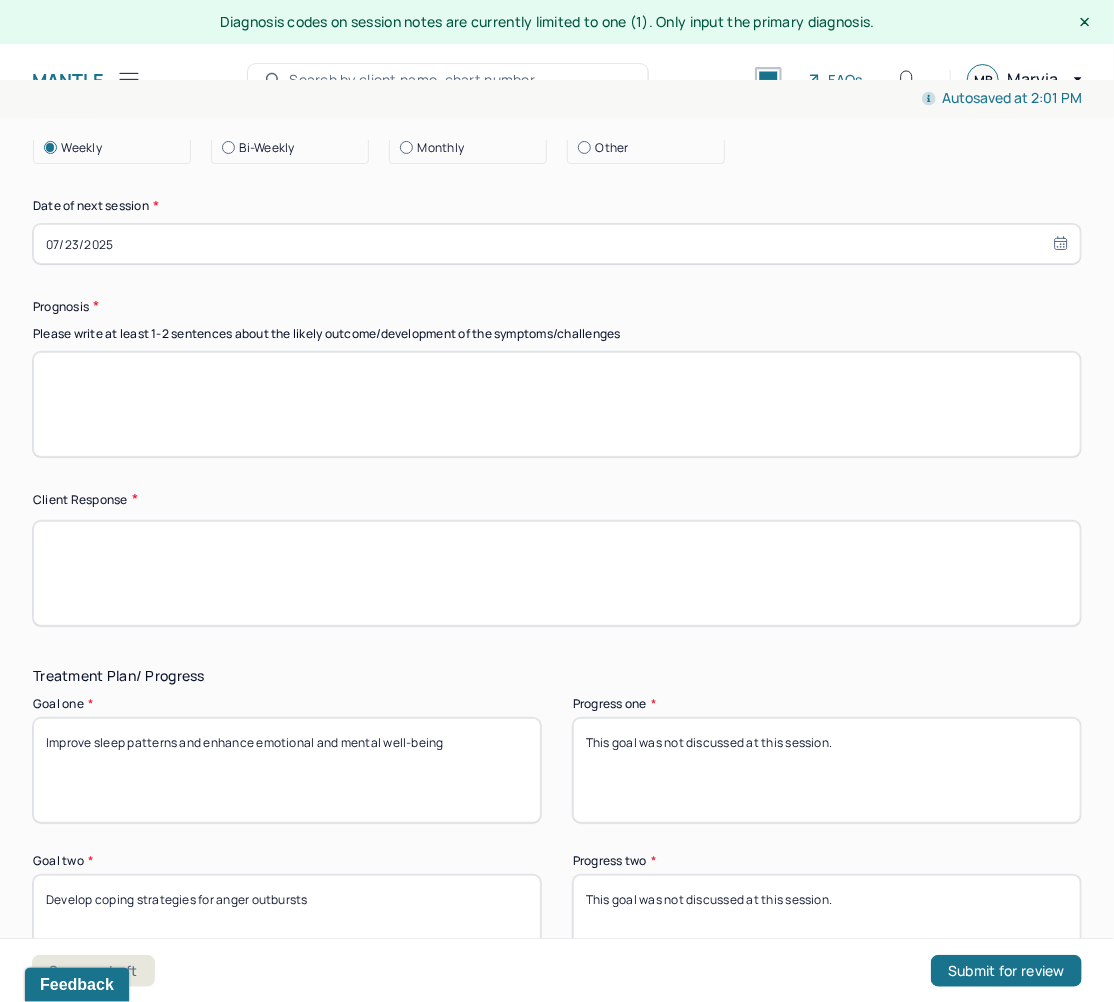 scroll, scrollTop: 3040, scrollLeft: 0, axis: vertical 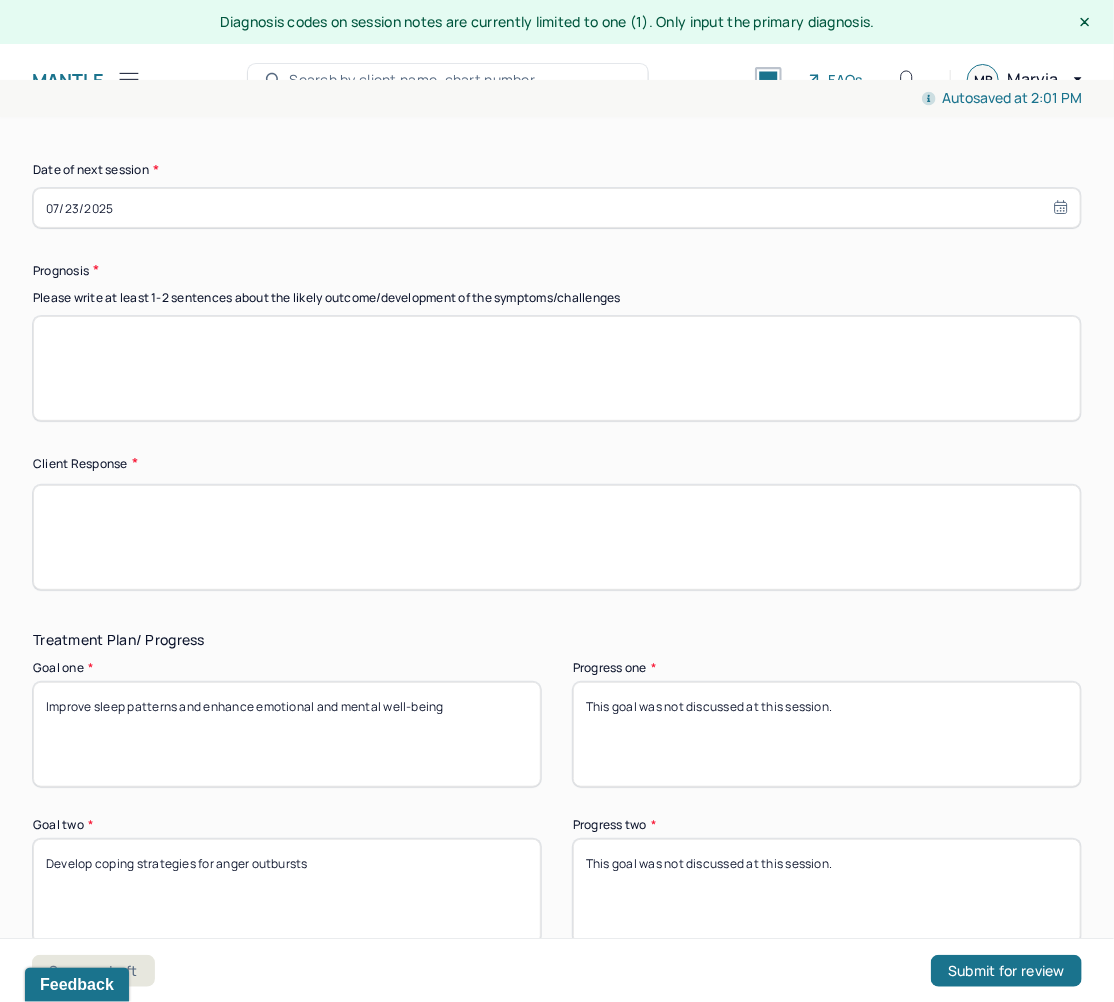 click at bounding box center (557, 368) 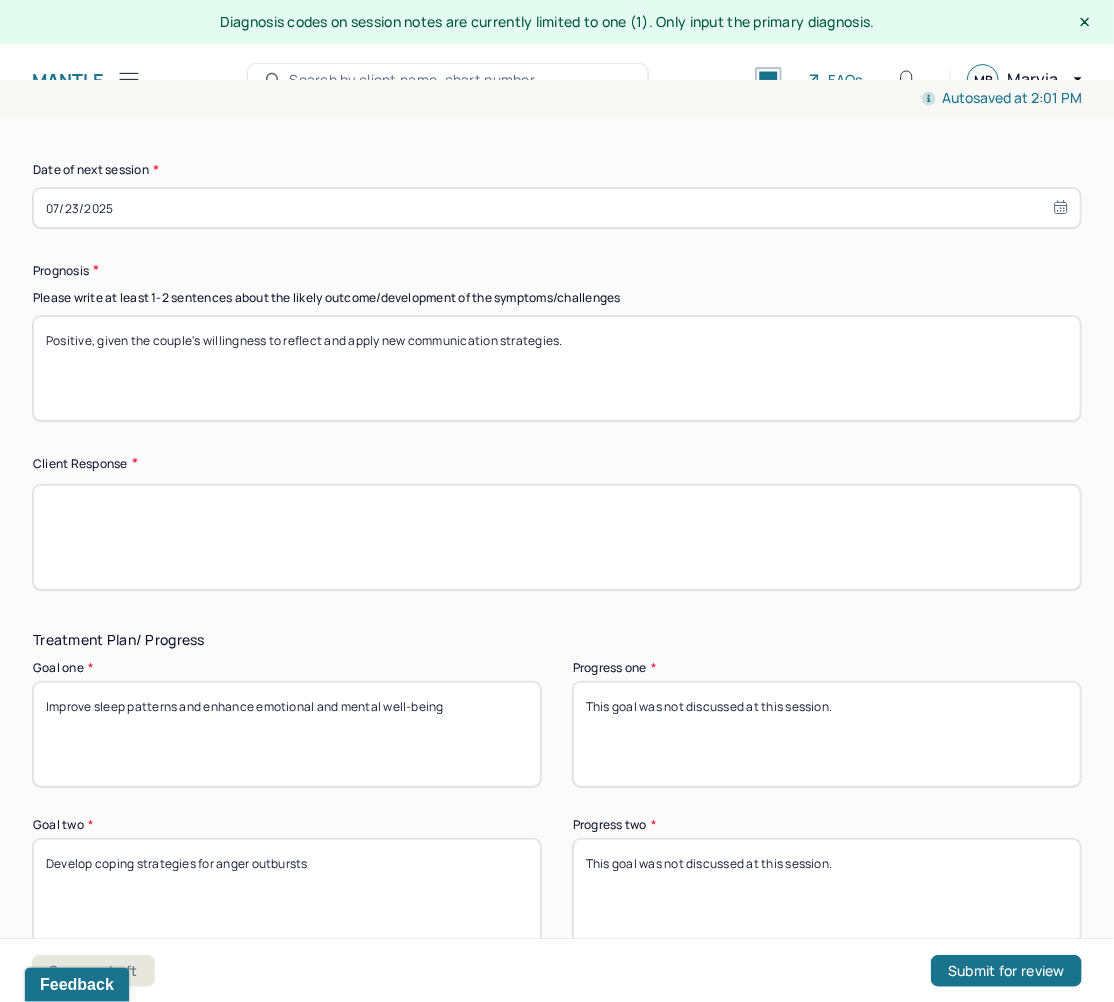 type on "Positive, given the couple's willingness to reflect and apply new communication strategies." 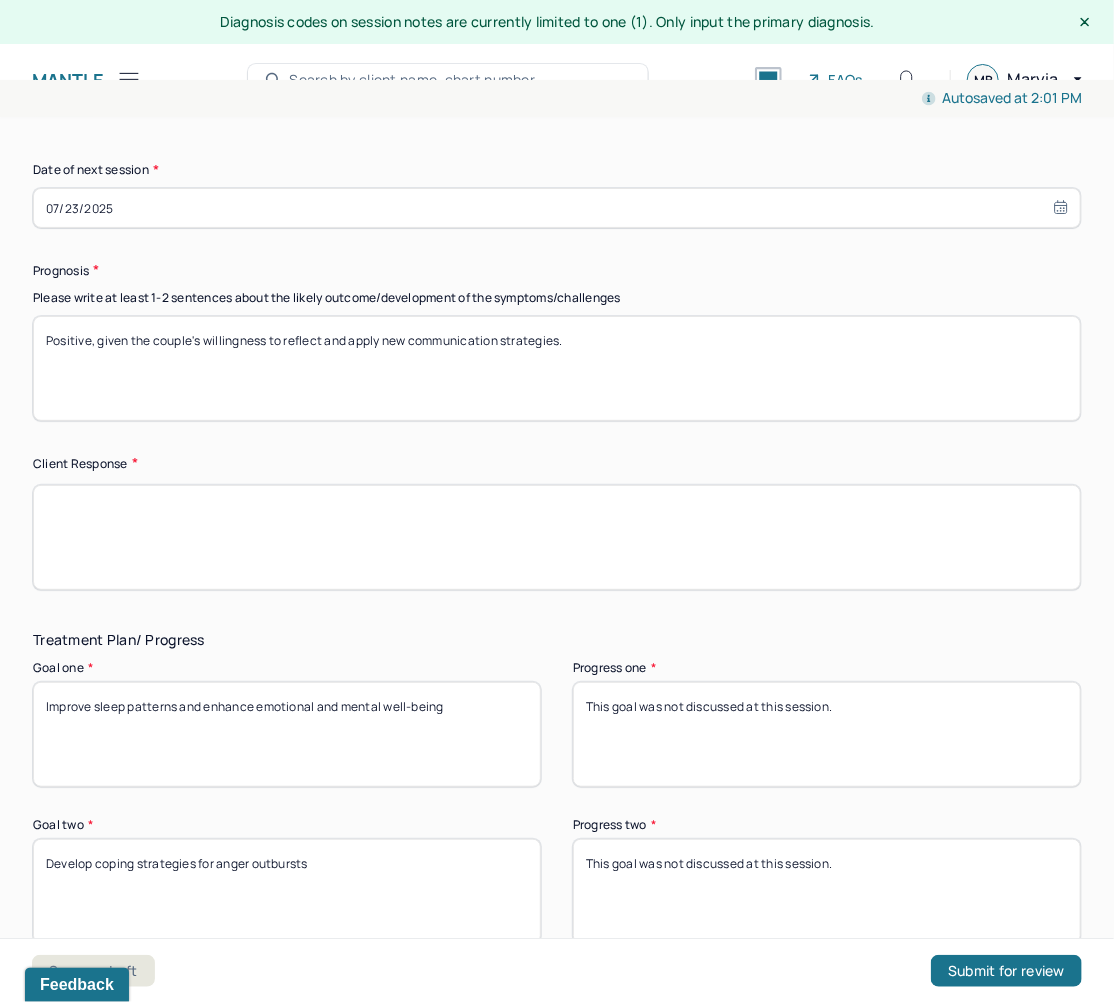 click at bounding box center (557, 537) 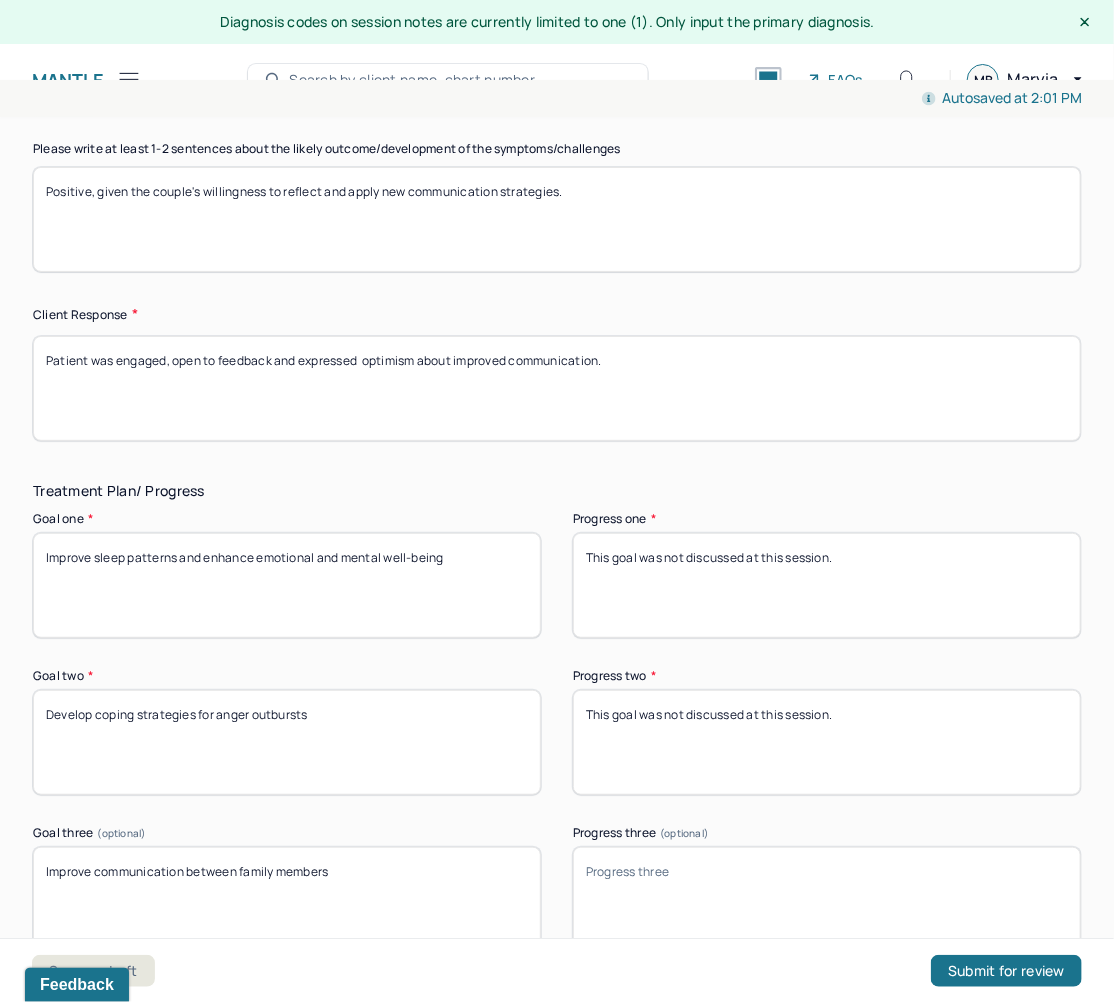 scroll, scrollTop: 3200, scrollLeft: 0, axis: vertical 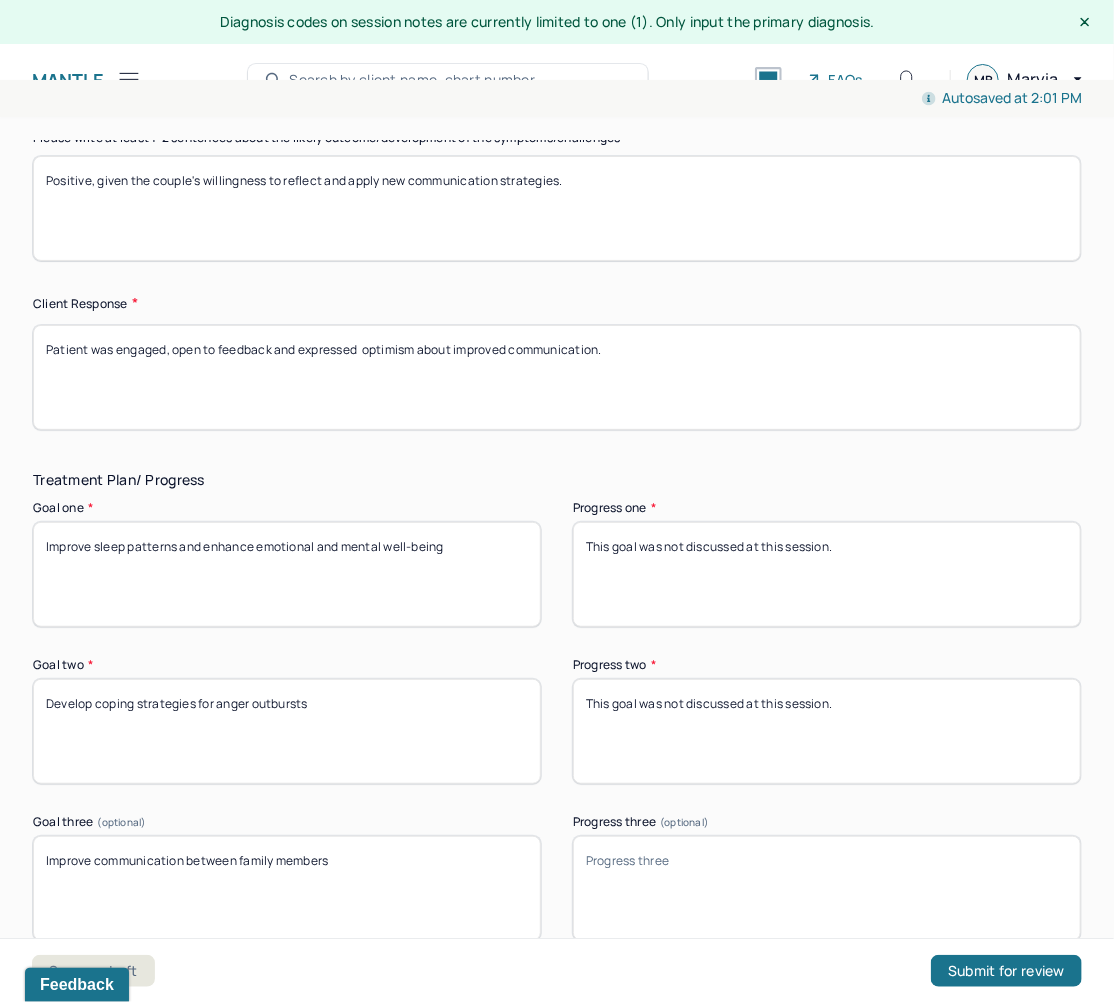 type on "Patient was engaged, open to feedback and expressed  optimism about improved communication." 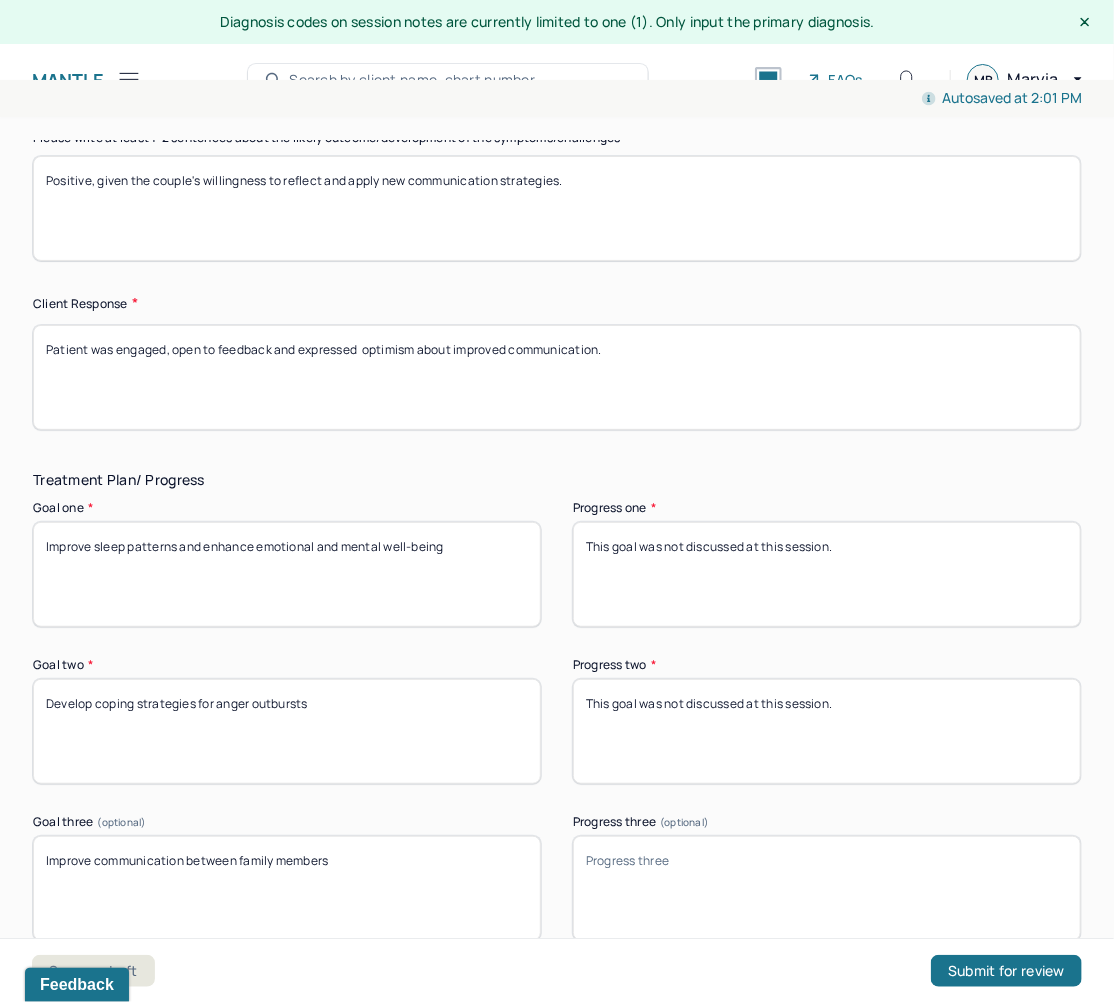 click on "Progress three (optional)" at bounding box center [827, 888] 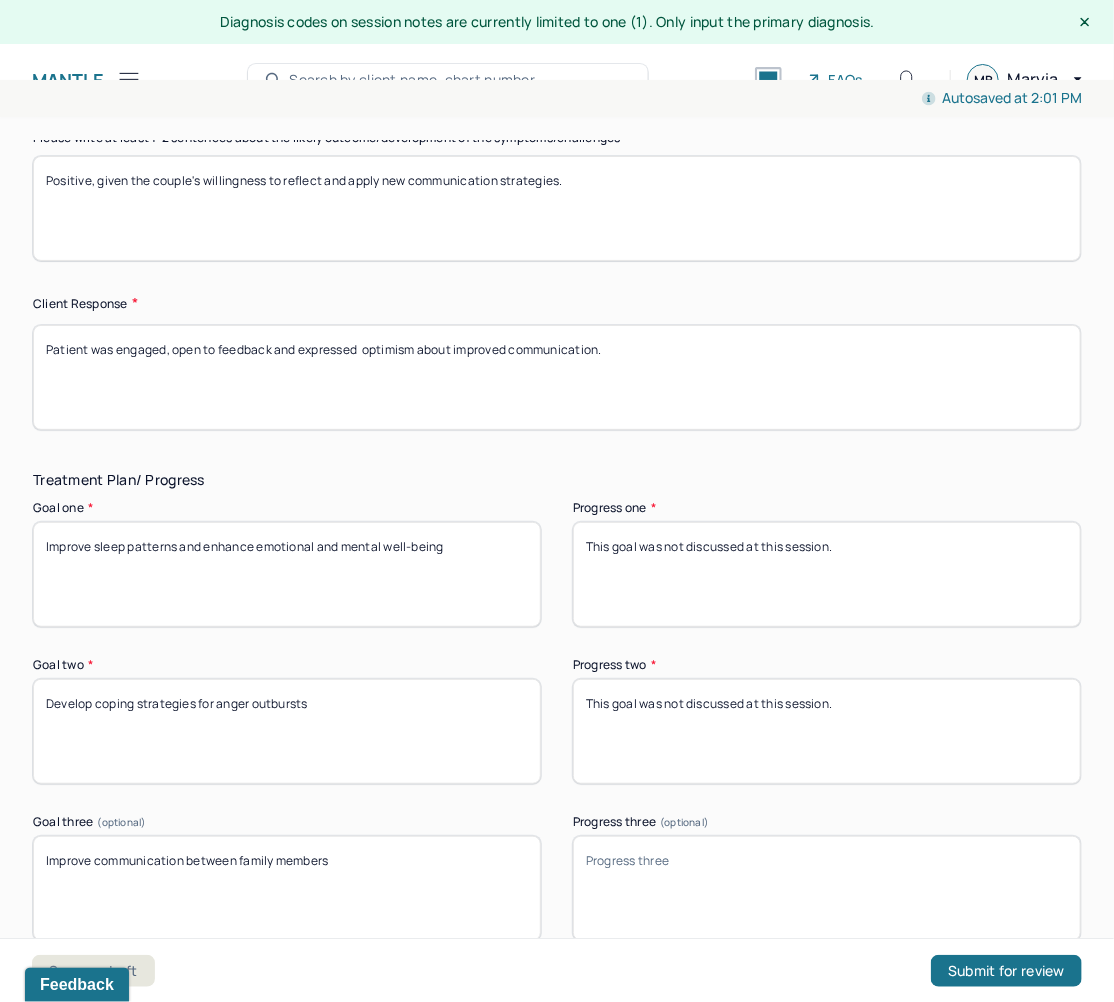 paste on "Continued improvement in communication  between family members through intentional practices  and shared understanding." 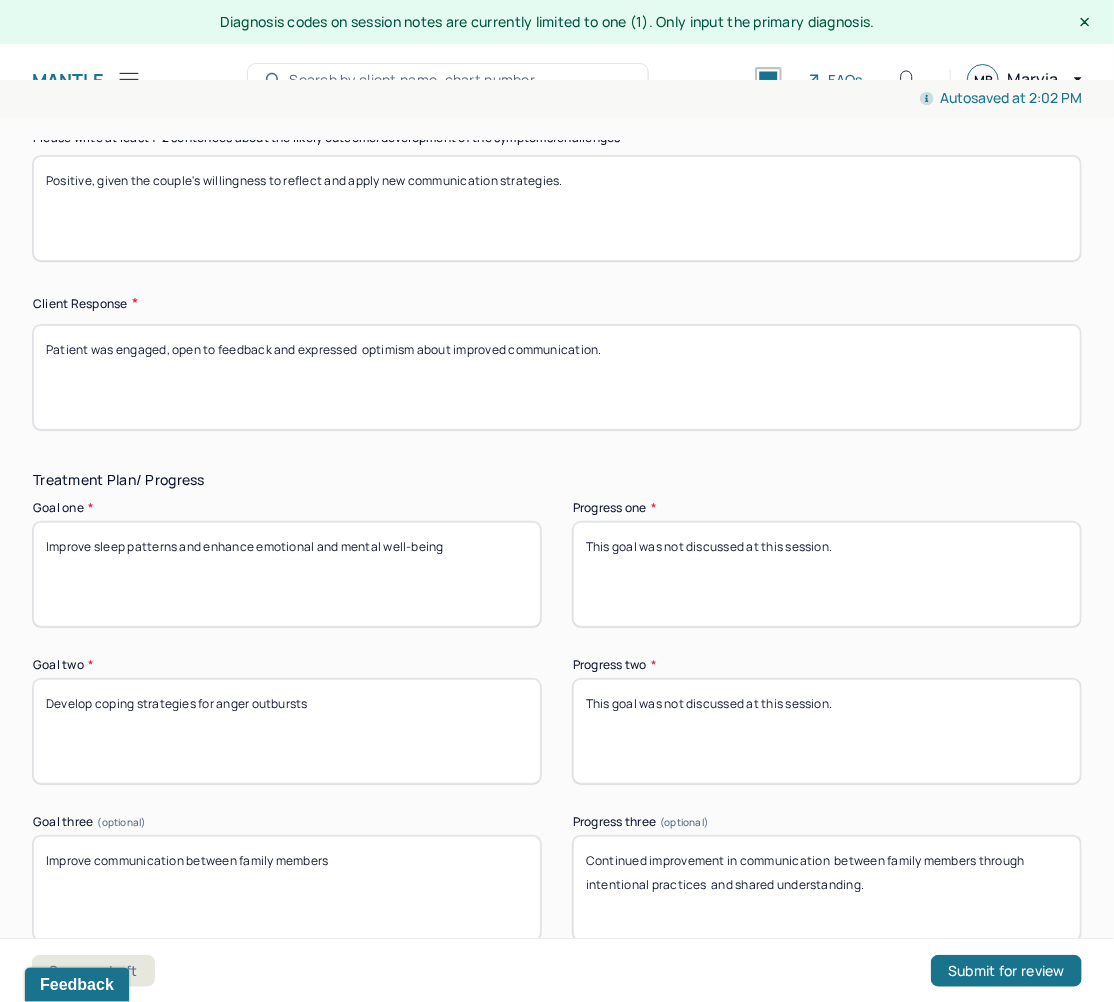 drag, startPoint x: 642, startPoint y: 840, endPoint x: 551, endPoint y: 836, distance: 91.08787 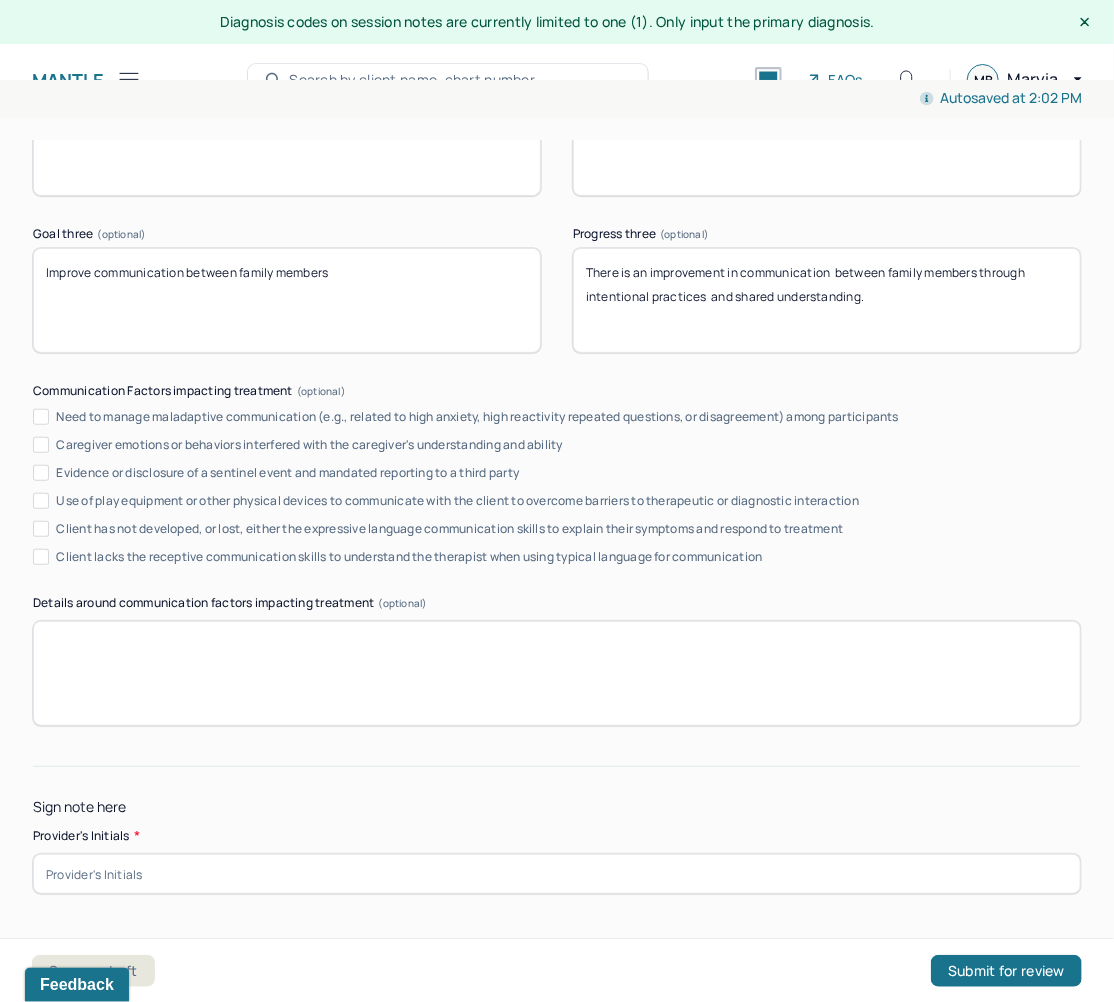 scroll, scrollTop: 3801, scrollLeft: 0, axis: vertical 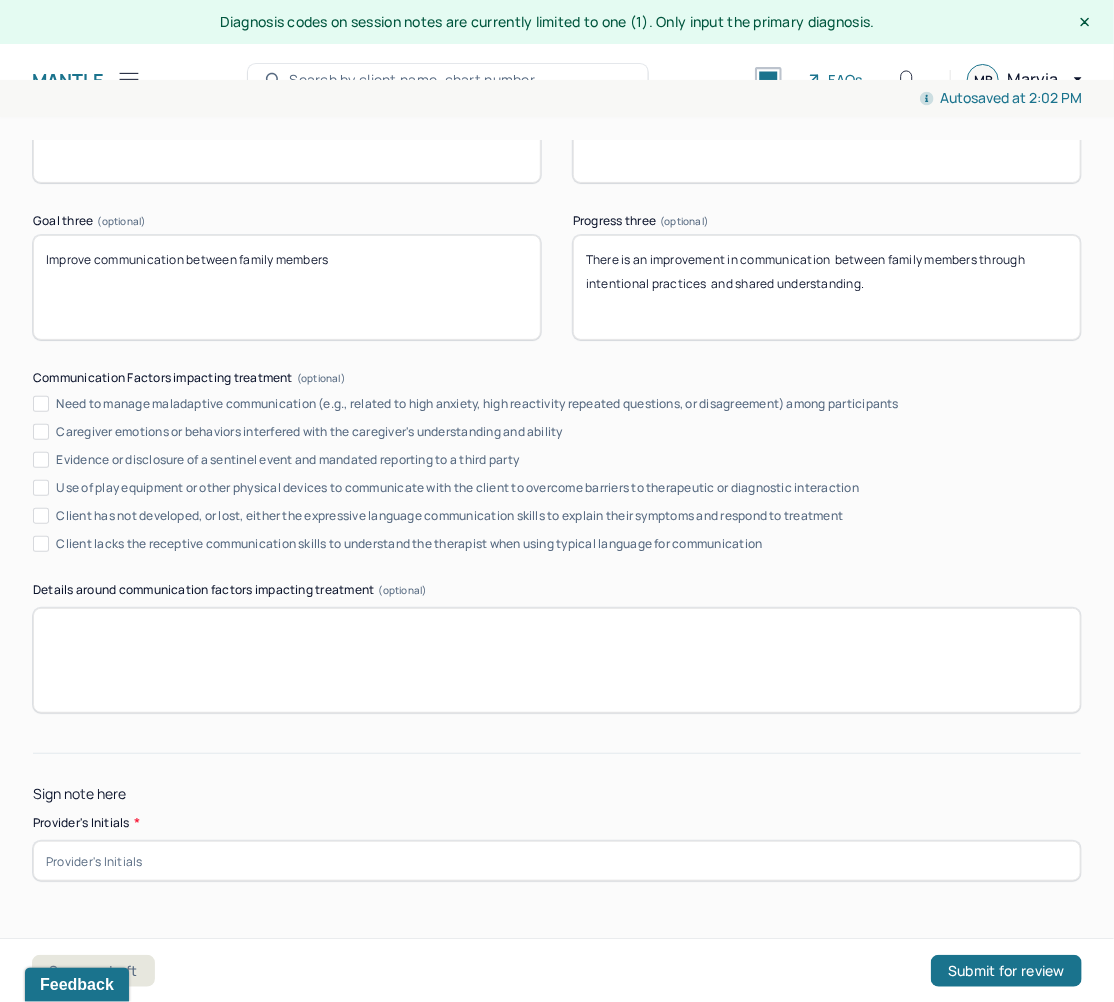 type on "There is an improvement in communication  between family members through intentional practices  and shared understanding." 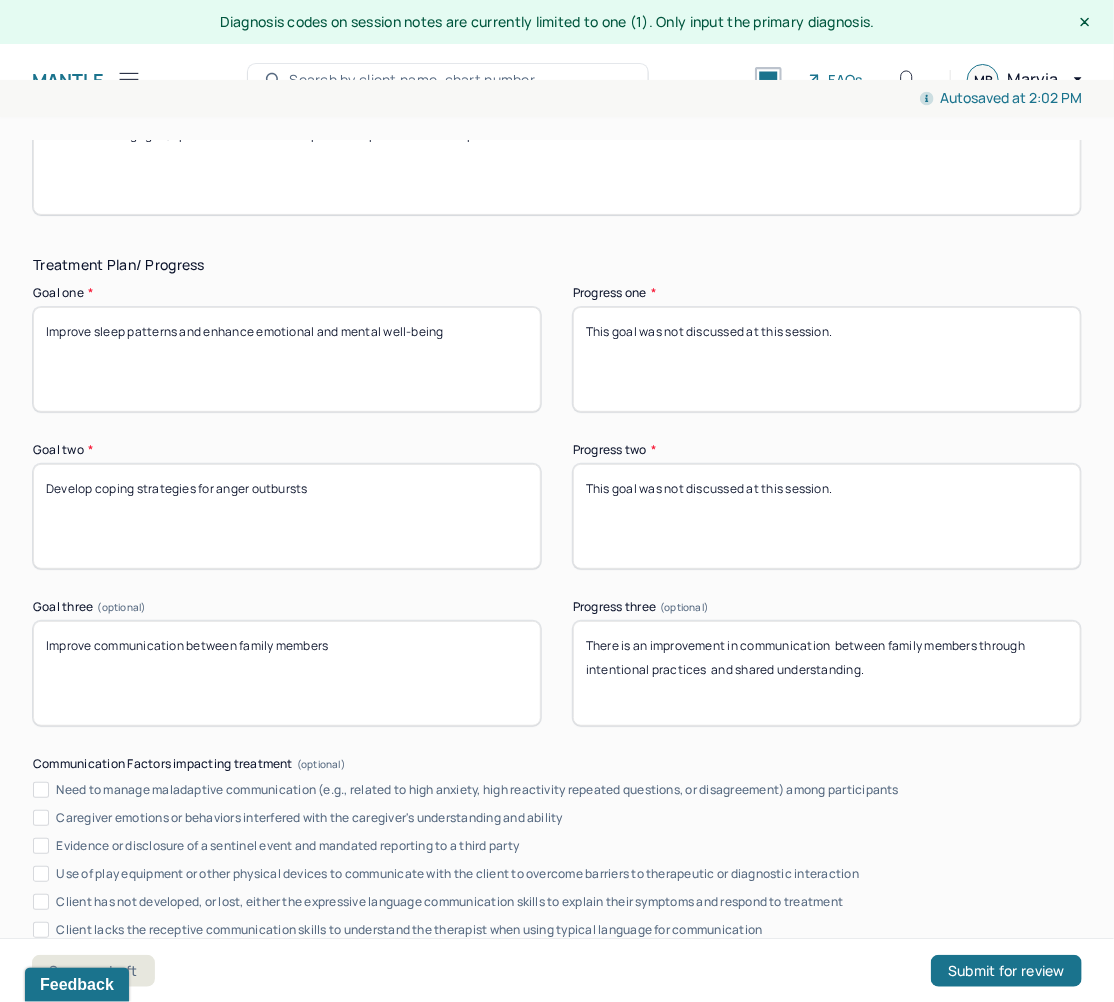 scroll, scrollTop: 3401, scrollLeft: 0, axis: vertical 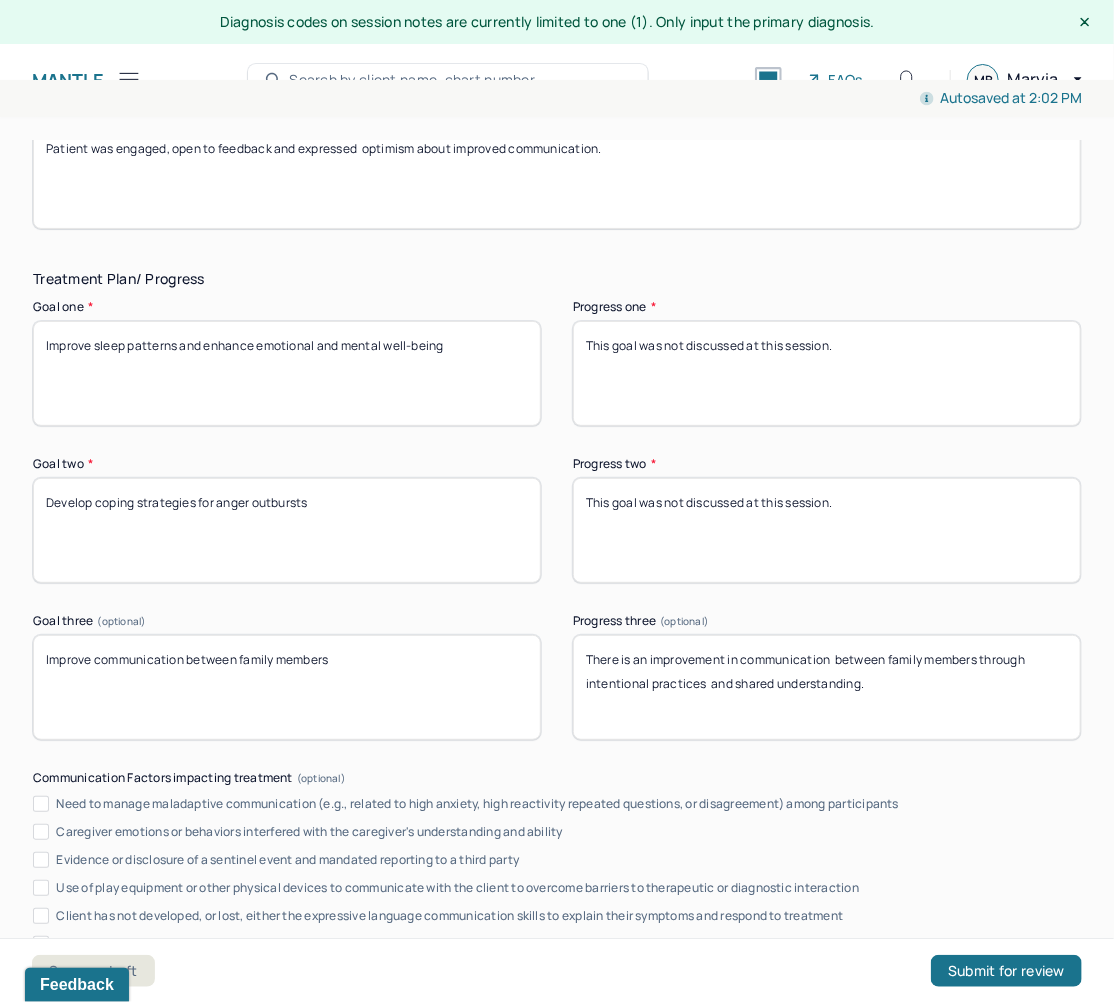 type on "MB" 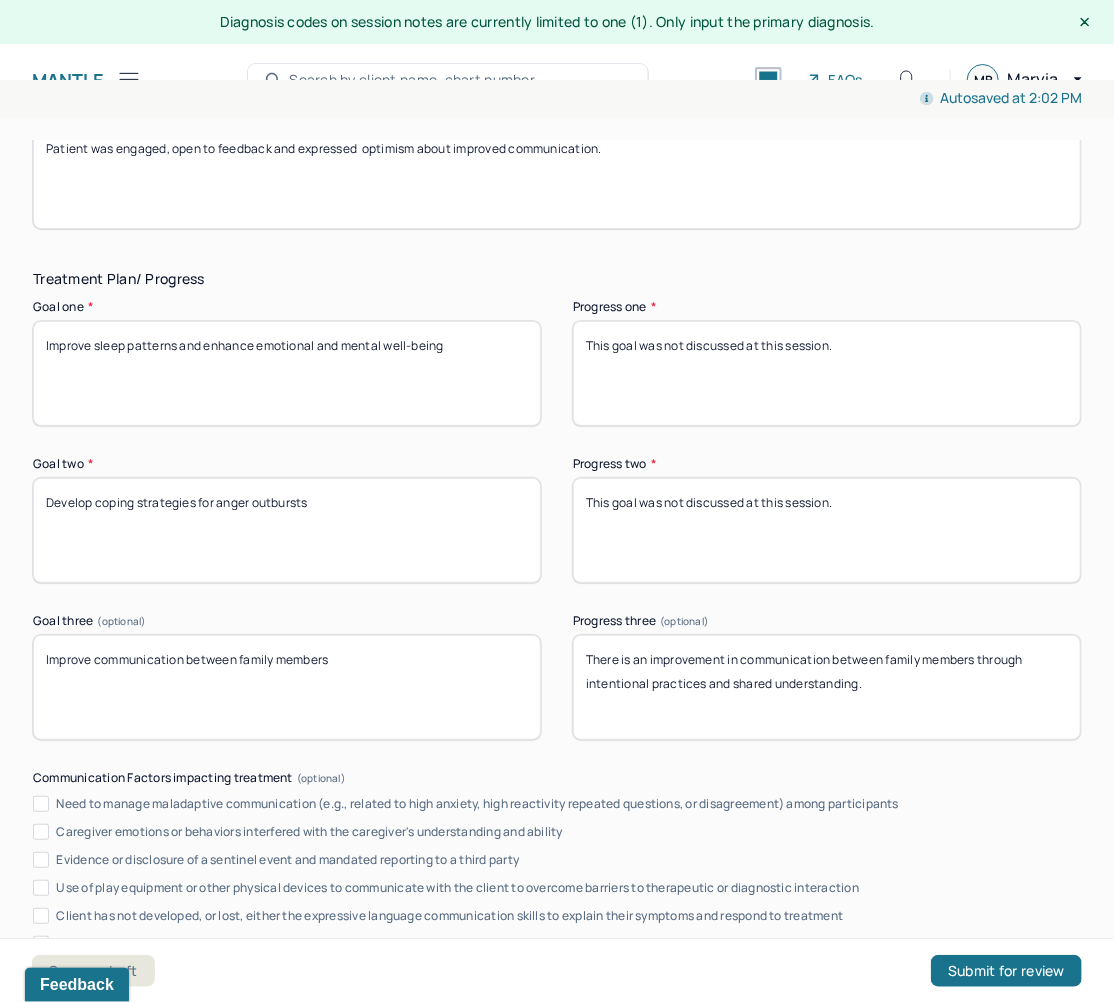 type on "There is an improvement in communication between family members through intentional practices and shared understanding." 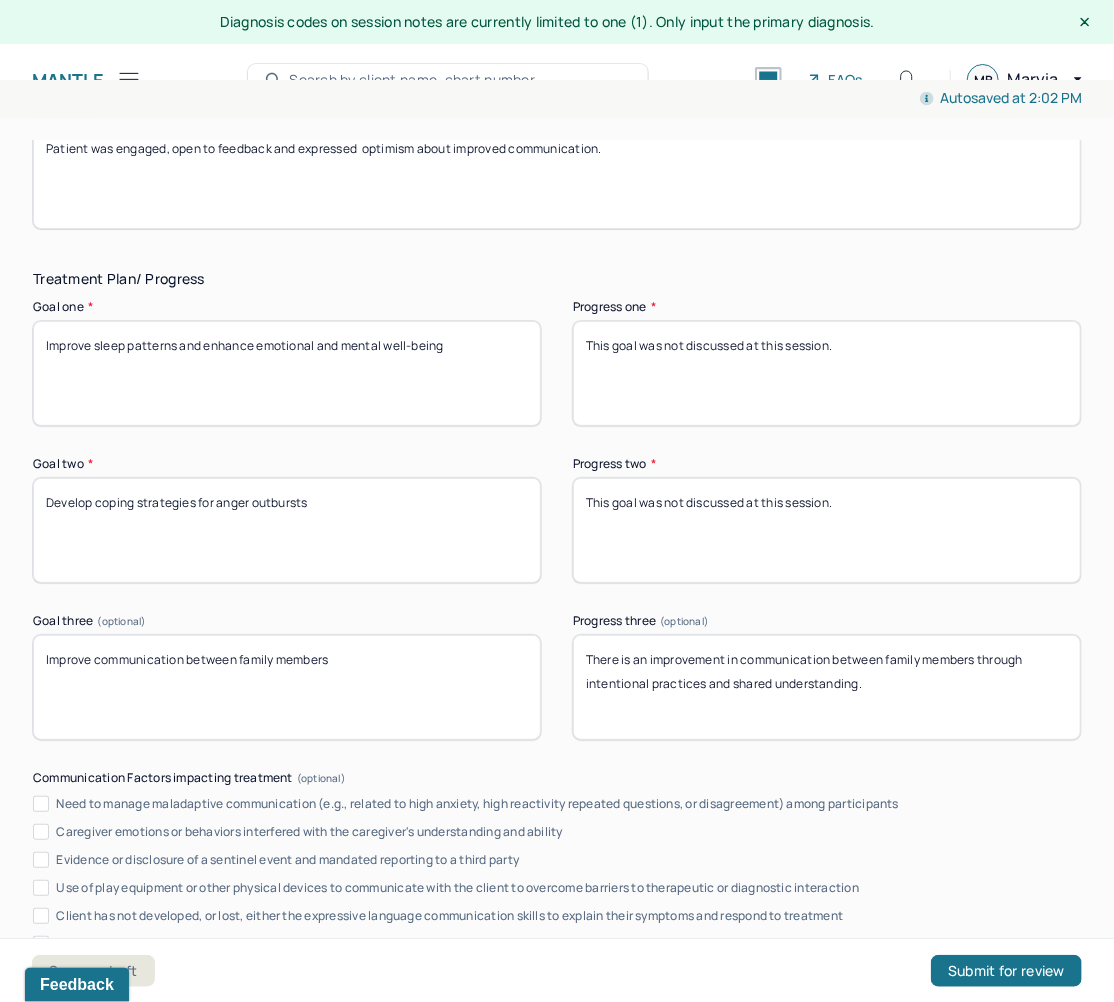 click on "Communication Factors impacting treatment" at bounding box center [557, 778] 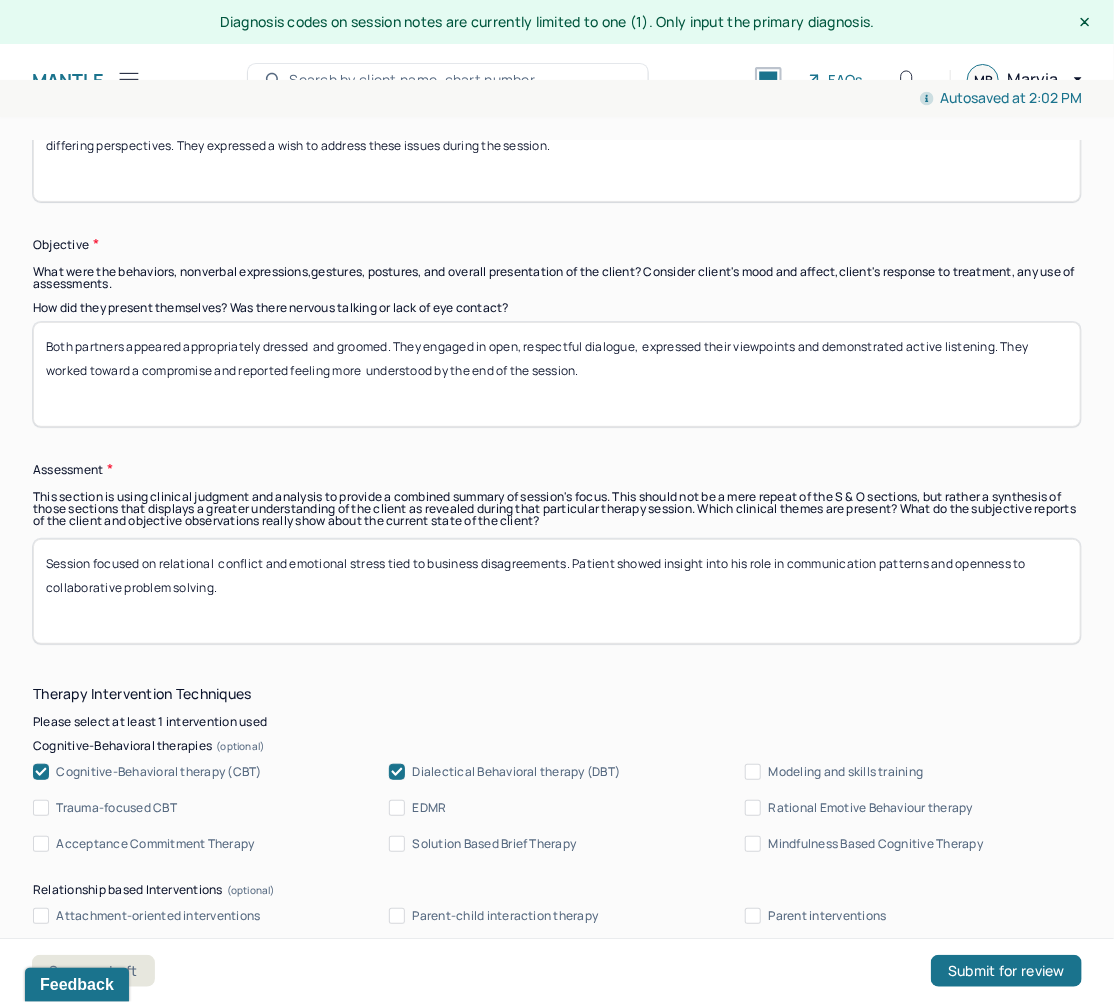 scroll, scrollTop: 1721, scrollLeft: 0, axis: vertical 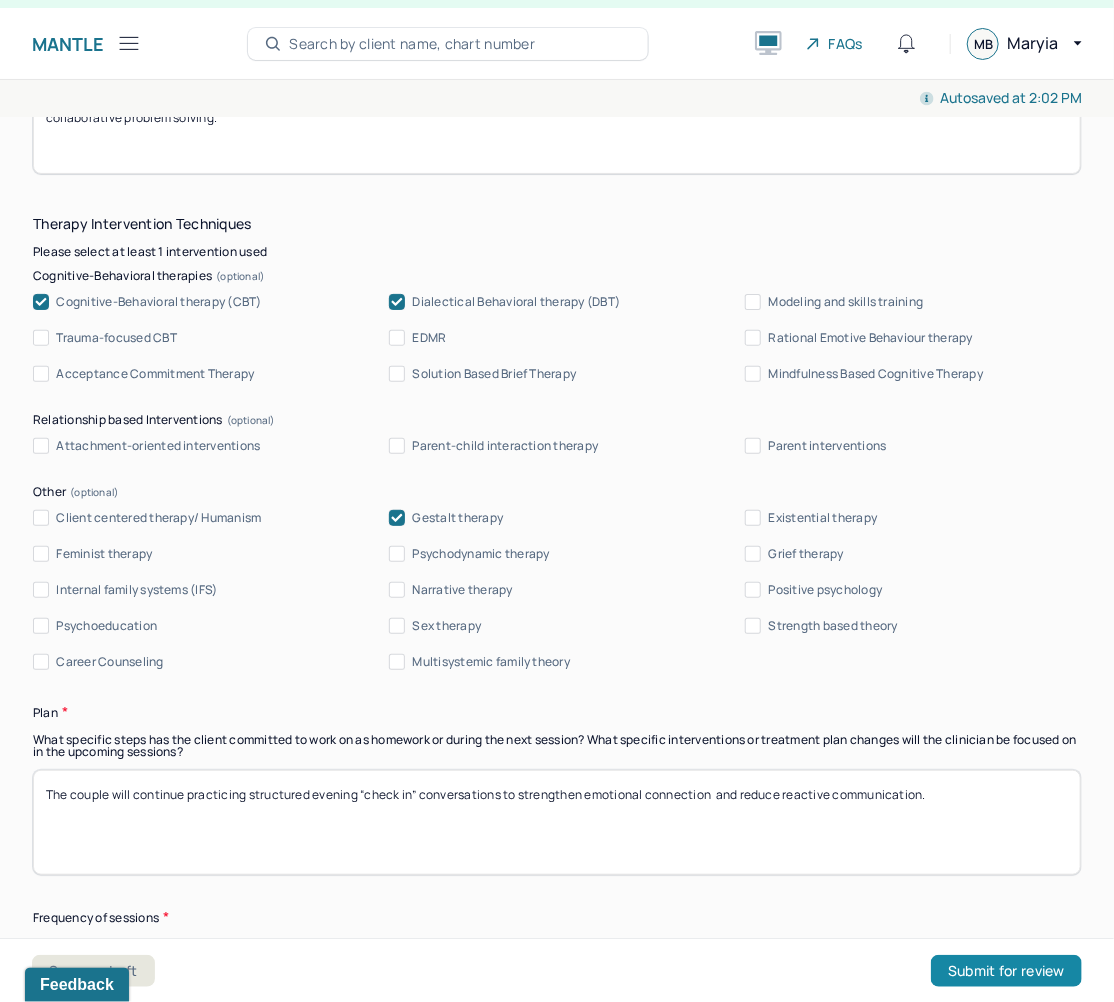 click on "Submit for review" at bounding box center [1006, 971] 